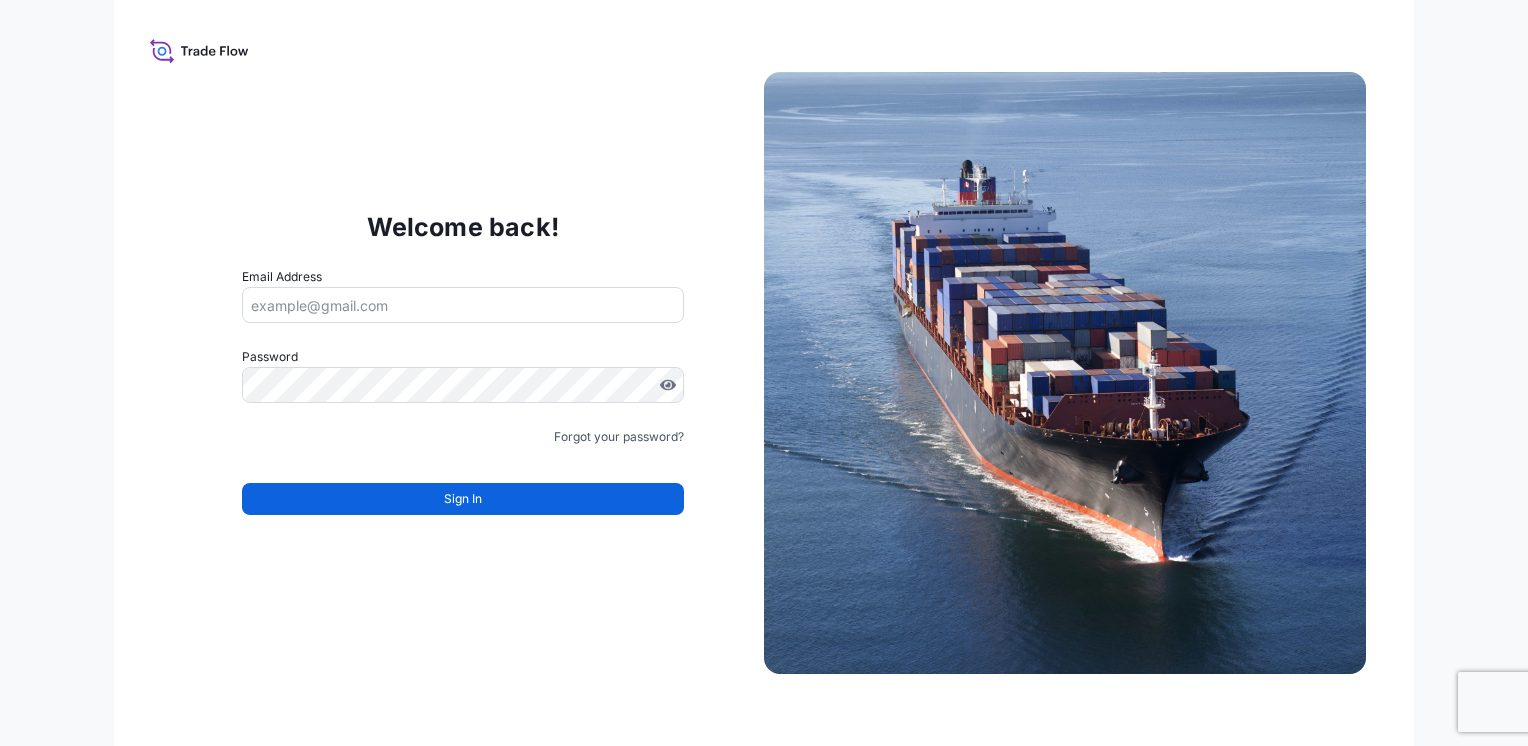 scroll, scrollTop: 0, scrollLeft: 0, axis: both 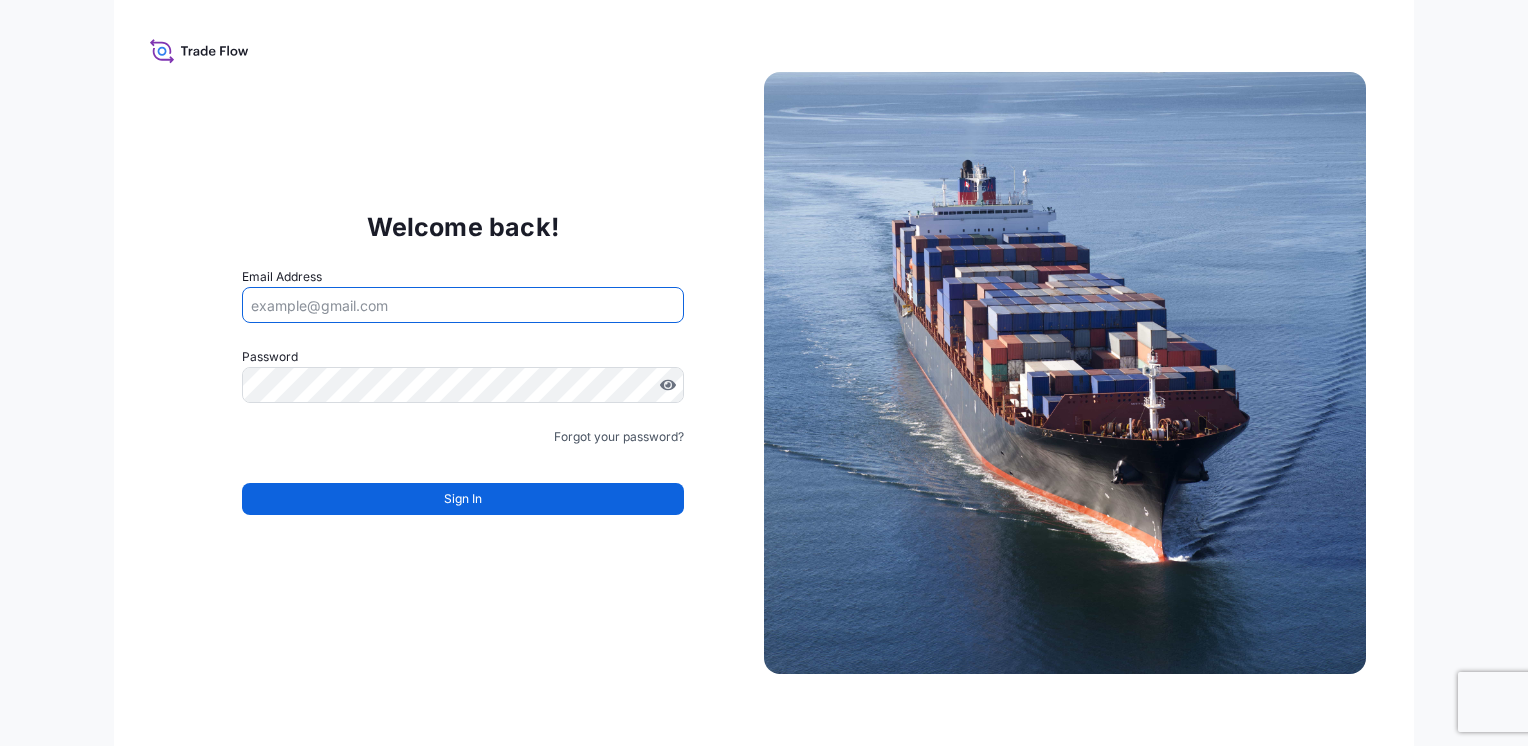 drag, startPoint x: 340, startPoint y: 290, endPoint x: 322, endPoint y: 306, distance: 24.083189 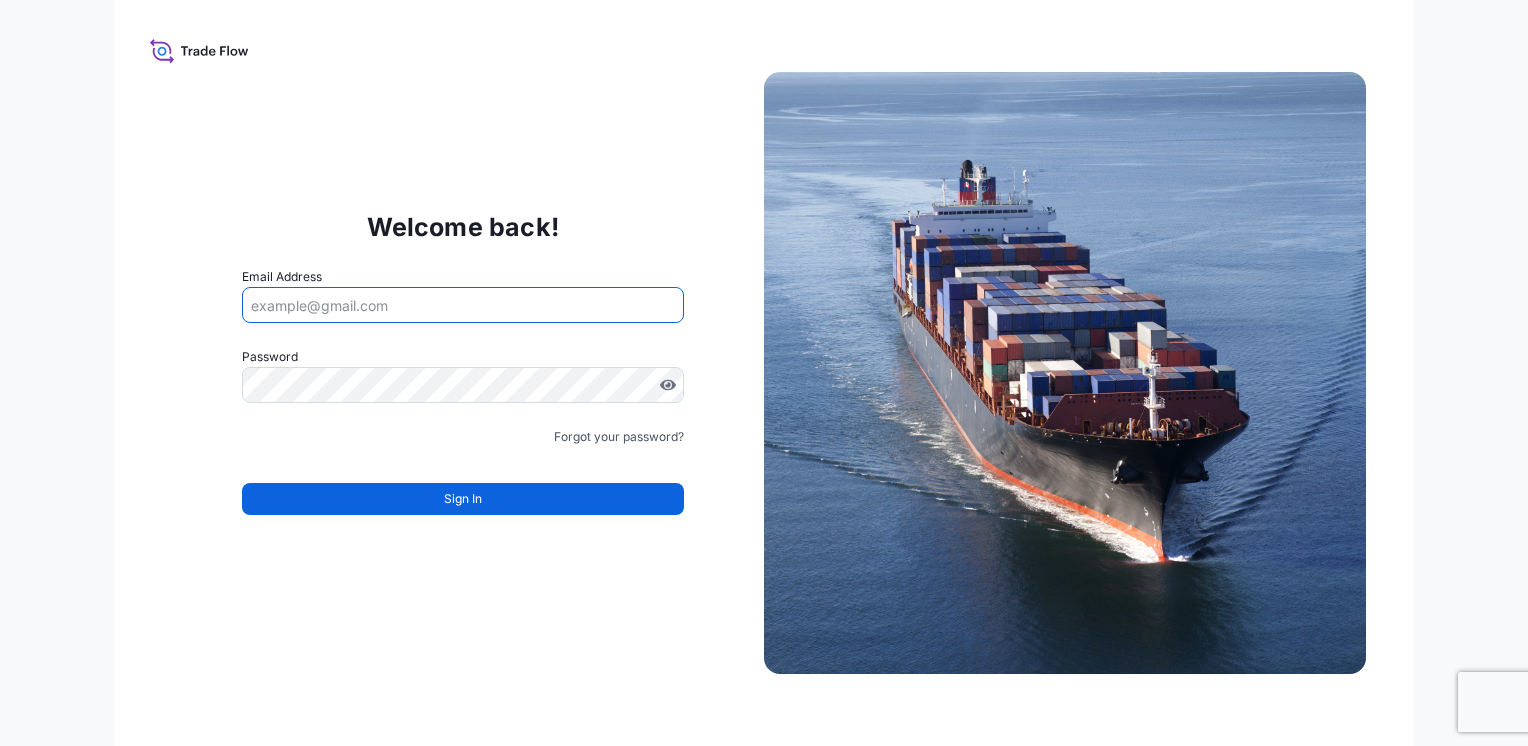 type on "sdawson@tradetechnologies.com" 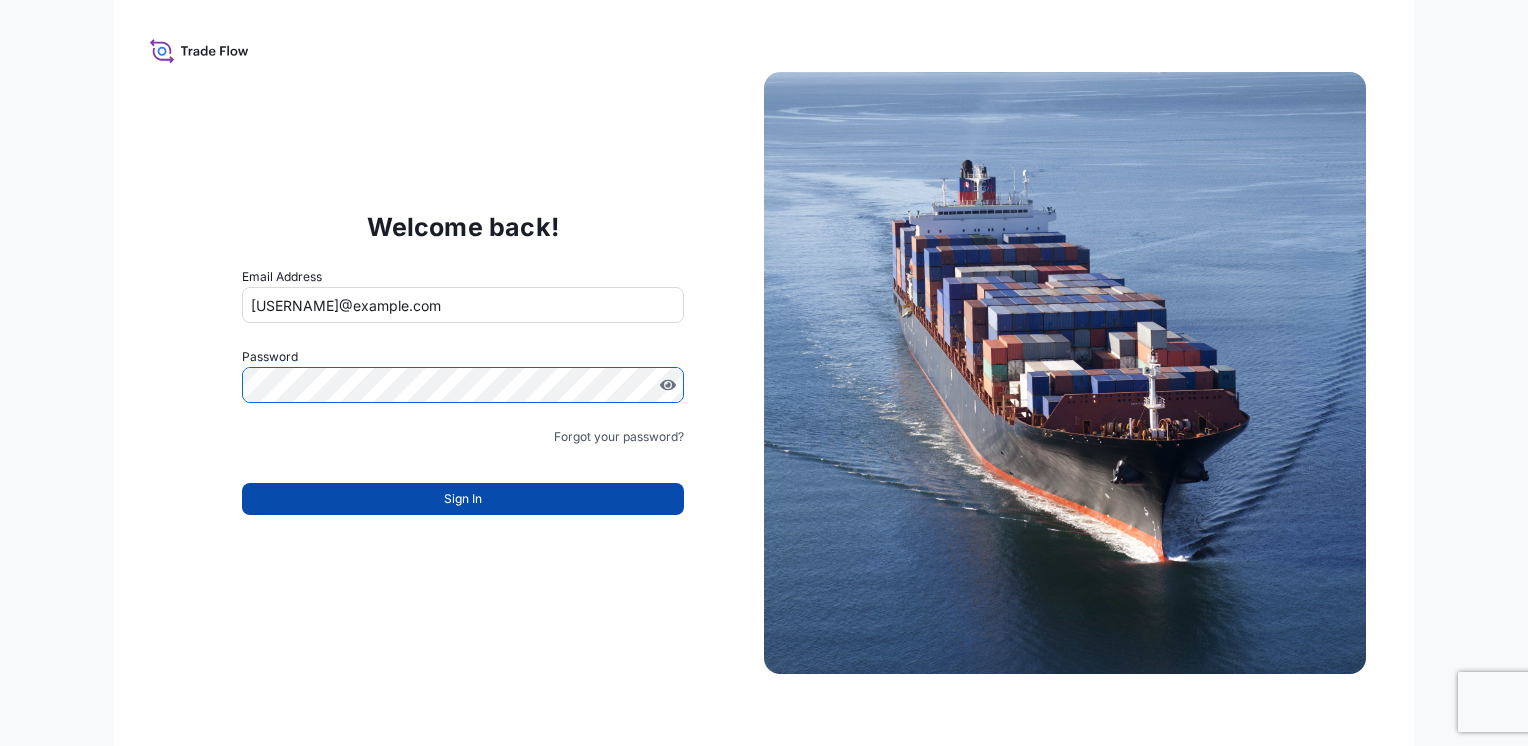 click on "Sign In" at bounding box center [463, 499] 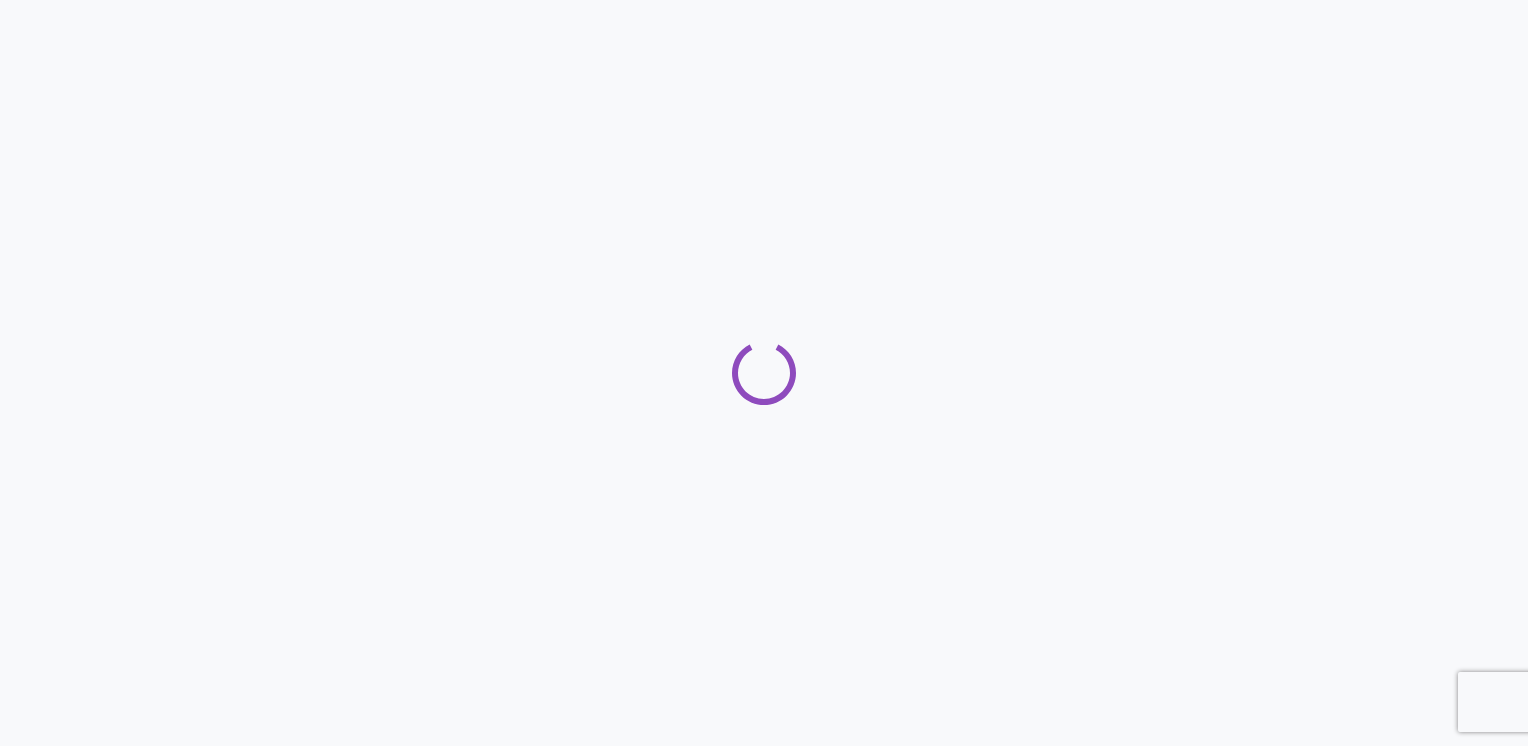 scroll, scrollTop: 0, scrollLeft: 0, axis: both 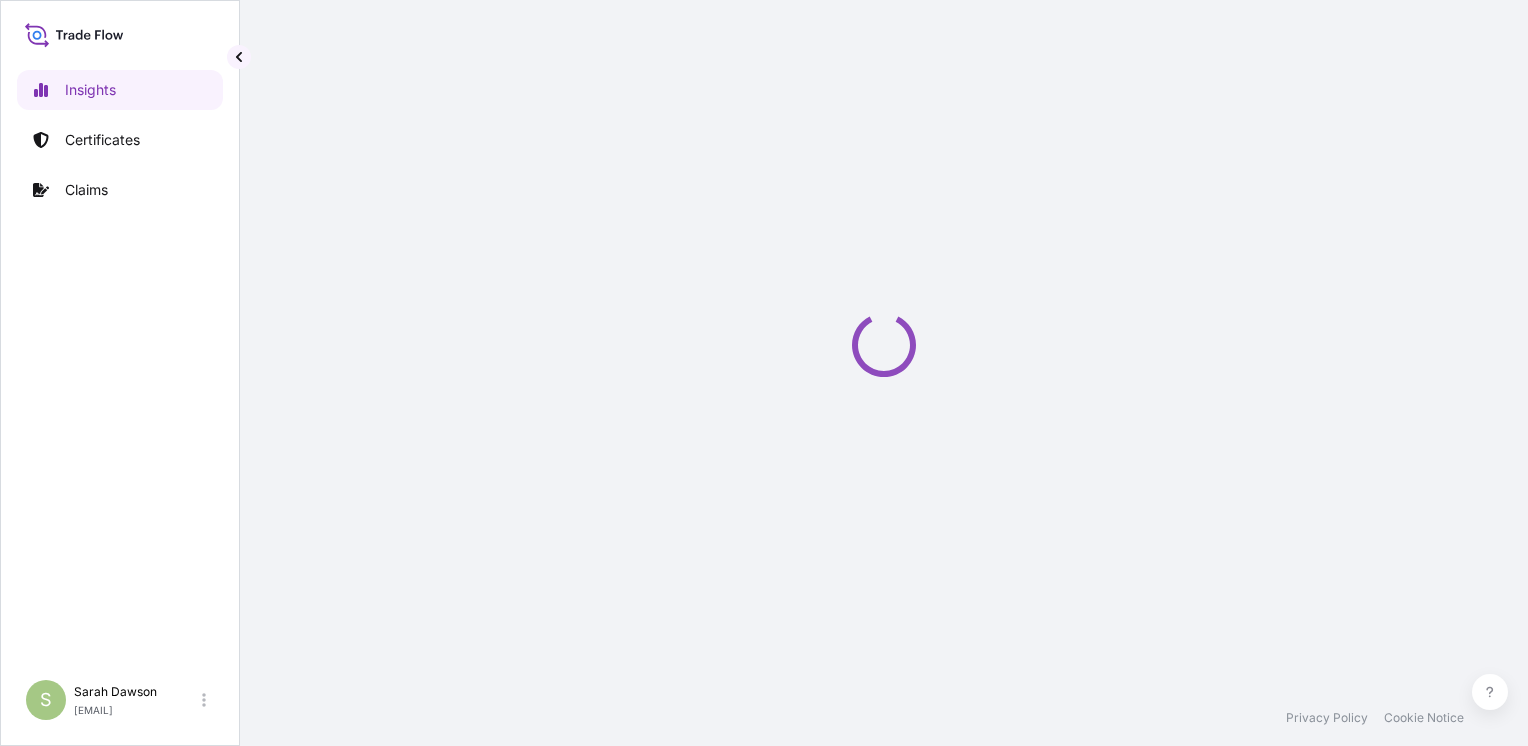 select on "2025" 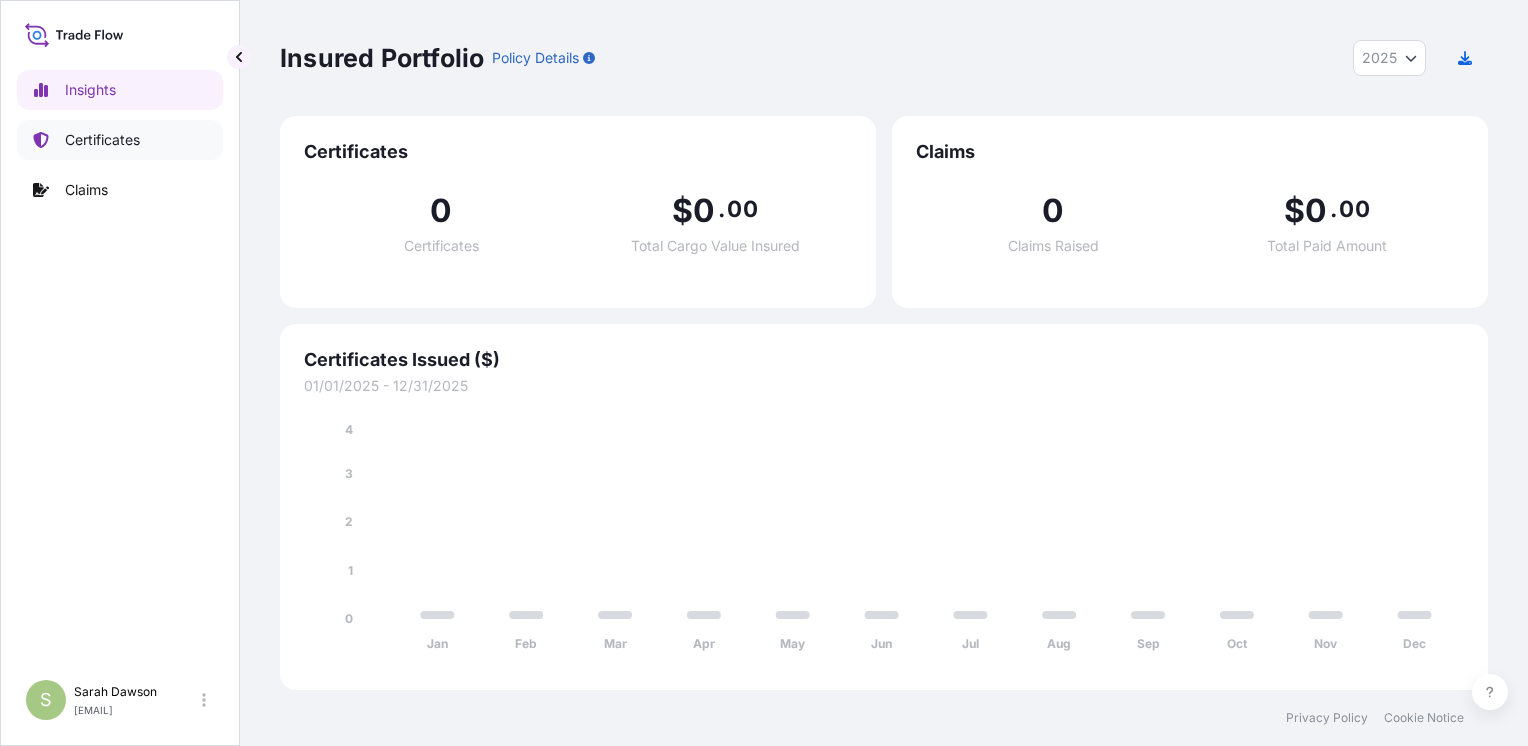 click on "Certificates" at bounding box center (102, 140) 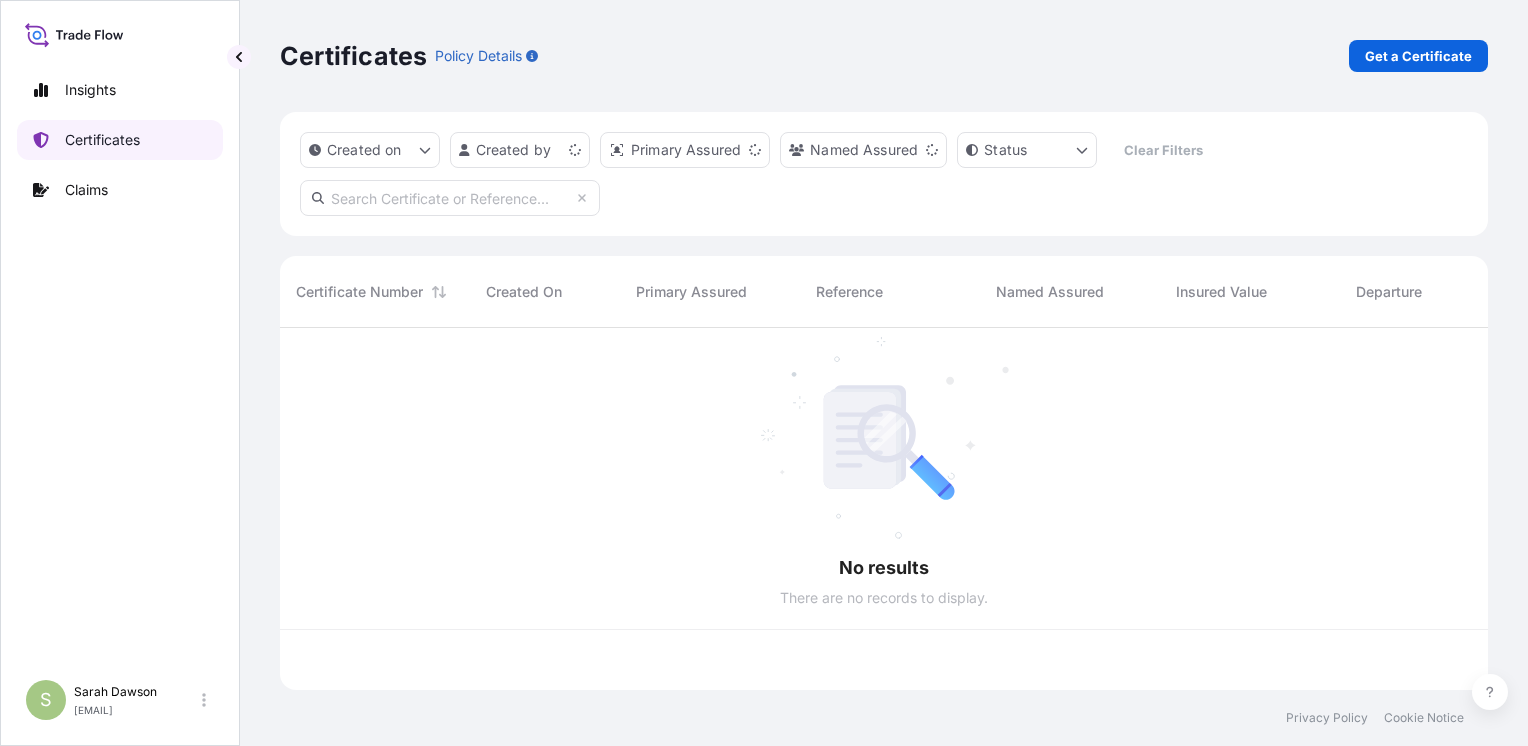 scroll, scrollTop: 16, scrollLeft: 16, axis: both 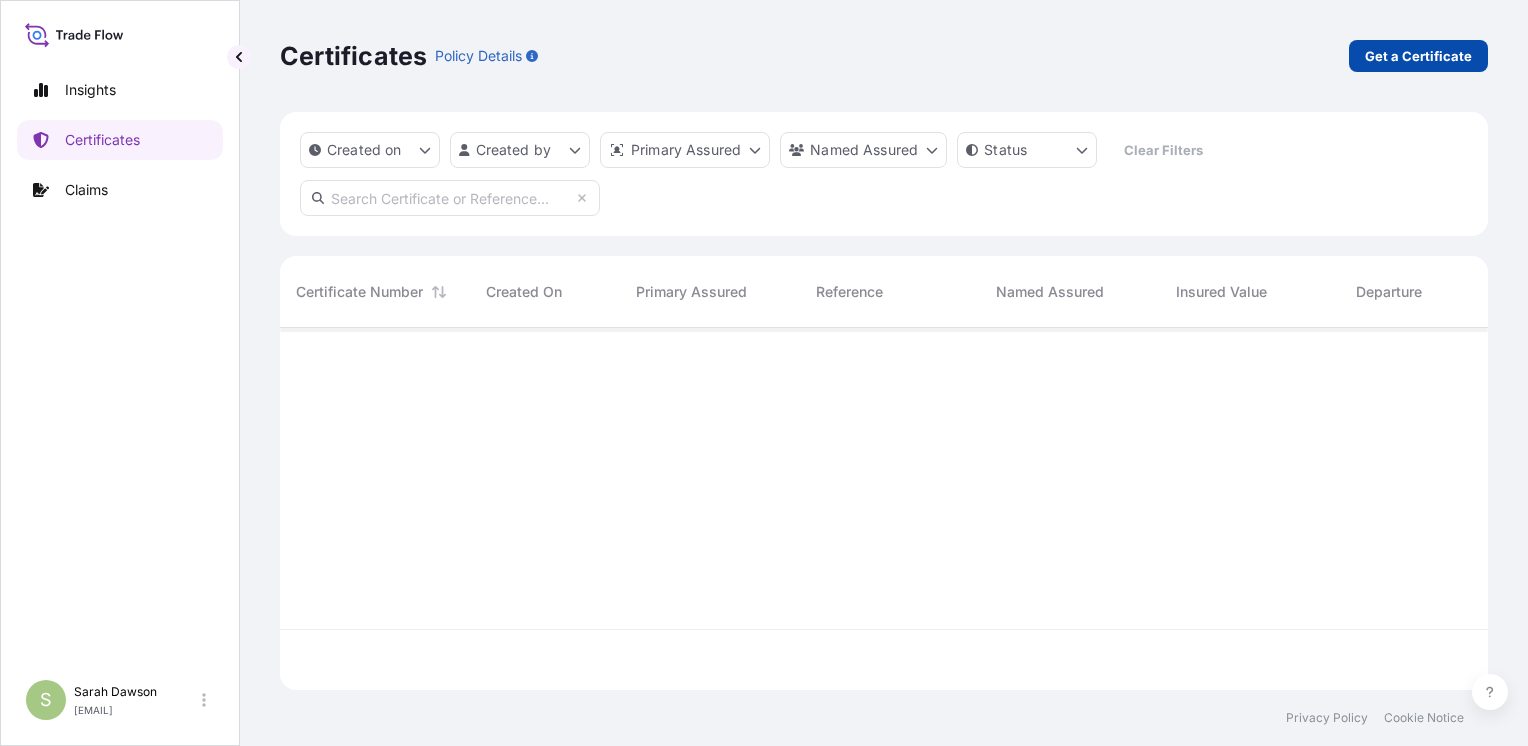 click on "Get a Certificate" at bounding box center (1418, 56) 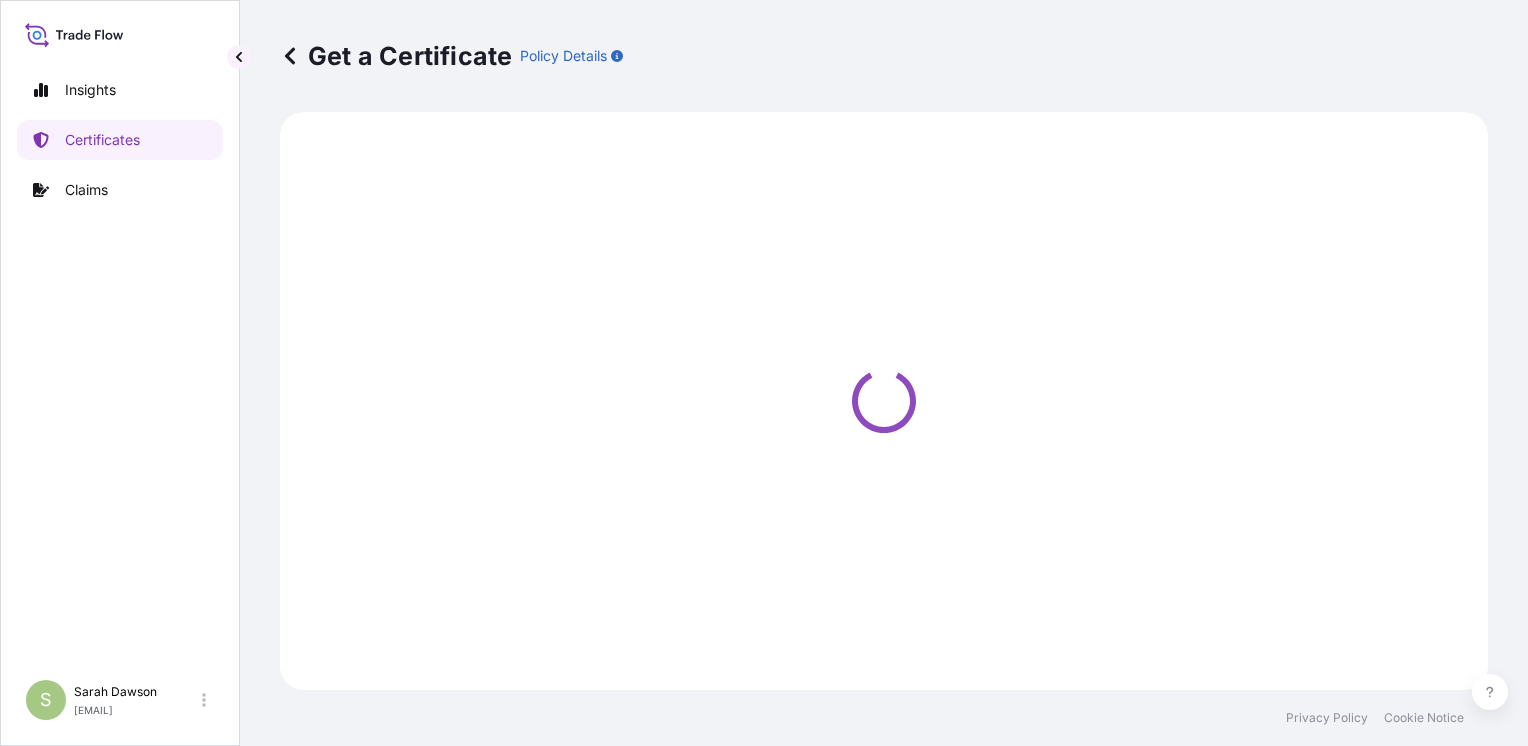 select on "Ocean Vessel" 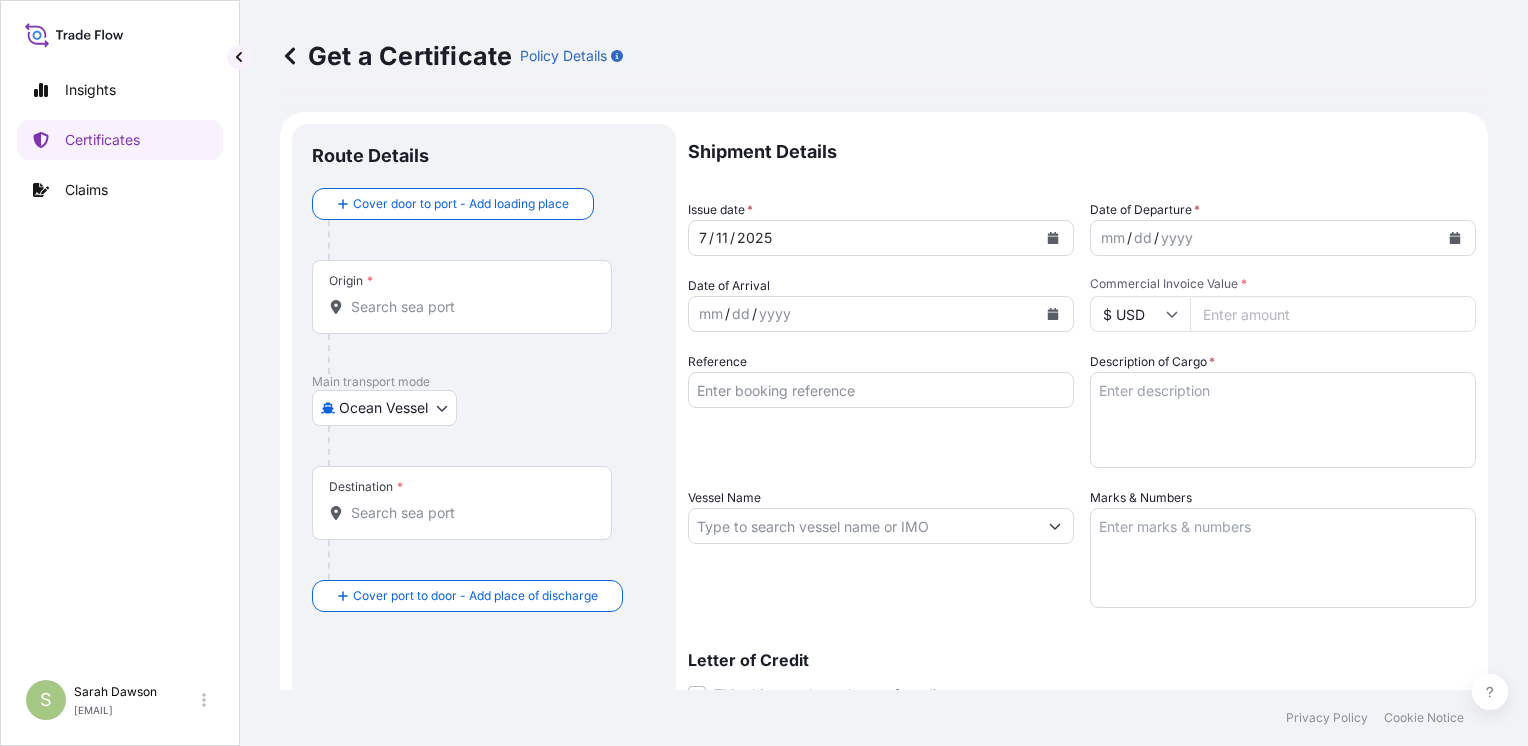 click 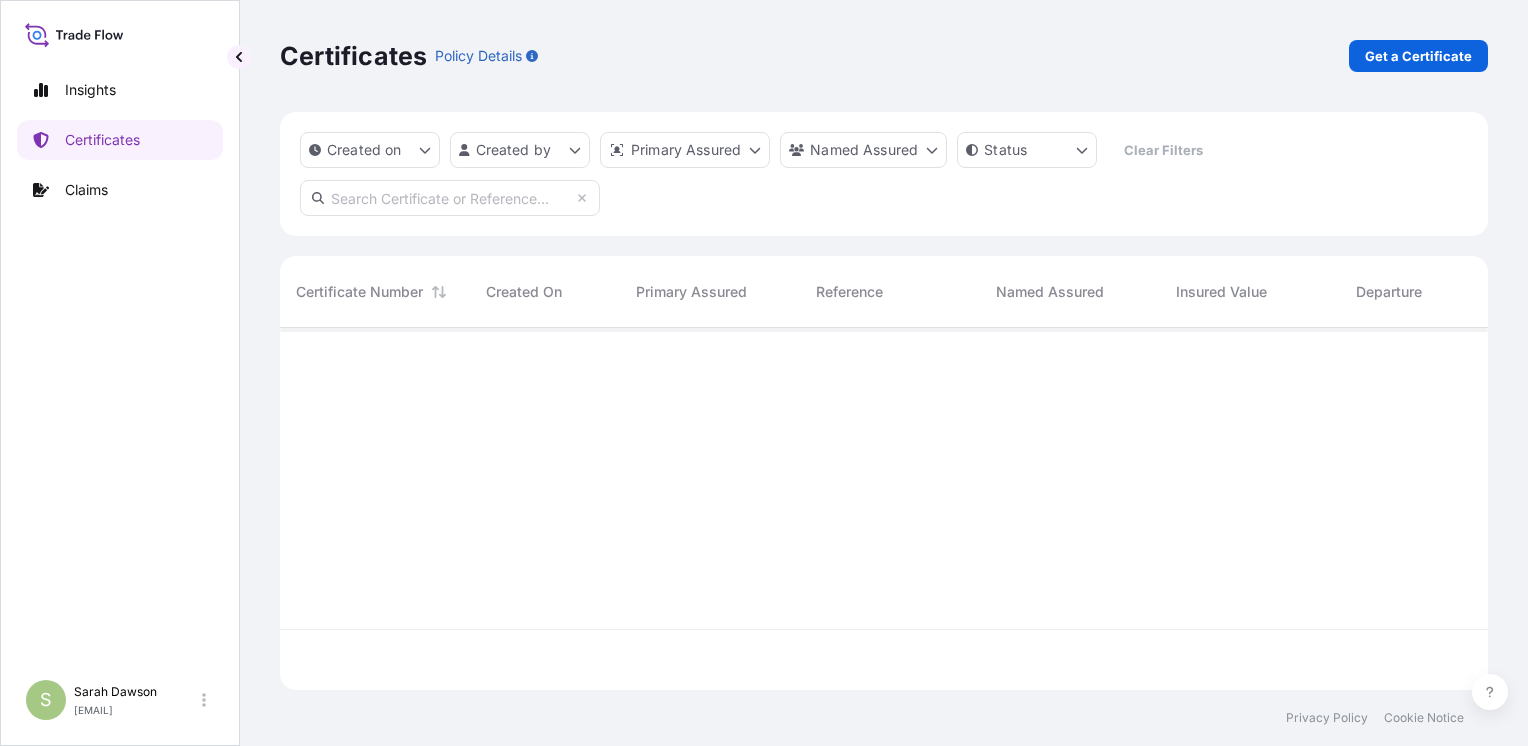 scroll, scrollTop: 16, scrollLeft: 16, axis: both 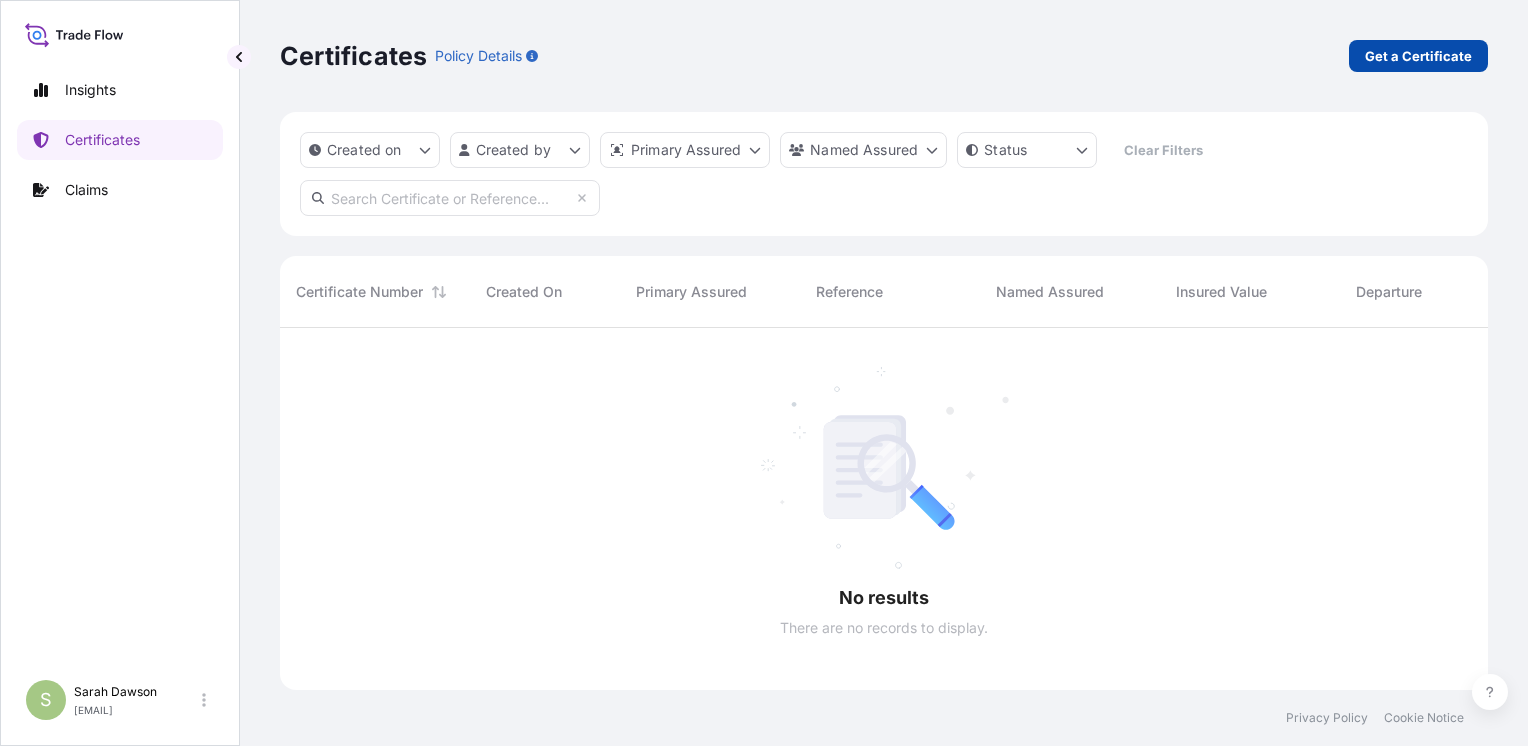 click on "Get a Certificate" at bounding box center [1418, 56] 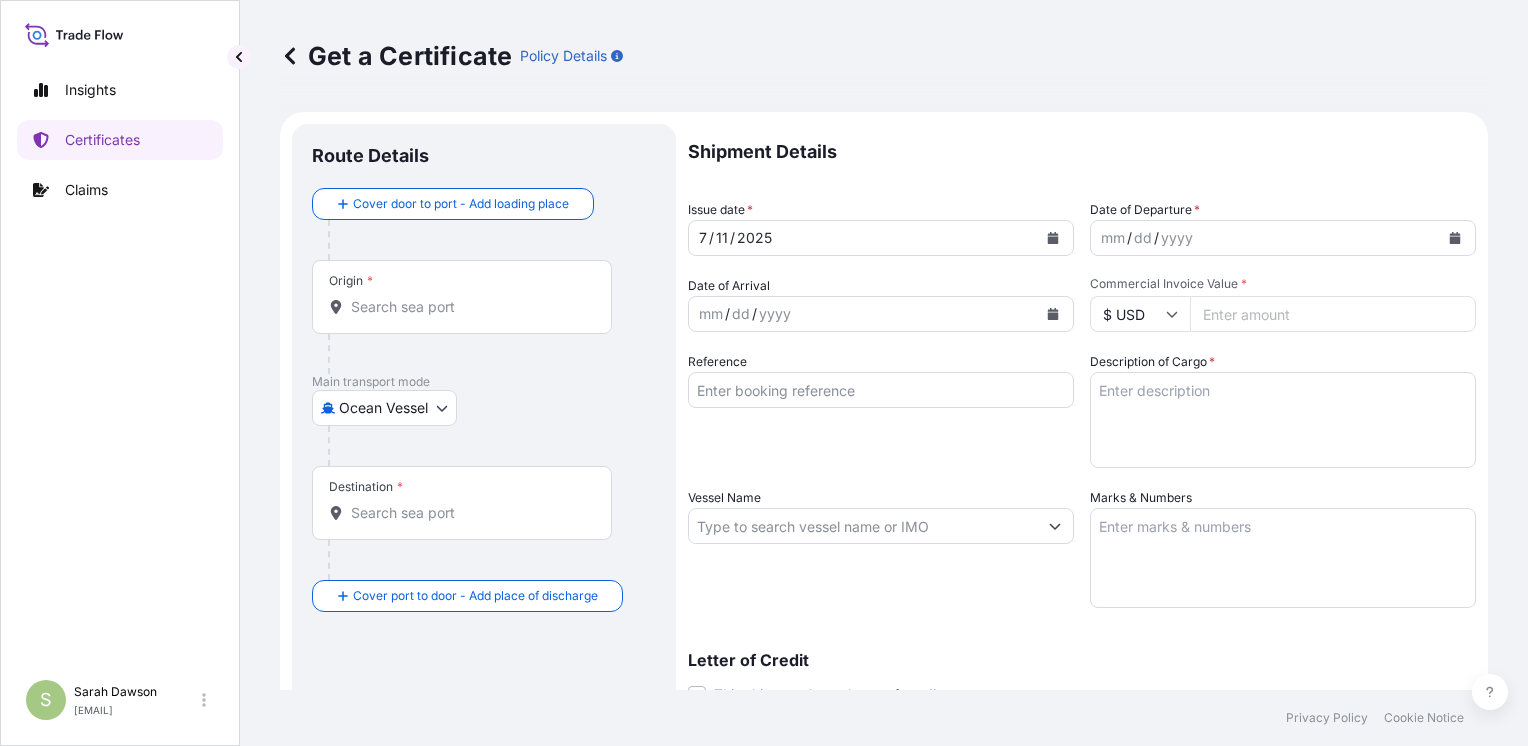 click on "Origin *" at bounding box center (469, 307) 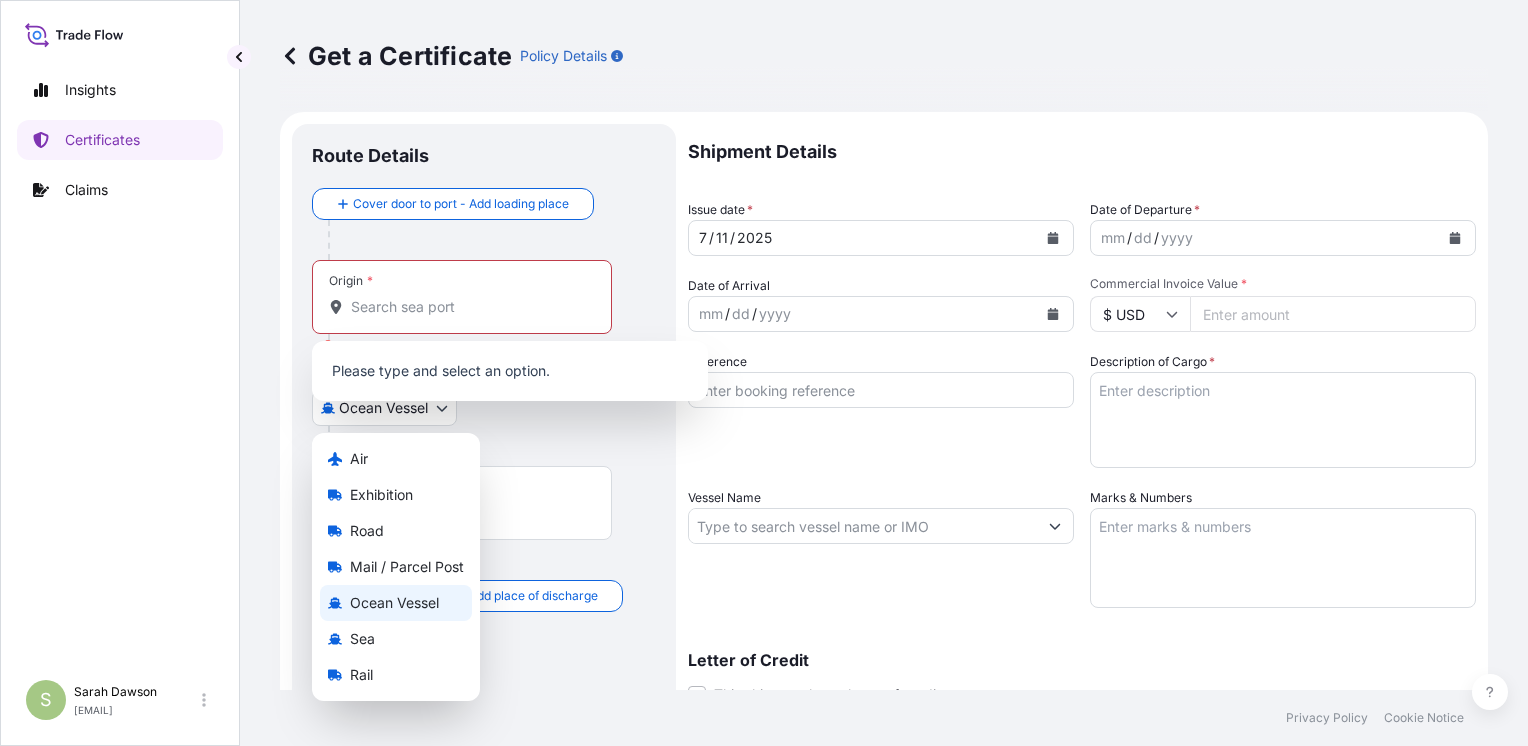 click on "0 options available.
Insights Certificates Claims S Sarah Dawson sdawson@example.com Get a Certificate Policy Details Route Details   Cover door to port - Add loading place Place of loading Road / Inland Road / Inland Origin * Please select an origin Main transport mode Ocean Vessel Air Exhibition Road Mail / Parcel Post Ocean Vessel Sea Rail Destination * Cover port to door - Add place of discharge Road / Inland Road / Inland Place of Discharge Shipment Details Issue date * 7 / 11 / 2025 Date of Departure * mm / dd / yyyy Date of Arrival mm / dd / yyyy Commodity Goods, Merchandise, and/or Property of every type Packing Category Commercial Invoice Value    * $ USD Reference Description of Cargo * Vessel Name Marks & Numbers Letter of Credit This shipment has a letter of credit Letter of credit * Letter of credit may not exceed 12000 characters Assured Details Primary Assured * Select a primary assured Lam Research Corporation Named Assured Named Assured Address Create Certificate
0 Air" at bounding box center (764, 373) 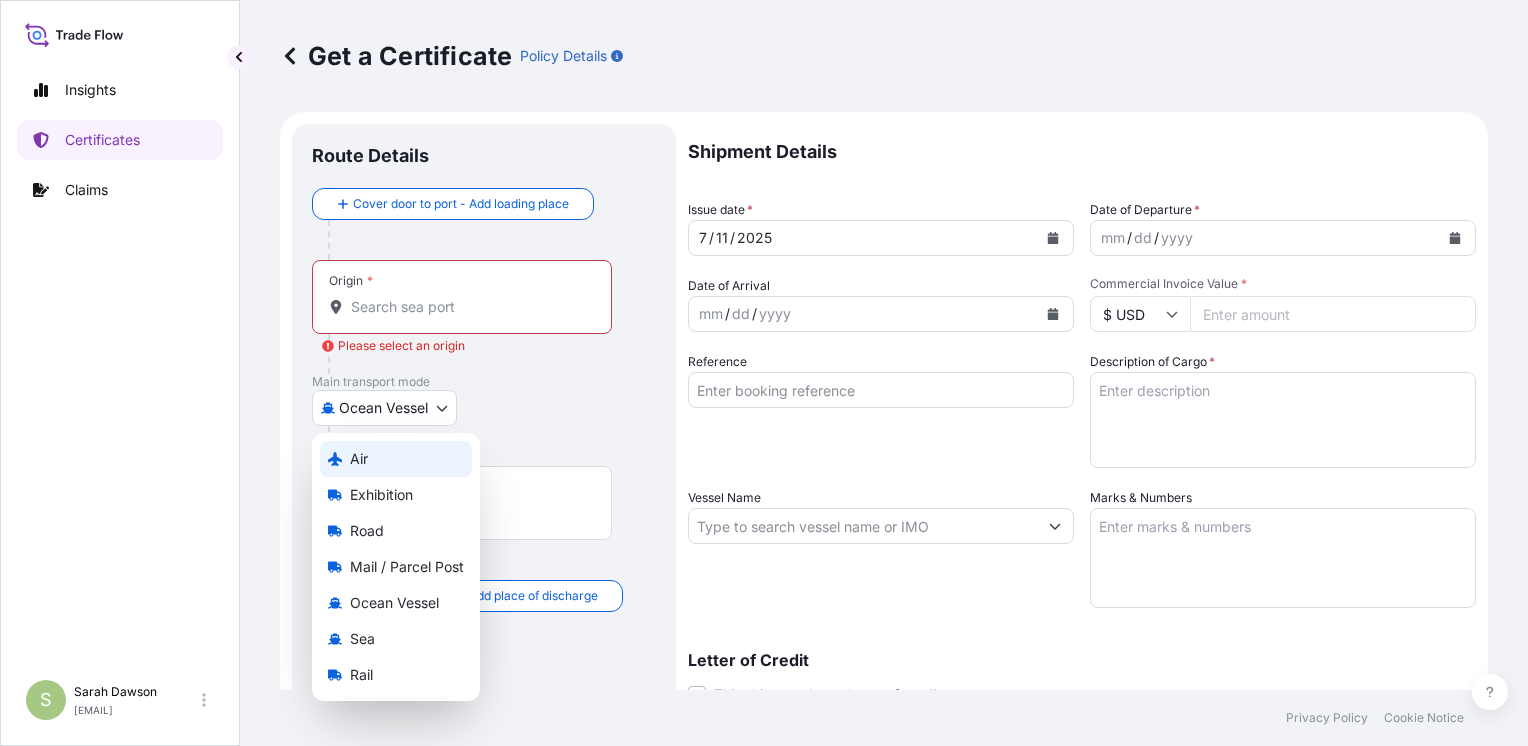 click on "Air" at bounding box center (359, 459) 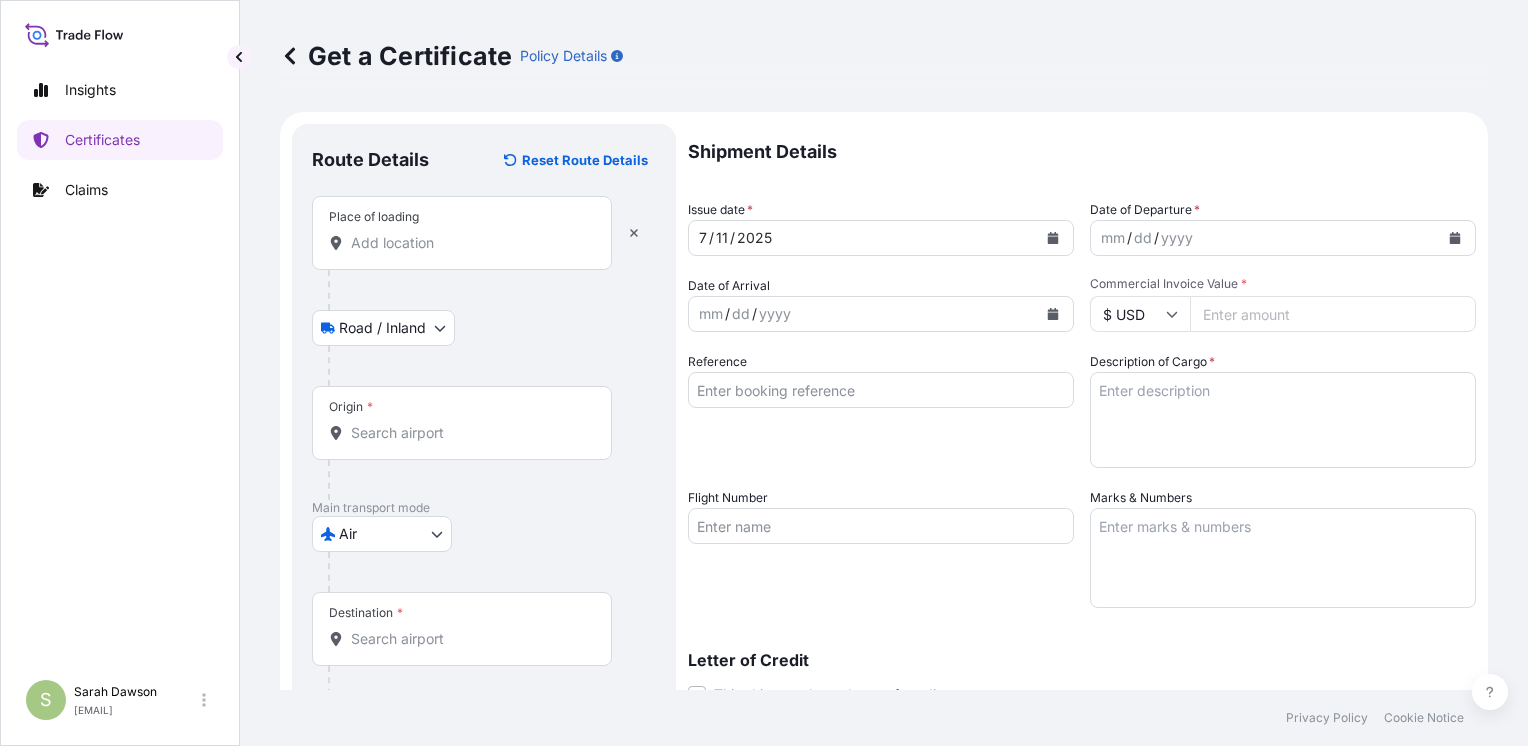 click on "Place of loading" at bounding box center (469, 243) 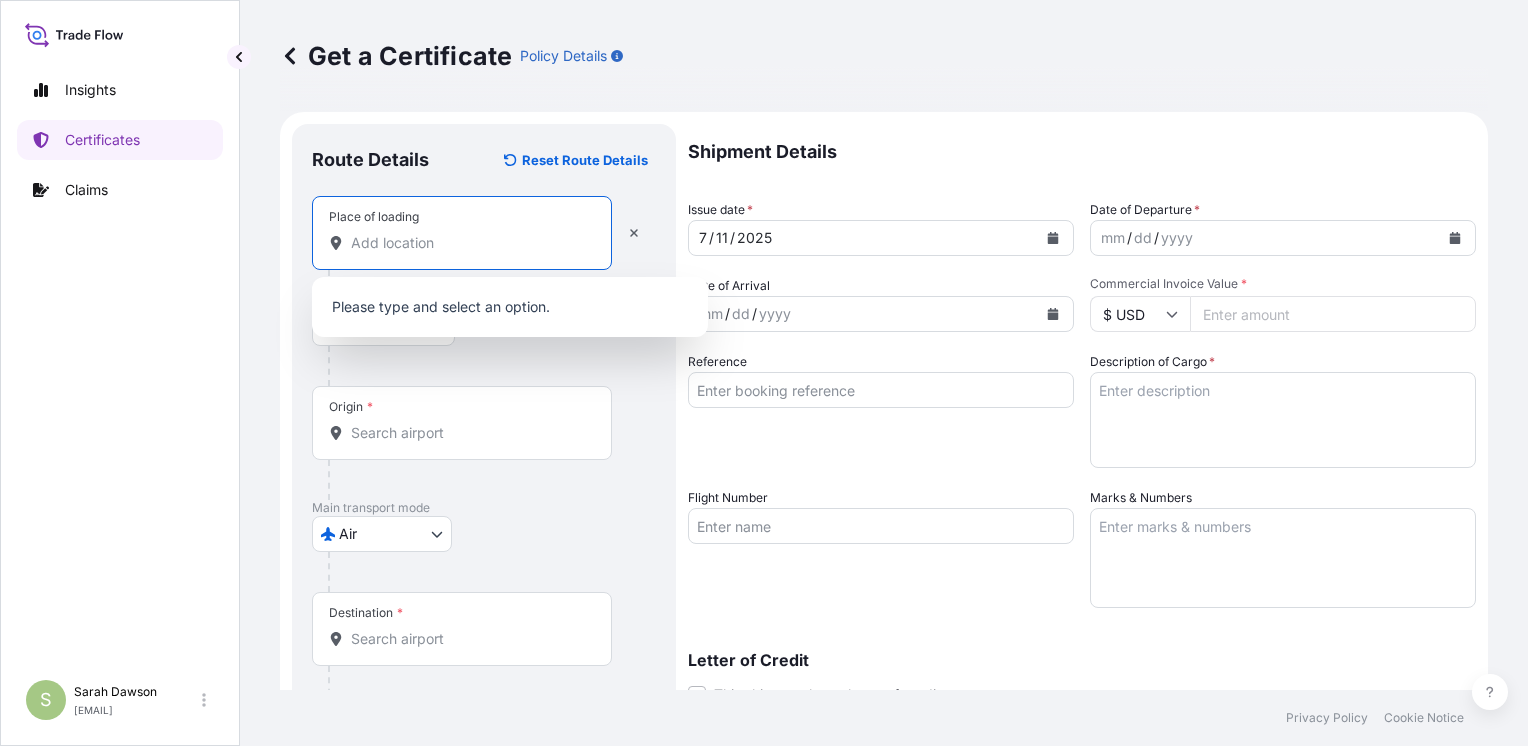 click on "Place of loading" at bounding box center (469, 243) 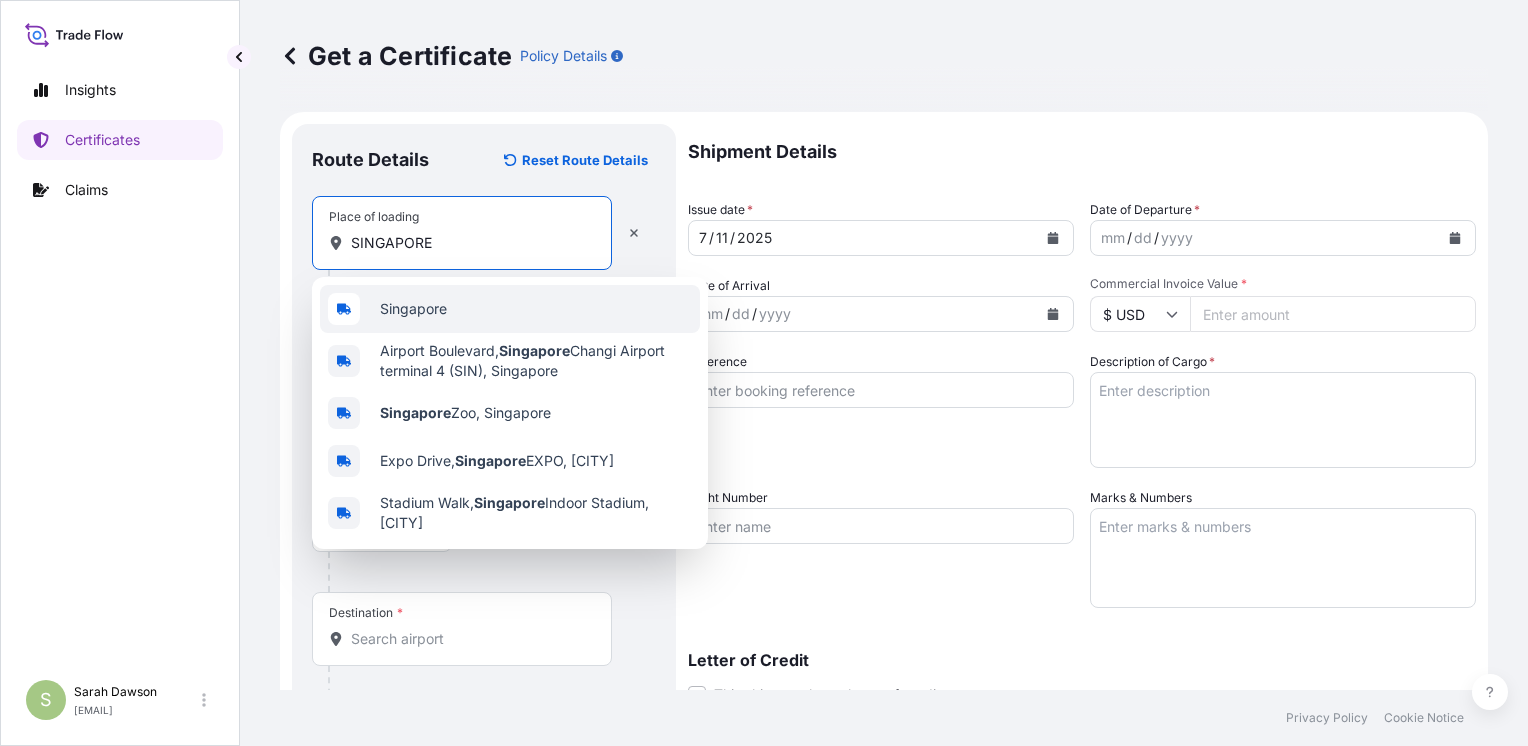 click on "Singapore" at bounding box center (413, 309) 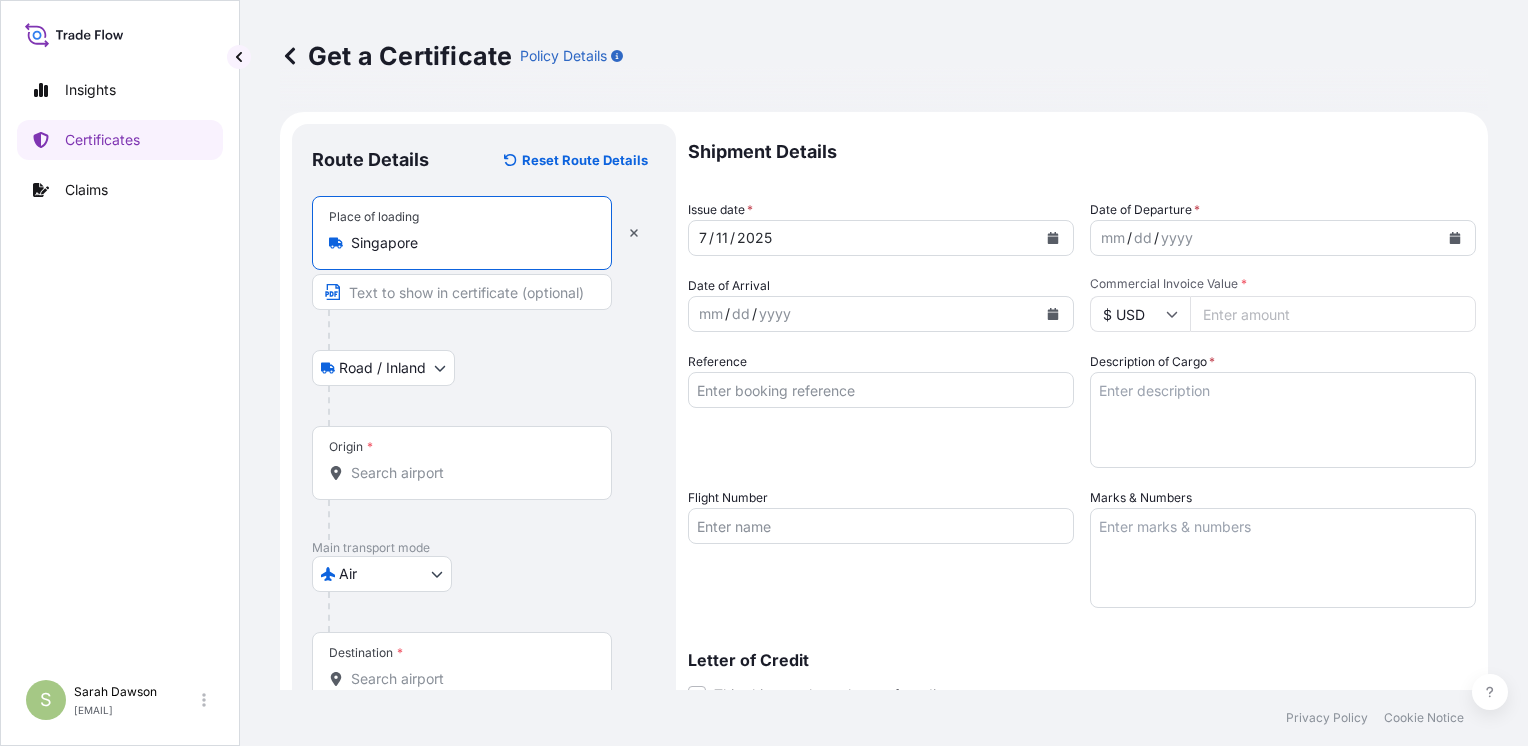 type on "Singapore" 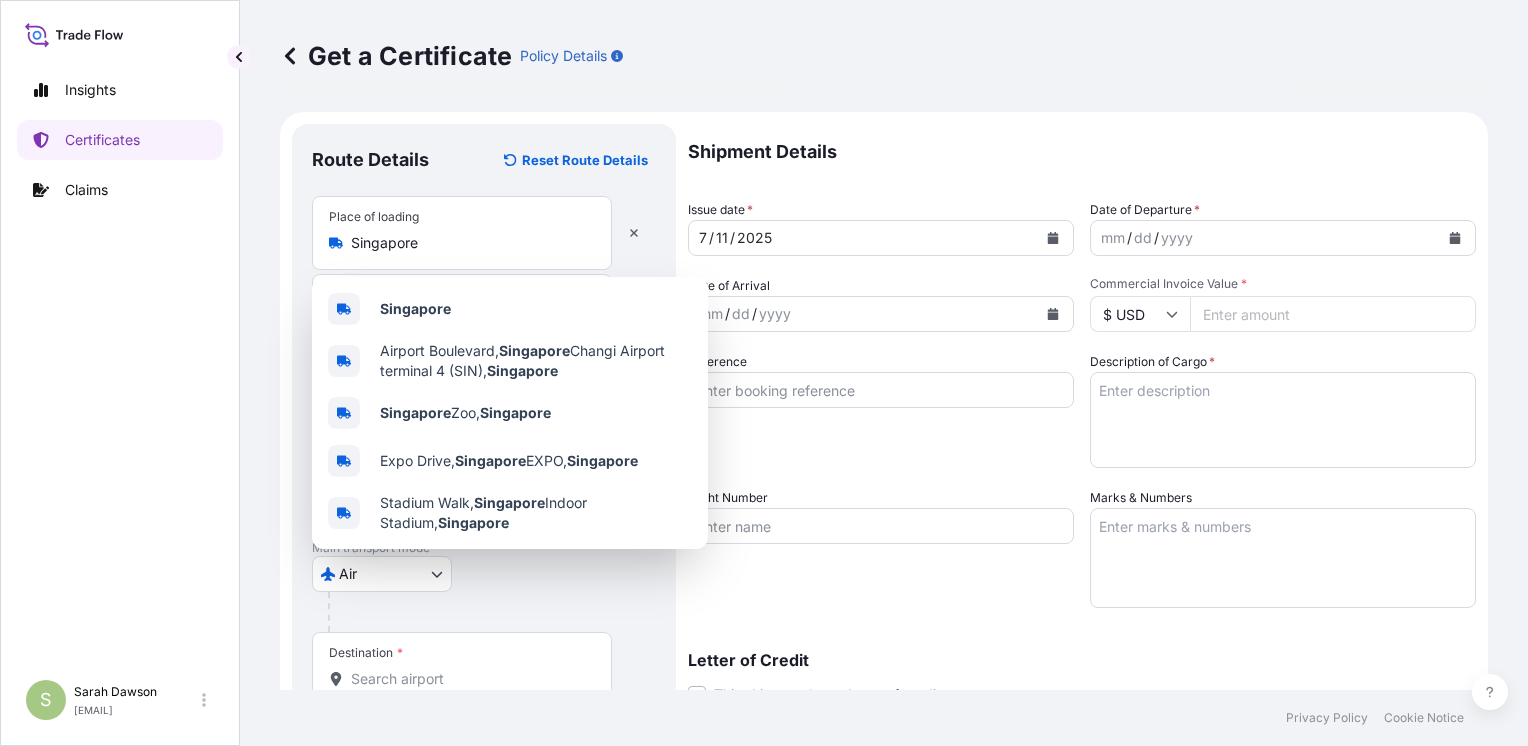 click on "Get a Certificate Policy Details" at bounding box center [884, 56] 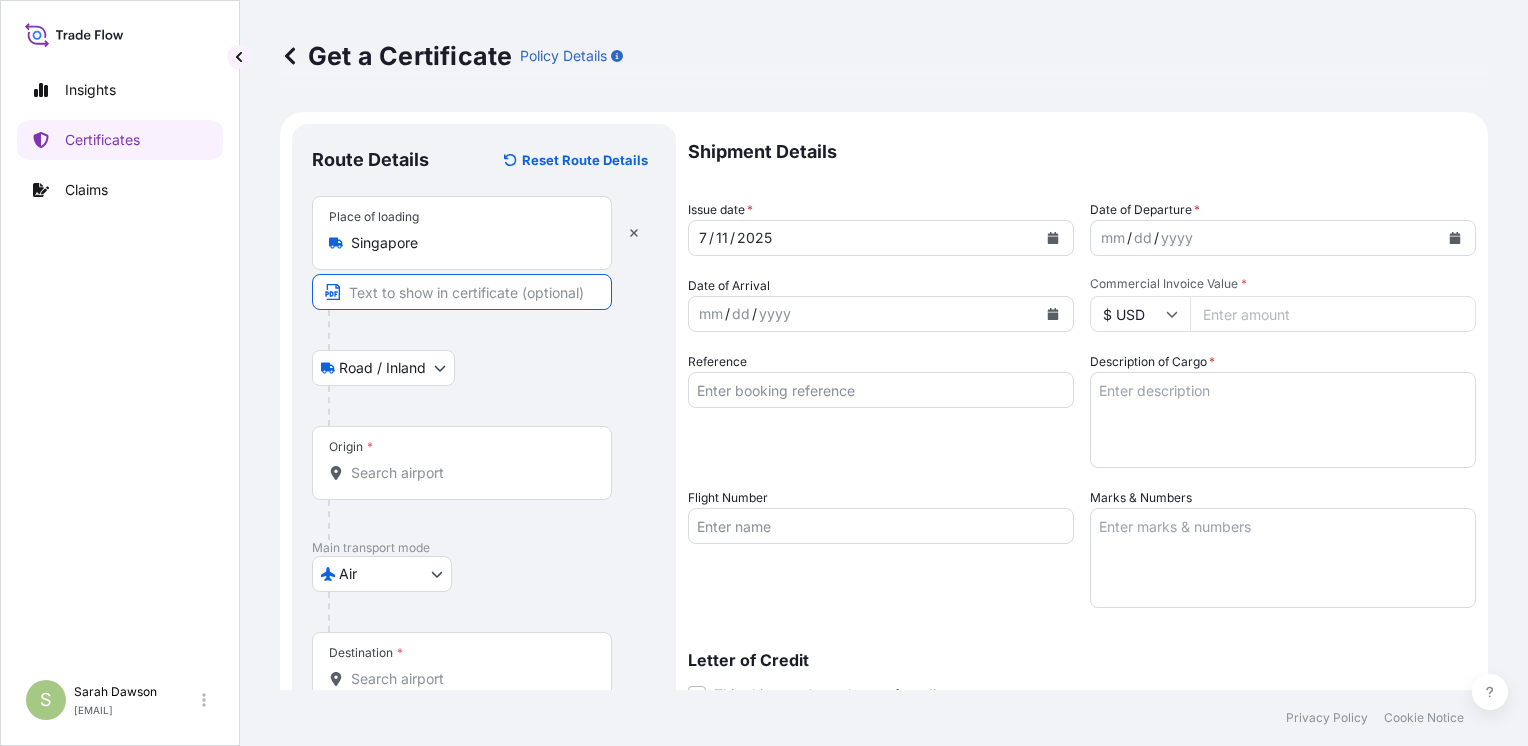 click at bounding box center [462, 292] 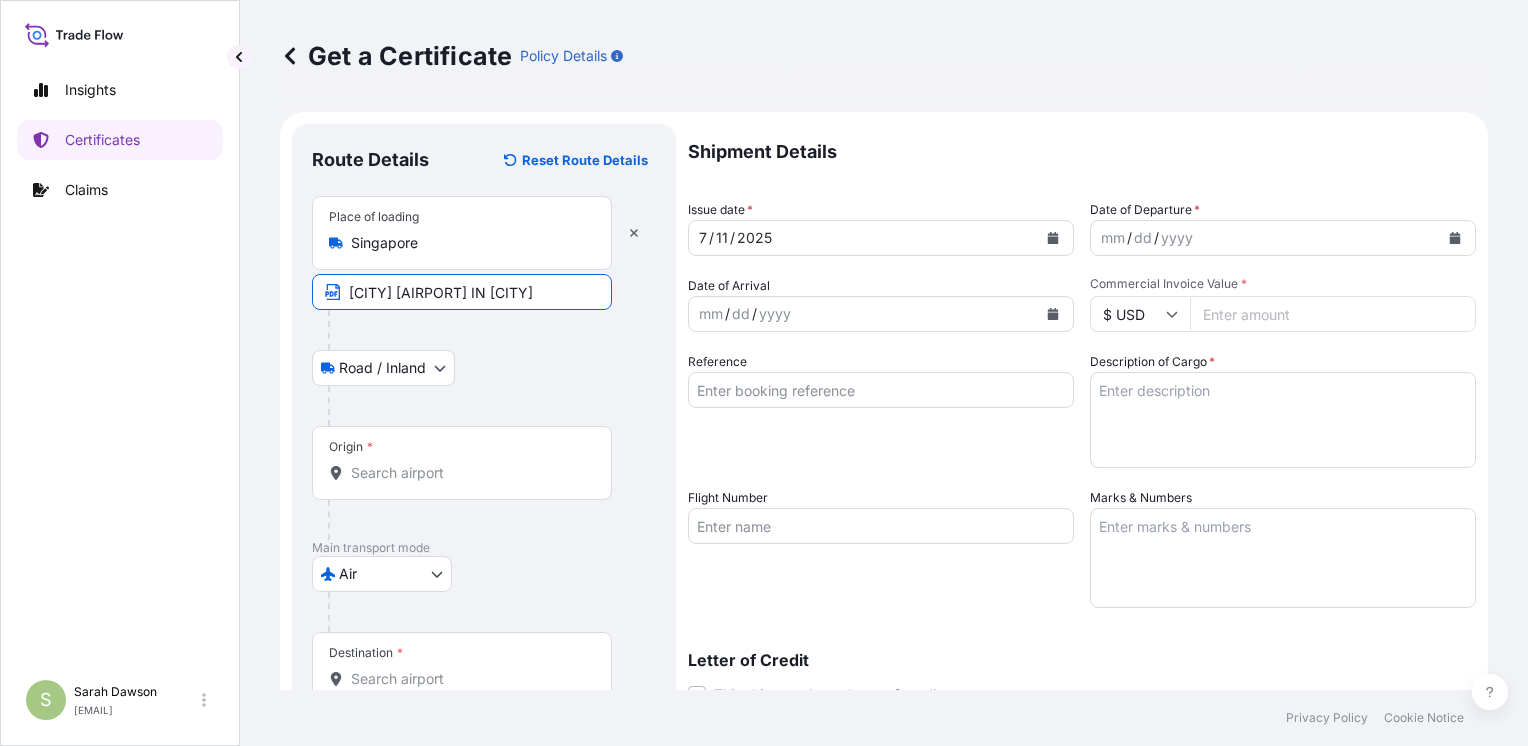 type on "[CITY] [AIRPORT] IN [CITY]" 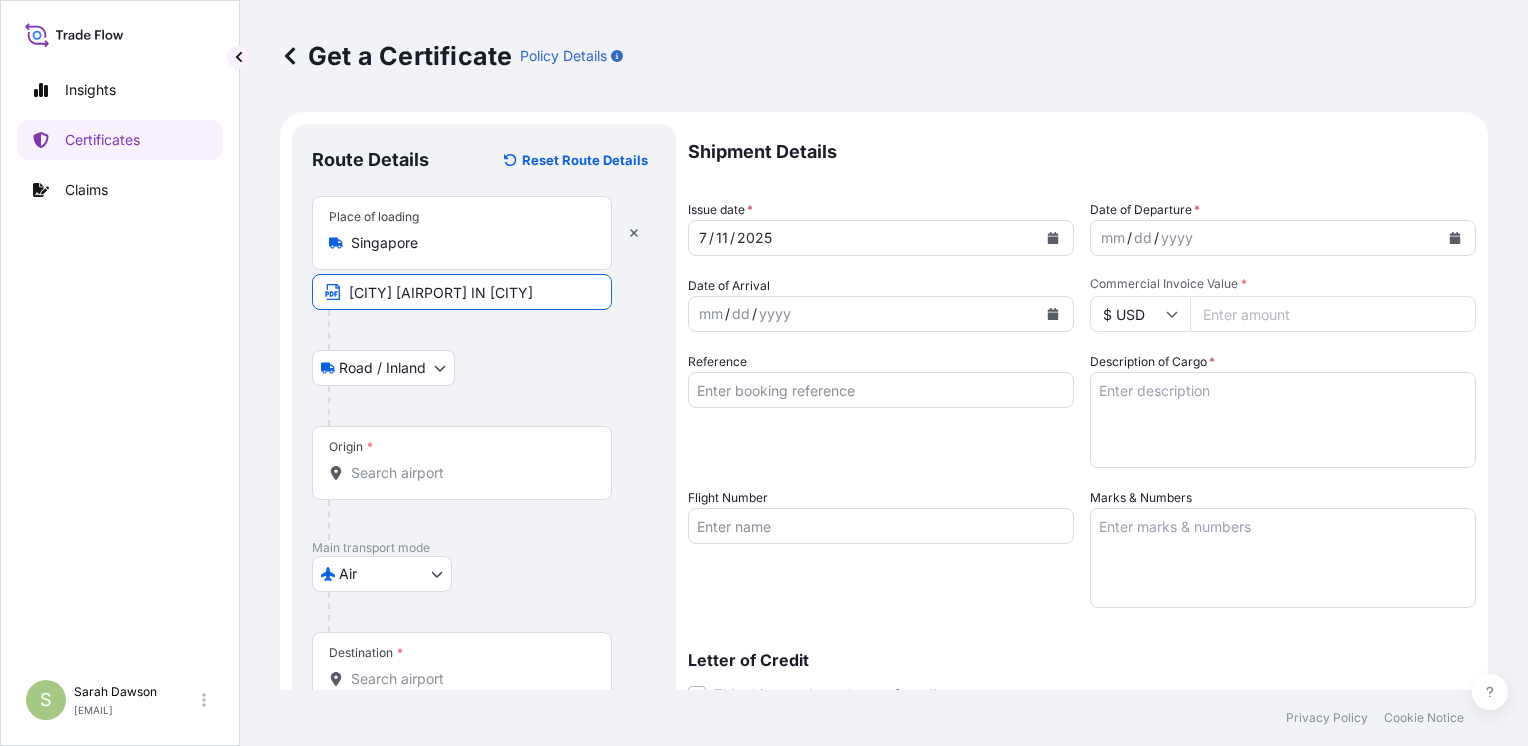 click 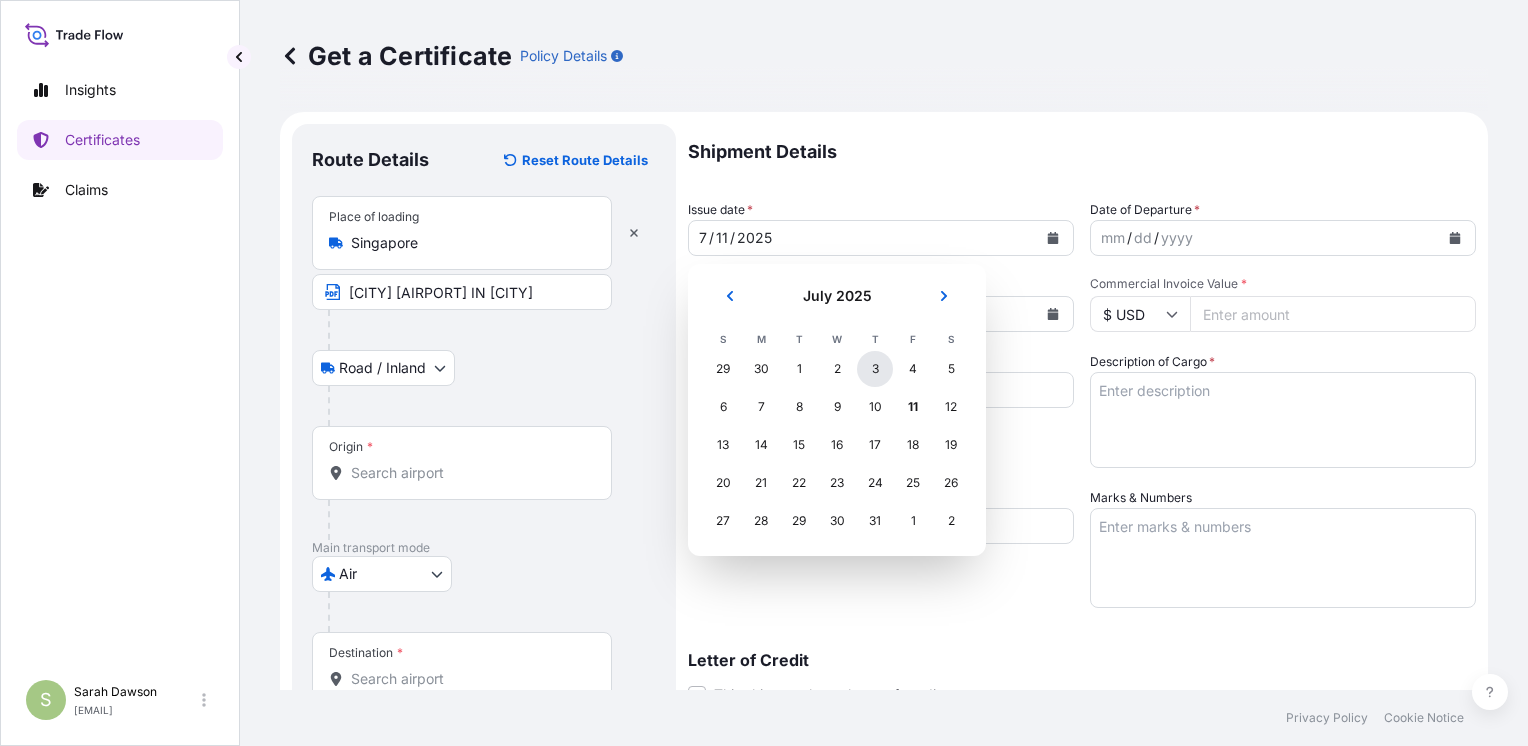 click on "3" at bounding box center [875, 369] 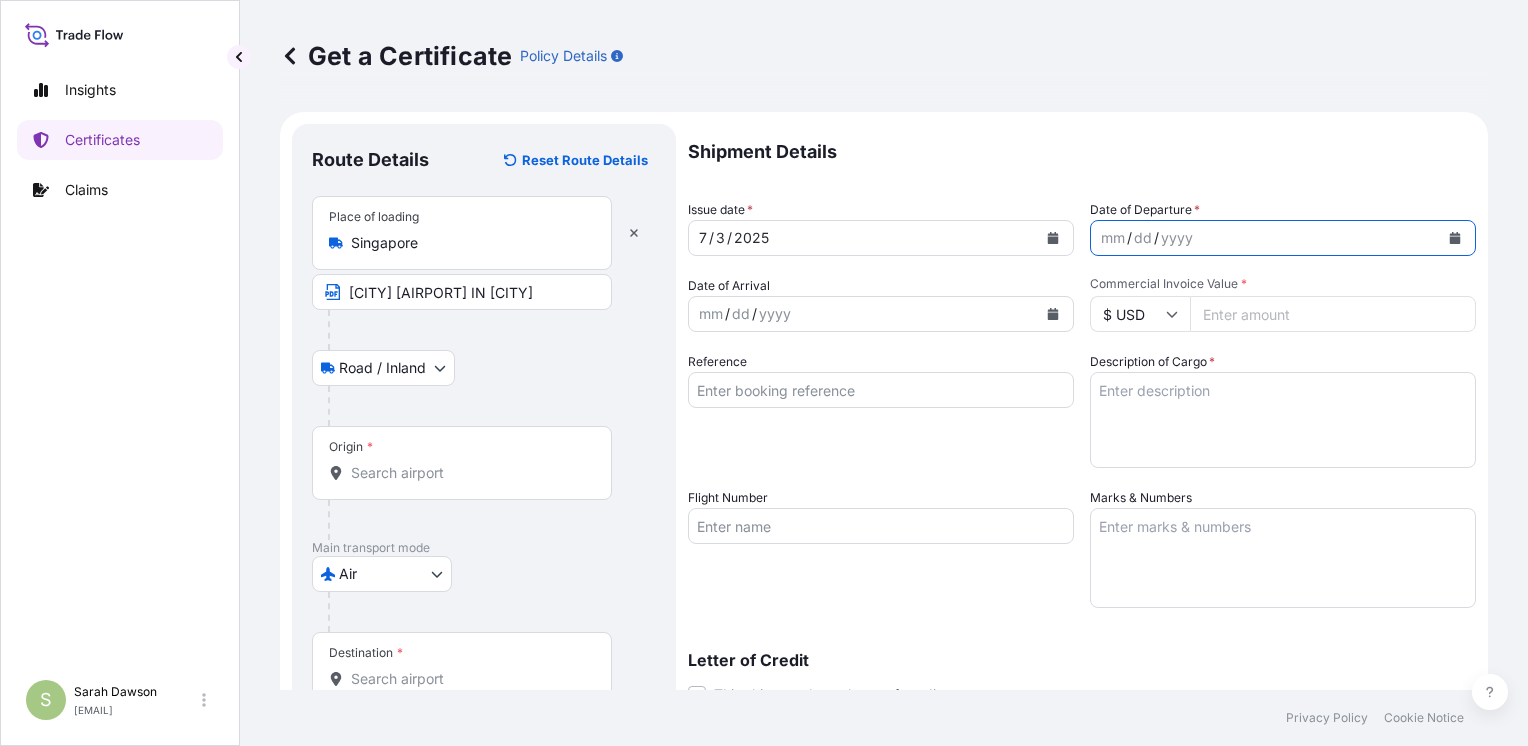 click 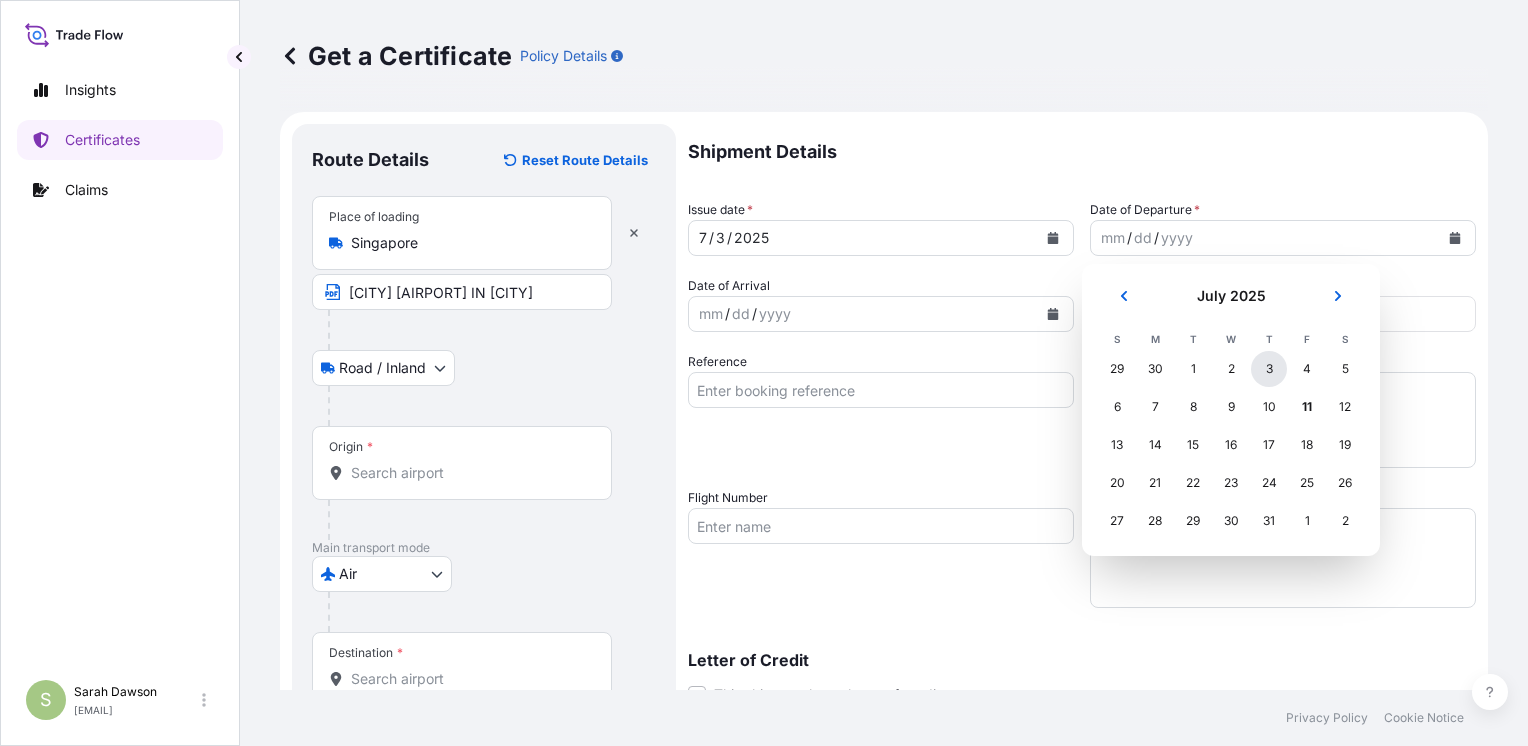 click on "3" at bounding box center [1269, 369] 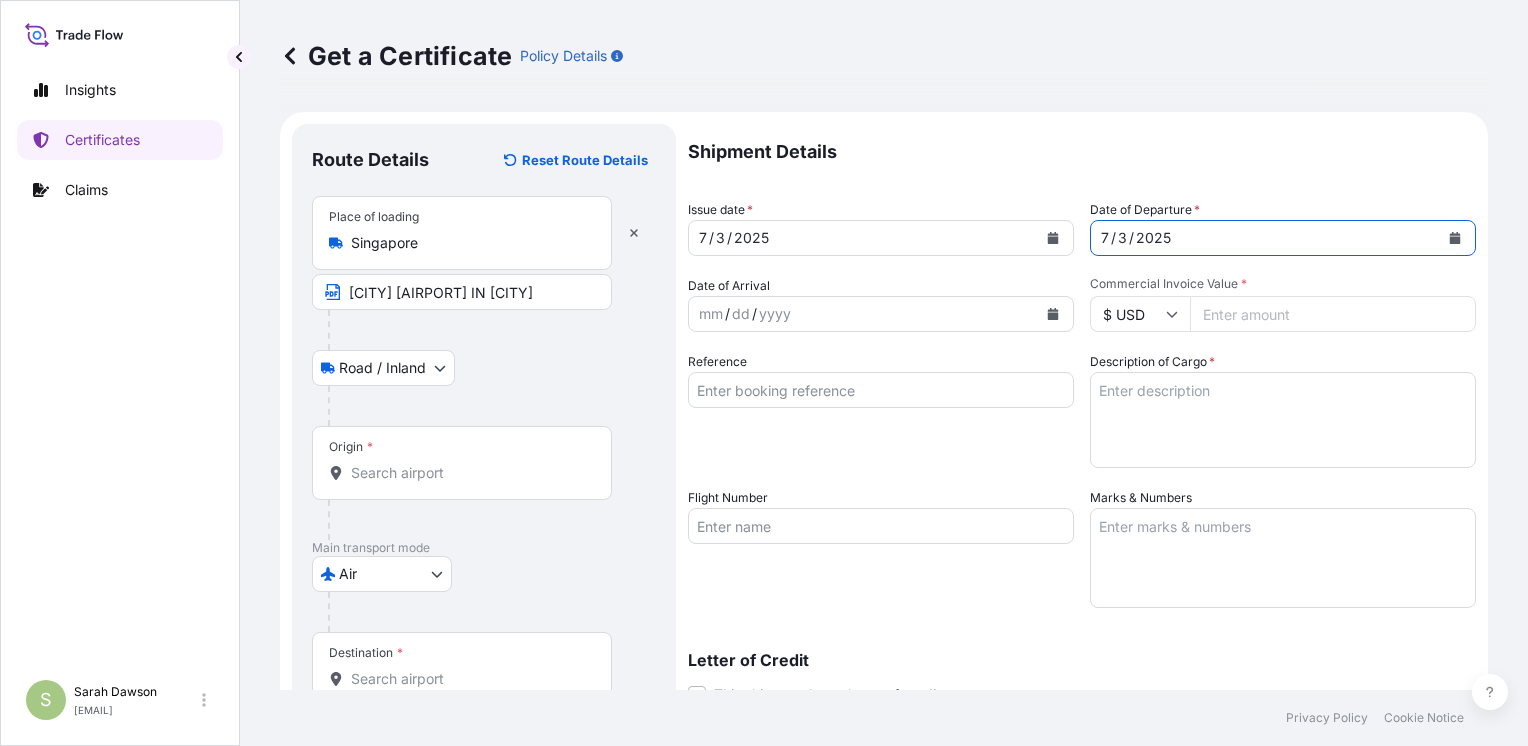 click on "Commercial Invoice Value    *" at bounding box center [1333, 314] 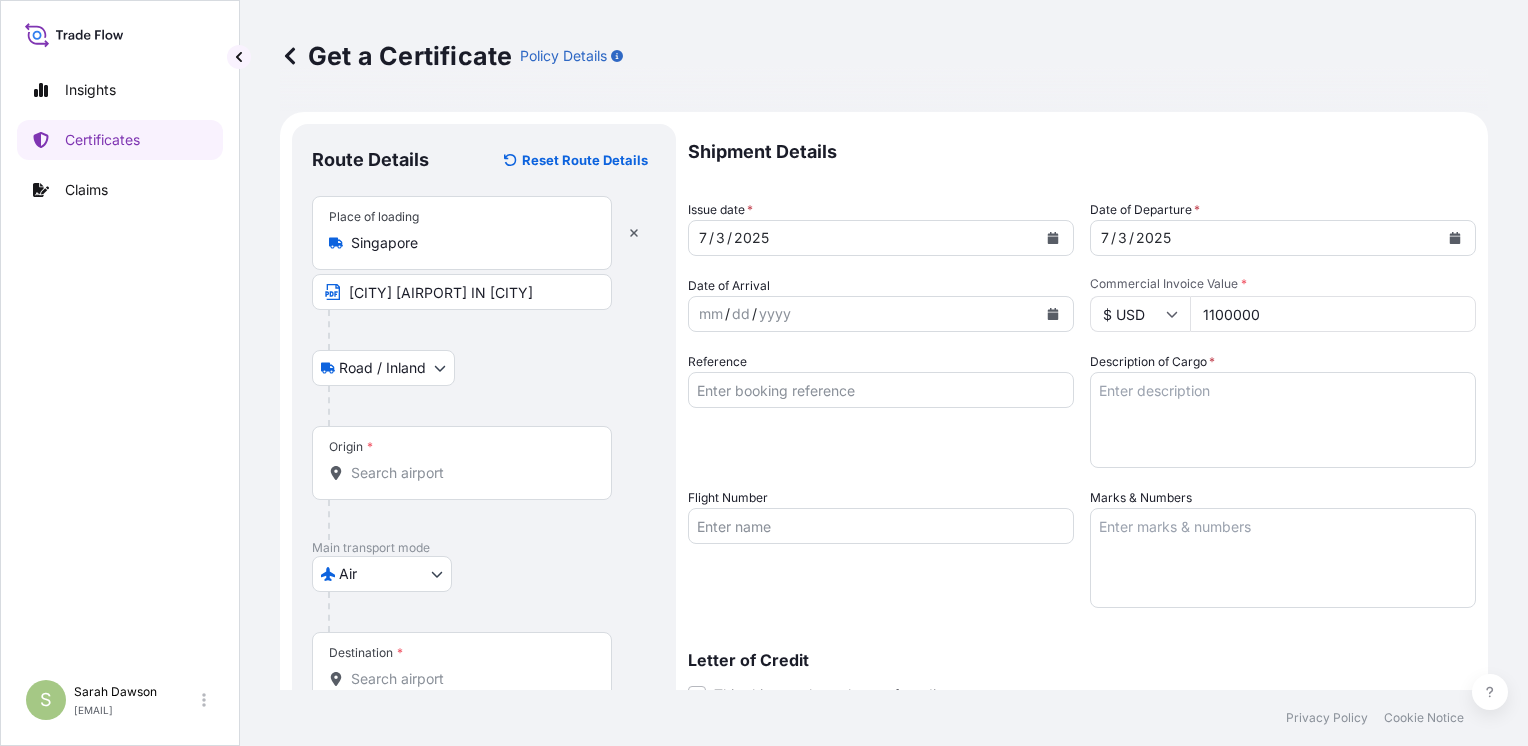 type on "1100000" 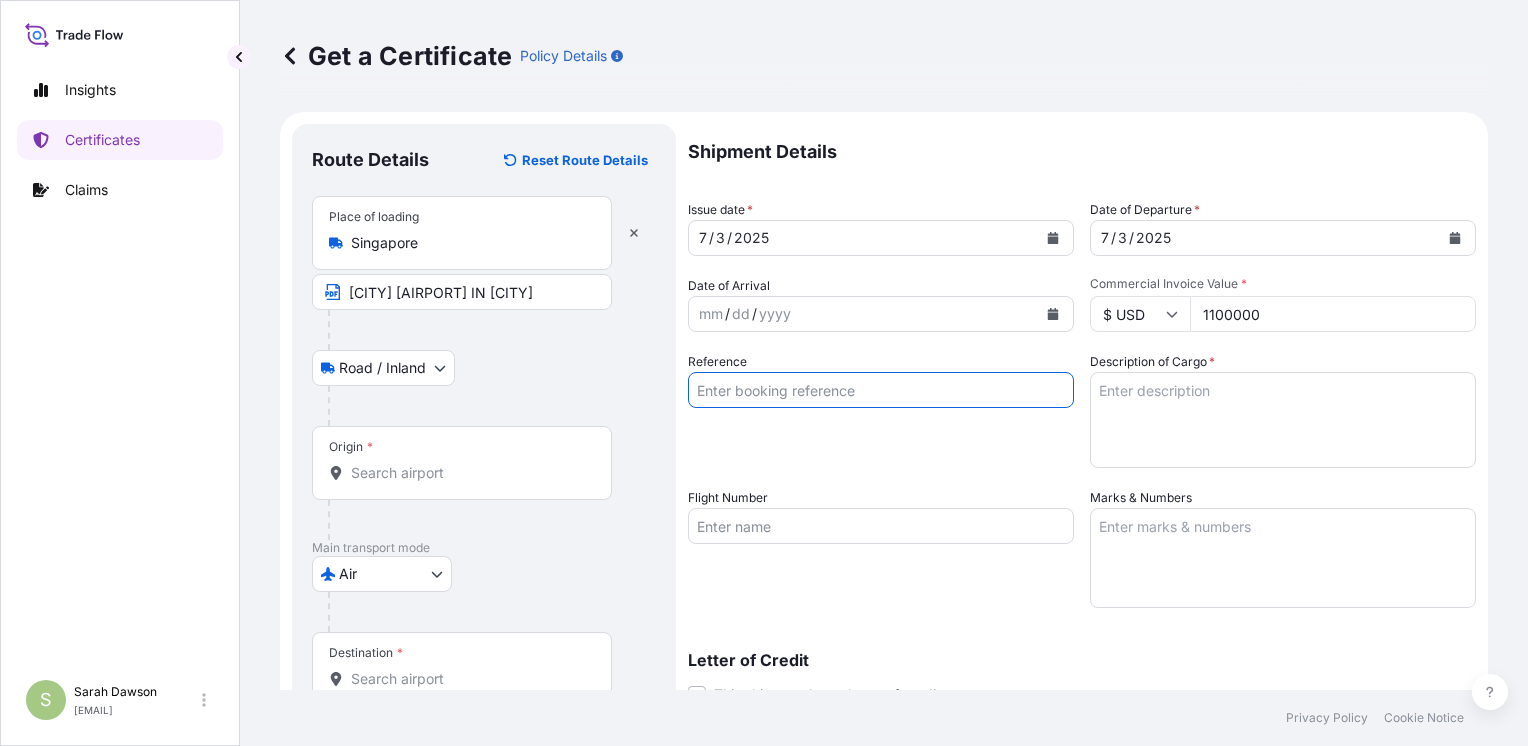 click on "Reference" at bounding box center (881, 390) 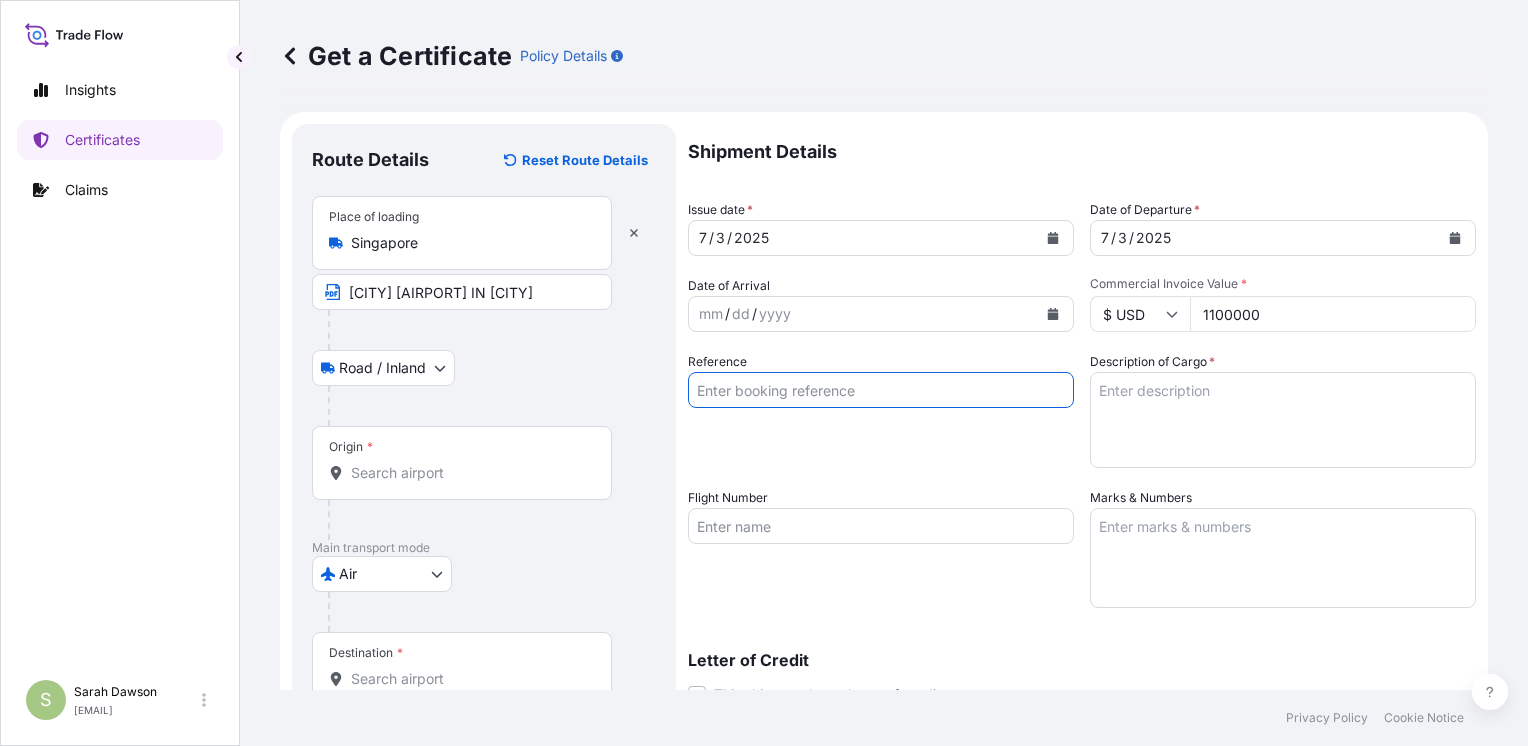 type on "N3933SIN" 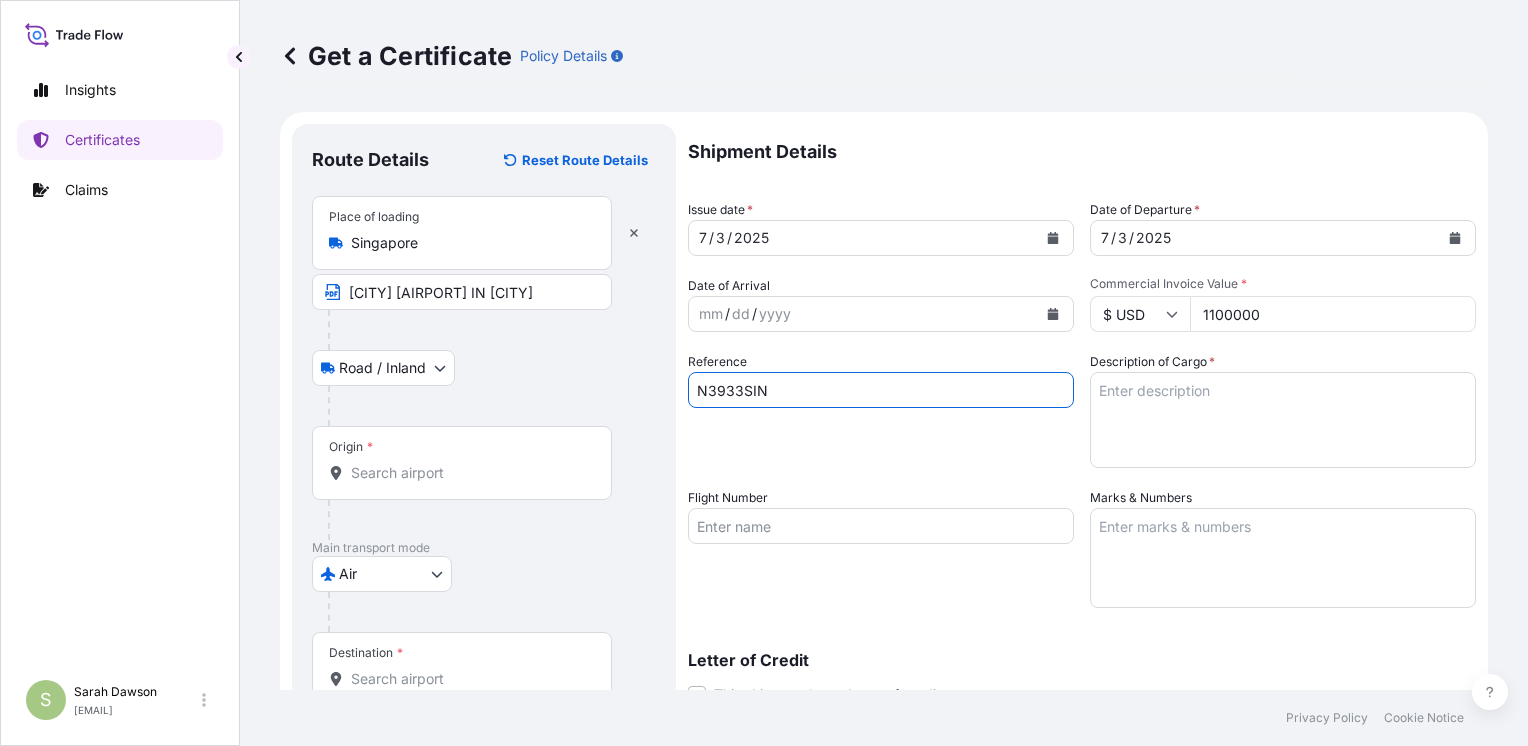type on "Singapore" 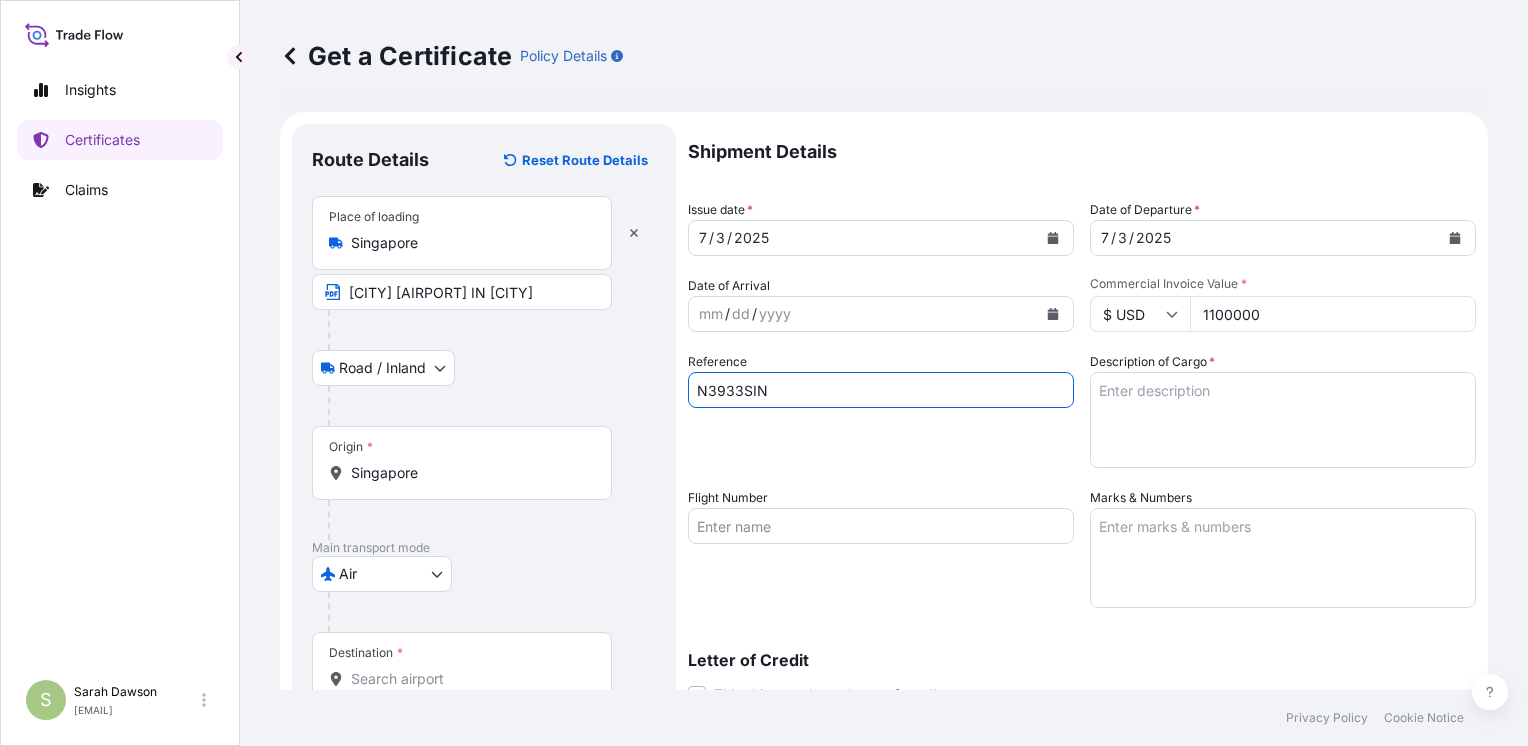 type on "CNPVG - Shanghai Pudong International Apt, China" 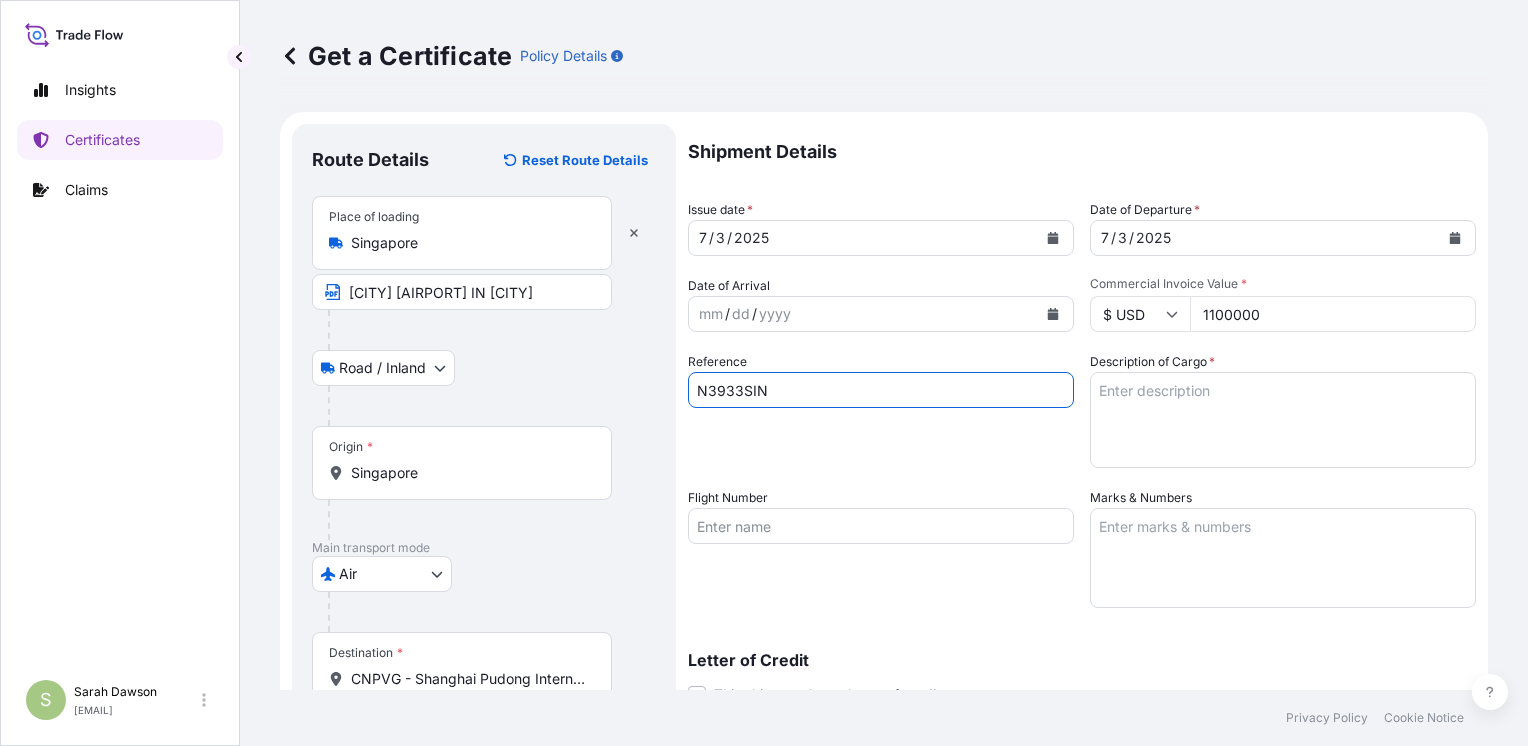 type on "KE0386 - KOREAN AIRLINES" 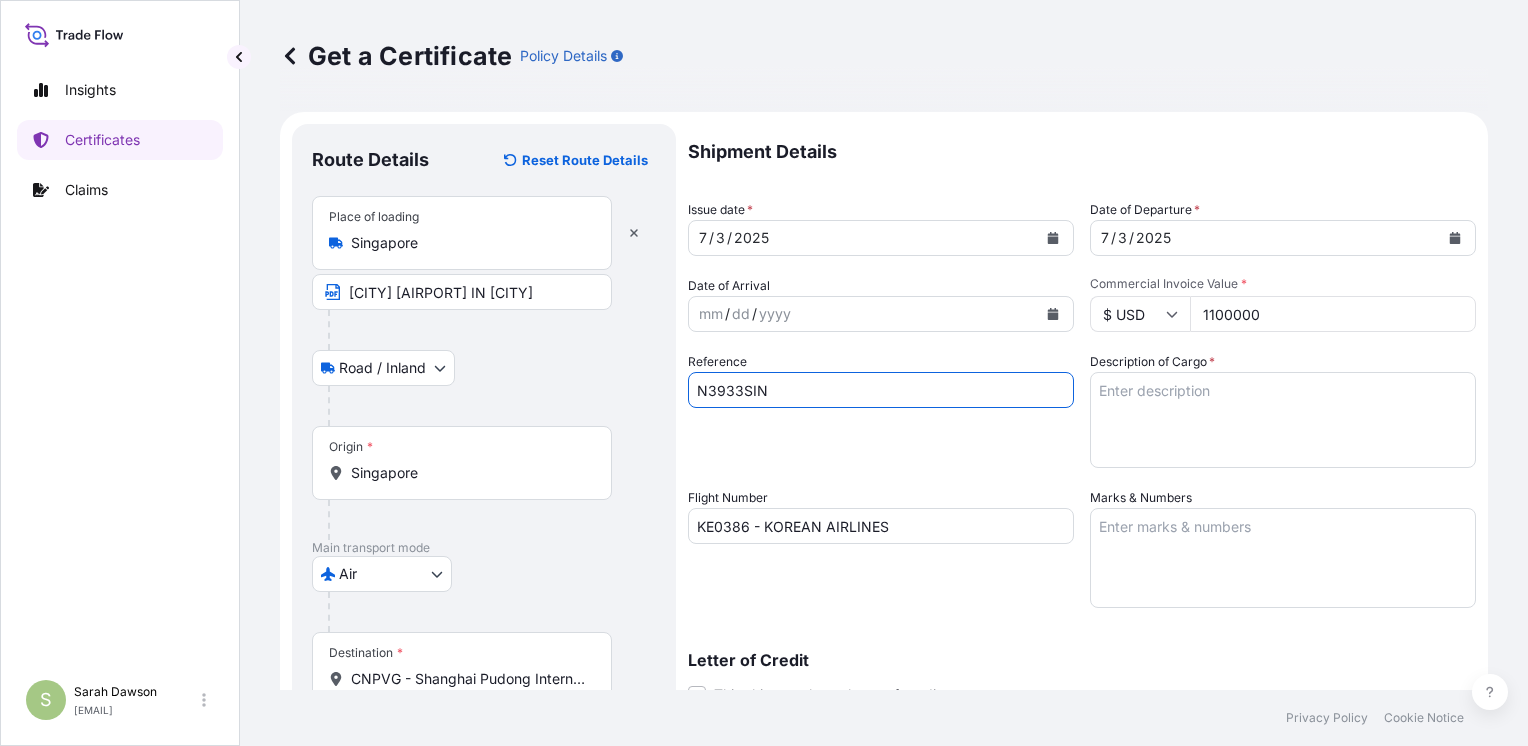 type on "LAM RESEARCH INTERNATIONAL SDN BHD" 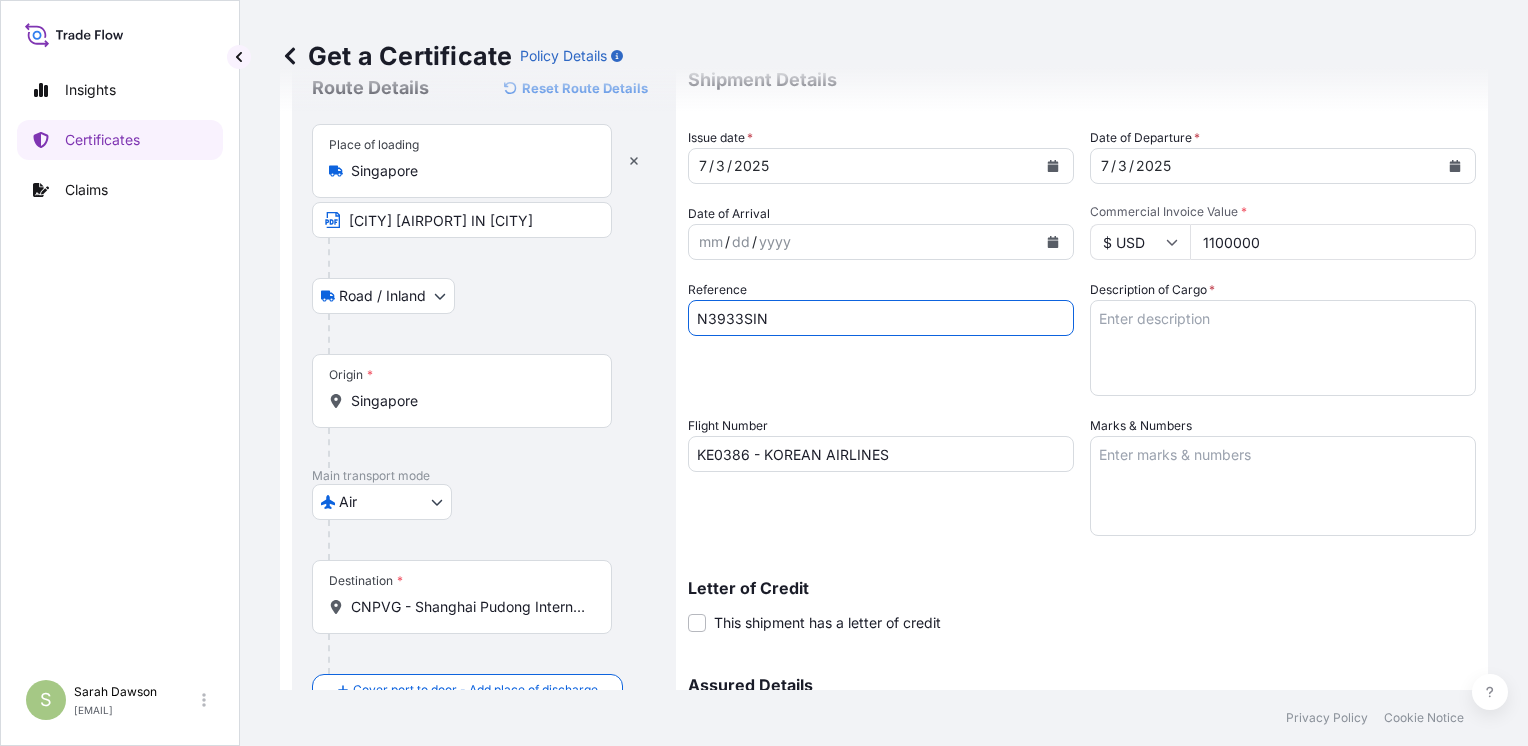scroll, scrollTop: 110, scrollLeft: 0, axis: vertical 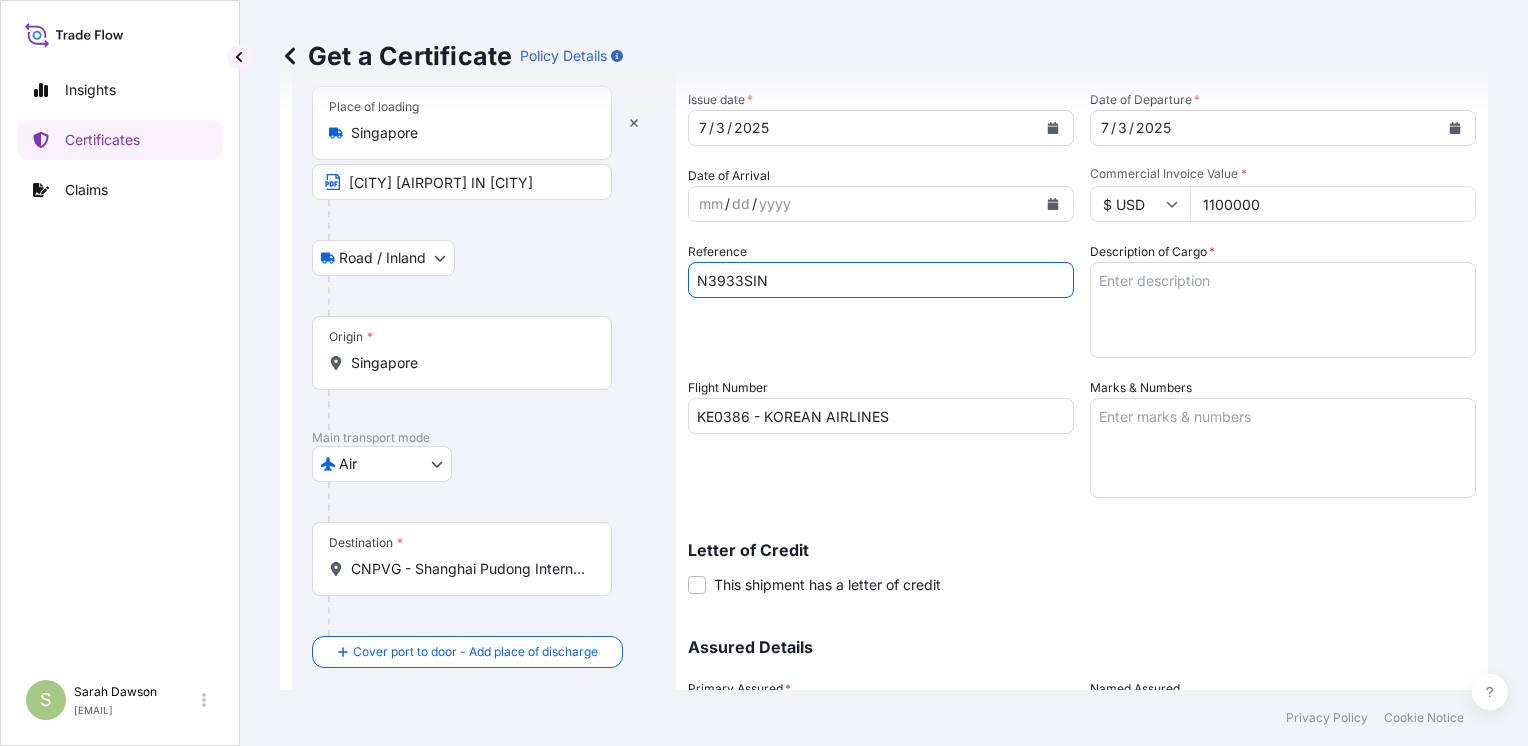 click on "Description of Cargo *" at bounding box center (1283, 310) 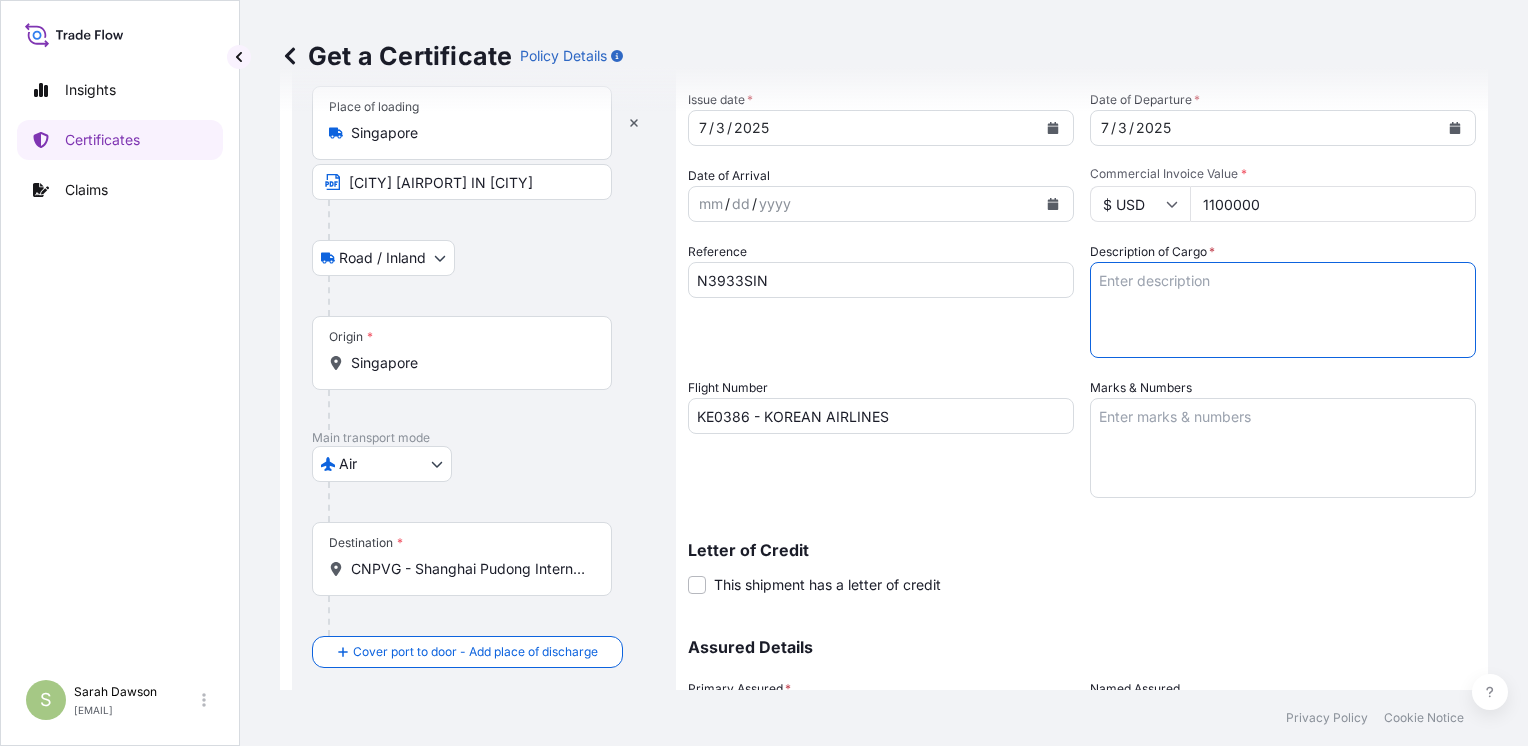 click on "Description of Cargo *" at bounding box center [1283, 310] 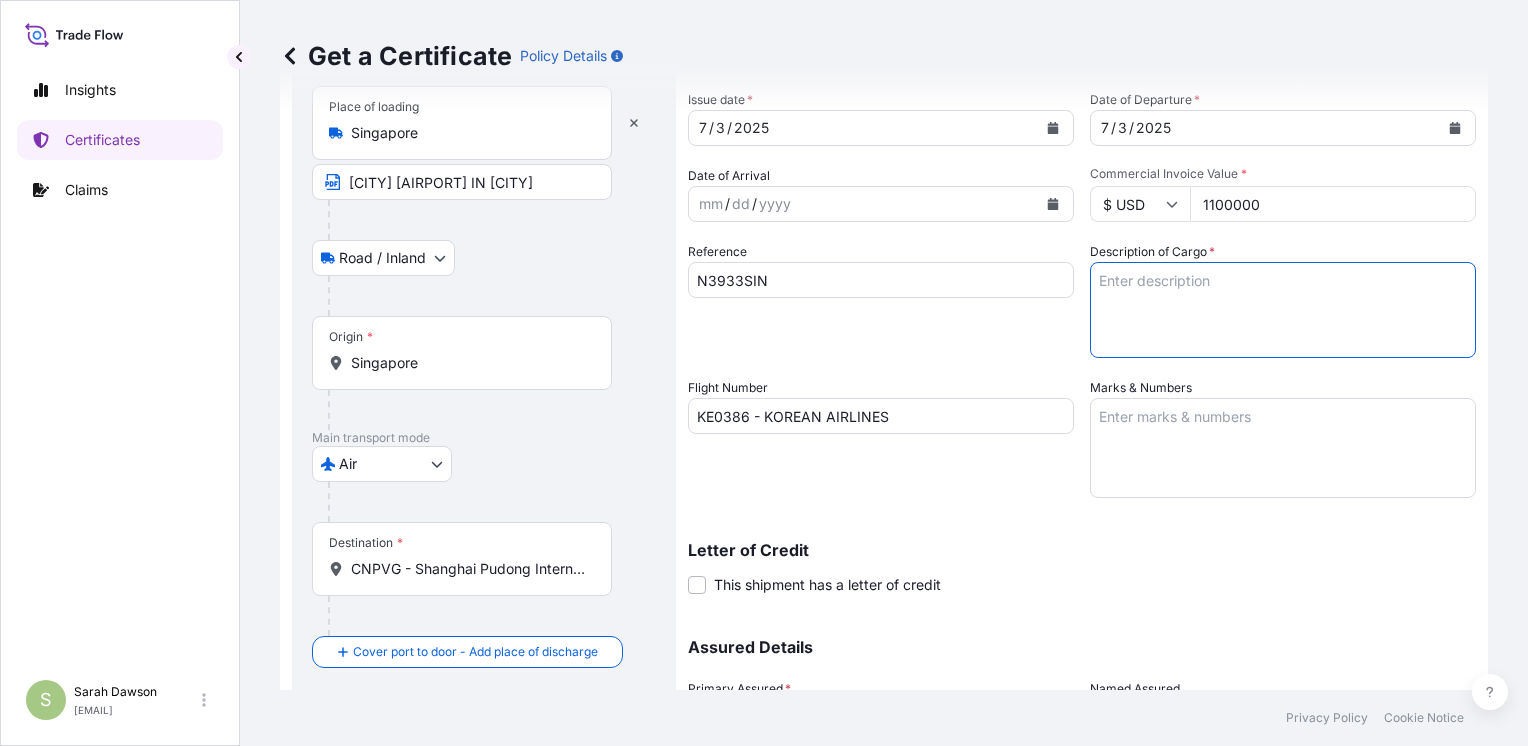 click on "Description of Cargo *" at bounding box center (1283, 310) 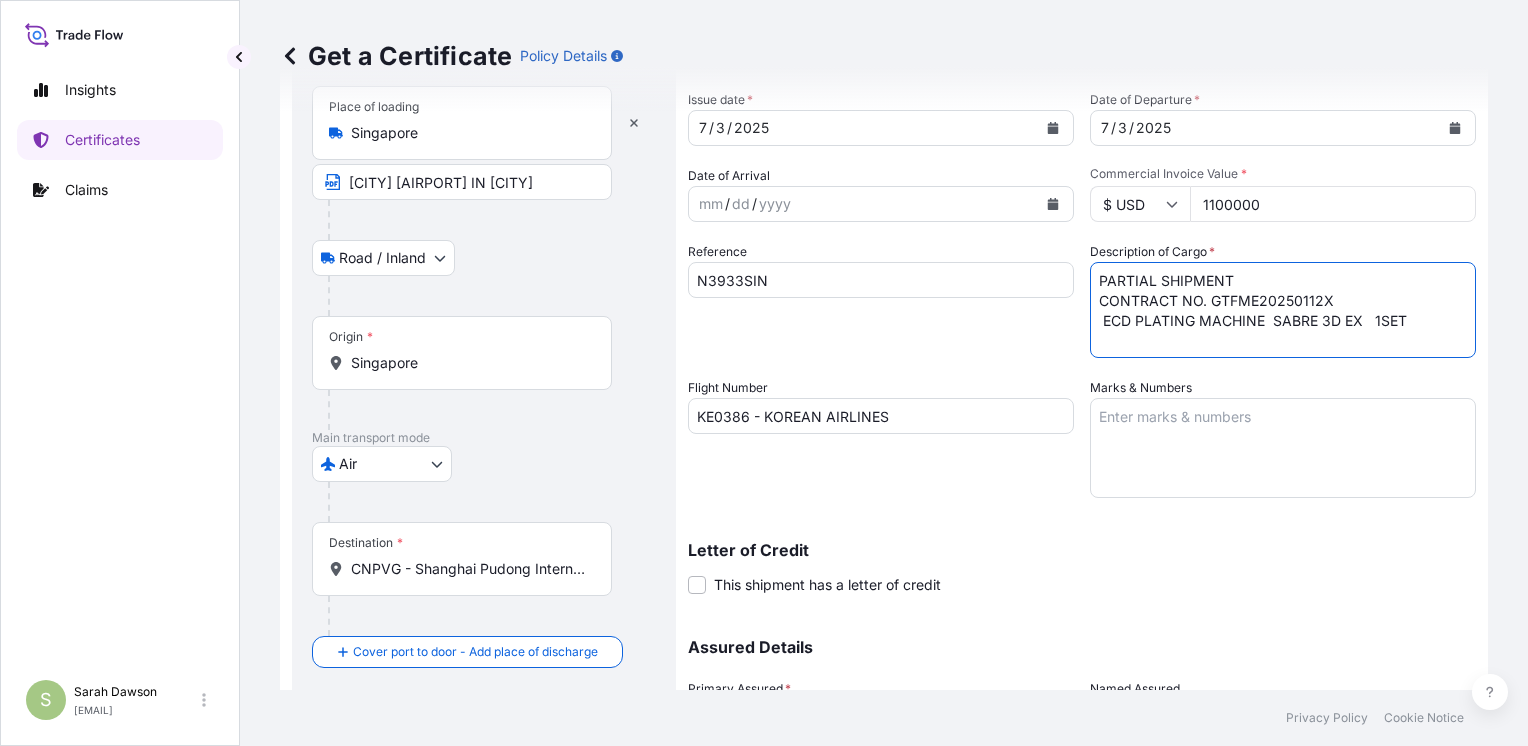 type on "PARTIAL SHIPMENT
CONTRACT NO. GTFME20250112X
ECD PLATING MACHINE  SABRE 3D EX   1SET" 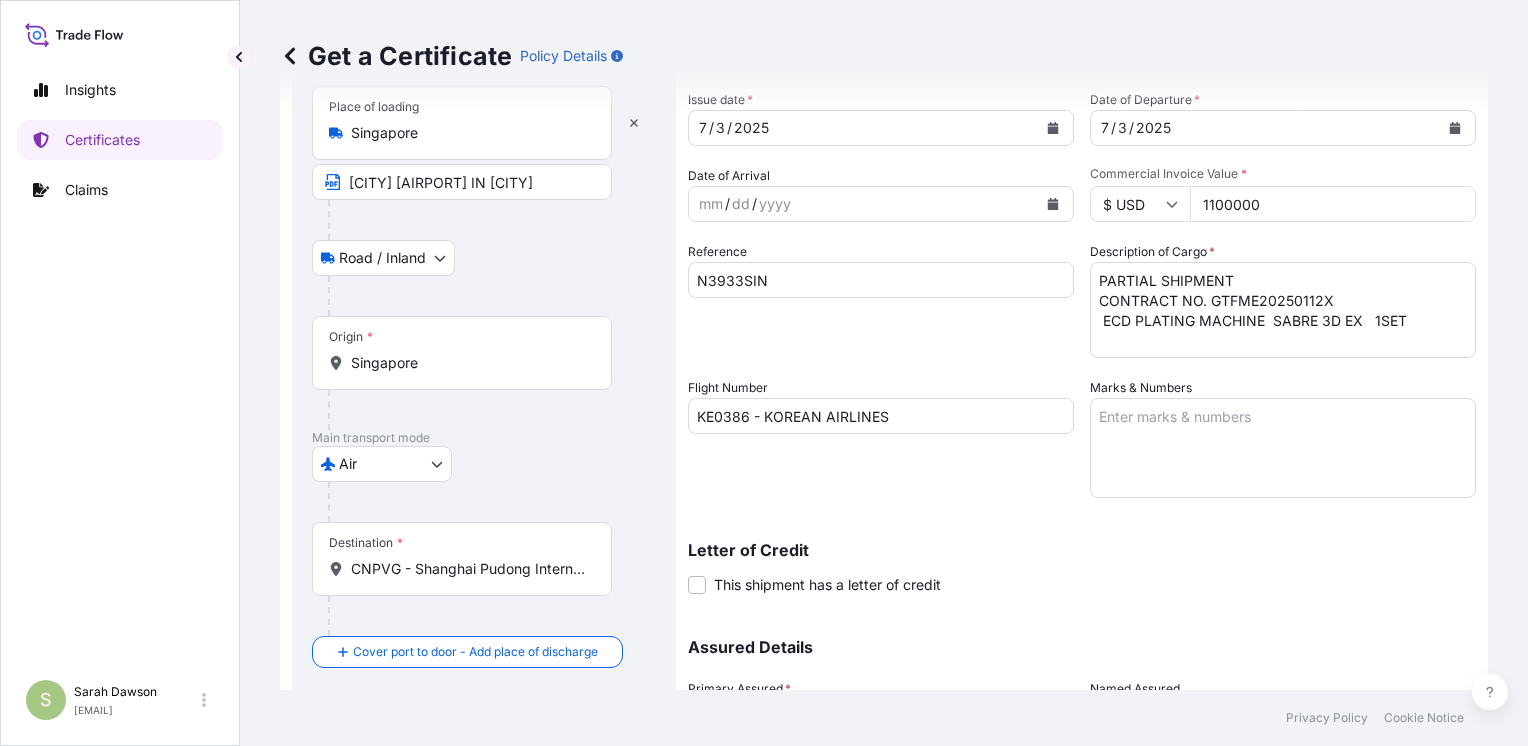 click on "Marks & Numbers" at bounding box center (1141, 388) 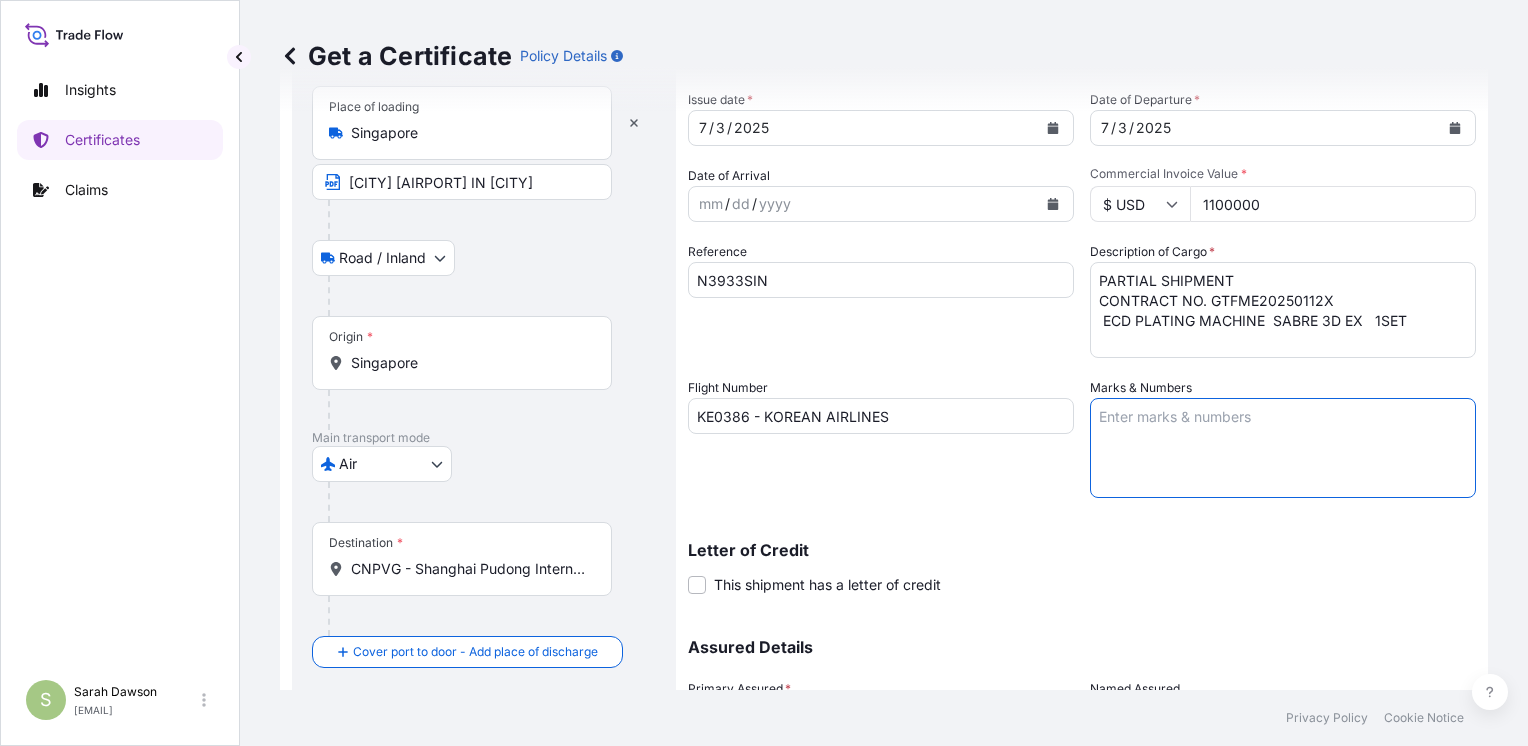 click on "Marks & Numbers" at bounding box center [1283, 448] 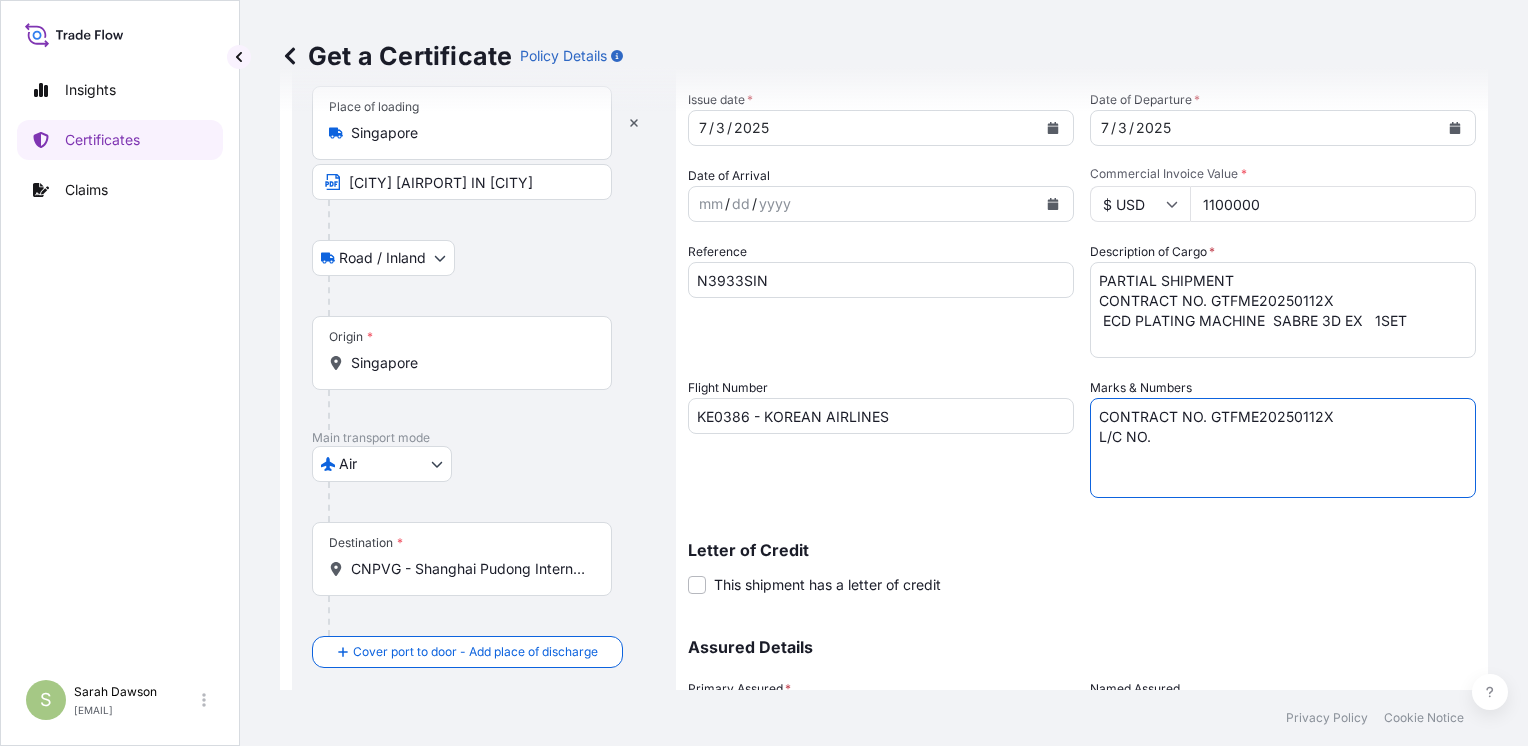 paste on "735801LC25000105" 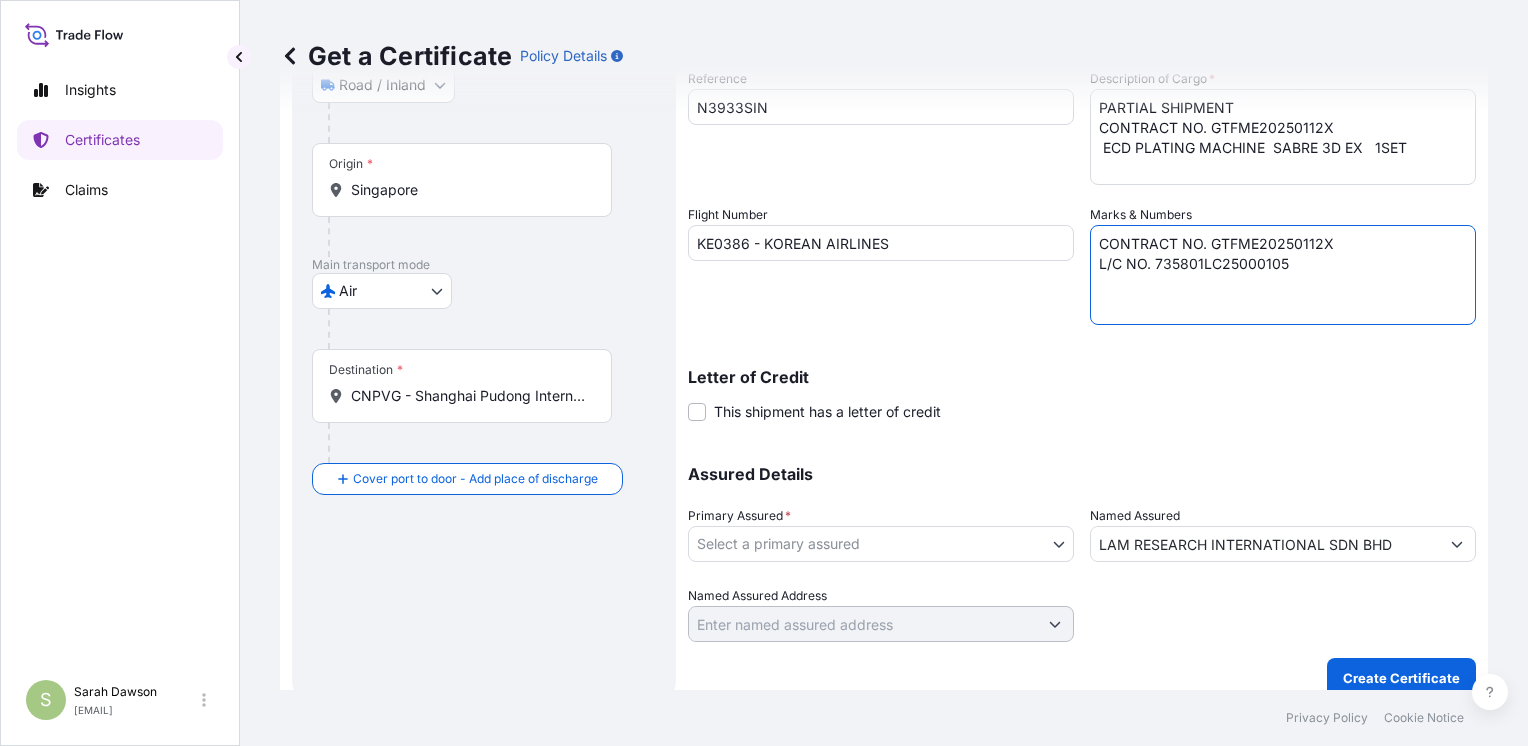 scroll, scrollTop: 301, scrollLeft: 0, axis: vertical 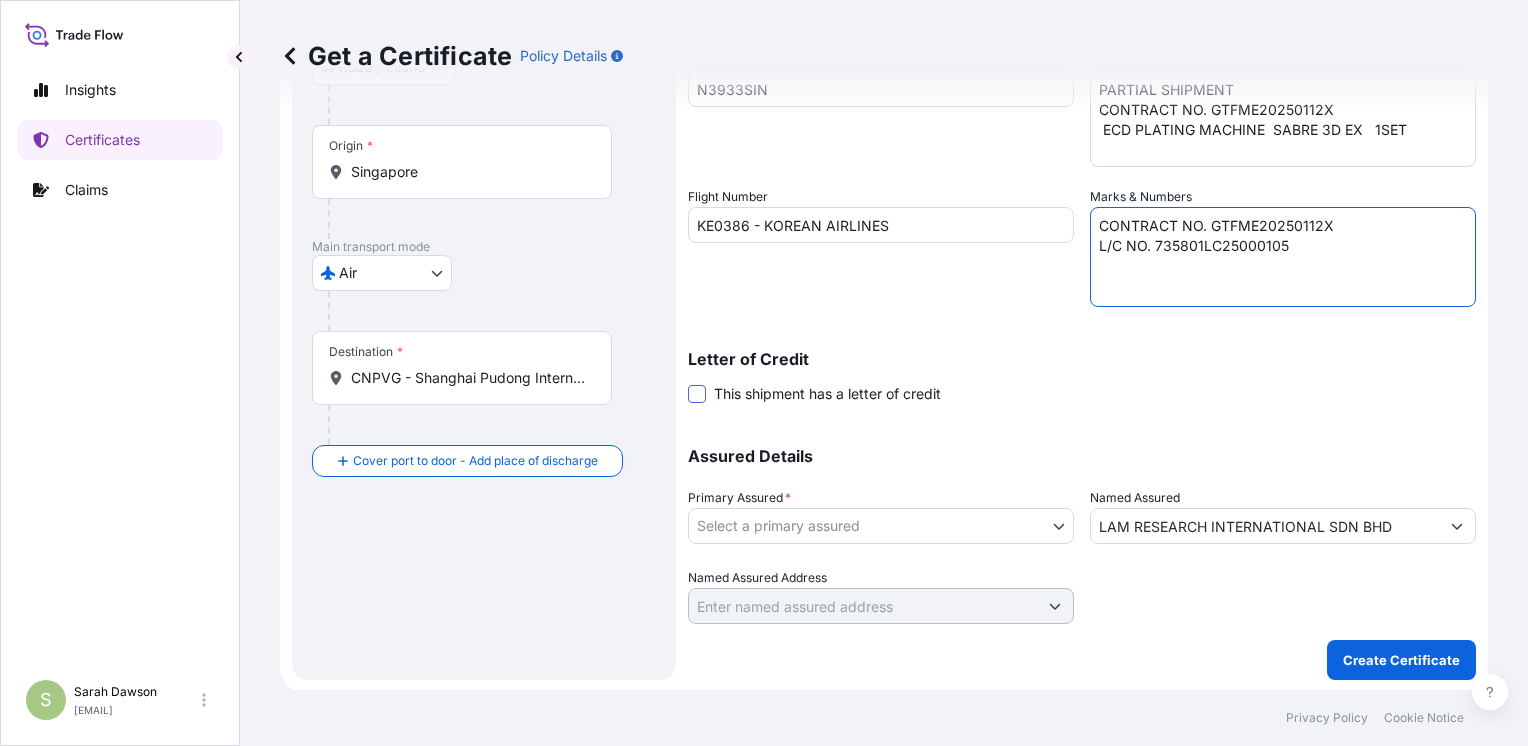 type on "CONTRACT NO. GTFME20250112X
L/C NO. 735801LC25000105" 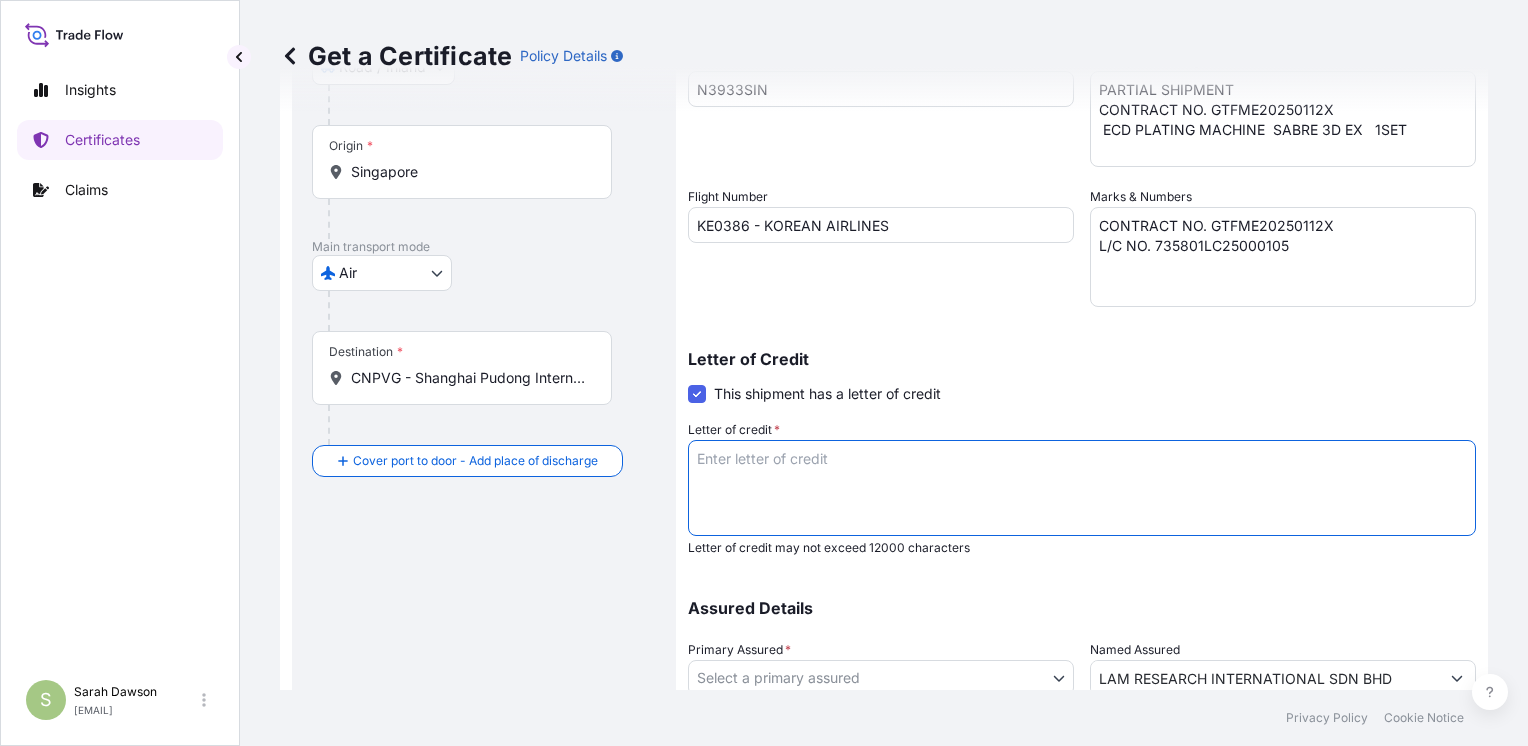 click on "Letter of credit *" at bounding box center (1082, 488) 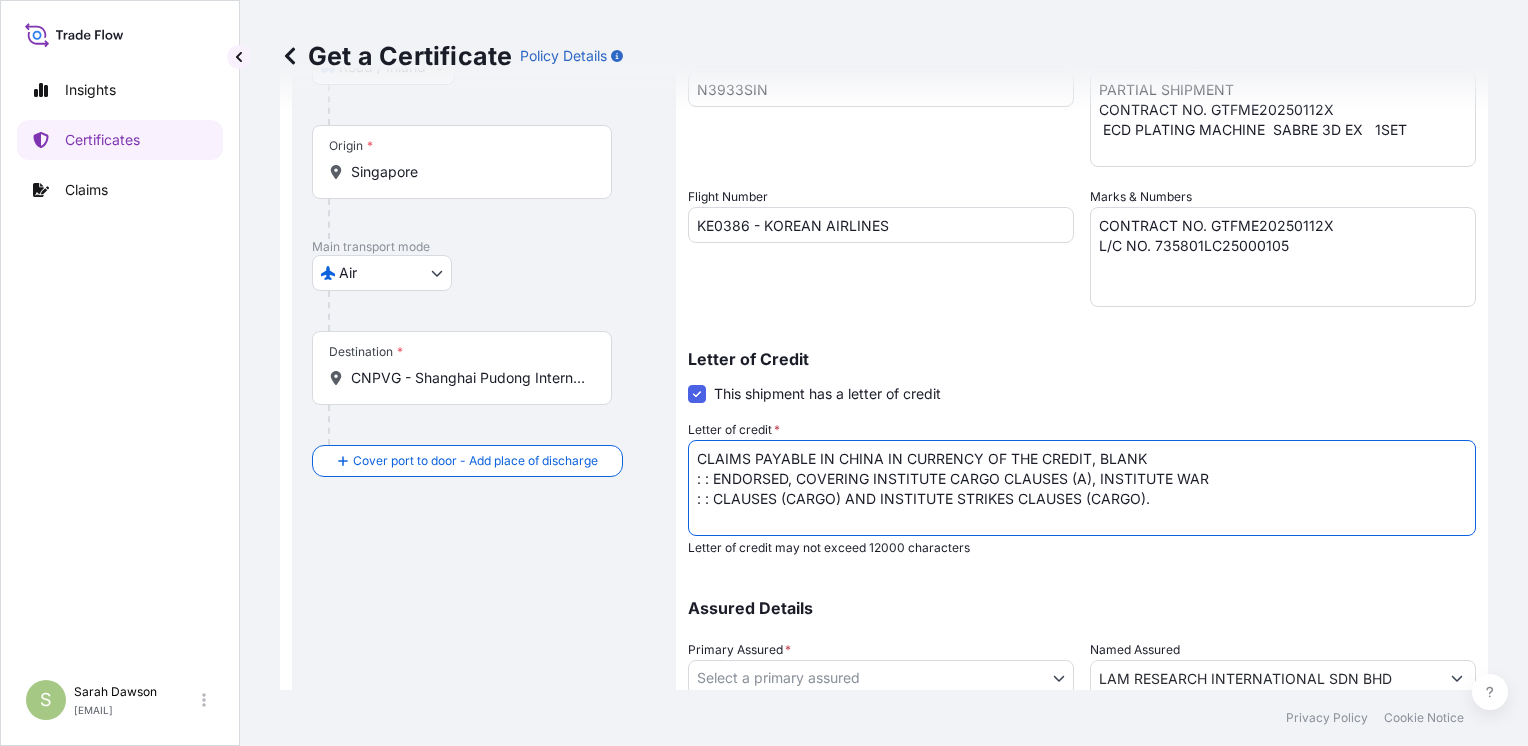 drag, startPoint x: 1151, startPoint y: 454, endPoint x: 933, endPoint y: 513, distance: 225.84286 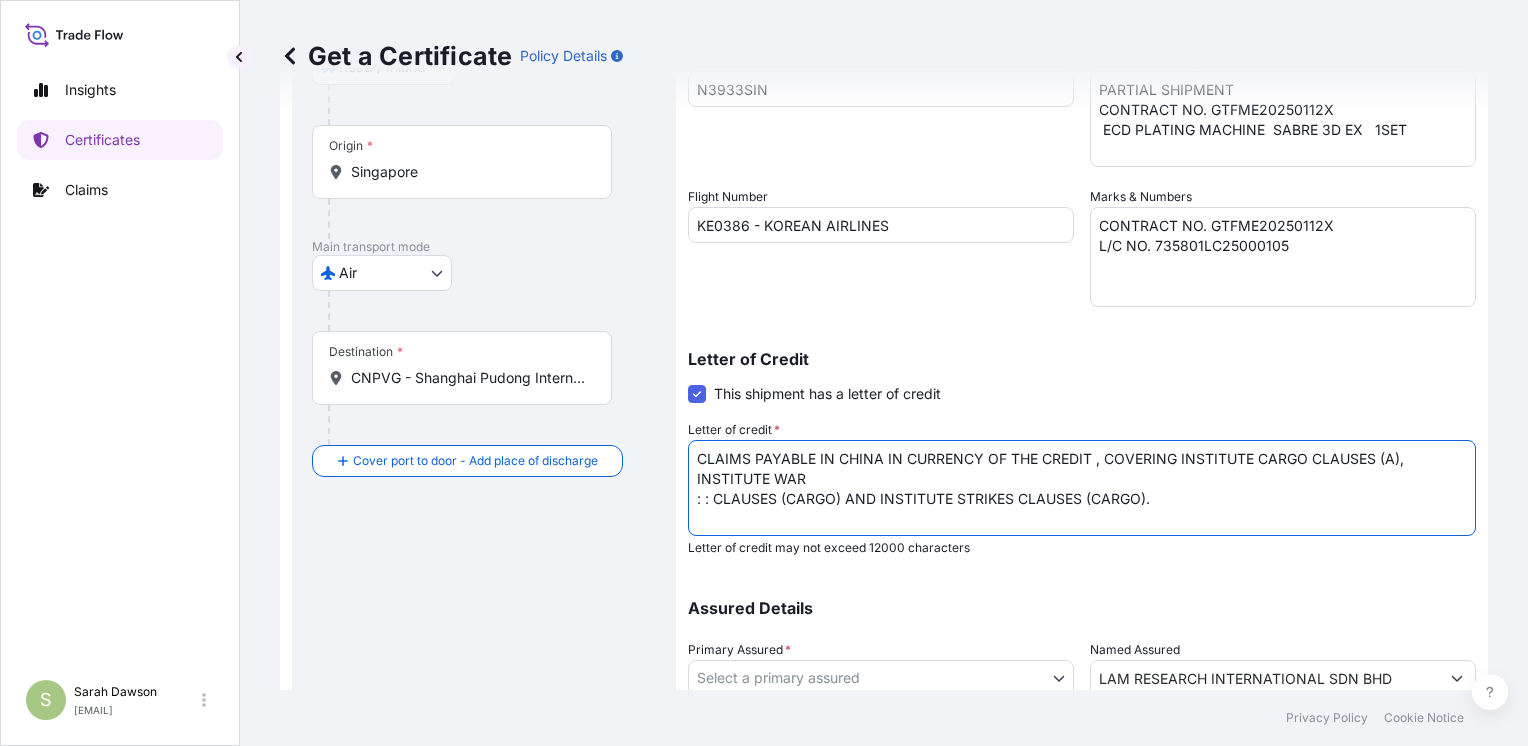 click on "CLAIMS PAYABLE IN CHINA IN CURRENCY OF THE CREDIT , COVERING INSTITUTE CARGO CLAUSES (A), INSTITUTE WAR
: : CLAUSES (CARGO) AND INSTITUTE STRIKES CLAUSES (CARGO)." at bounding box center [1082, 488] 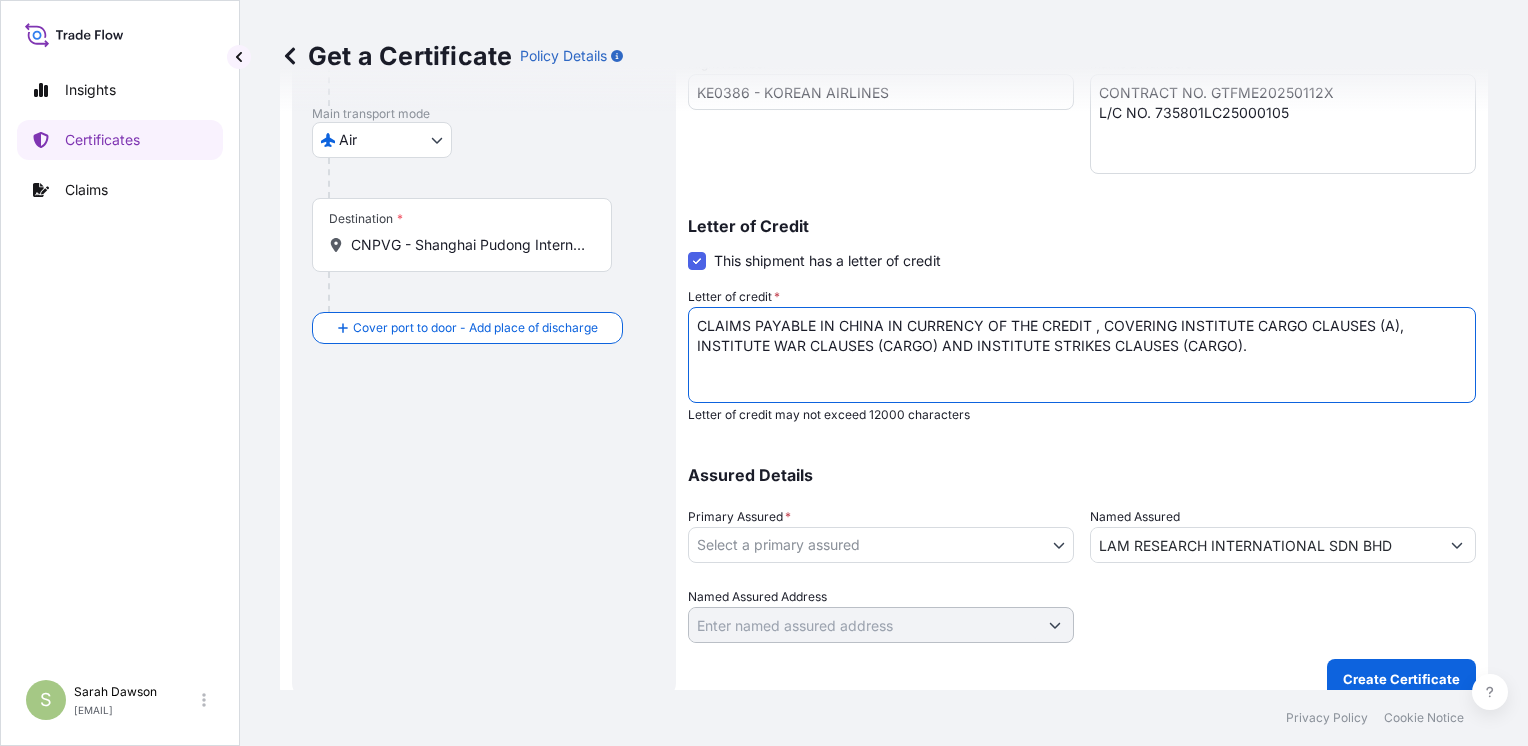 scroll, scrollTop: 453, scrollLeft: 0, axis: vertical 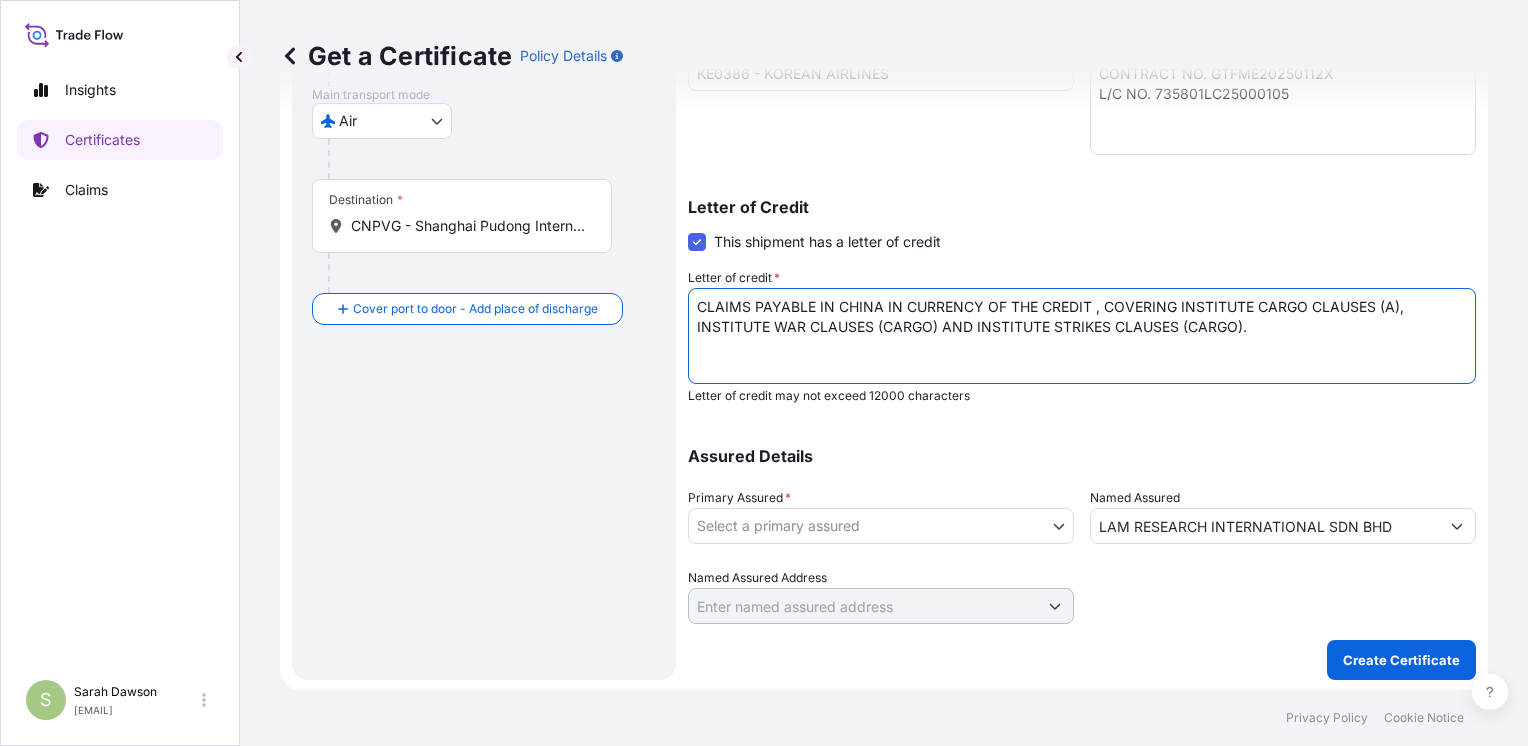 type on "CLAIMS PAYABLE IN CHINA IN CURRENCY OF THE CREDIT , COVERING INSTITUTE CARGO CLAUSES (A), INSTITUTE WAR CLAUSES (CARGO) AND INSTITUTE STRIKES CLAUSES (CARGO)." 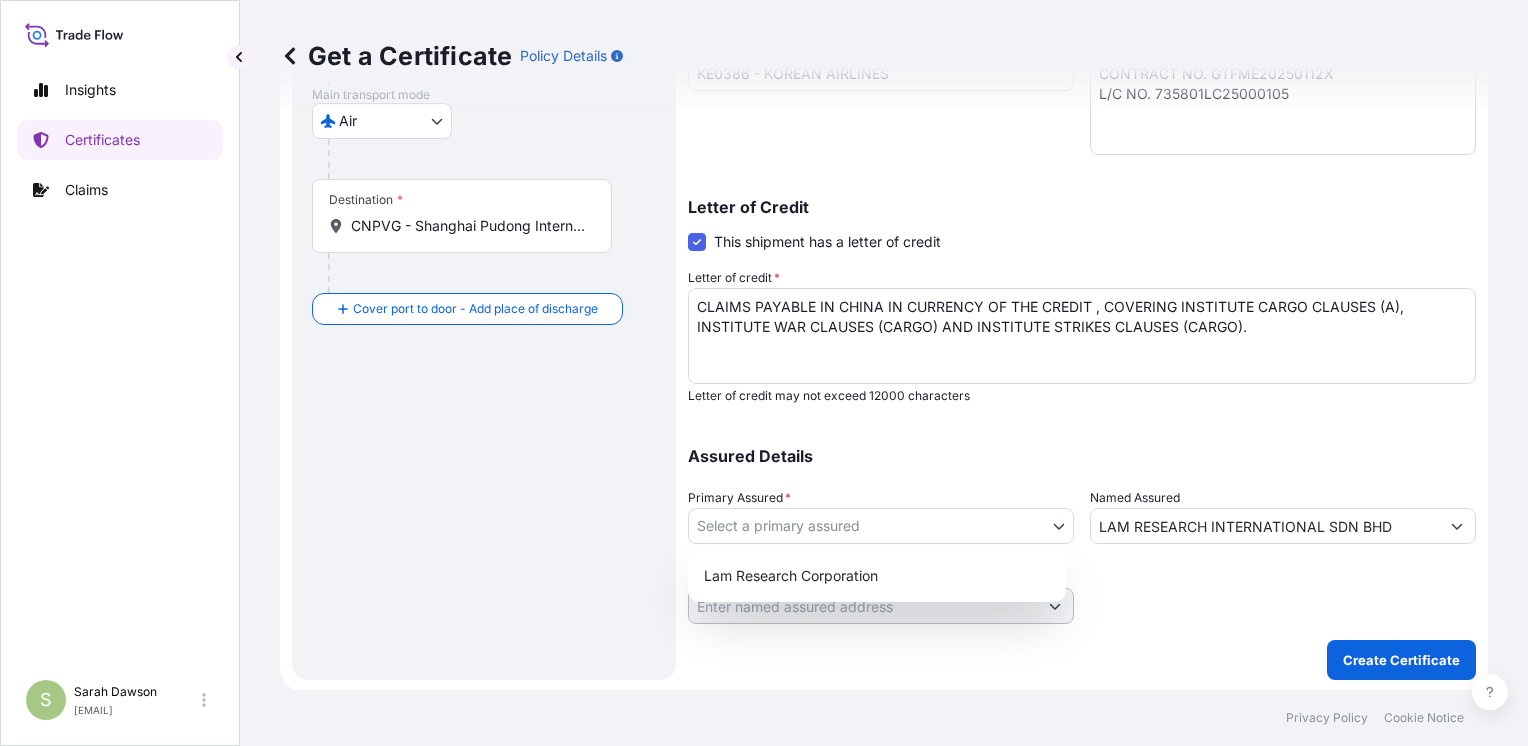 click on "Insights Certificates Claims S Sarah Dawson sdawson@example.com Get a Certificate Policy Details Route Details Reset Route Details Place of loading Singapore SINGAPORE AIRPORT IN SINGAPORE Road / Inland Road / Inland Origin * Singapore Main transport mode Air Air Exhibition Road Mail / Parcel Post Ocean Vessel Sea Rail Destination * CNPVG - Shanghai Pudong International Apt, China Cover port to door - Add place of discharge Road / Inland Road / Inland Place of Discharge Shipment Details Issue date * 7 / 3 / 2025 Date of Departure * 7 / 3 / 2025 Date of Arrival mm / dd / yyyy Commodity Goods, Merchandise, and/or Property of every type Packing Category Commercial Invoice Value    * $ USD 1100000 Reference N3933SIN Description of Cargo * PARTIAL SHIPMENT
CONTRACT NO. GTFME20250112X
ECD PLATING MACHINE  SABRE 3D EX   1SET Flight Number KE0386 - KOREAN AIRLINES Marks & Numbers CONTRACT NO. GTFME20250112X
L/C NO. 735801LC25000105 Letter of Credit This shipment has a letter of credit * *
0" at bounding box center (764, 373) 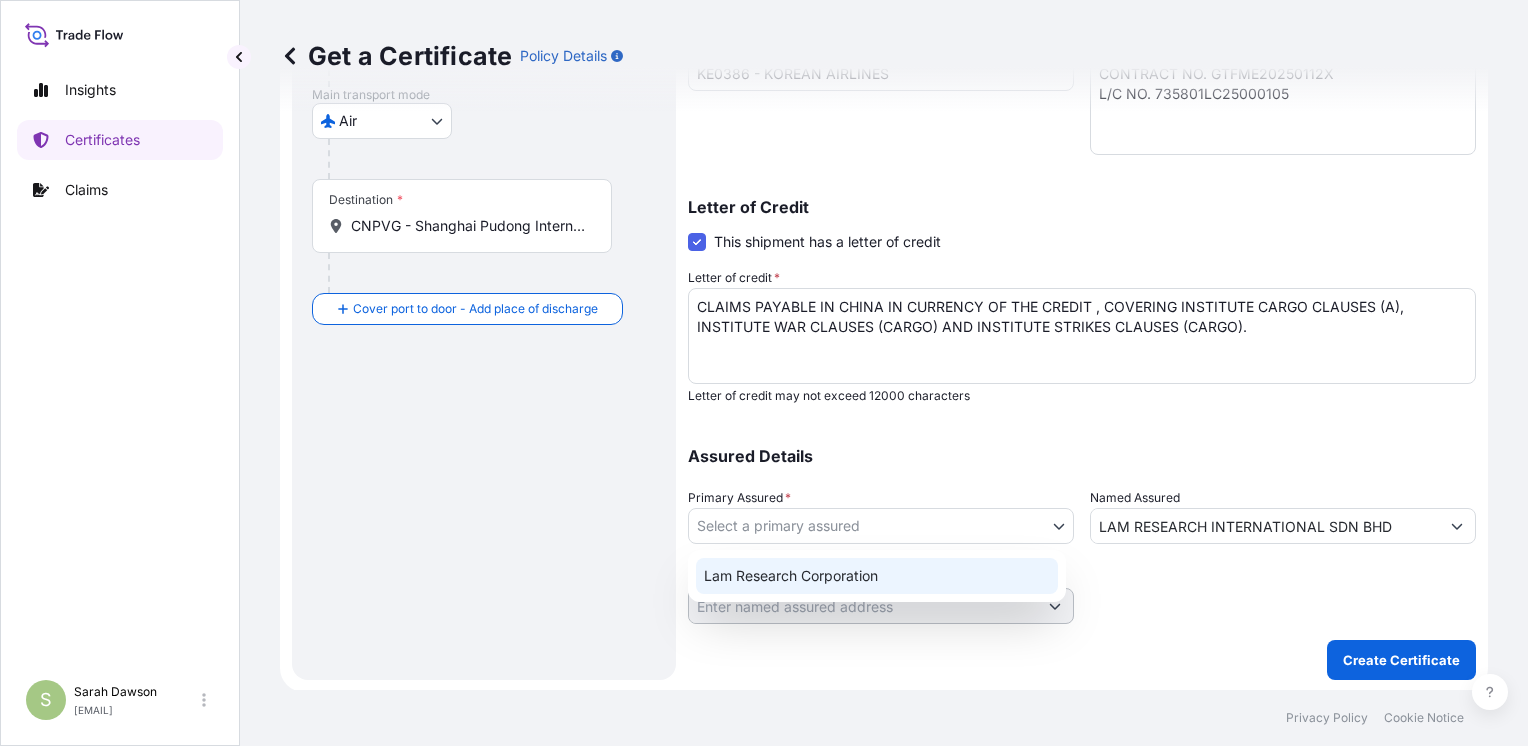 click on "Lam Research Corporation" at bounding box center [877, 576] 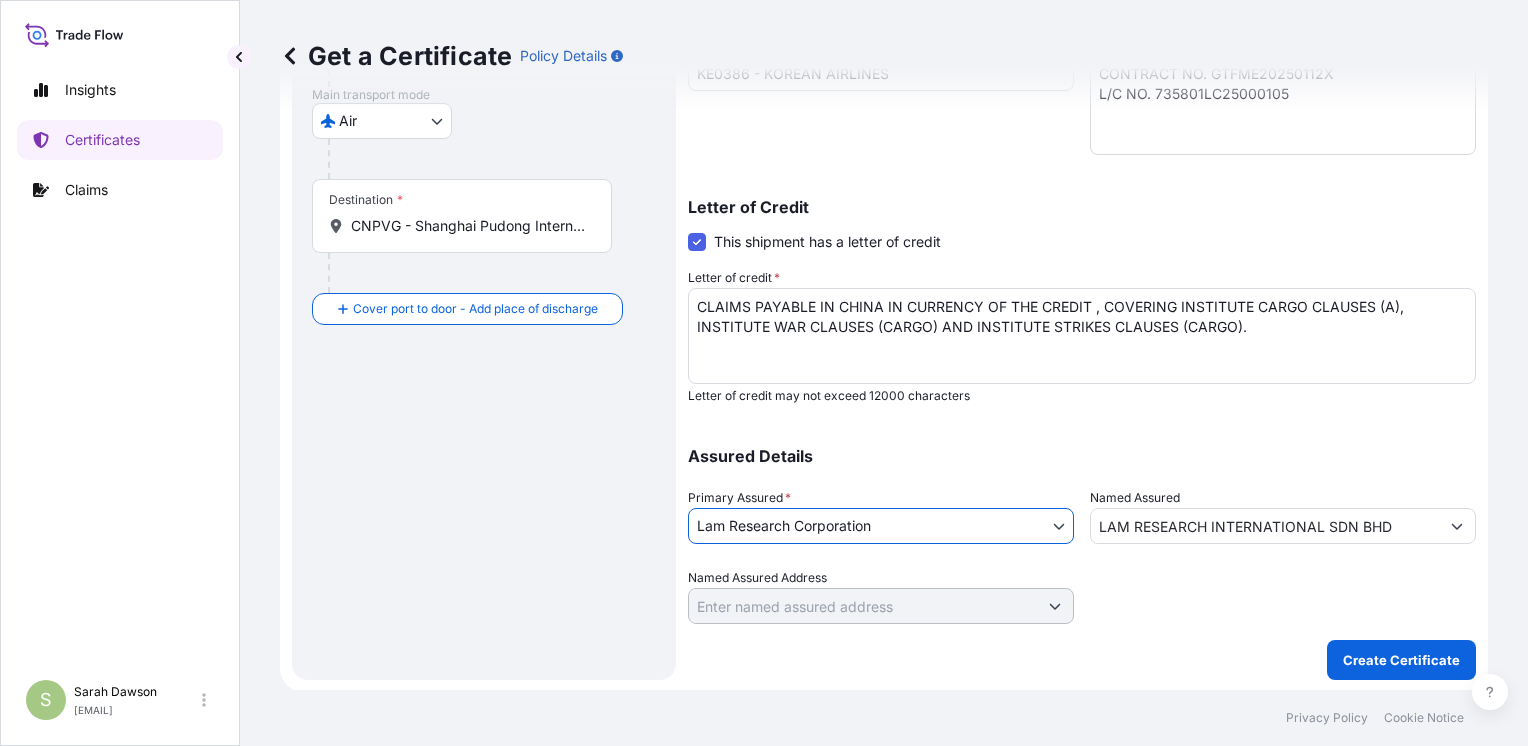 click on "Assured Details Primary Assured * Lam Research Corporation Lam Research Corporation Named Assured LAM RESEARCH INTERNATIONAL SDN BHD Named Assured Address" at bounding box center [1082, 524] 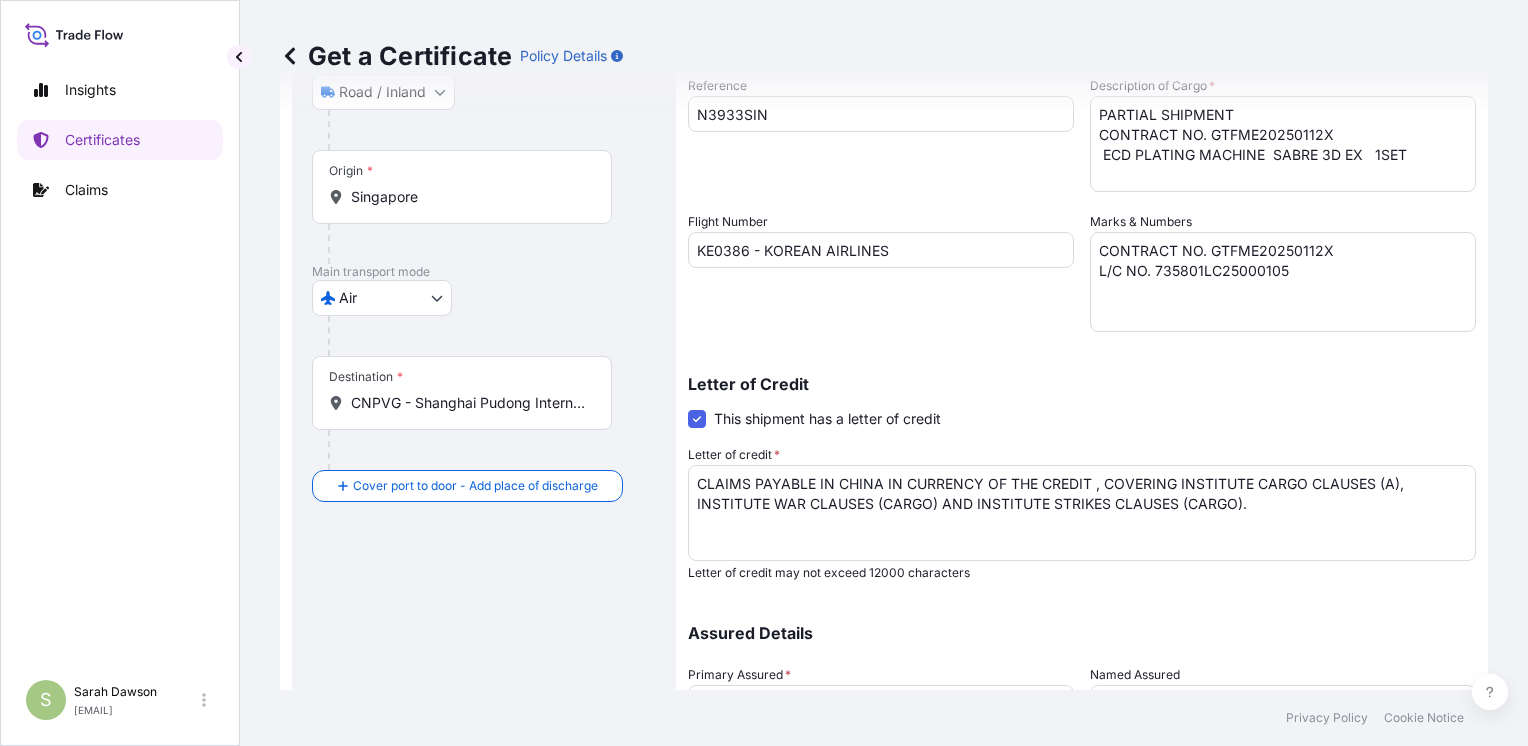 scroll, scrollTop: 248, scrollLeft: 0, axis: vertical 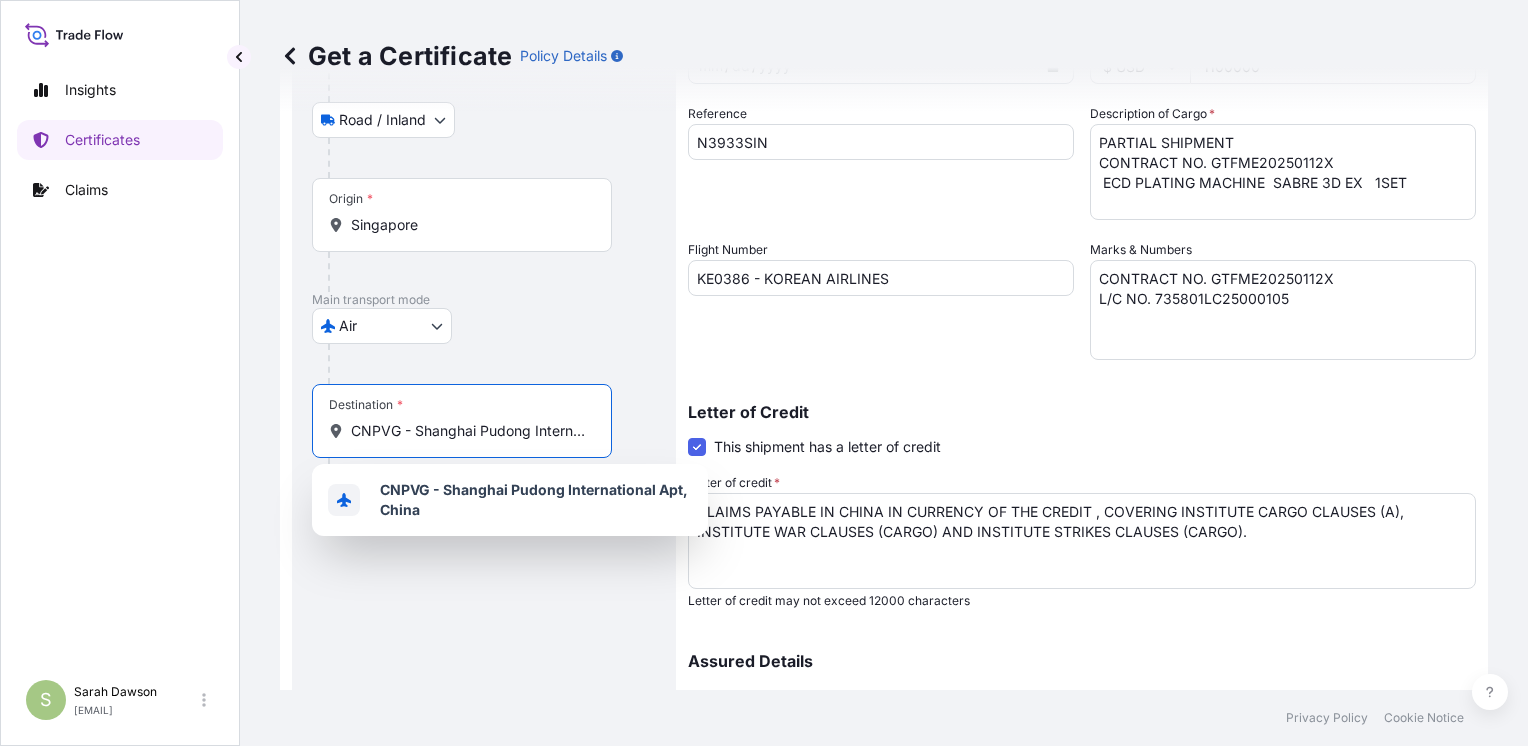 click on "CNPVG - Shanghai Pudong International Apt, China" at bounding box center [469, 431] 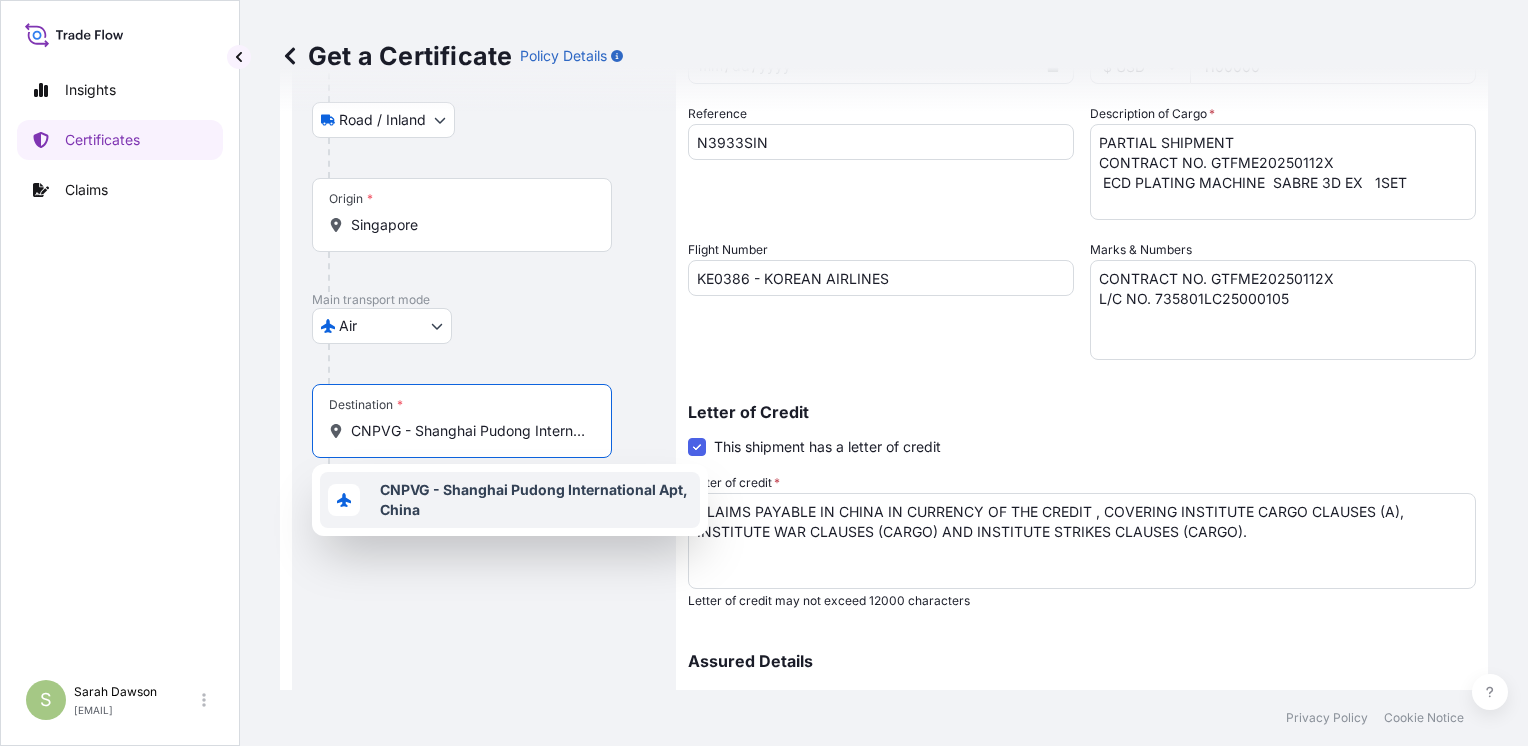 click on "CNPVG - Shanghai Pudong International Apt, China" at bounding box center [534, 499] 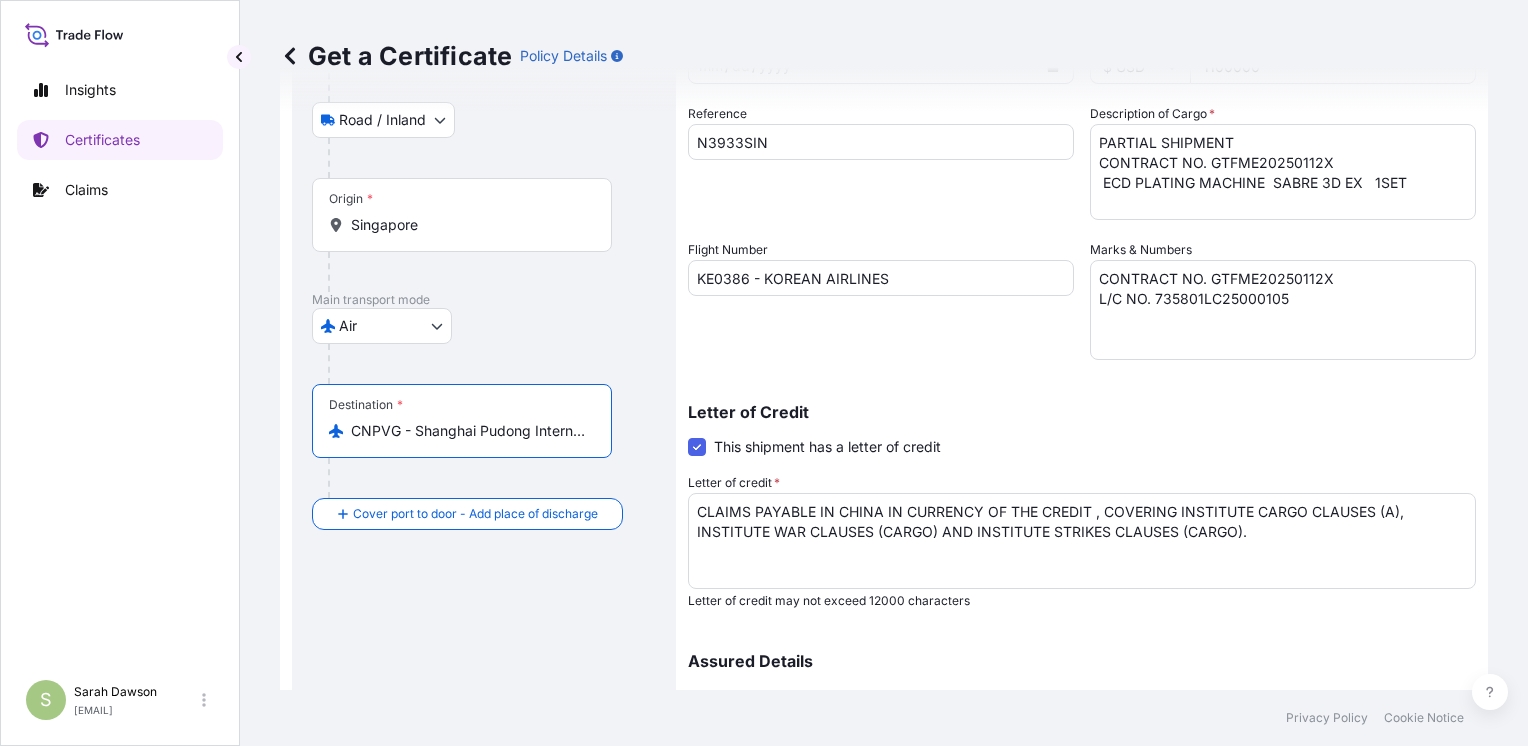 click on "CNPVG - Shanghai Pudong International Apt, China" at bounding box center (469, 431) 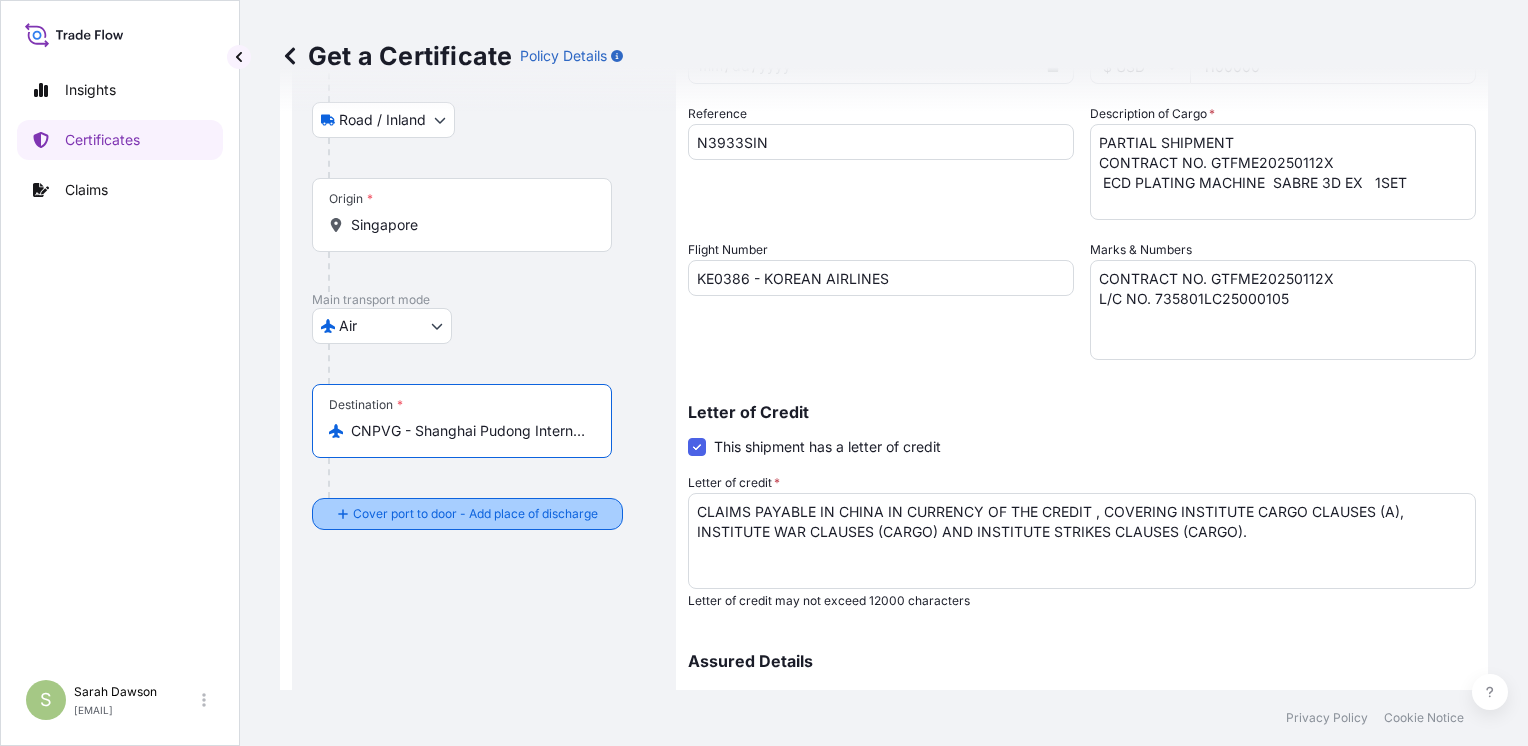click on "Place of loading Singapore SINGAPORE AIRPORT IN SINGAPORE Road / Inland Road / Inland Origin * Singapore Main transport mode Air Air Exhibition Road Mail / Parcel Post Ocean Vessel Sea Rail Destination * CNPVG - Shanghai Pudong International Apt, China Cover port to door - Add place of discharge Road / Inland Road / Inland Place of Discharge" at bounding box center [484, 239] 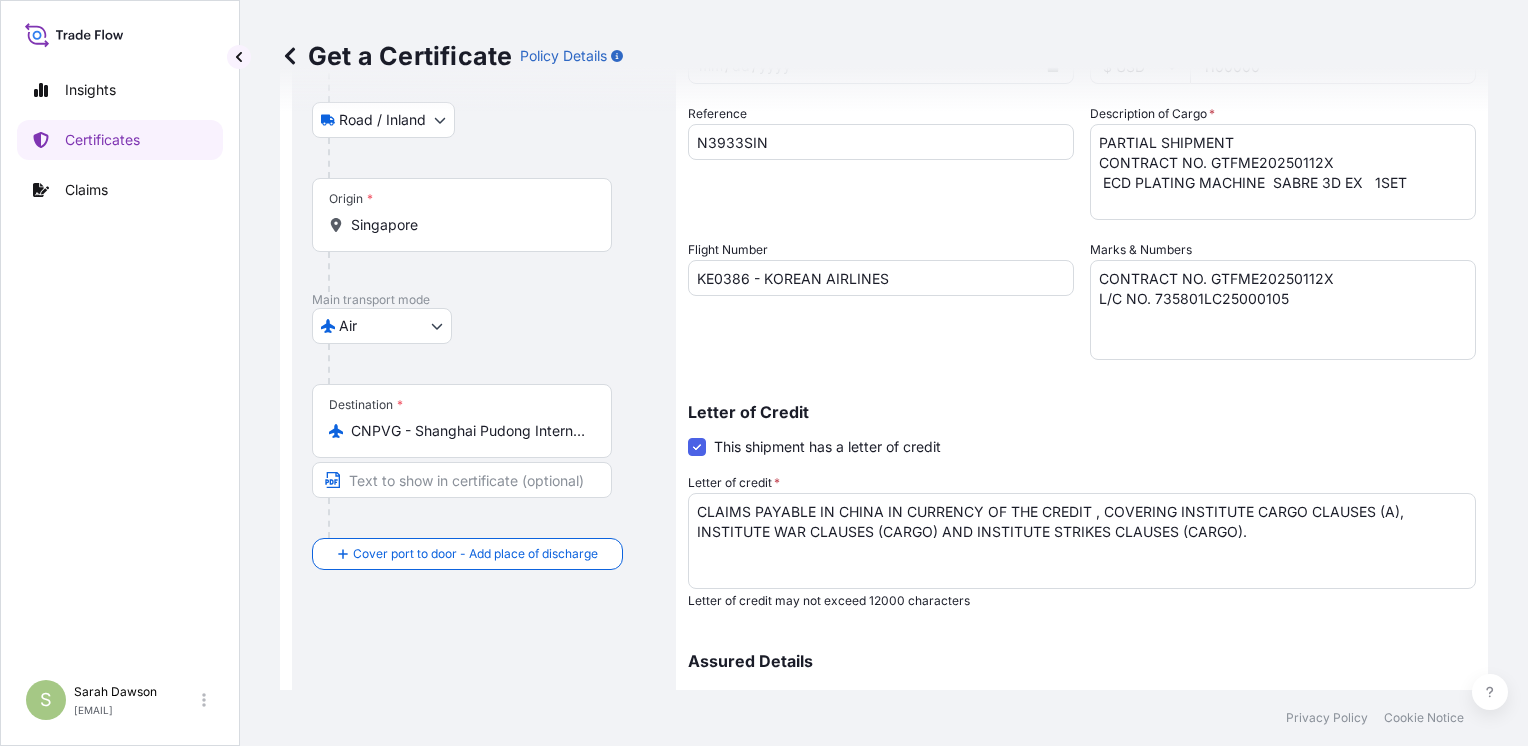 click at bounding box center [462, 480] 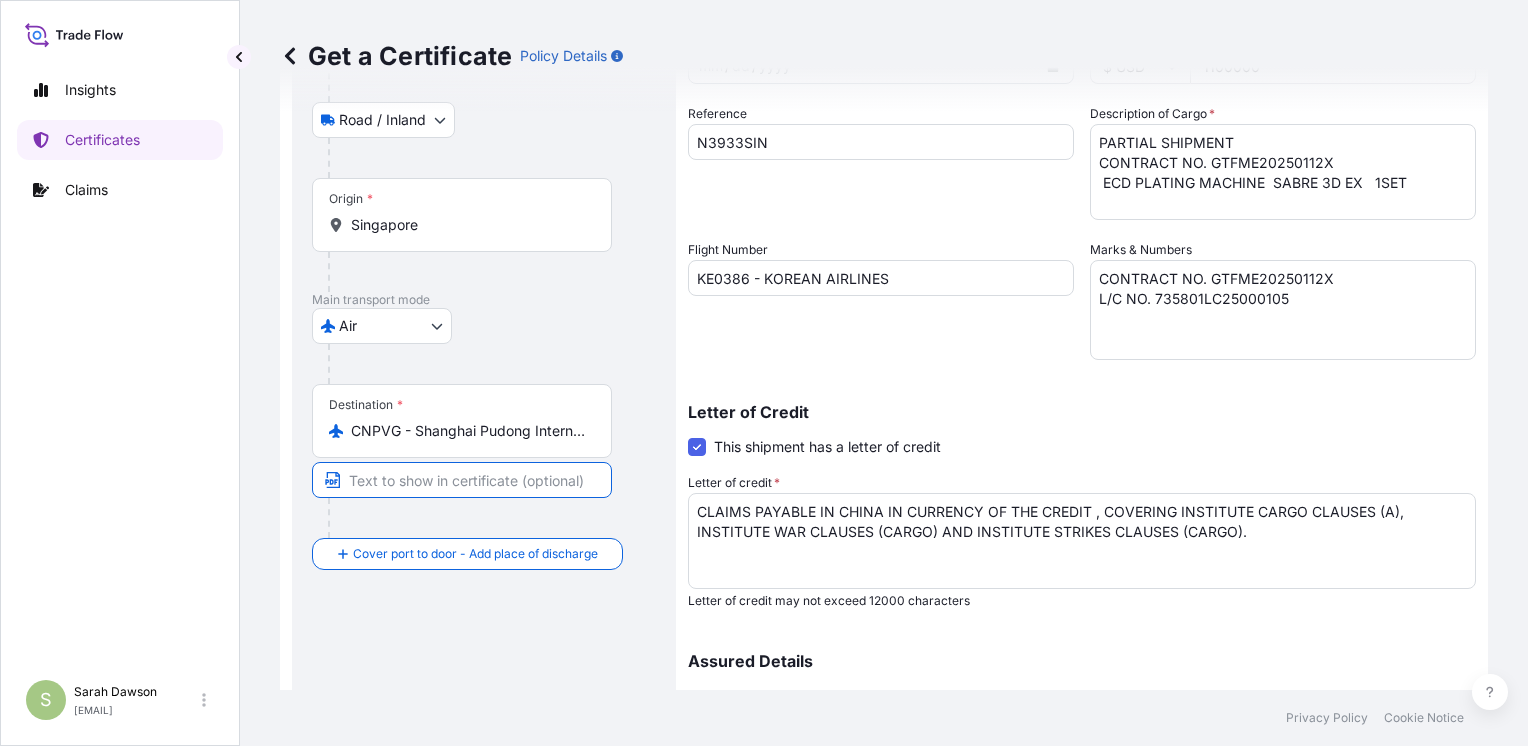 paste on "PUDONG SHANGHAI AIRPORT" 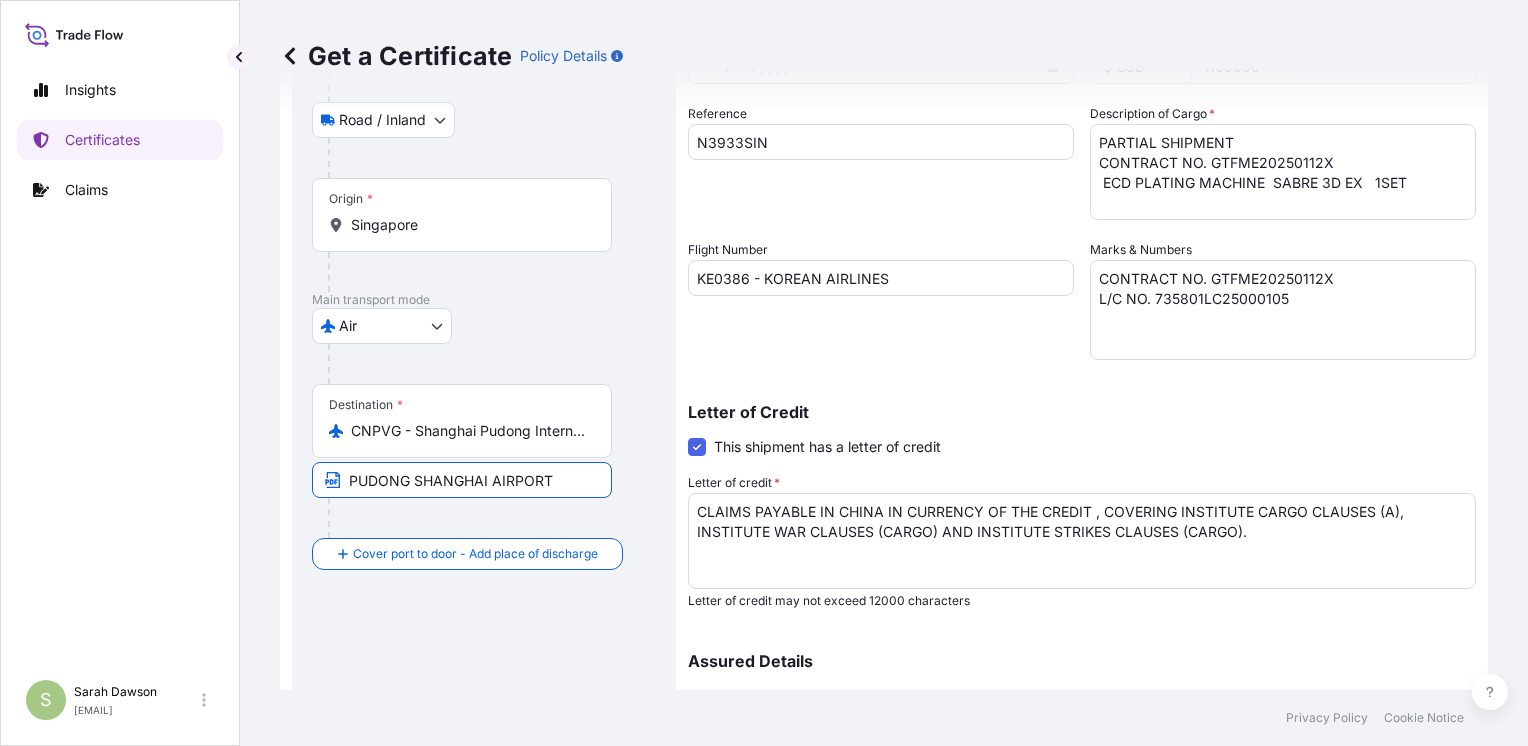 type on "PUDONG SHANGHAI AIRPORT" 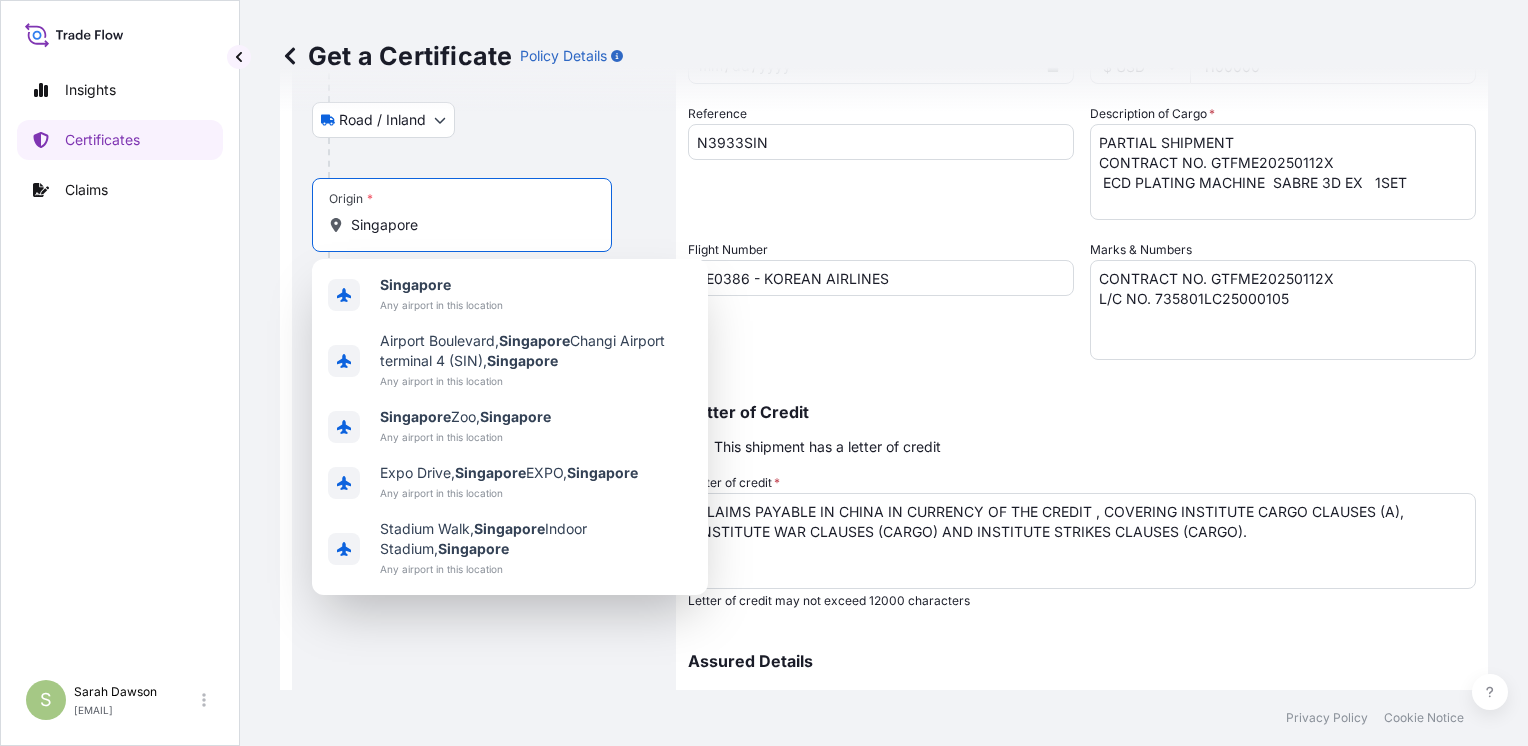click on "Singapore" at bounding box center (469, 225) 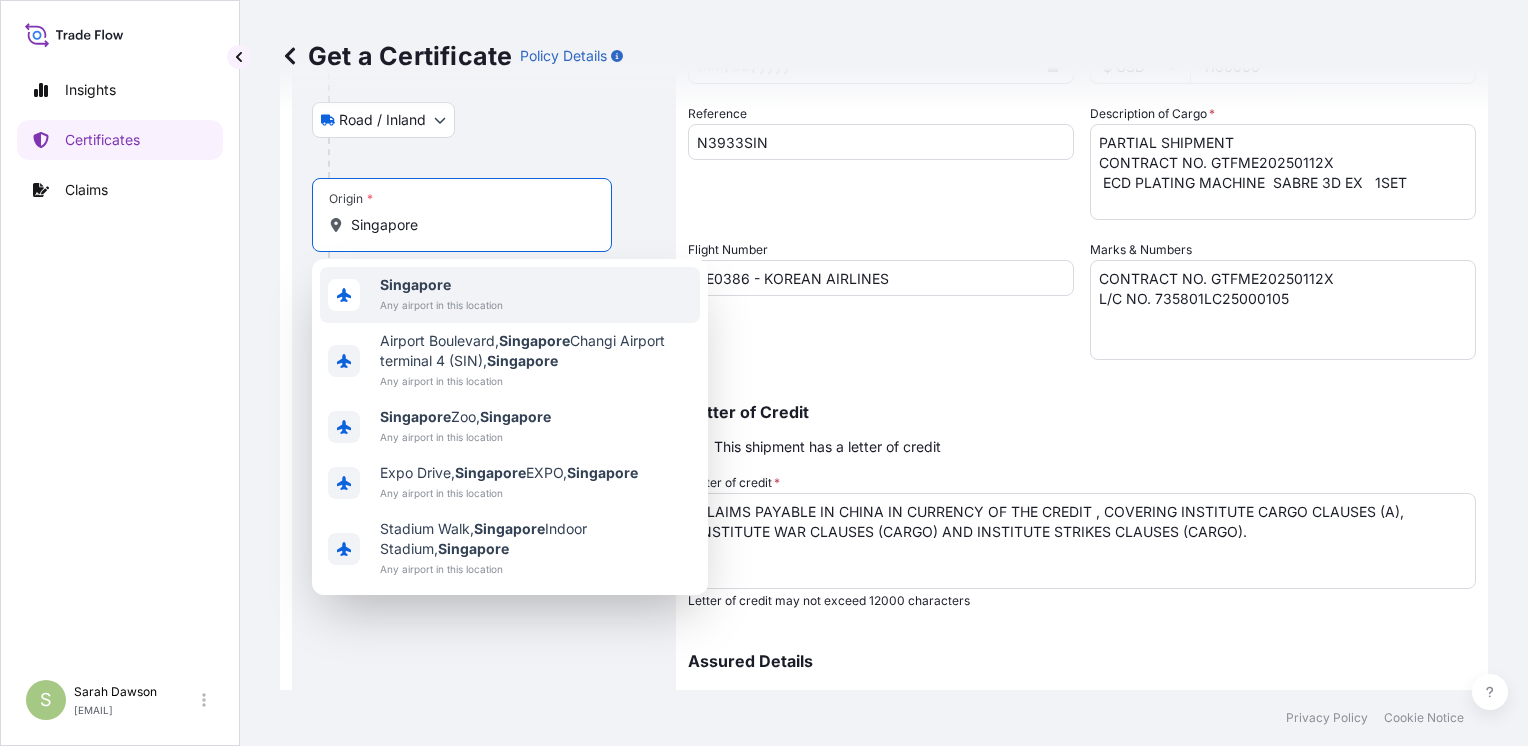 click on "Singapore" at bounding box center (415, 284) 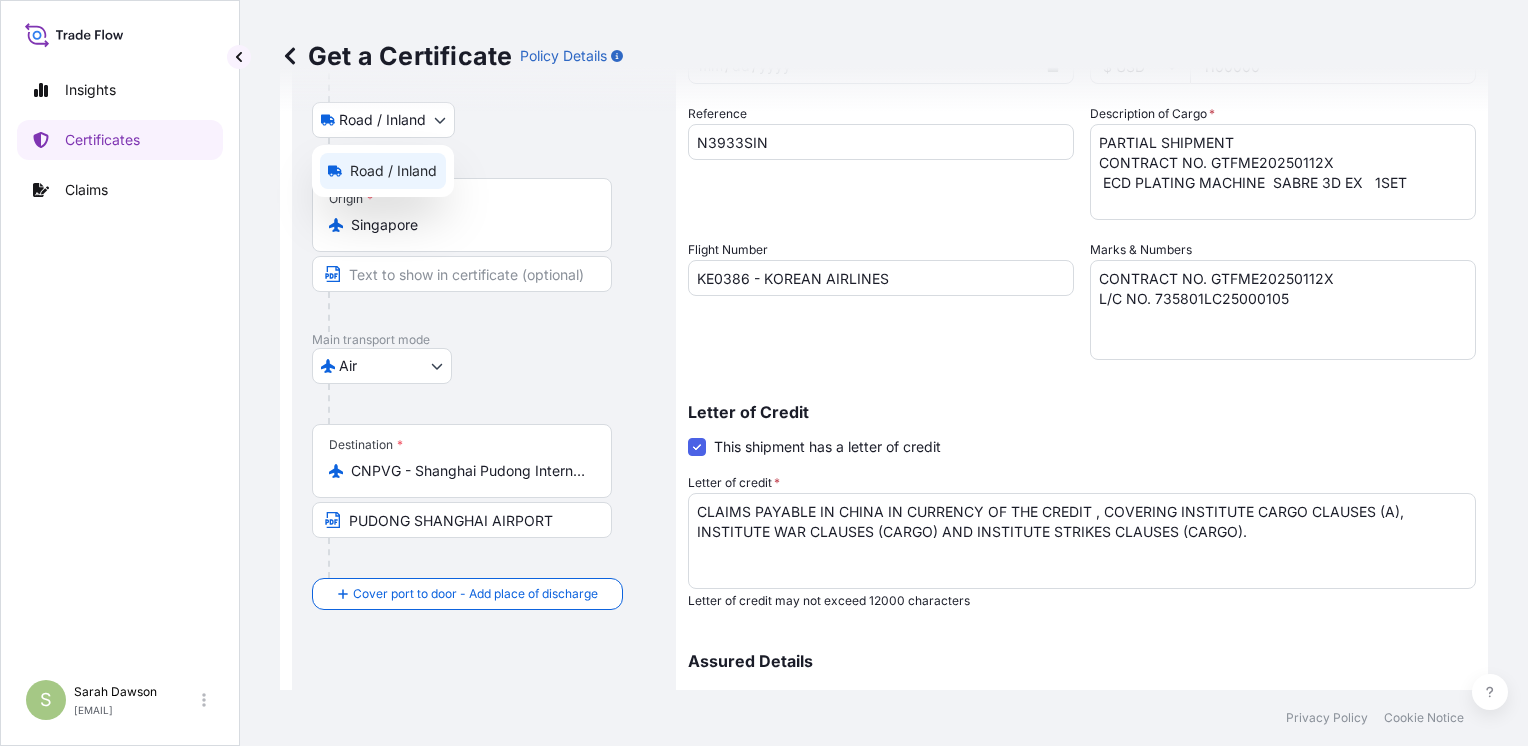 click on "Insights Certificates Claims S Sarah Dawson sdawson@example.com Get a Certificate Policy Details Route Details Reset Route Details Place of loading Singapore SINGAPORE AIRPORT IN SINGAPORE Road / Inland Road / Inland Origin * Singapore Main transport mode Air Air Exhibition Road Mail / Parcel Post Ocean Vessel Sea Rail Destination * CNPVG - Shanghai Pudong International Apt, China PUDONG SHANGHAI AIRPORT Cover port to door - Add place of discharge Road / Inland Road / Inland Place of Discharge Shipment Details Issue date * 7 / 3 / 2025 Date of Departure * 7 / 3 / 2025 Date of Arrival mm / dd / yyyy Commodity Goods, Merchandise, and/or Property of every type Packing Category Commercial Invoice Value    * $ USD 1100000 Reference N3933SIN Description of Cargo * PARTIAL SHIPMENT
CONTRACT NO. GTFME20250112X
ECD PLATING MACHINE  SABRE 3D EX   1SET Flight Number KE0386 - KOREAN AIRLINES Marks & Numbers CONTRACT NO. GTFME20250112X
L/C NO. 735801LC25000105 Letter of Credit Letter of credit * *" at bounding box center [764, 373] 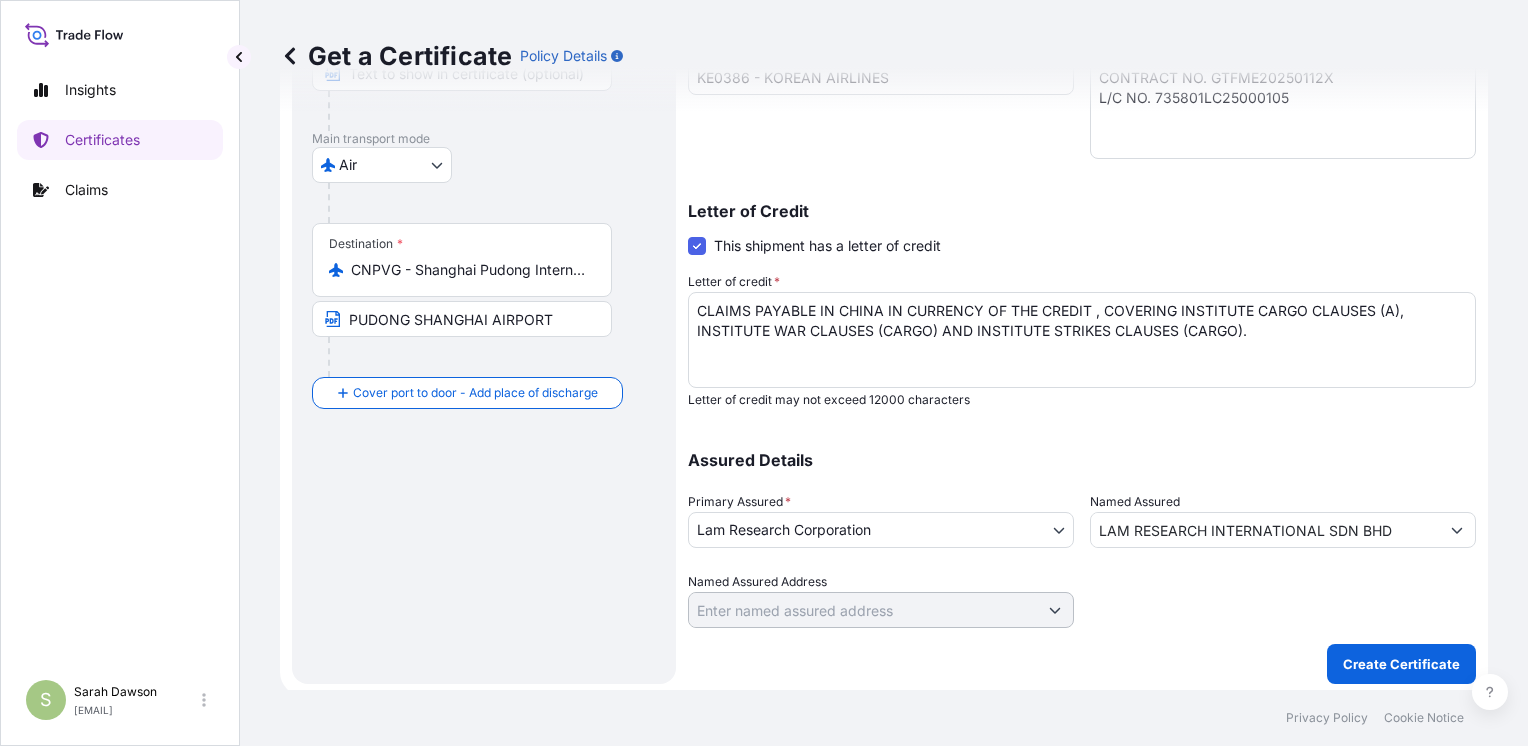 scroll, scrollTop: 453, scrollLeft: 0, axis: vertical 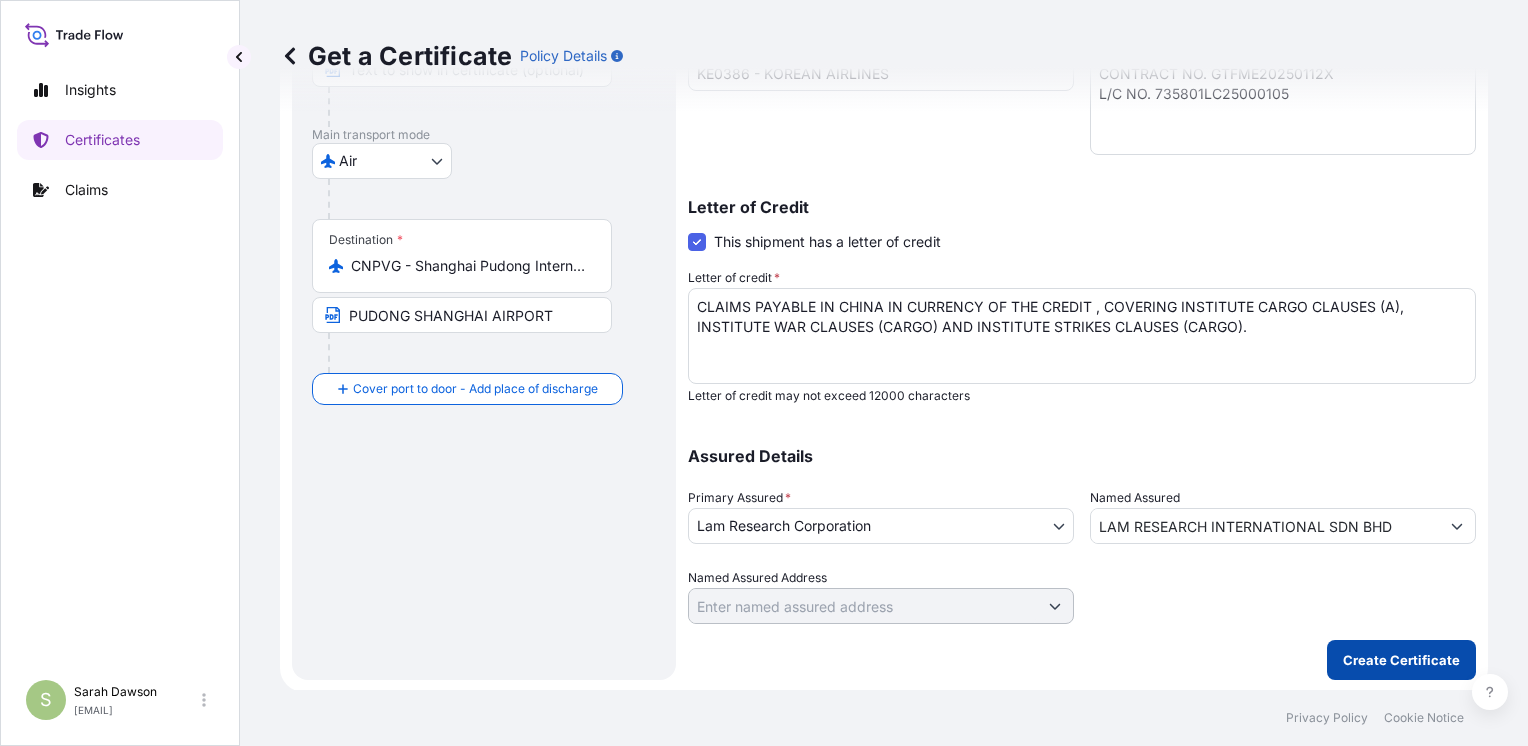 click on "Create Certificate" at bounding box center [1401, 660] 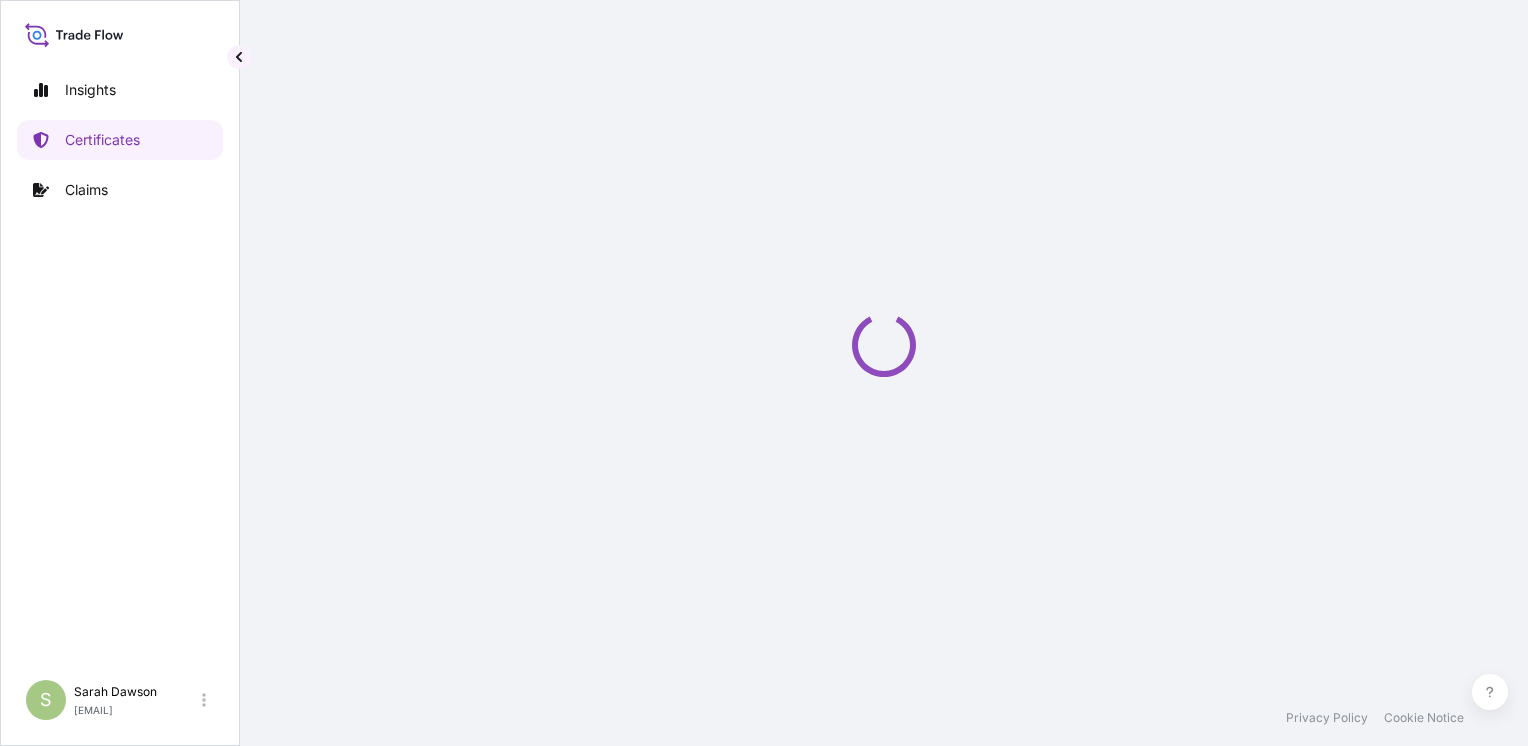 scroll, scrollTop: 0, scrollLeft: 0, axis: both 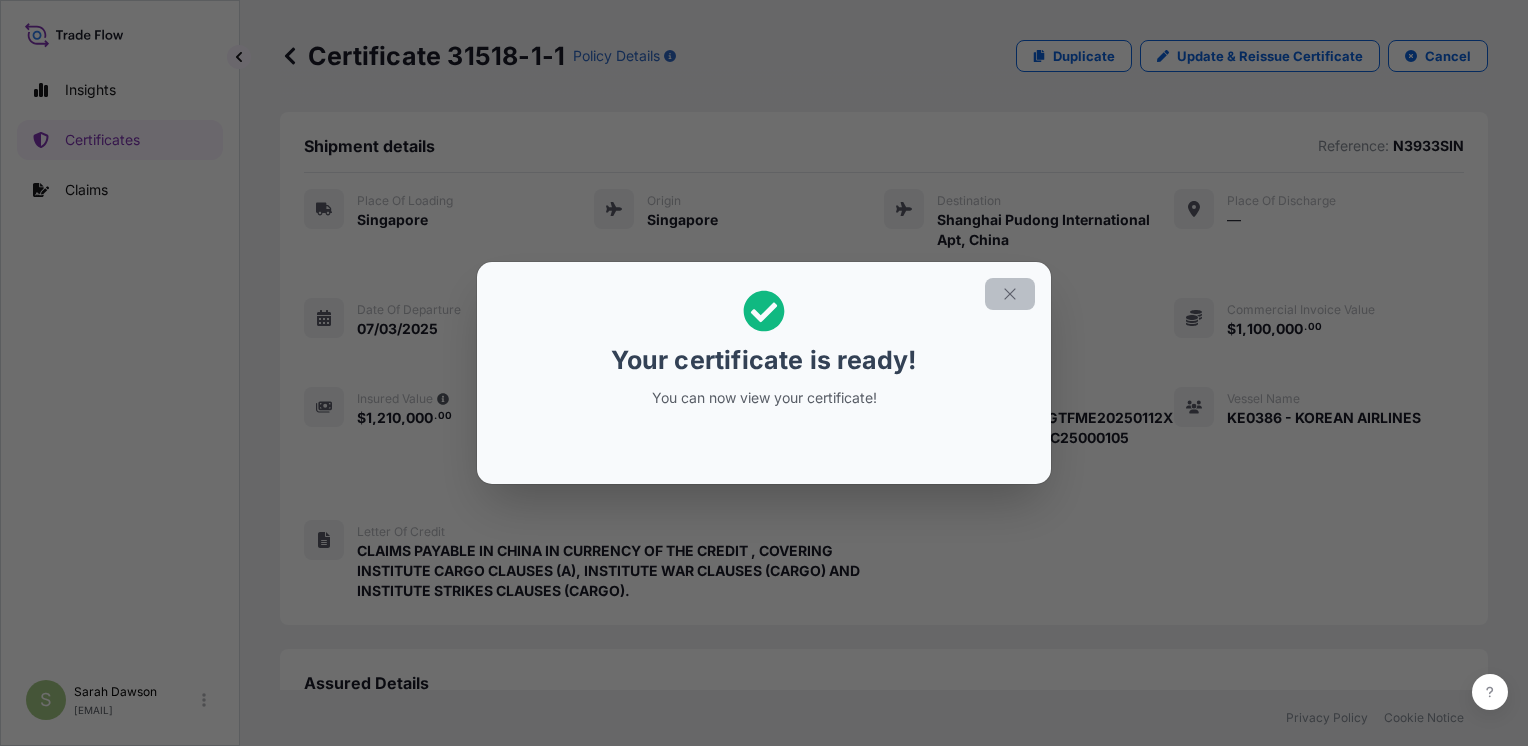 click 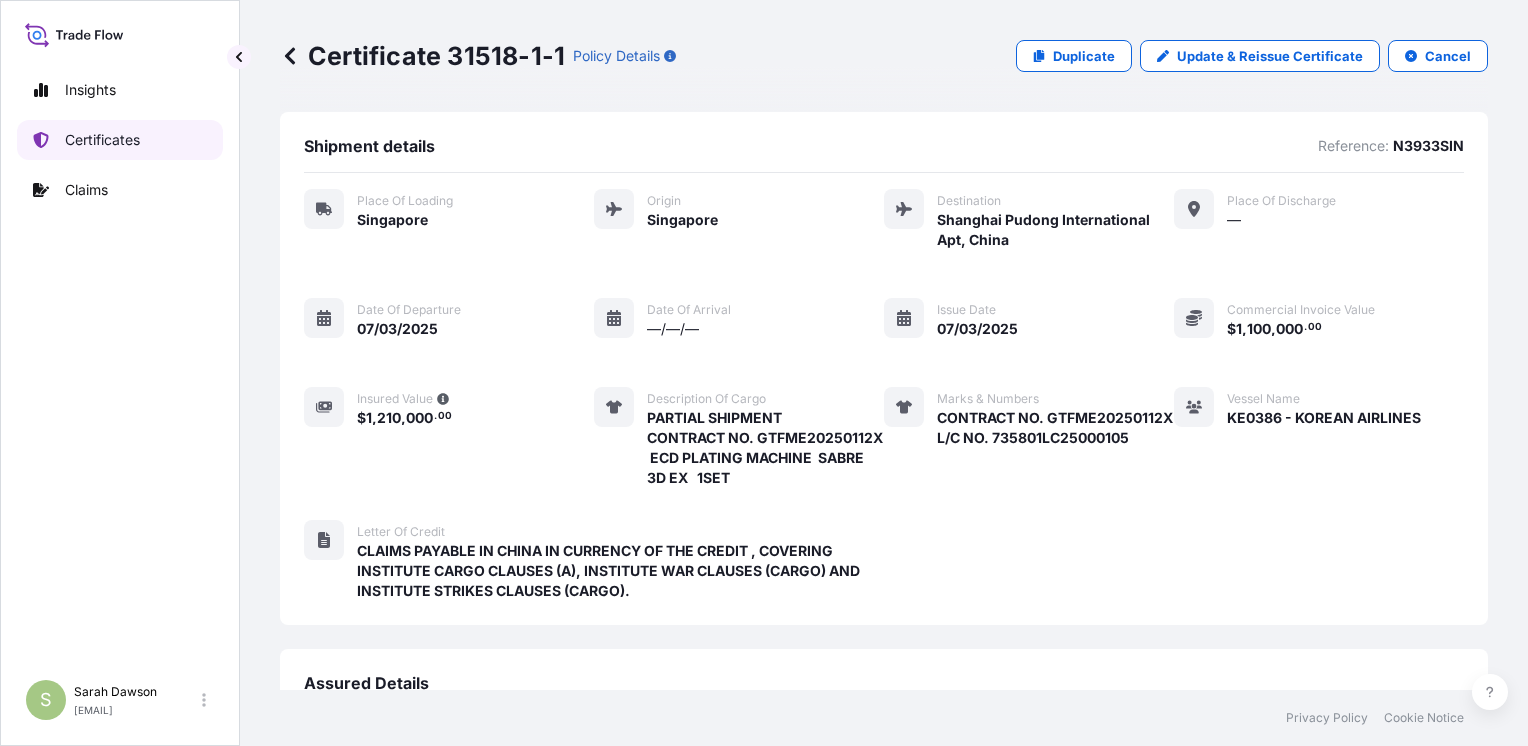 click on "Certificates" at bounding box center (102, 140) 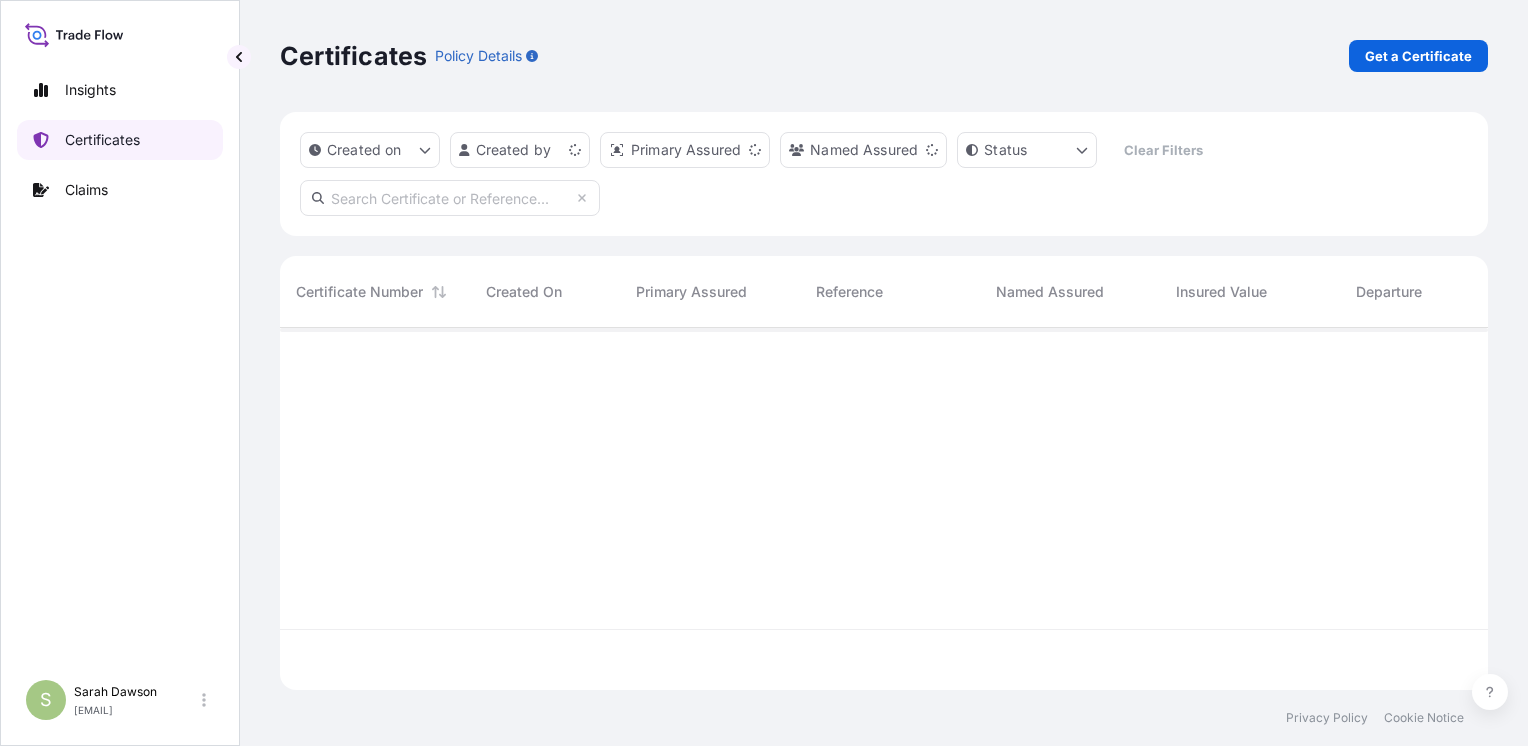 scroll, scrollTop: 16, scrollLeft: 16, axis: both 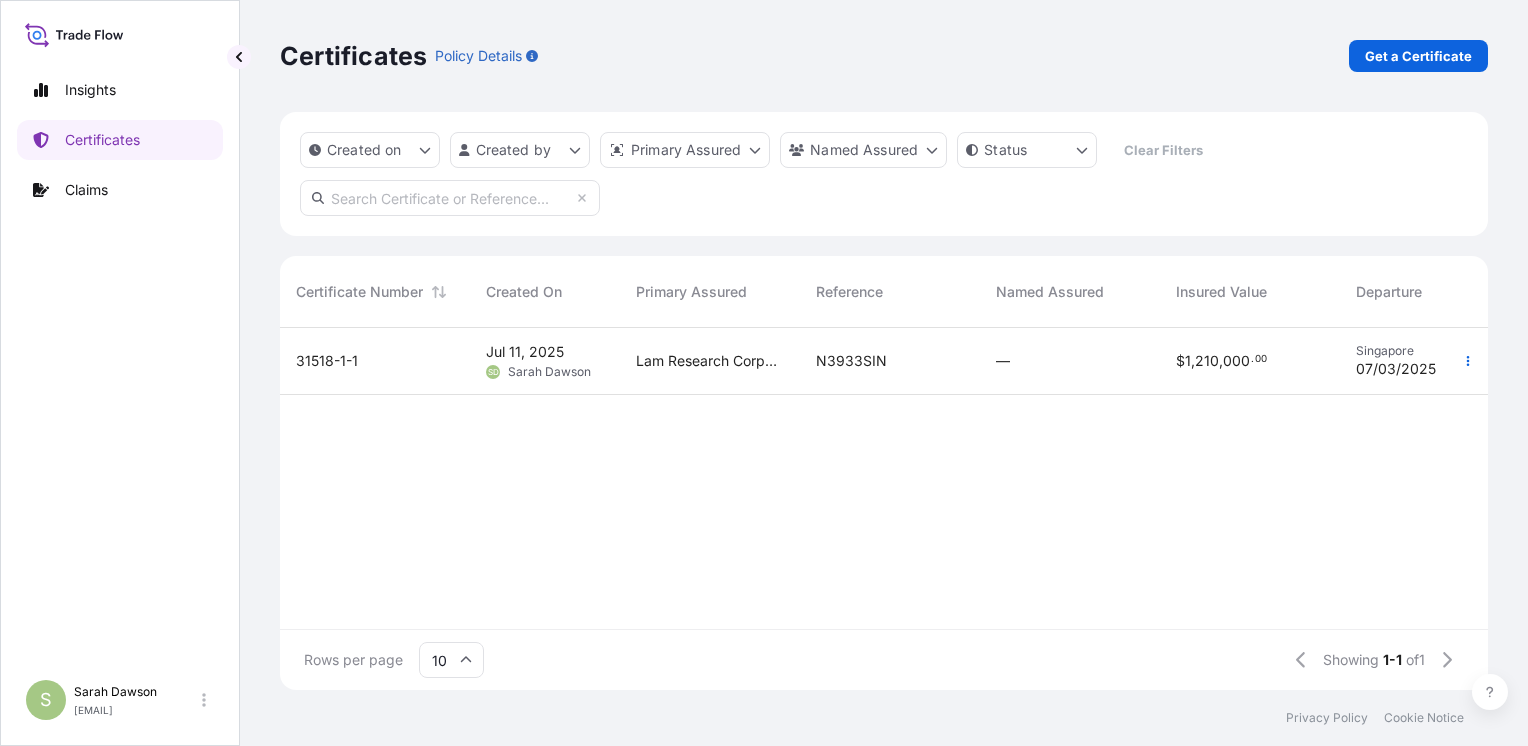 click on "31518-1-1" at bounding box center [327, 361] 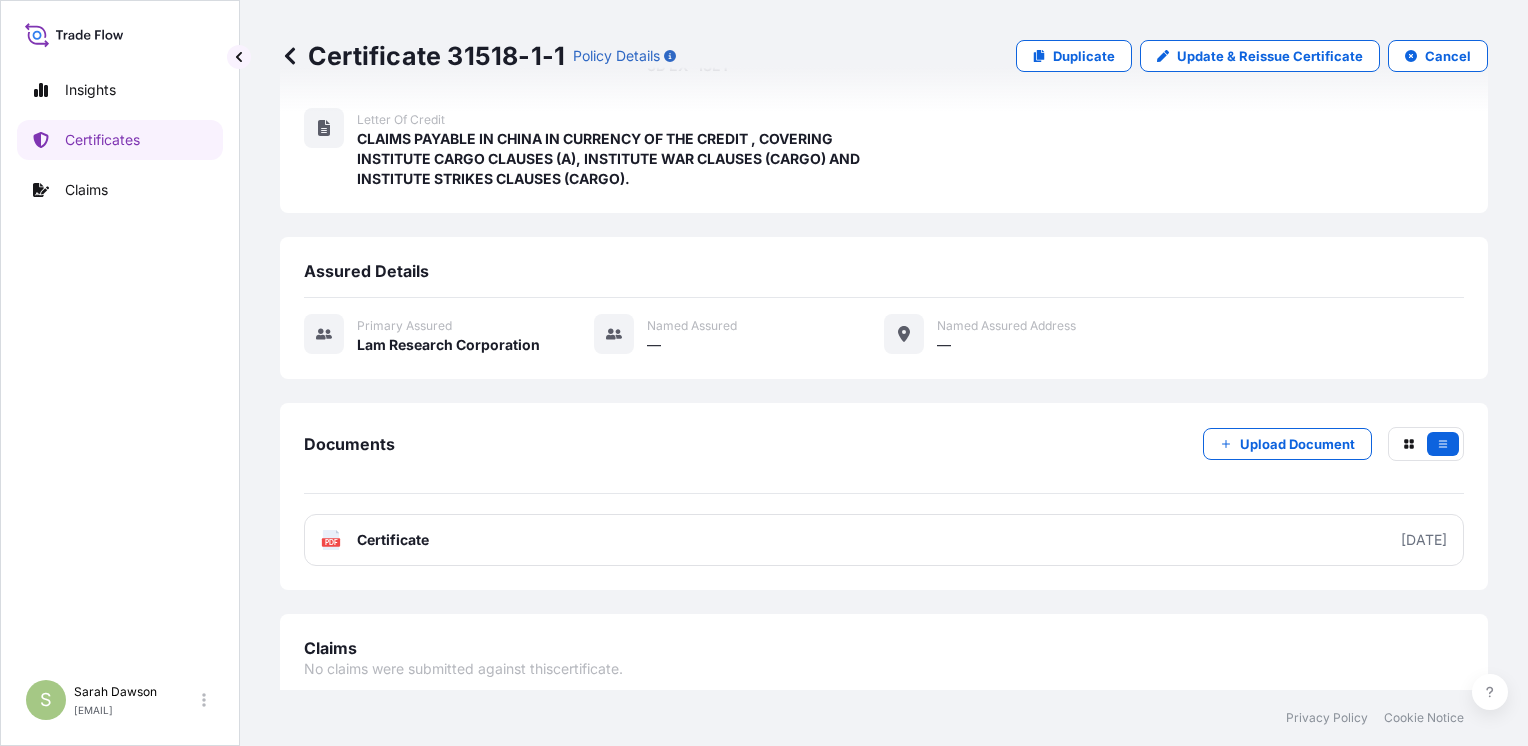 scroll, scrollTop: 437, scrollLeft: 0, axis: vertical 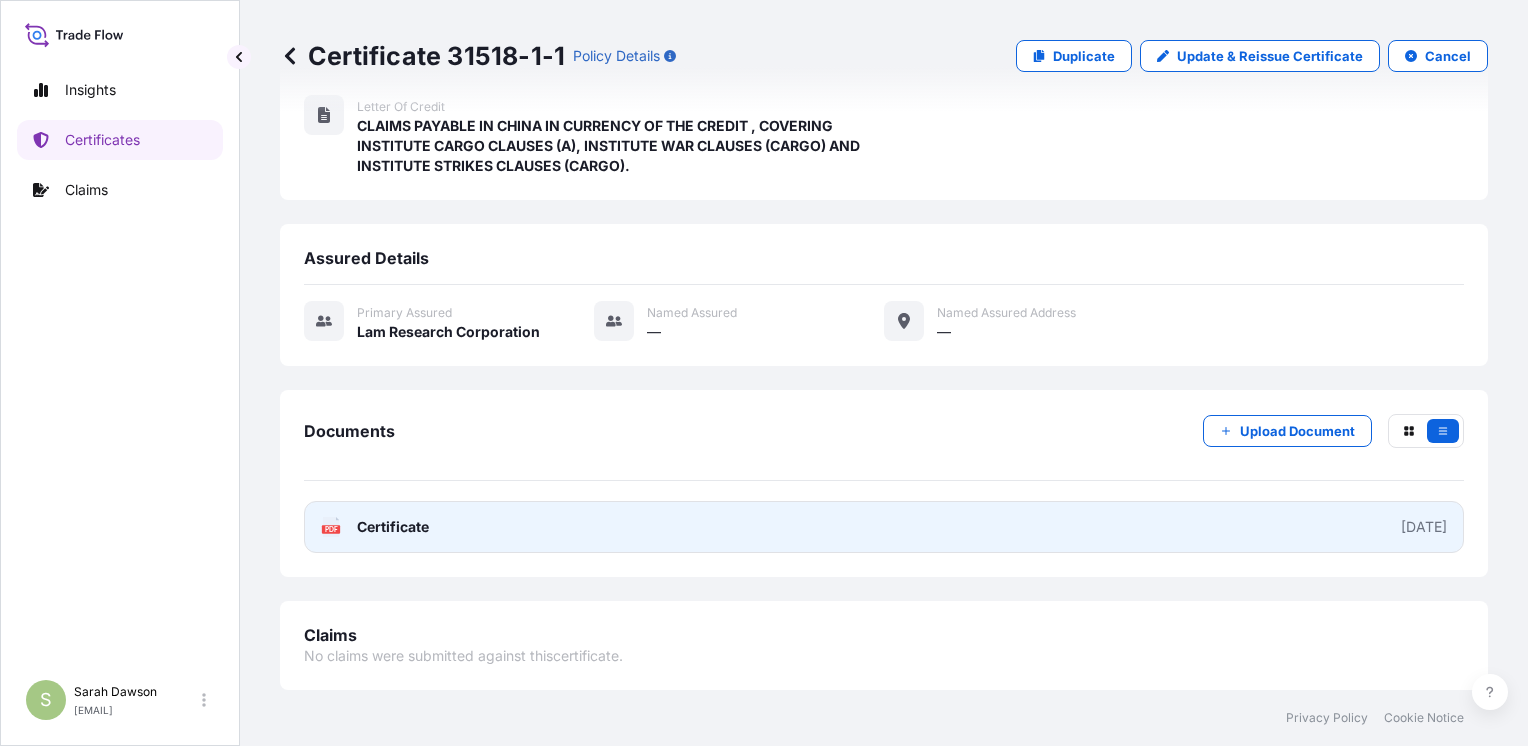 click on "Certificate" at bounding box center [393, 527] 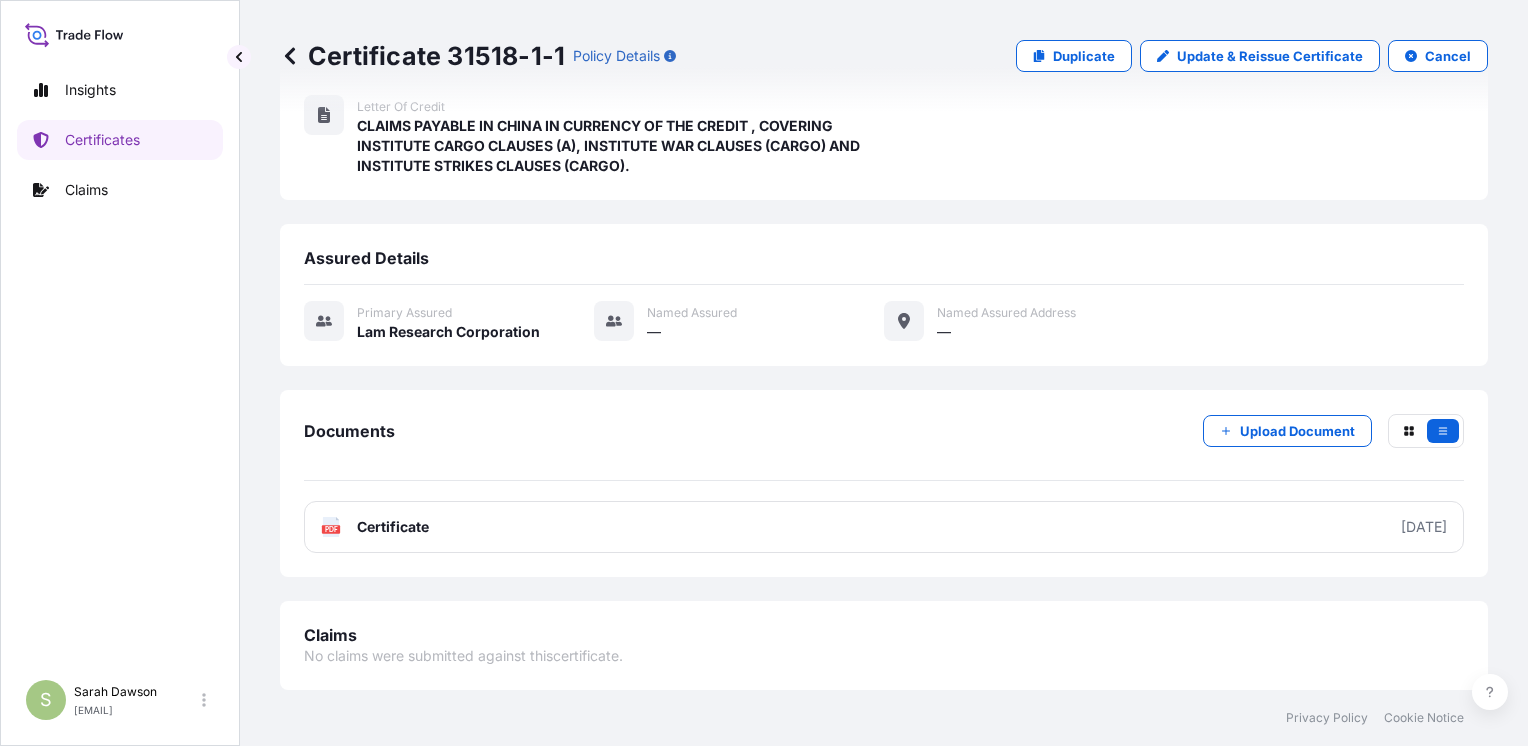 click on "Certificate 31518-1-1 Policy Details Duplicate Update & Reissue Certificate Cancel" at bounding box center [884, 56] 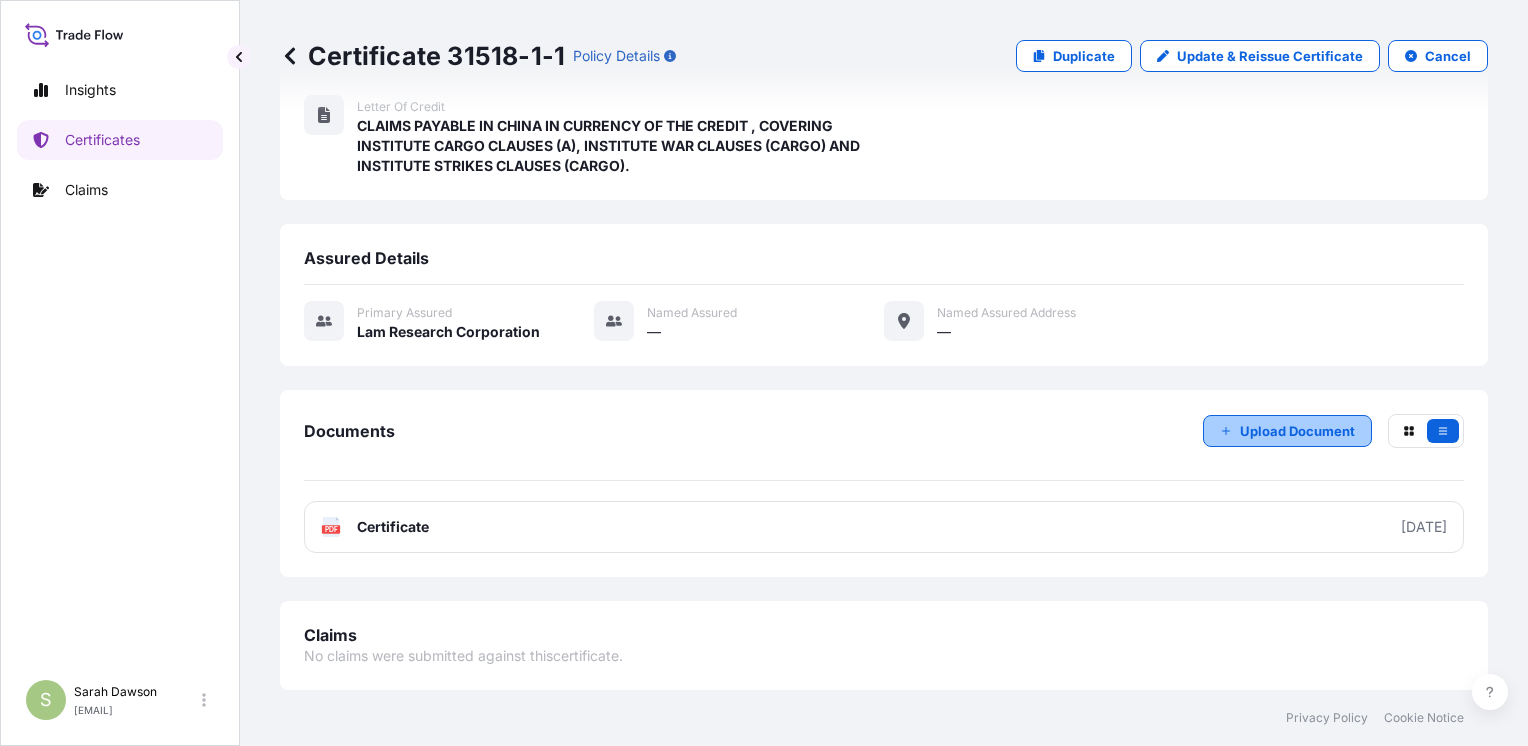 click on "Upload Document" at bounding box center [1297, 431] 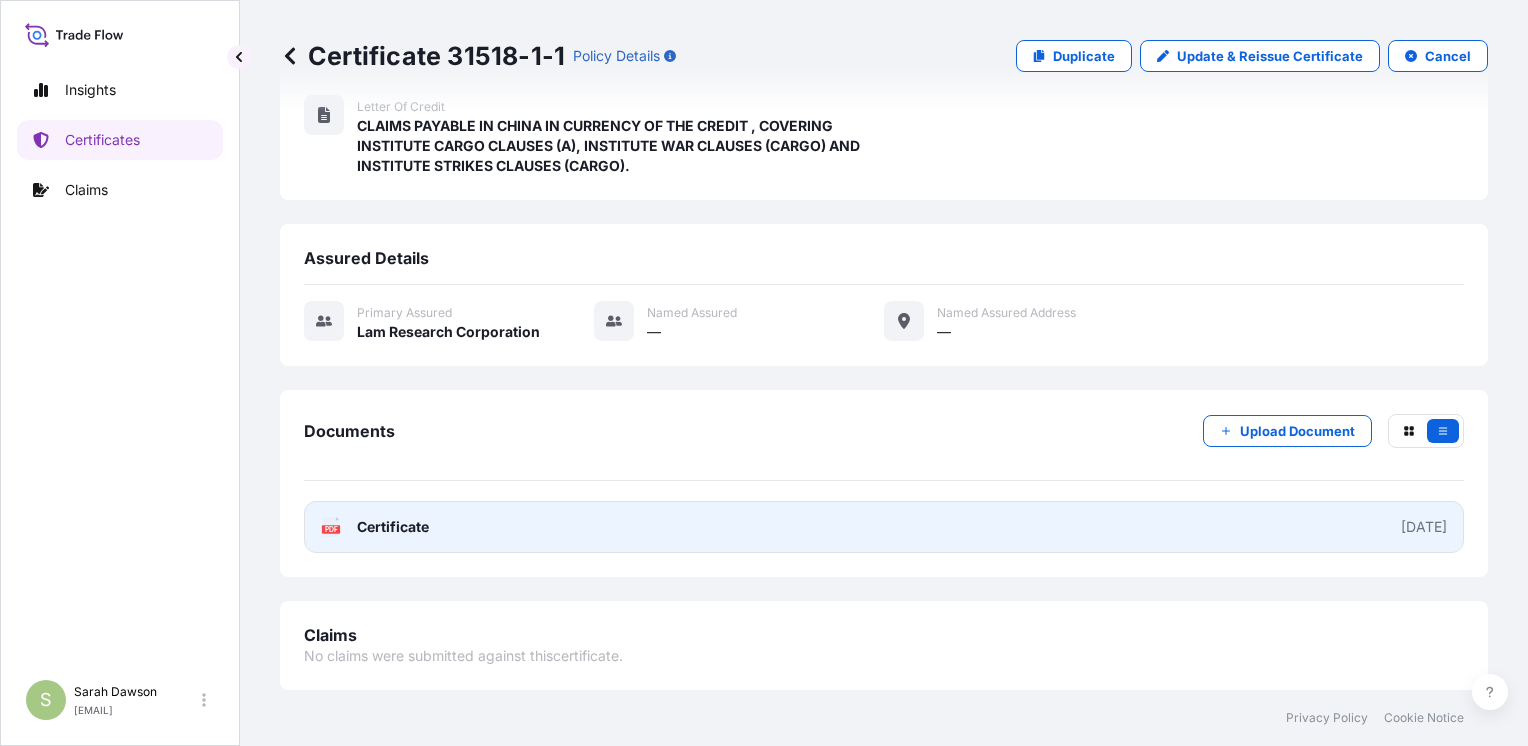 click on "Certificate" at bounding box center (393, 527) 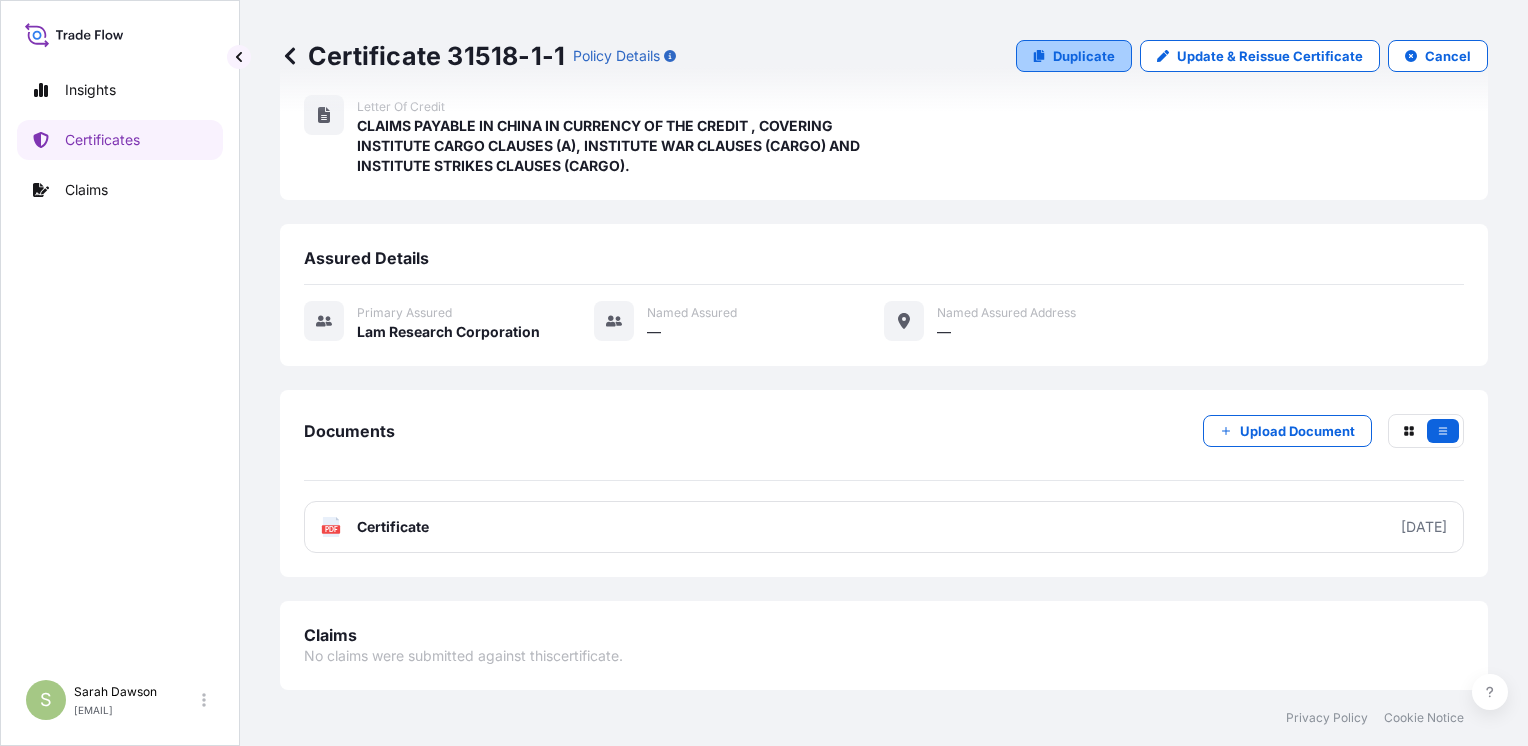 click on "Duplicate" at bounding box center (1084, 56) 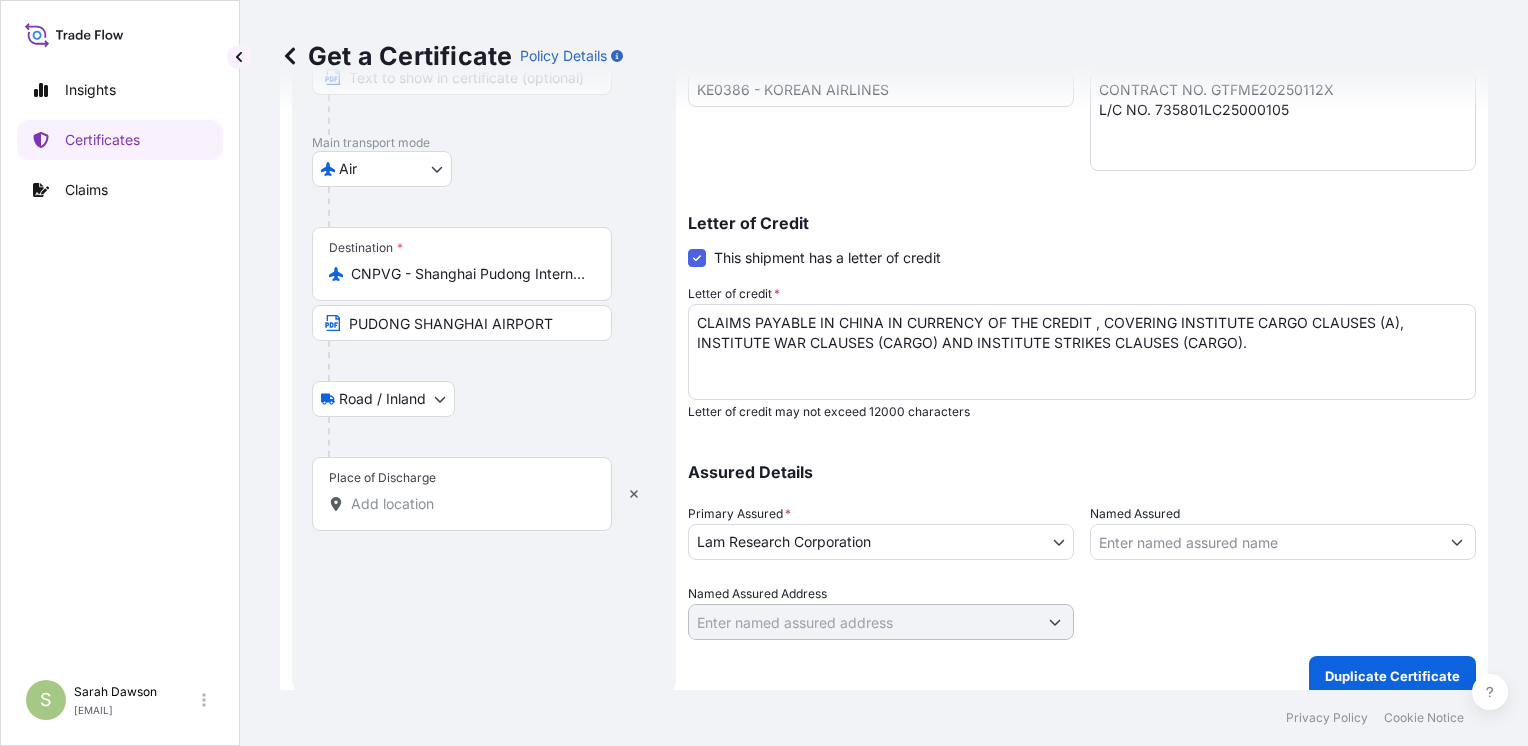click on "Insights Certificates Claims S Sarah Dawson sdawson@example.com Get a Certificate Policy Details Route Details Place of loading Singapore SINGAPORE AIRPORT IN SINGAPORE Road / Inland Road / Inland Origin * Singapore Main transport mode Air Air Exhibition Road Mail / Parcel Post Ocean Vessel Sea Rail Destination * CNPVG - Shanghai Pudong International Apt, China PUDONG SHANGHAI AIRPORT Road / Inland Road / Inland Place of Discharge Shipment Details Issue date * 7 / 3 / 2025 Date of Departure * 7 / 3 / 2025 Date of Arrival mm / dd / yyyy Commodity Goods, Merchandise, and/or Property of every type Packing Category Commercial Invoice Value    * $ USD 1100000 Reference N3933SIN Description of Cargo * PARTIAL SHIPMENT
CONTRACT NO. GTFME20250112X
ECD PLATING MACHINE  SABRE 3D EX   1SET Flight Number KE0386 - KOREAN AIRLINES Marks & Numbers CONTRACT NO. GTFME20250112X
L/C NO. 735801LC25000105 Letter of Credit This shipment has a letter of credit Letter of credit * Assured Details Primary Assured *" at bounding box center [764, 373] 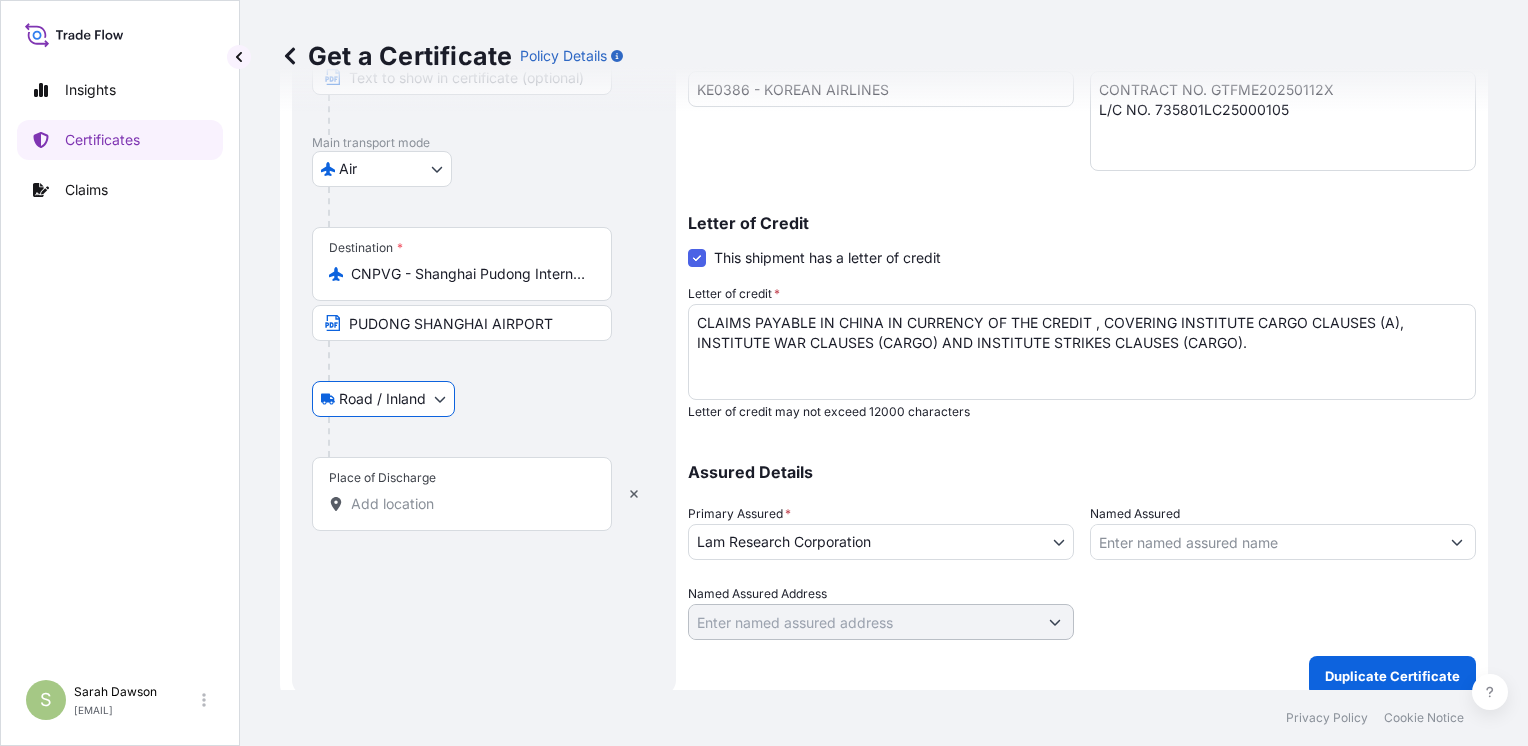 click on "Place of Discharge" at bounding box center (469, 504) 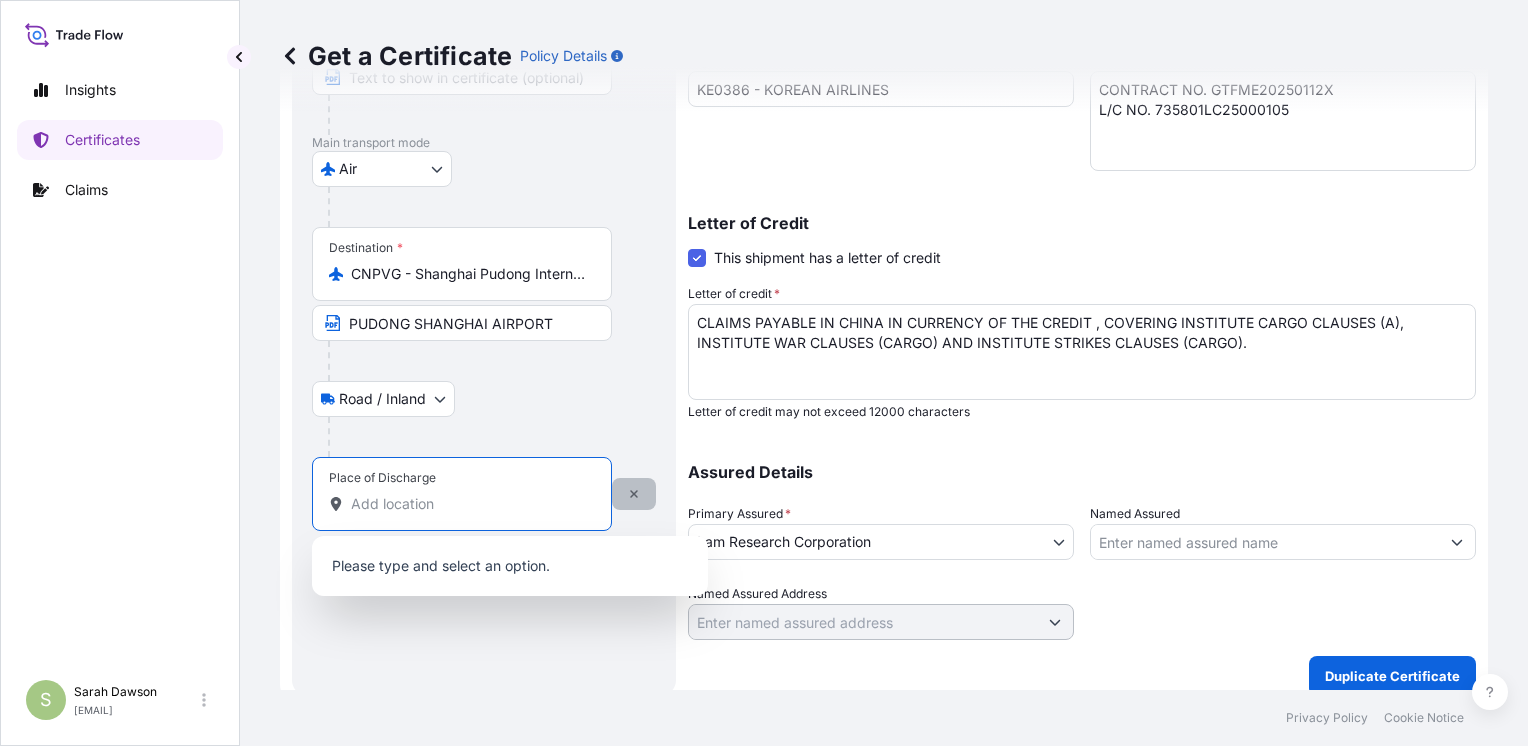 click 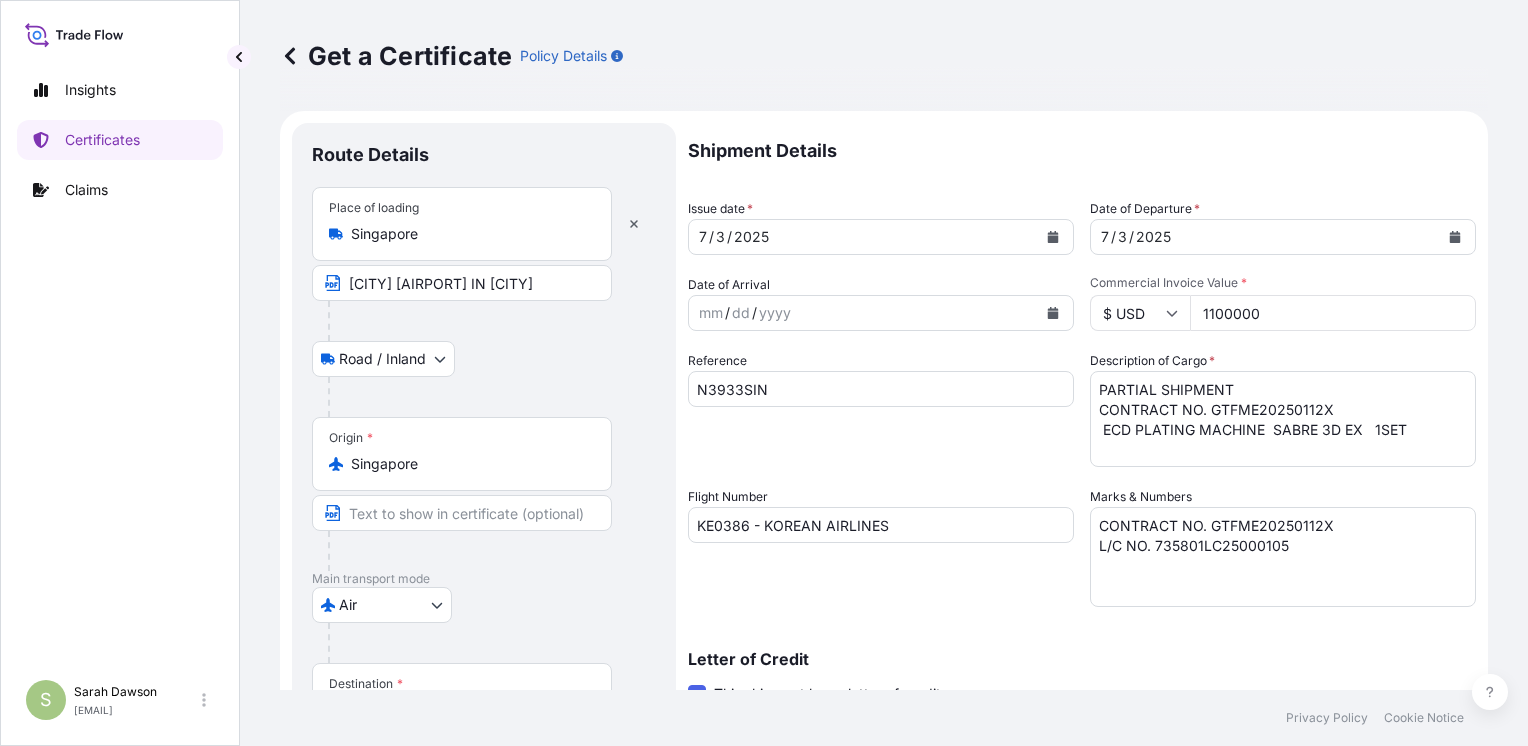 scroll, scrollTop: 0, scrollLeft: 0, axis: both 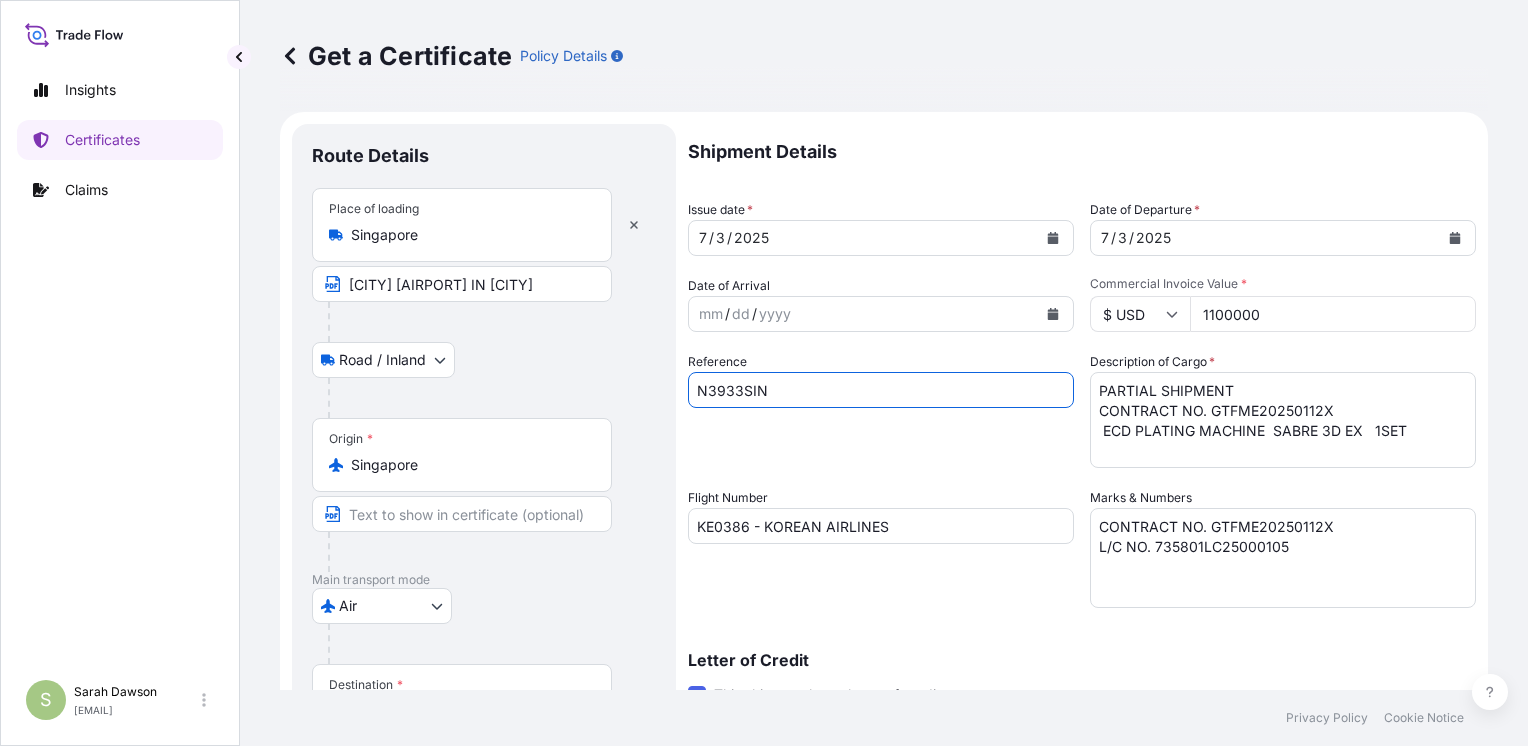 click on "N3933SIN" at bounding box center [881, 390] 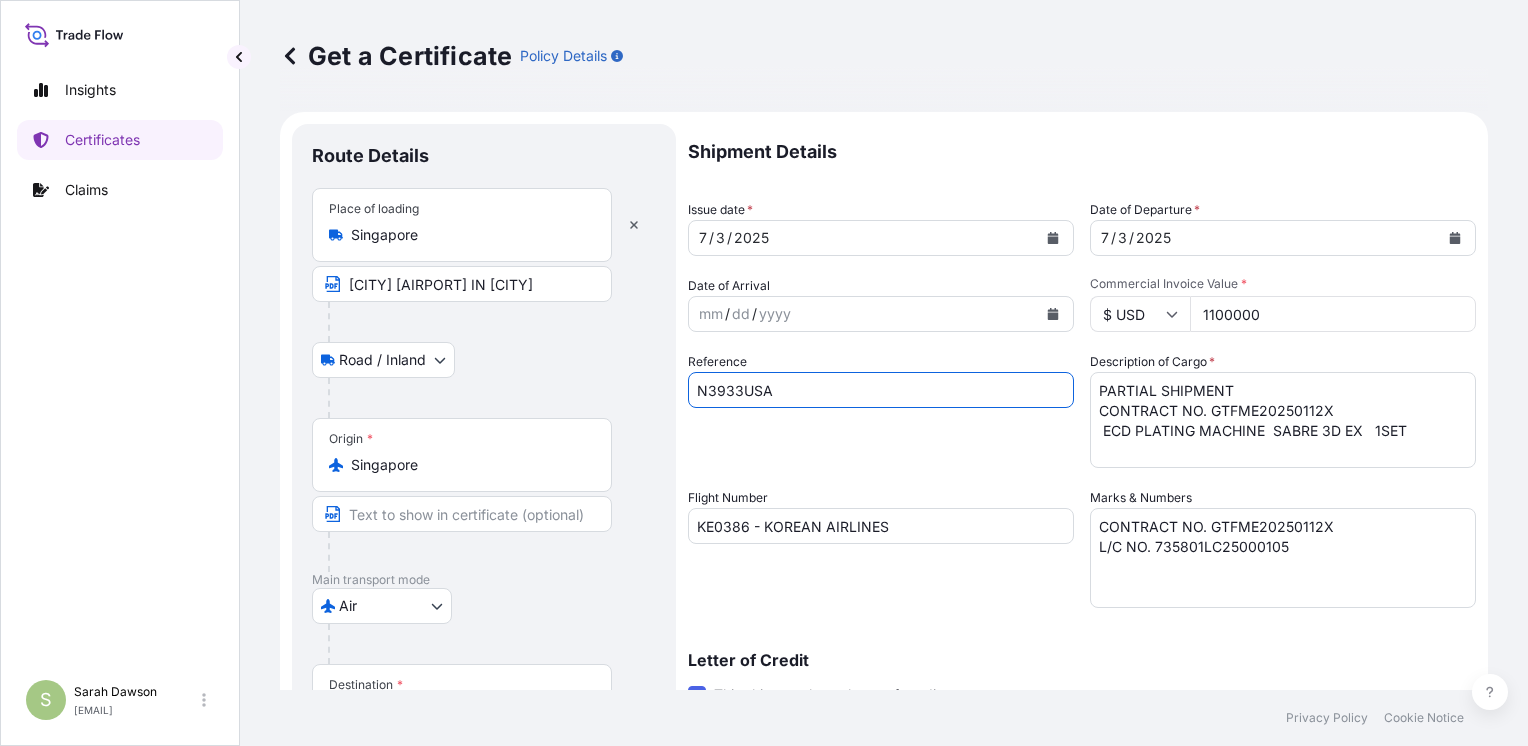 type on "N3933USA" 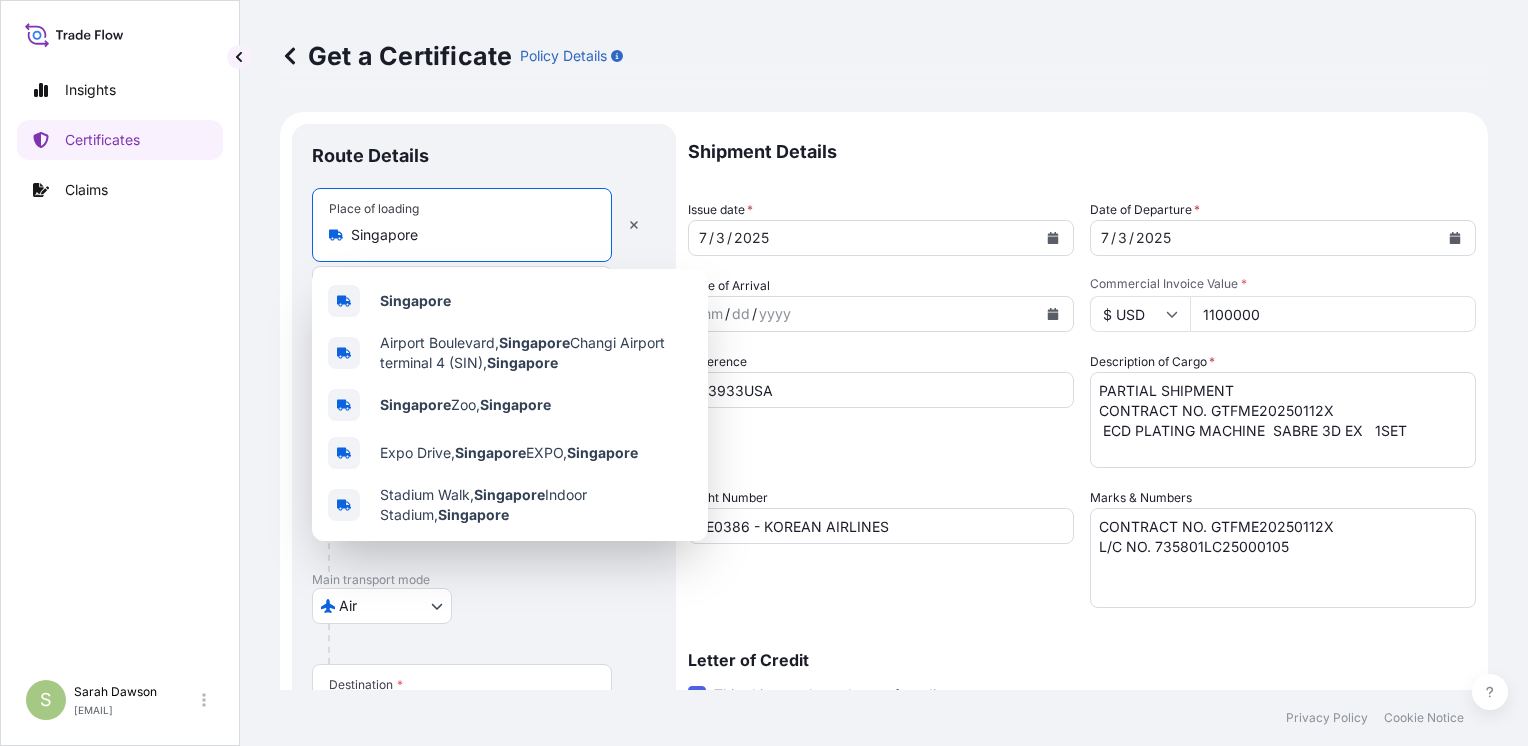 click on "Singapore" at bounding box center (469, 235) 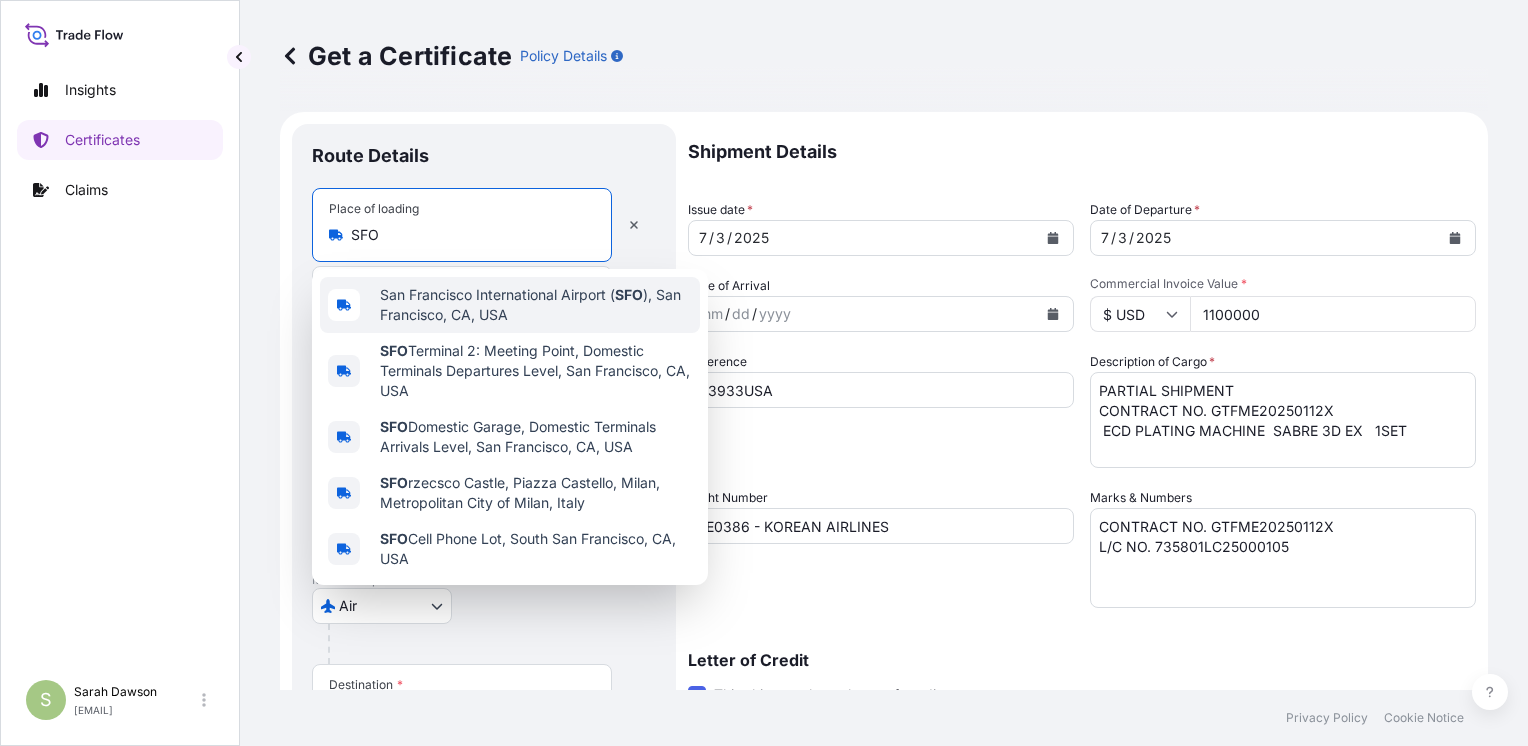click on "[CITY] [AIRPORT] ([AIRPORT_CODE]), [CITY], [STATE], [COUNTRY]" at bounding box center (536, 305) 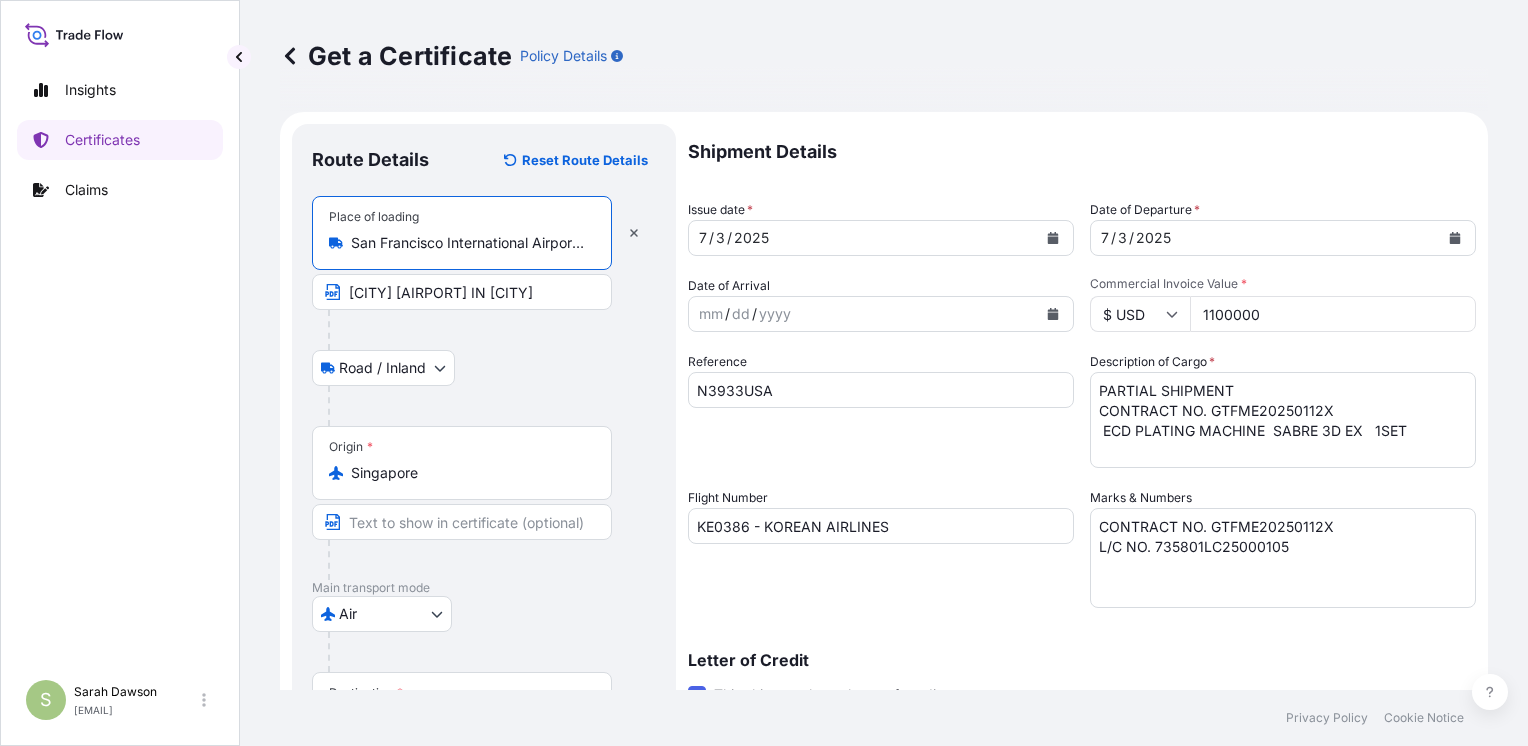 type on "San Francisco International Airport (SFO), San Francisco, CA, USA" 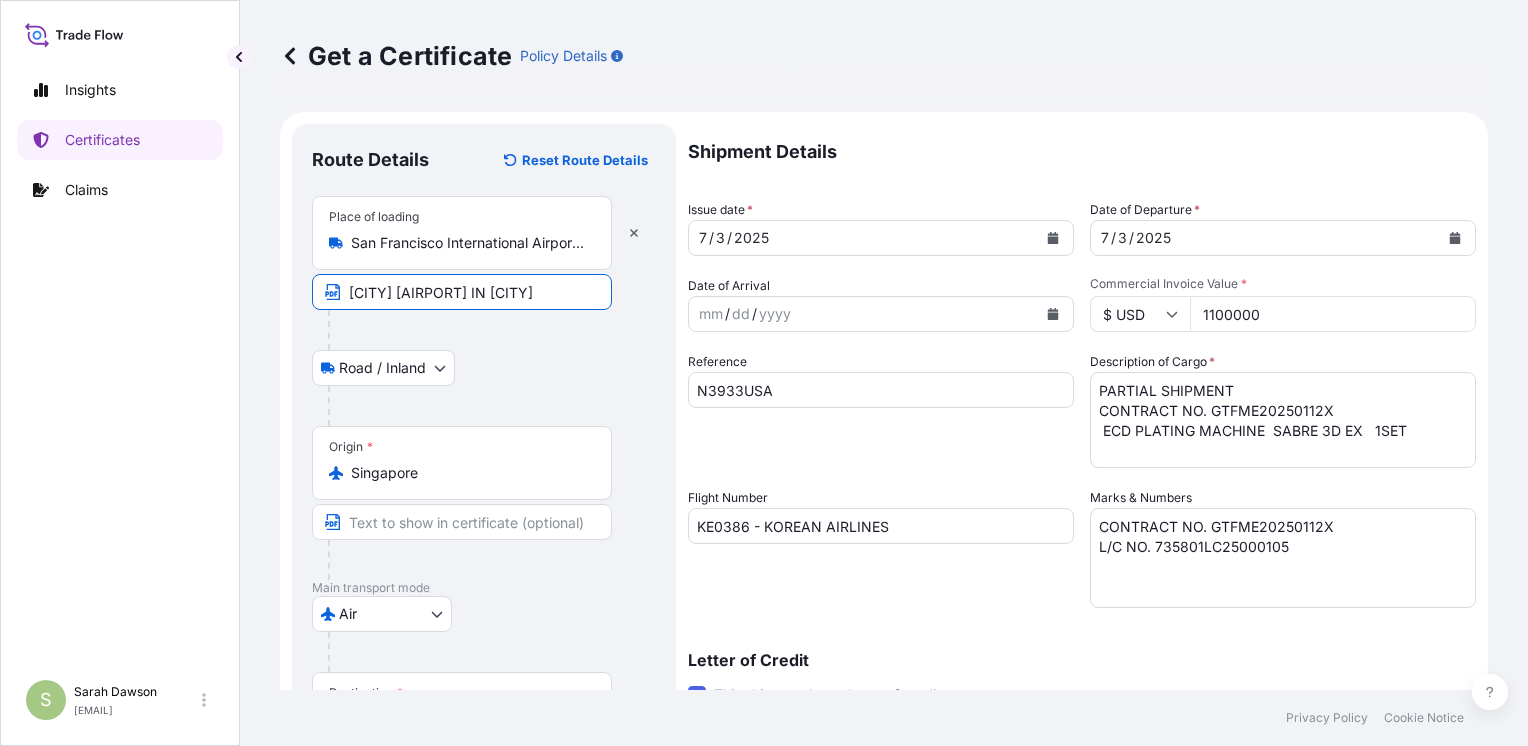drag, startPoint x: 424, startPoint y: 286, endPoint x: 400, endPoint y: 290, distance: 24.33105 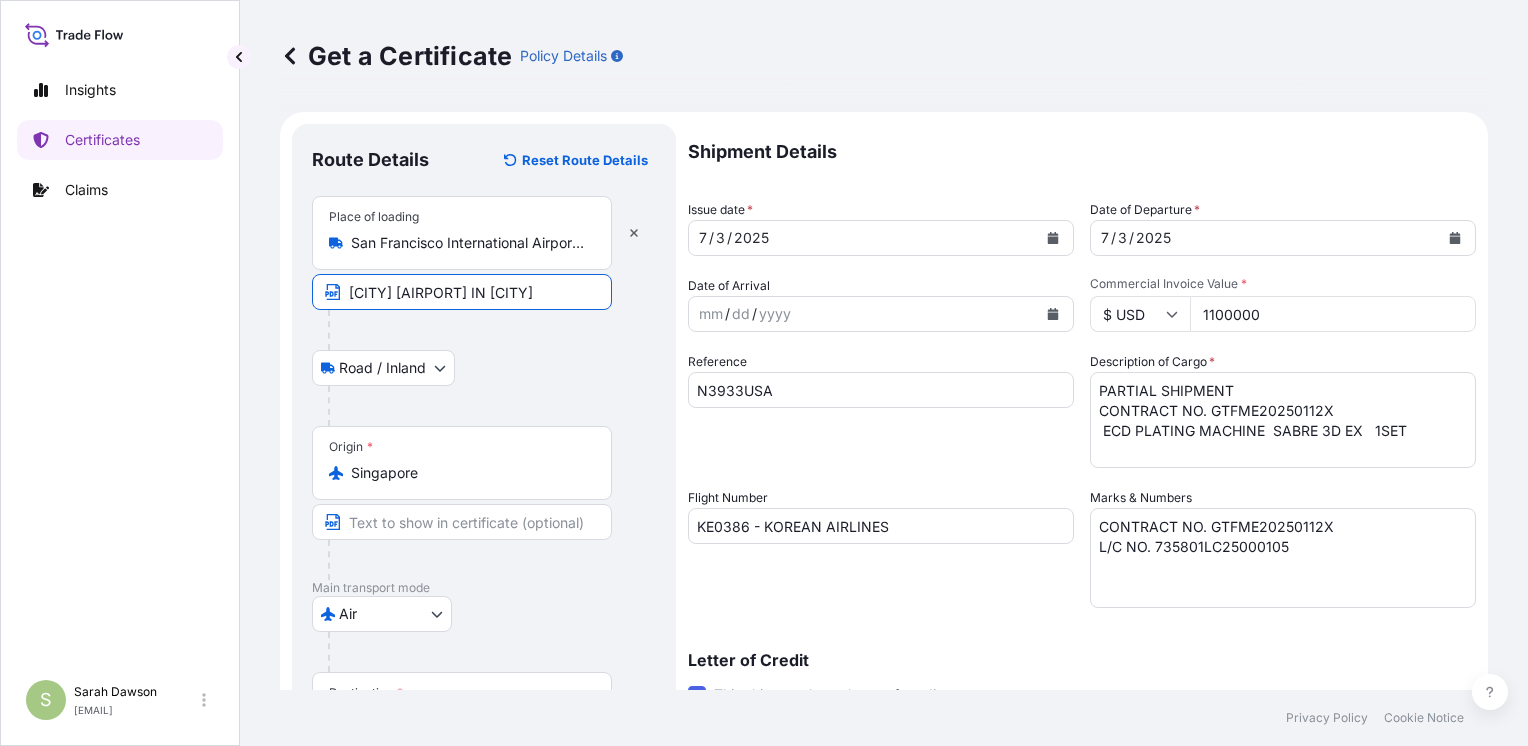 click on "[CITY] [AIRPORT] IN [CITY]" at bounding box center (462, 292) 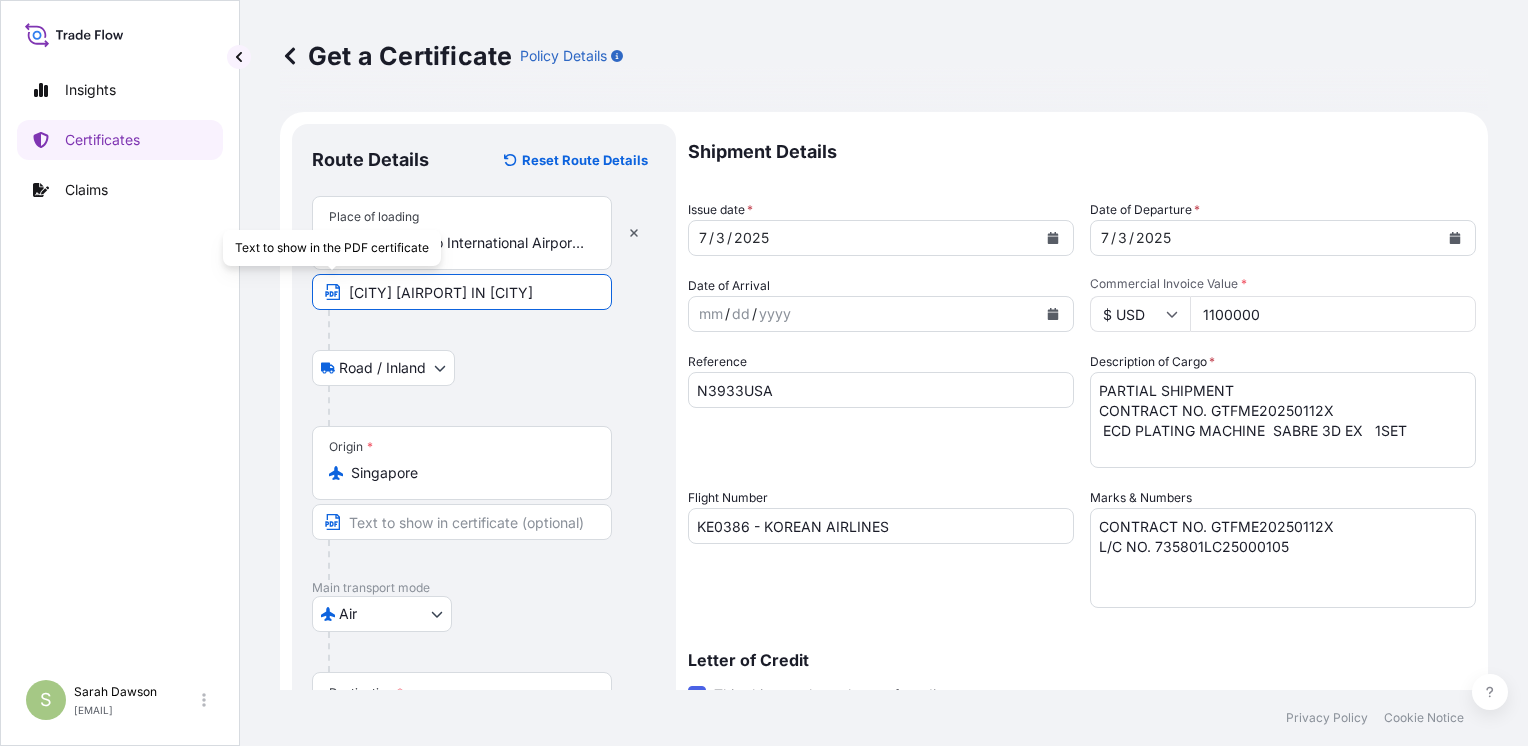 drag, startPoint x: 427, startPoint y: 291, endPoint x: 335, endPoint y: 291, distance: 92 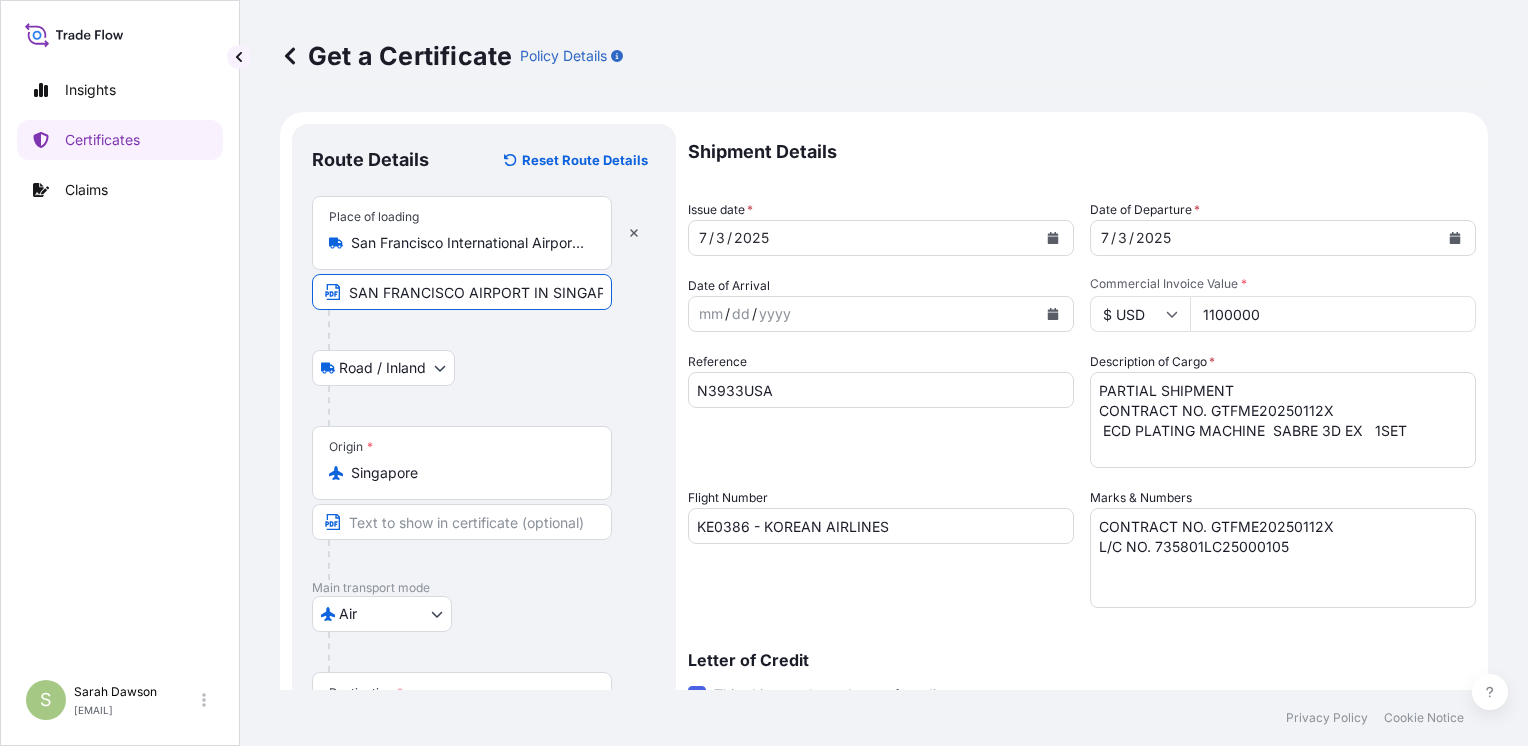 scroll, scrollTop: 0, scrollLeft: 30, axis: horizontal 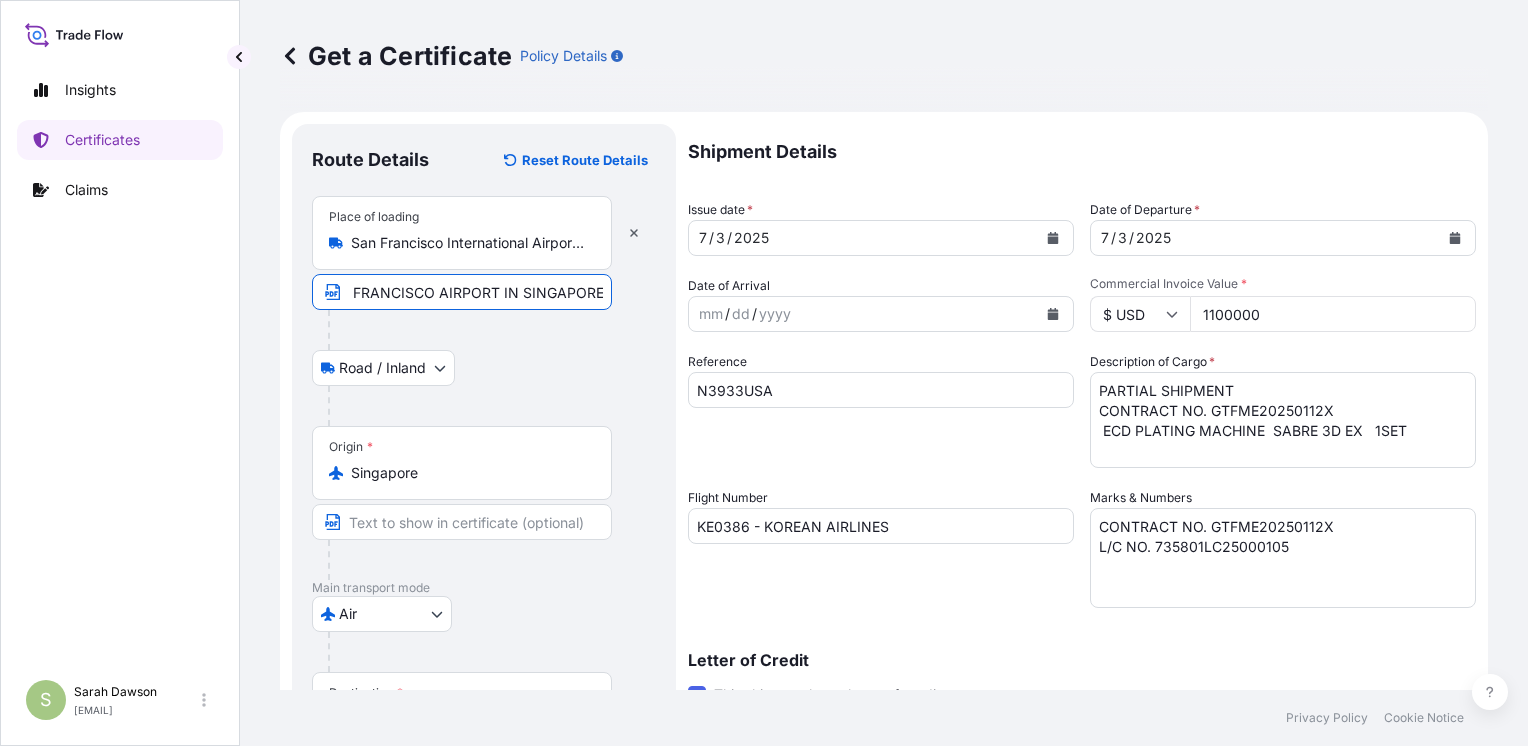 drag, startPoint x: 545, startPoint y: 288, endPoint x: 673, endPoint y: 291, distance: 128.03516 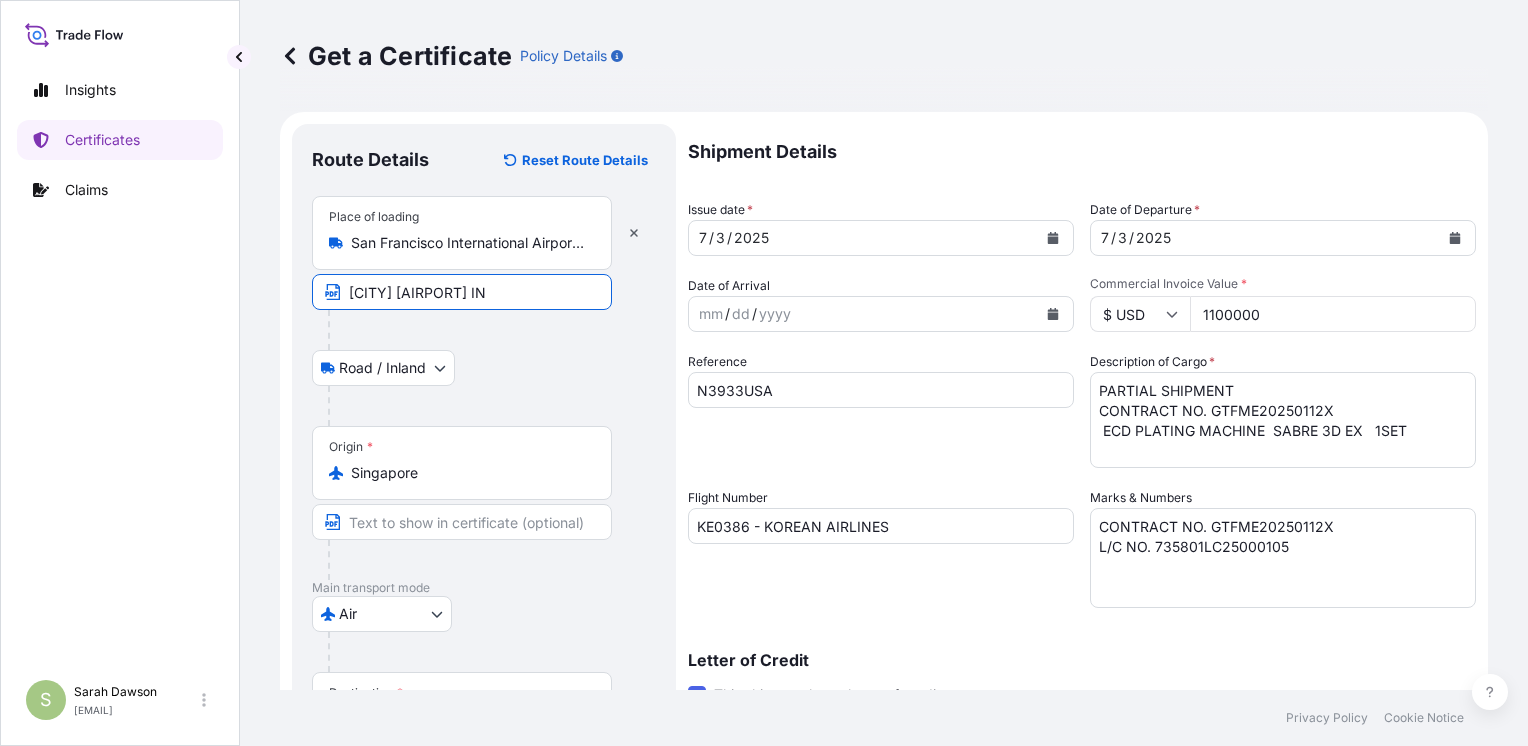 scroll, scrollTop: 0, scrollLeft: 0, axis: both 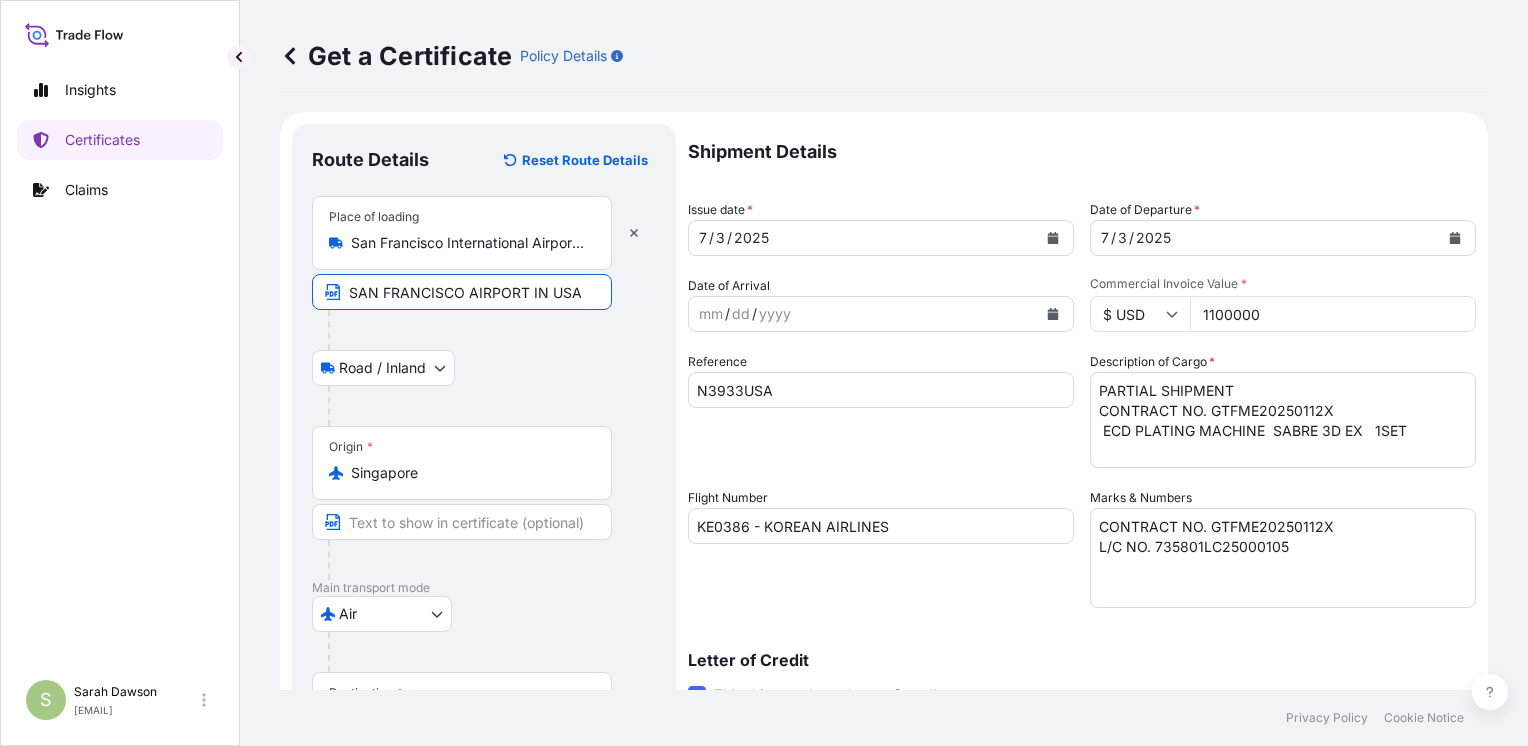 type on "SAN FRANCISCO AIRPORT IN USA" 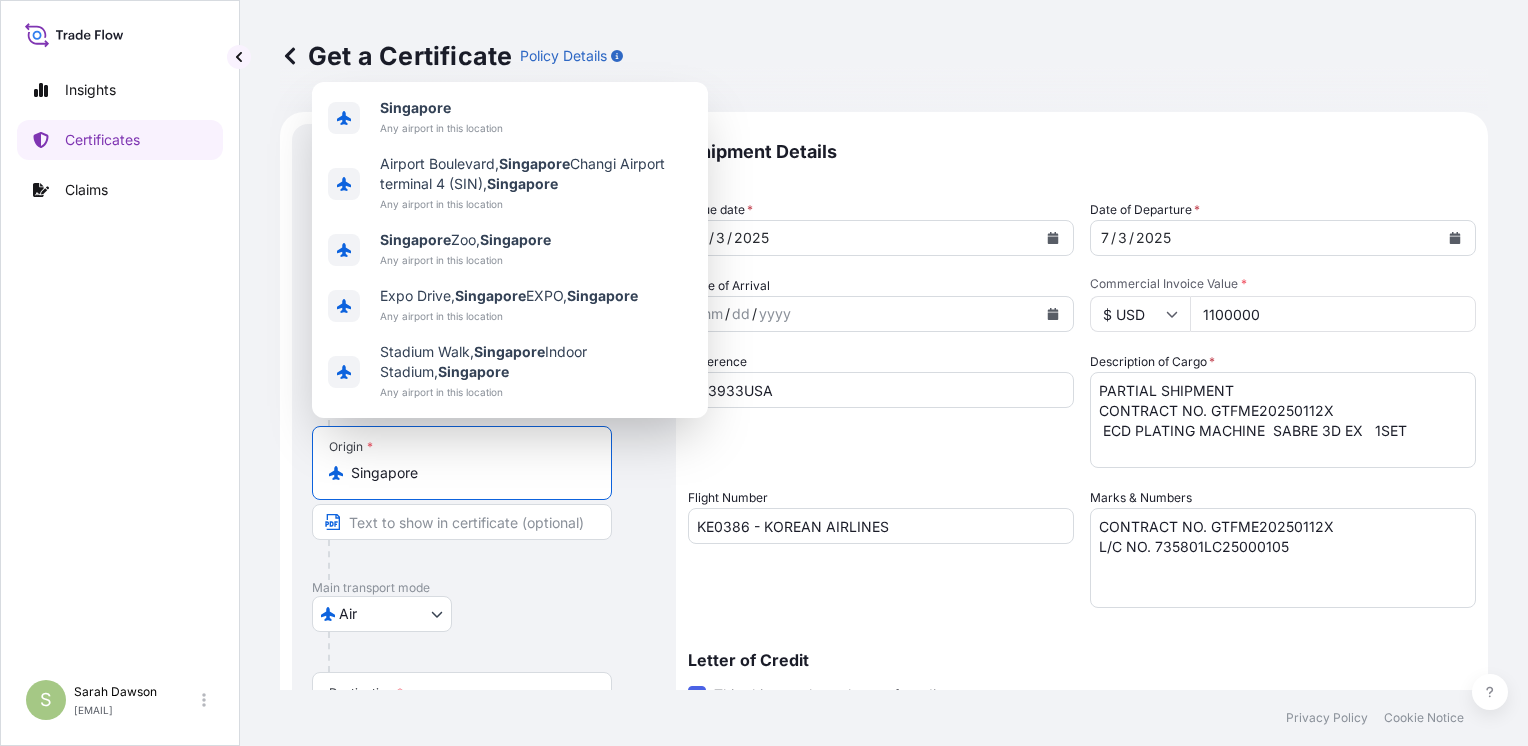 drag, startPoint x: 432, startPoint y: 472, endPoint x: 332, endPoint y: 477, distance: 100.12492 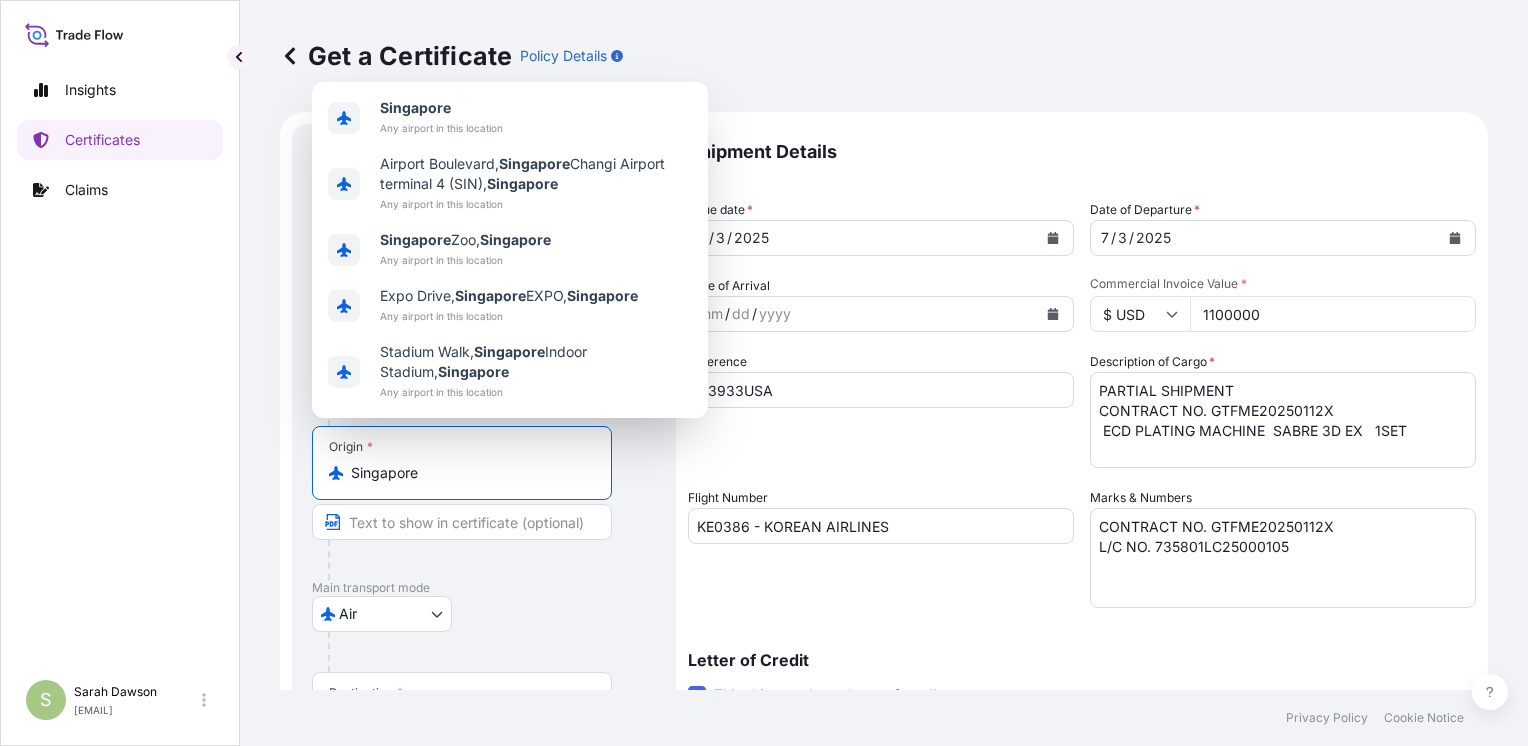 click on "Singapore" at bounding box center (462, 473) 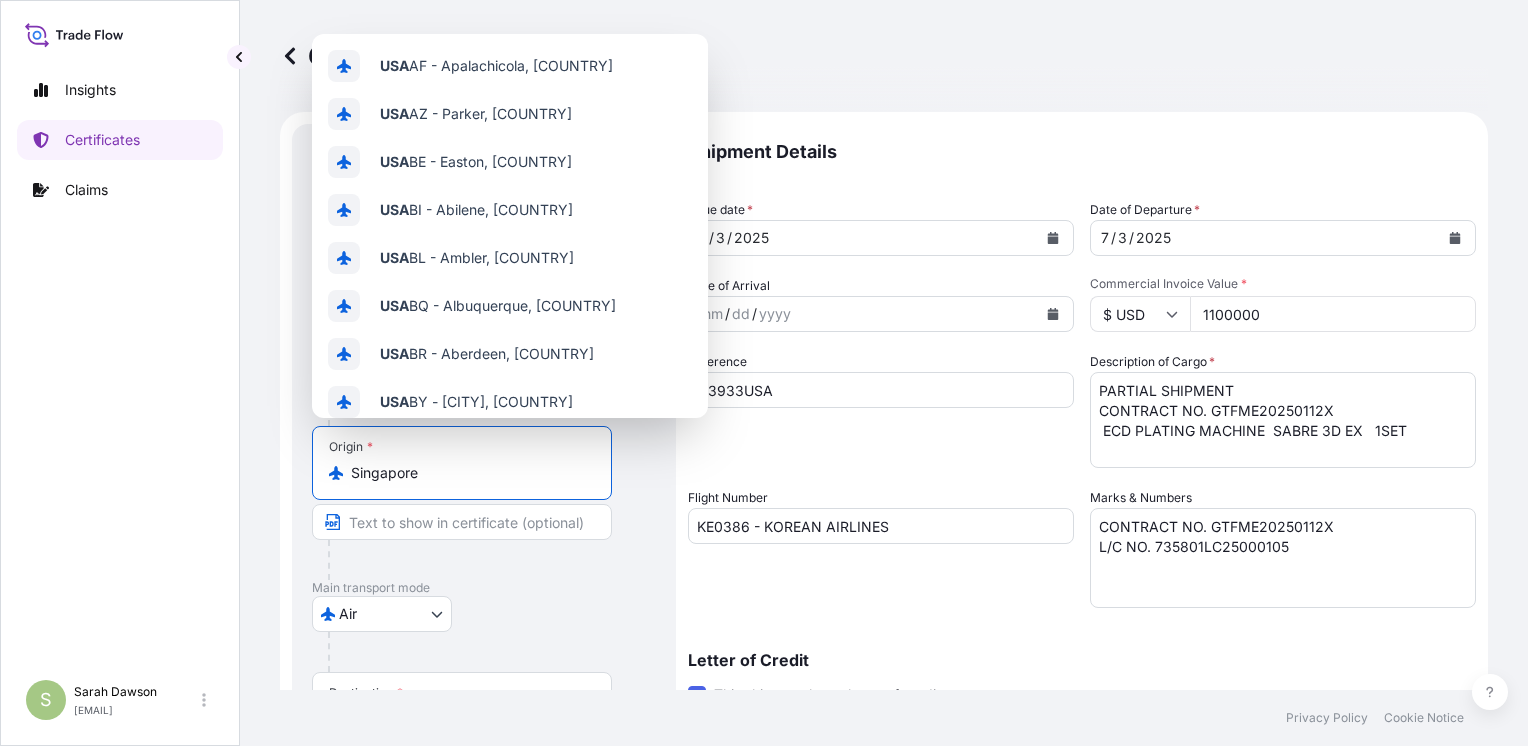 click at bounding box center (462, 522) 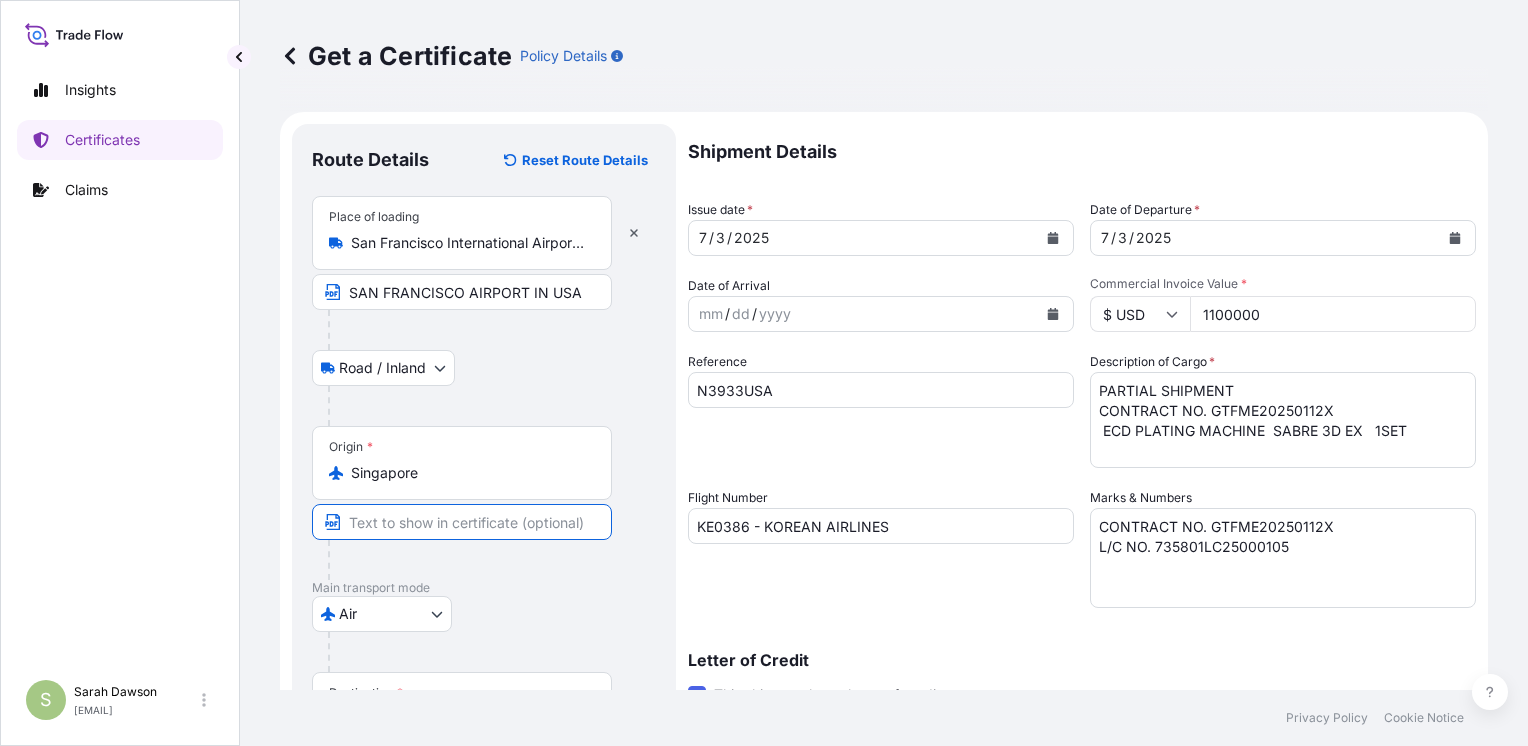click on "Road / Inland Road / Inland" at bounding box center [484, 368] 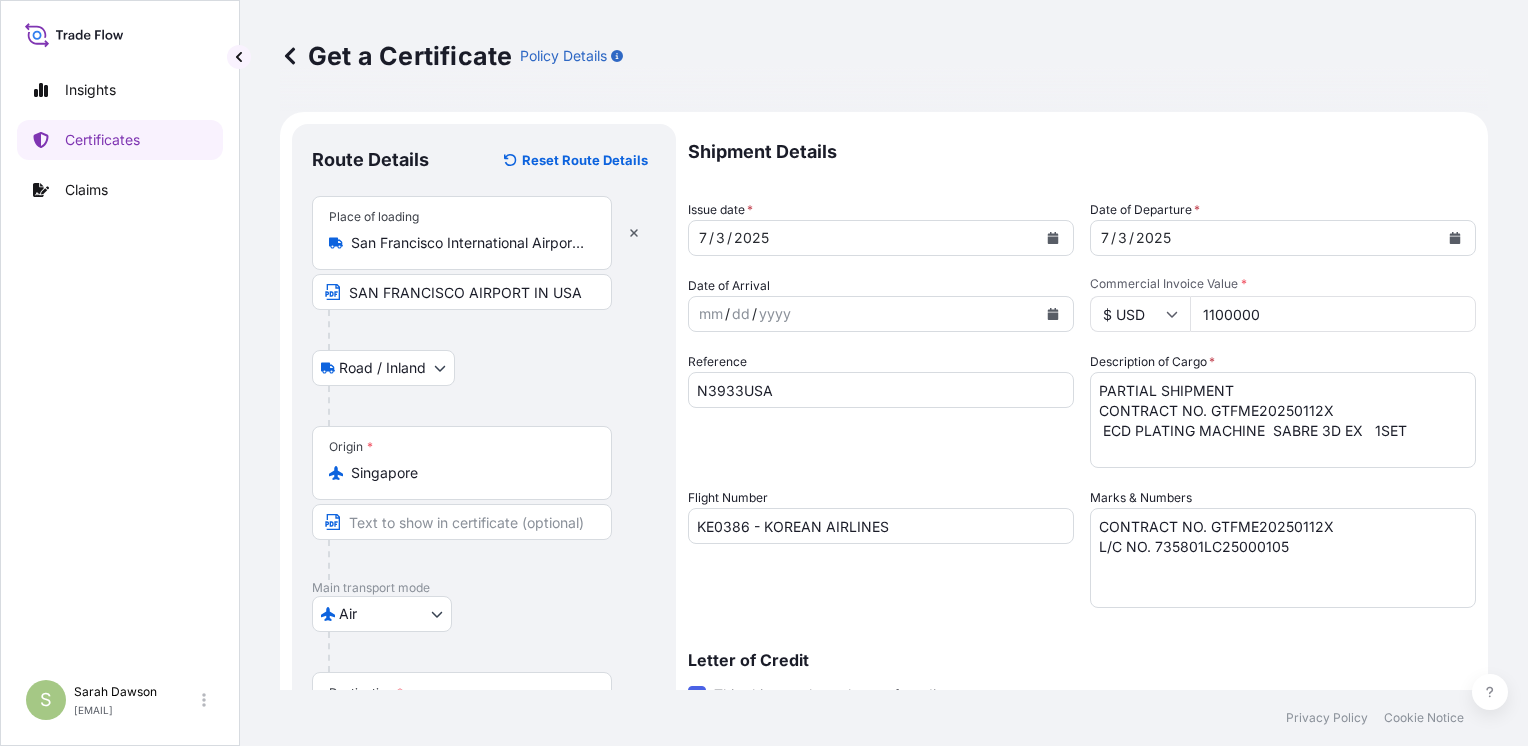 click on "Singapore" at bounding box center (469, 473) 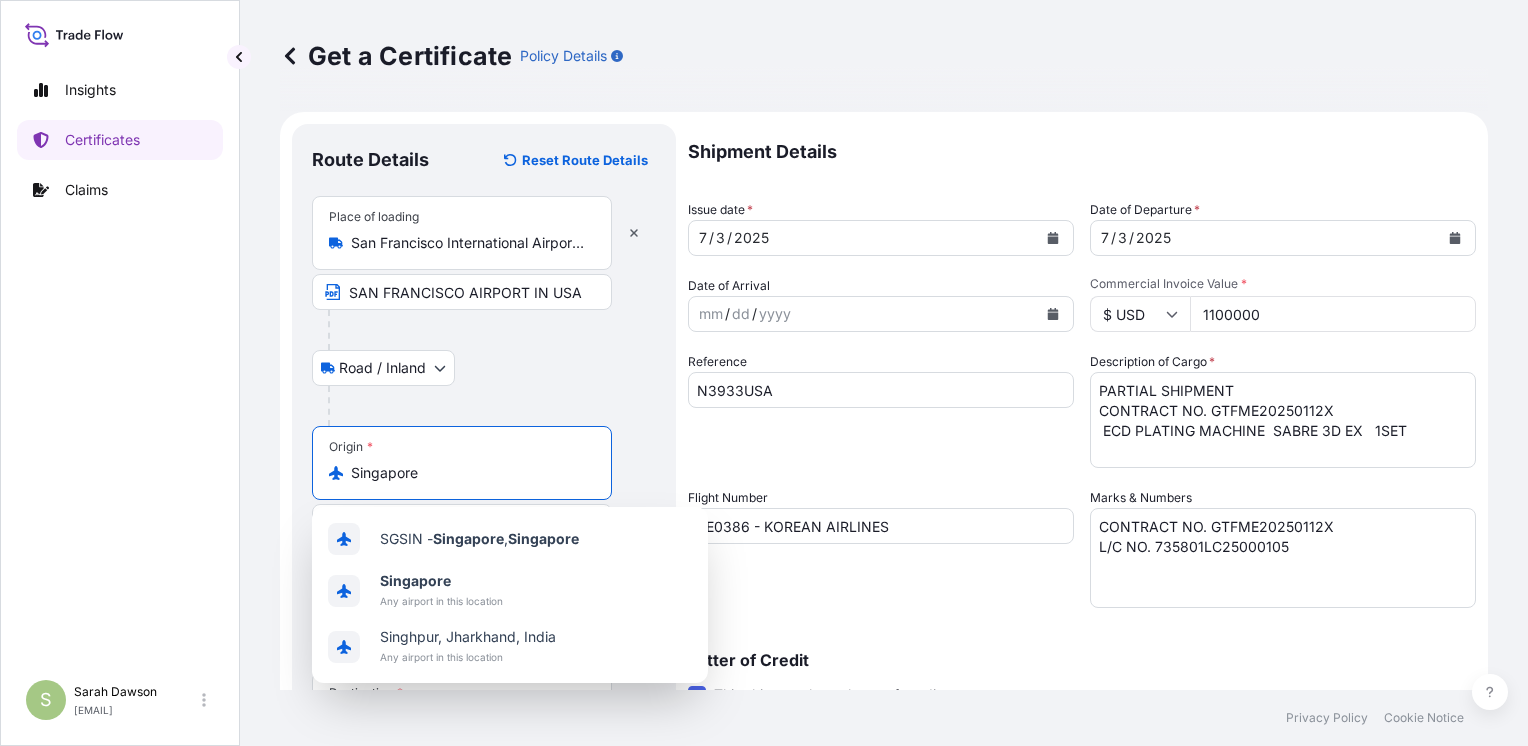 drag, startPoint x: 420, startPoint y: 476, endPoint x: 348, endPoint y: 485, distance: 72.56032 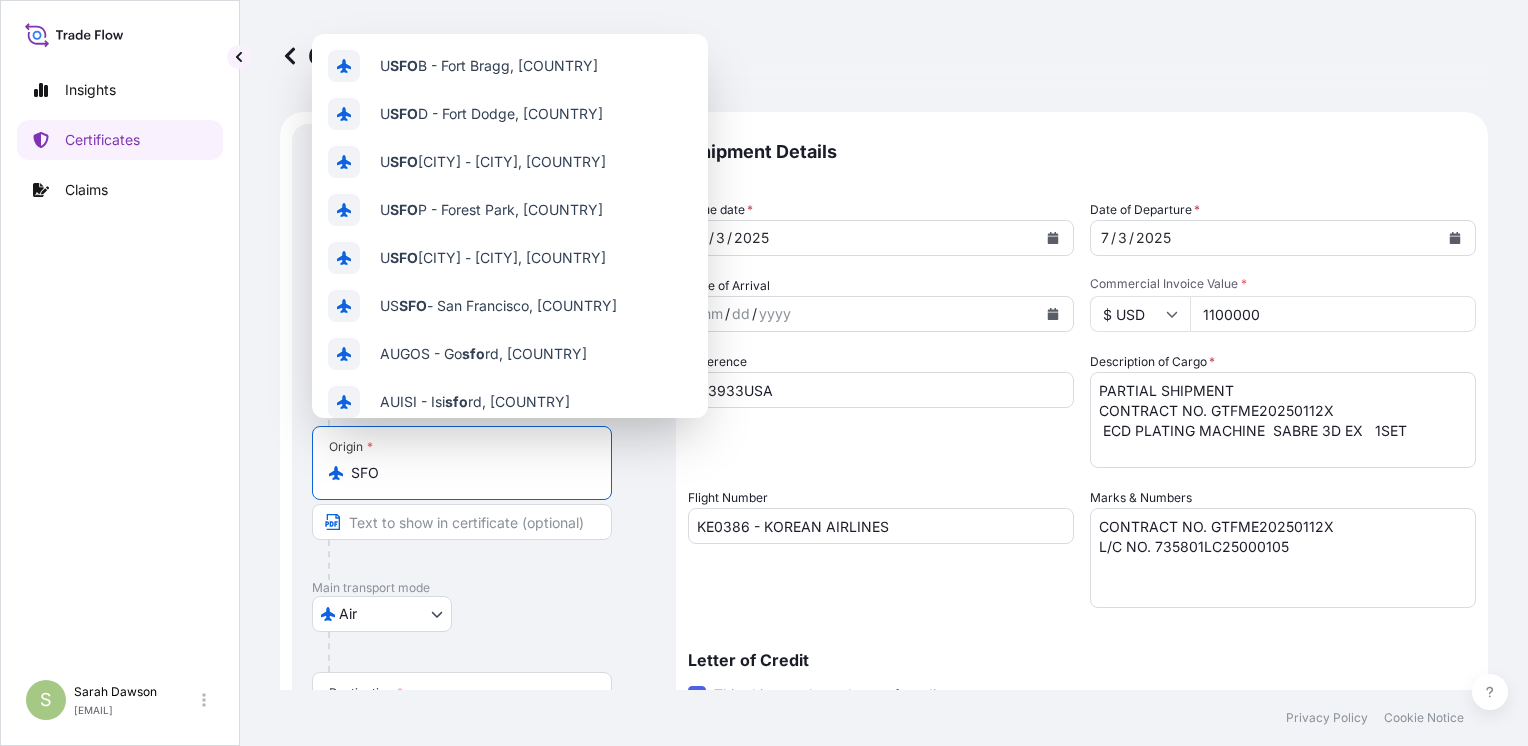 drag, startPoint x: 381, startPoint y: 475, endPoint x: 324, endPoint y: 482, distance: 57.428215 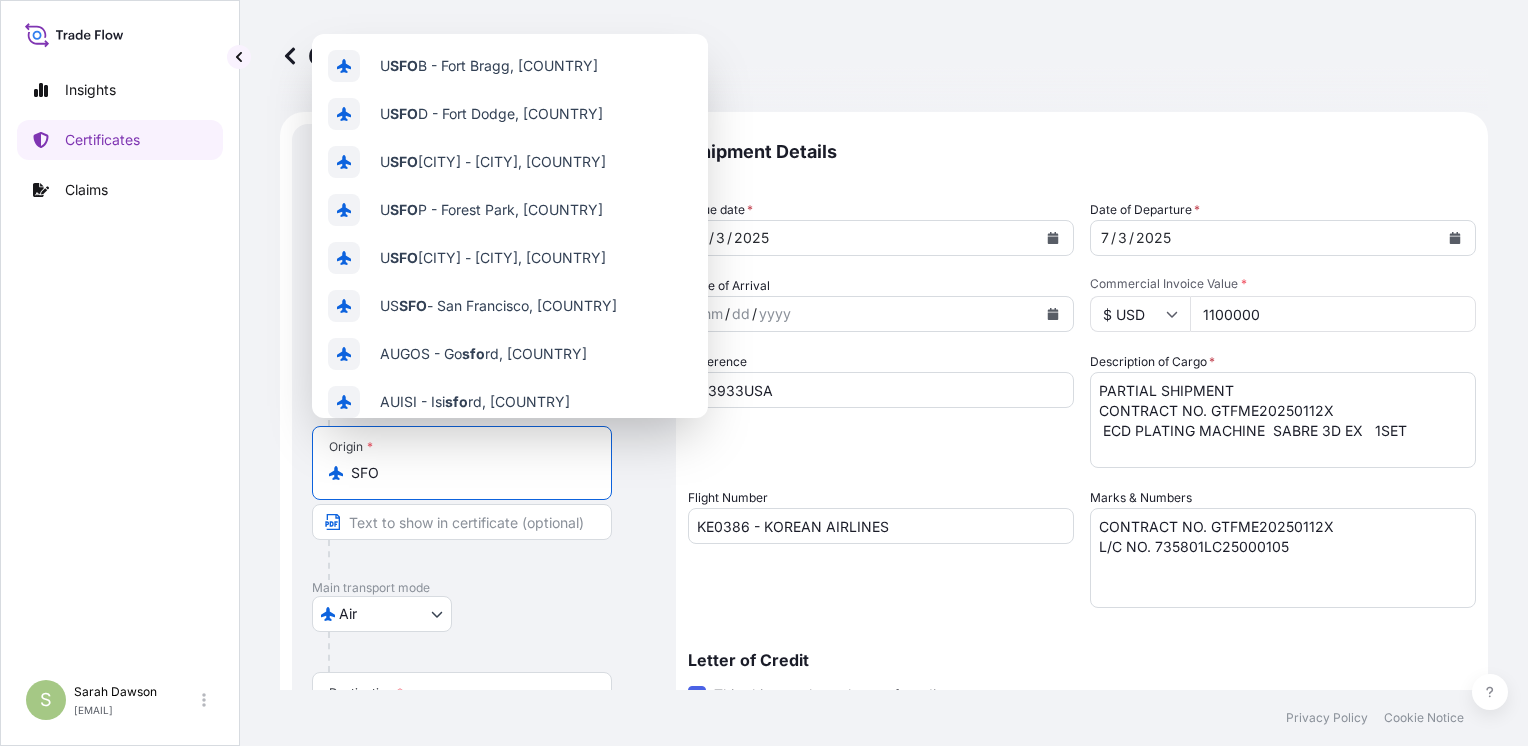 type on "U" 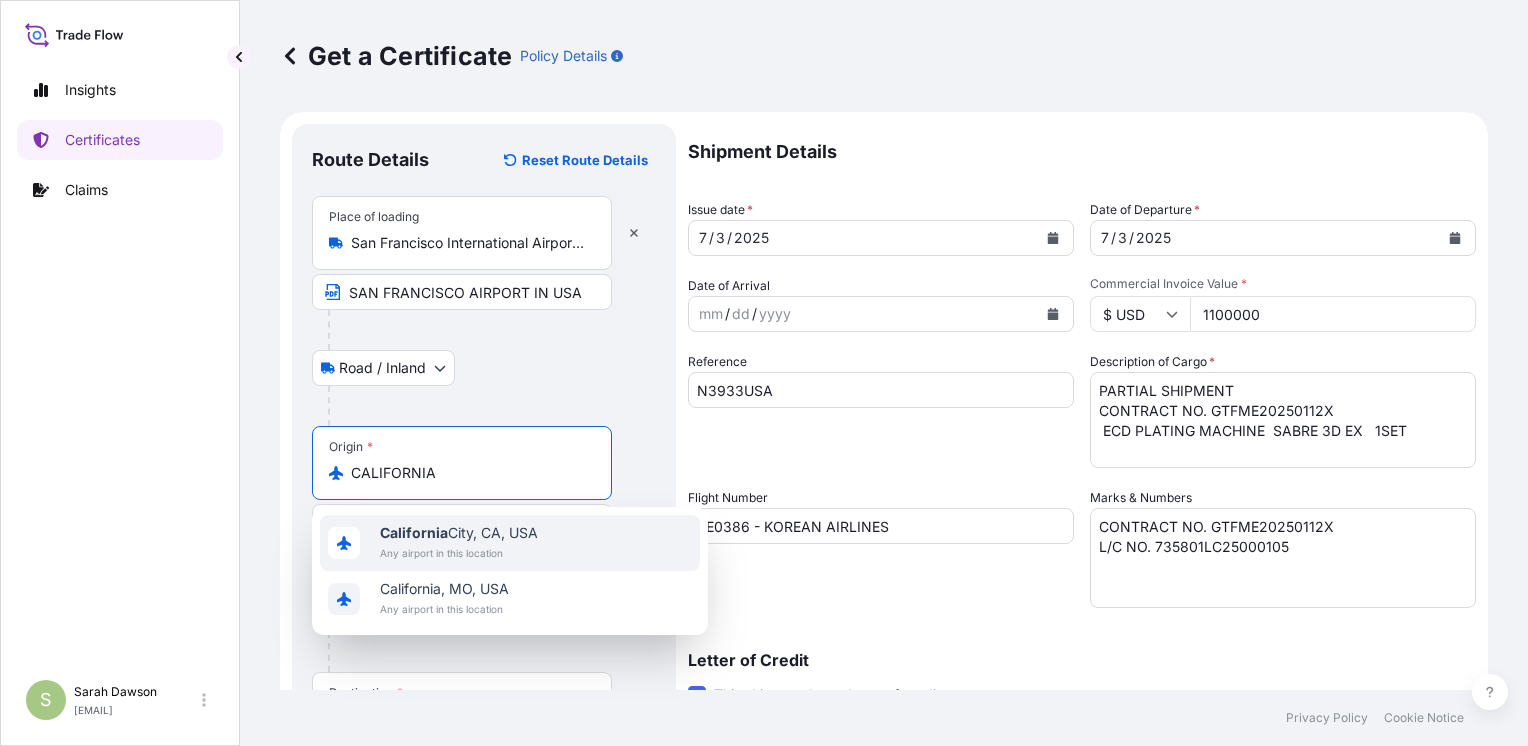 click on "Any airport in this location" at bounding box center [459, 553] 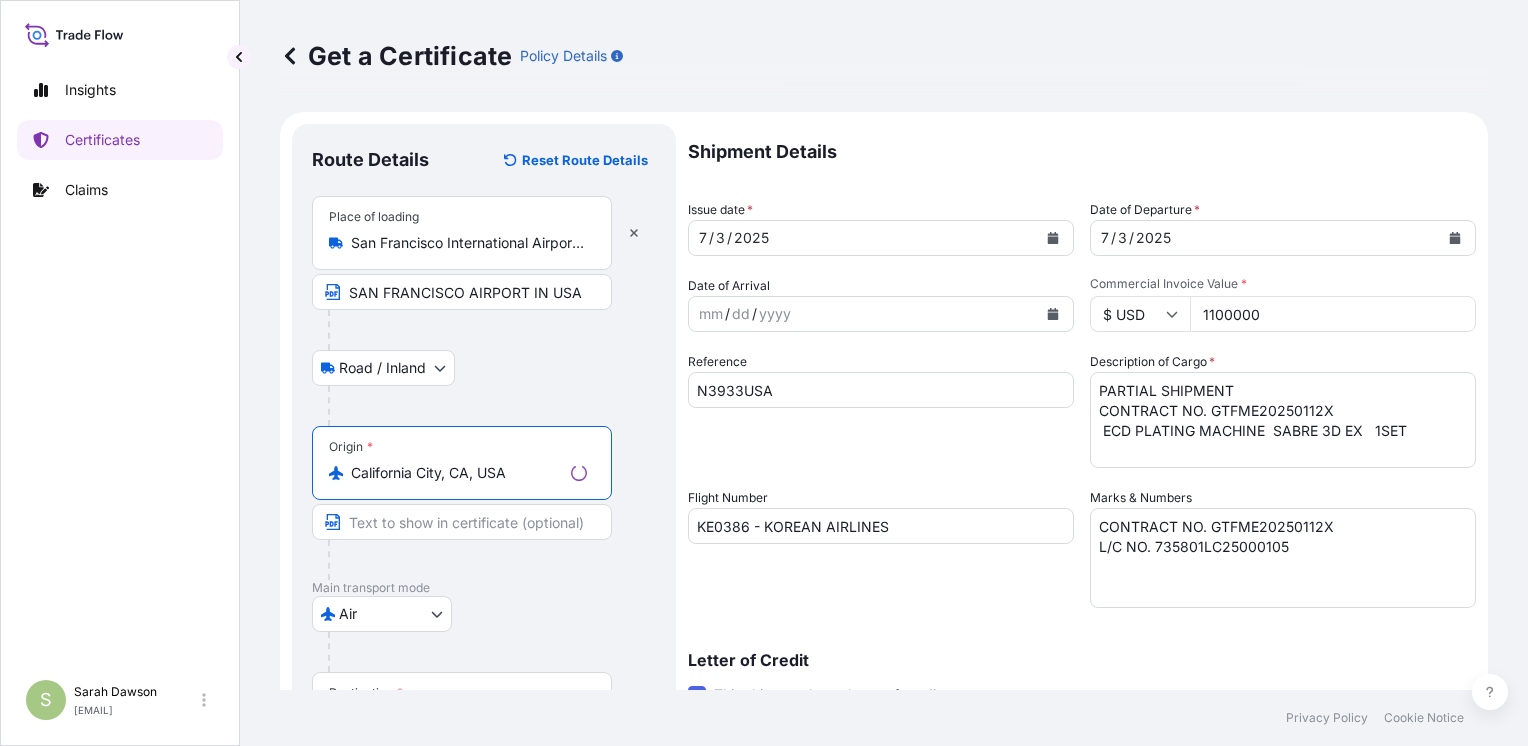 type on "California City, CA, USA" 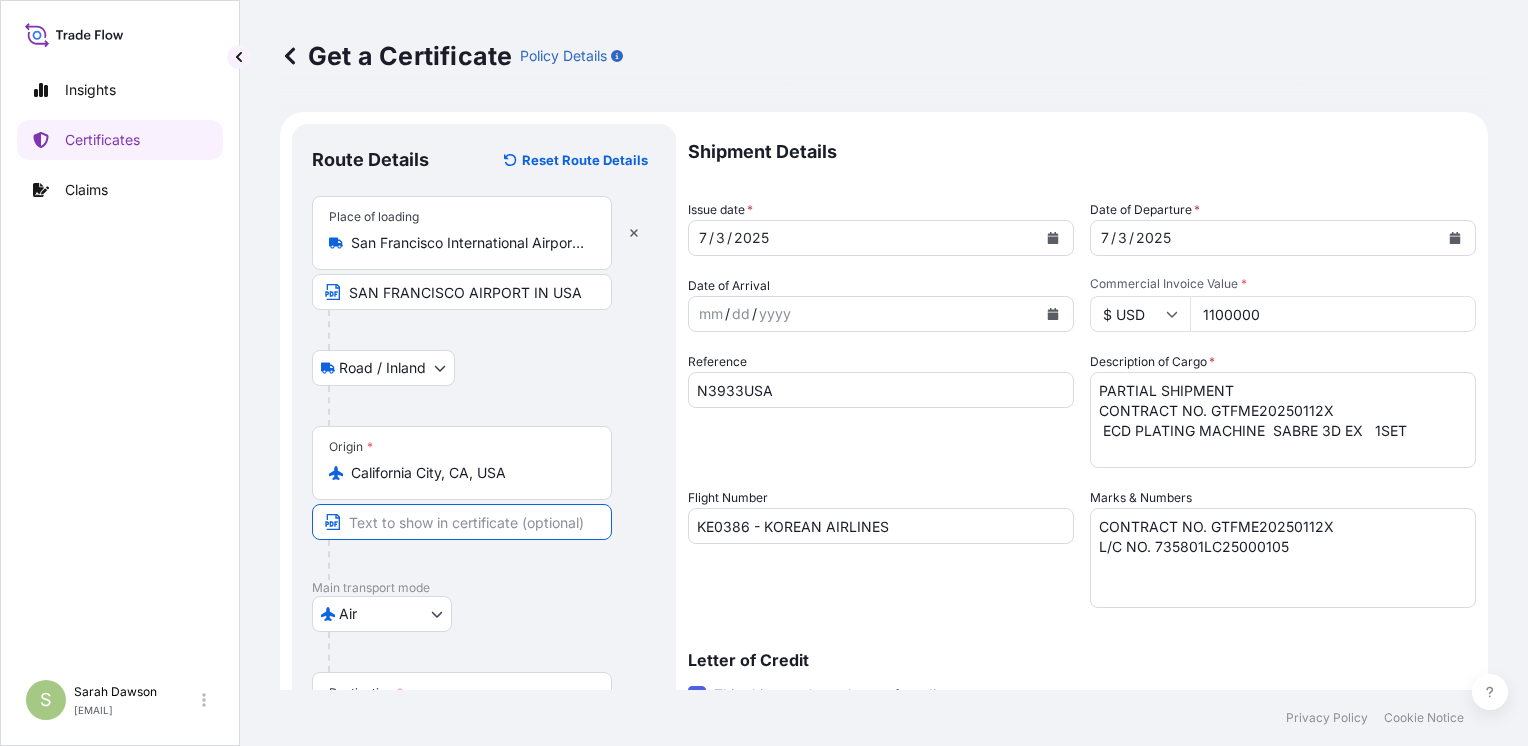 click at bounding box center (462, 522) 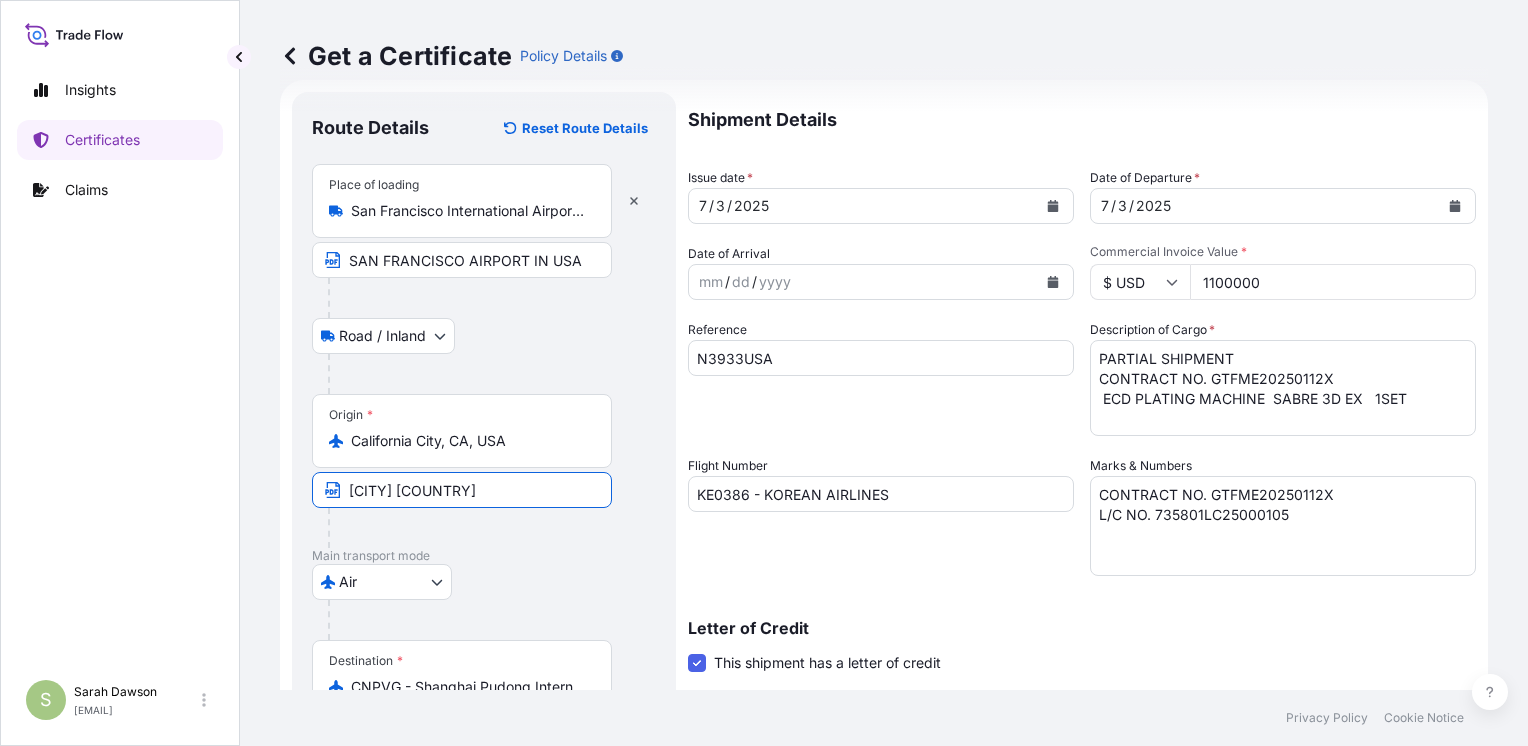 scroll, scrollTop: 16, scrollLeft: 0, axis: vertical 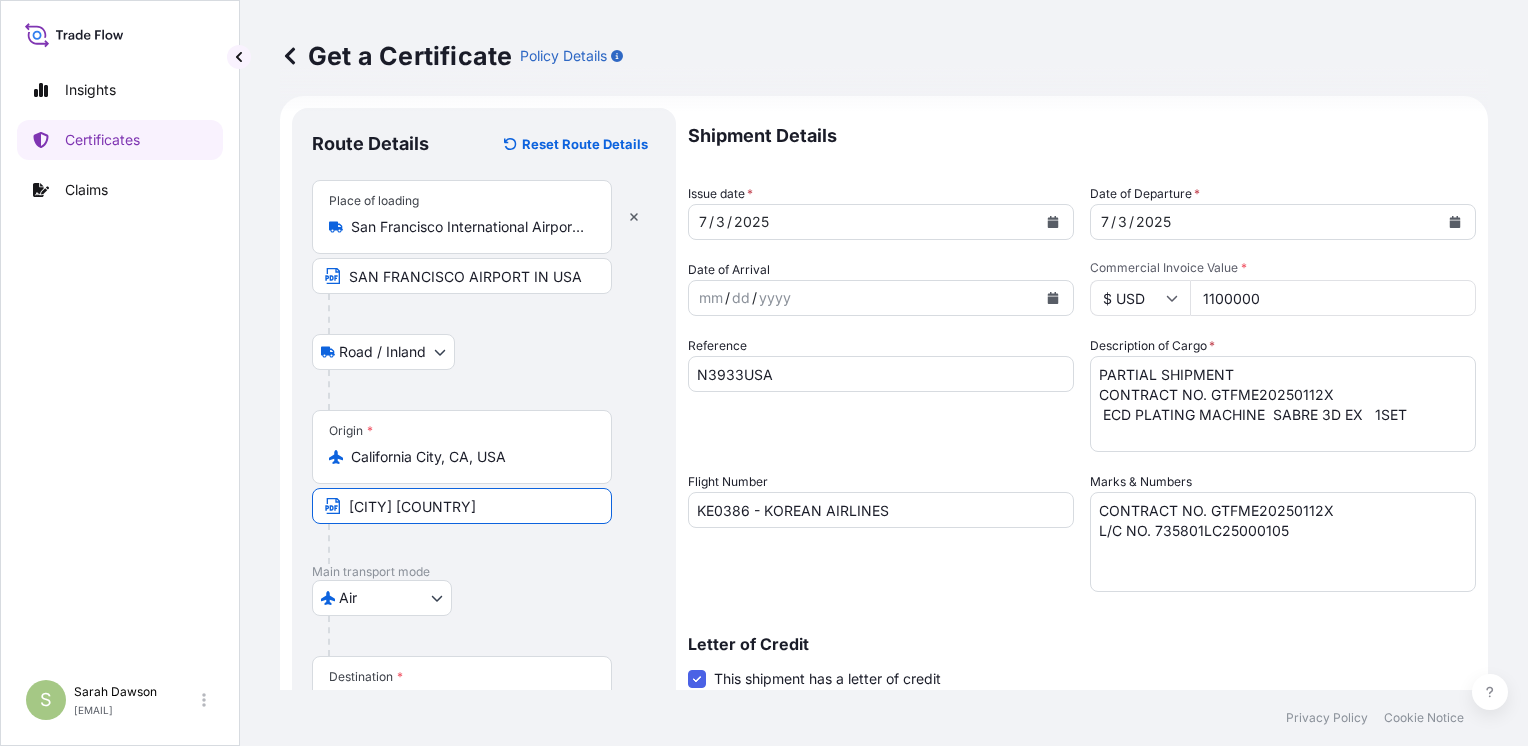 type on "[CITY] [COUNTRY]" 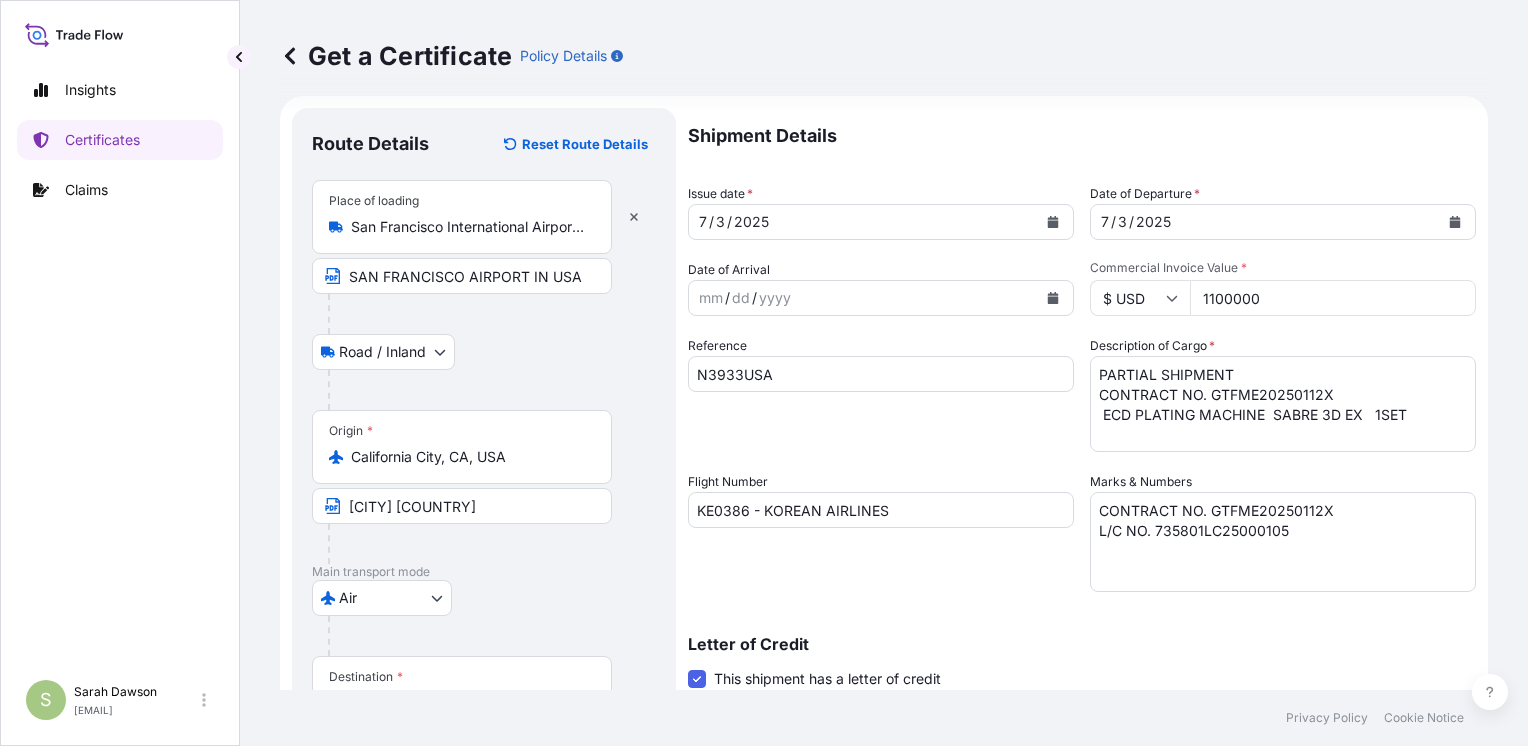 click on "1100000" at bounding box center [1333, 298] 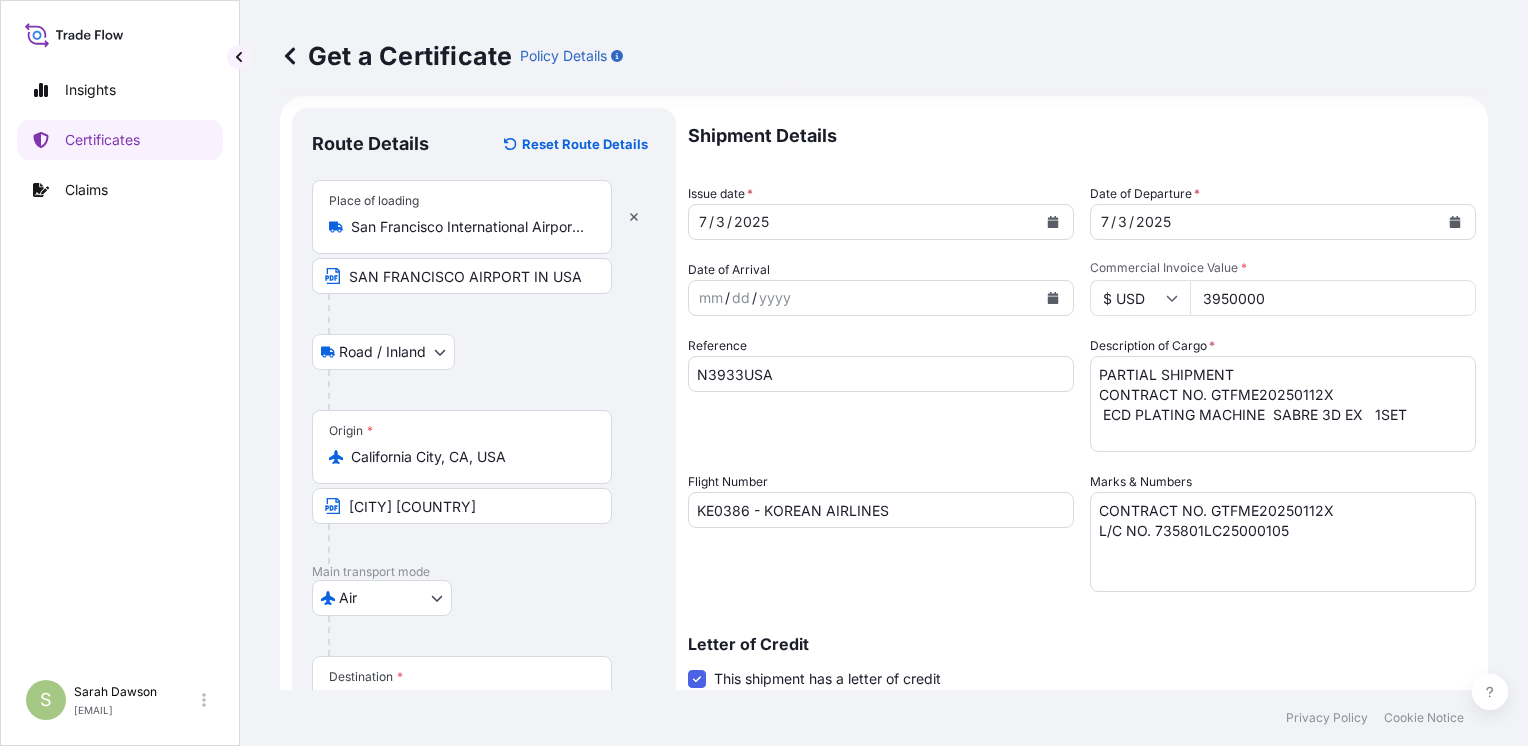 type on "3950000" 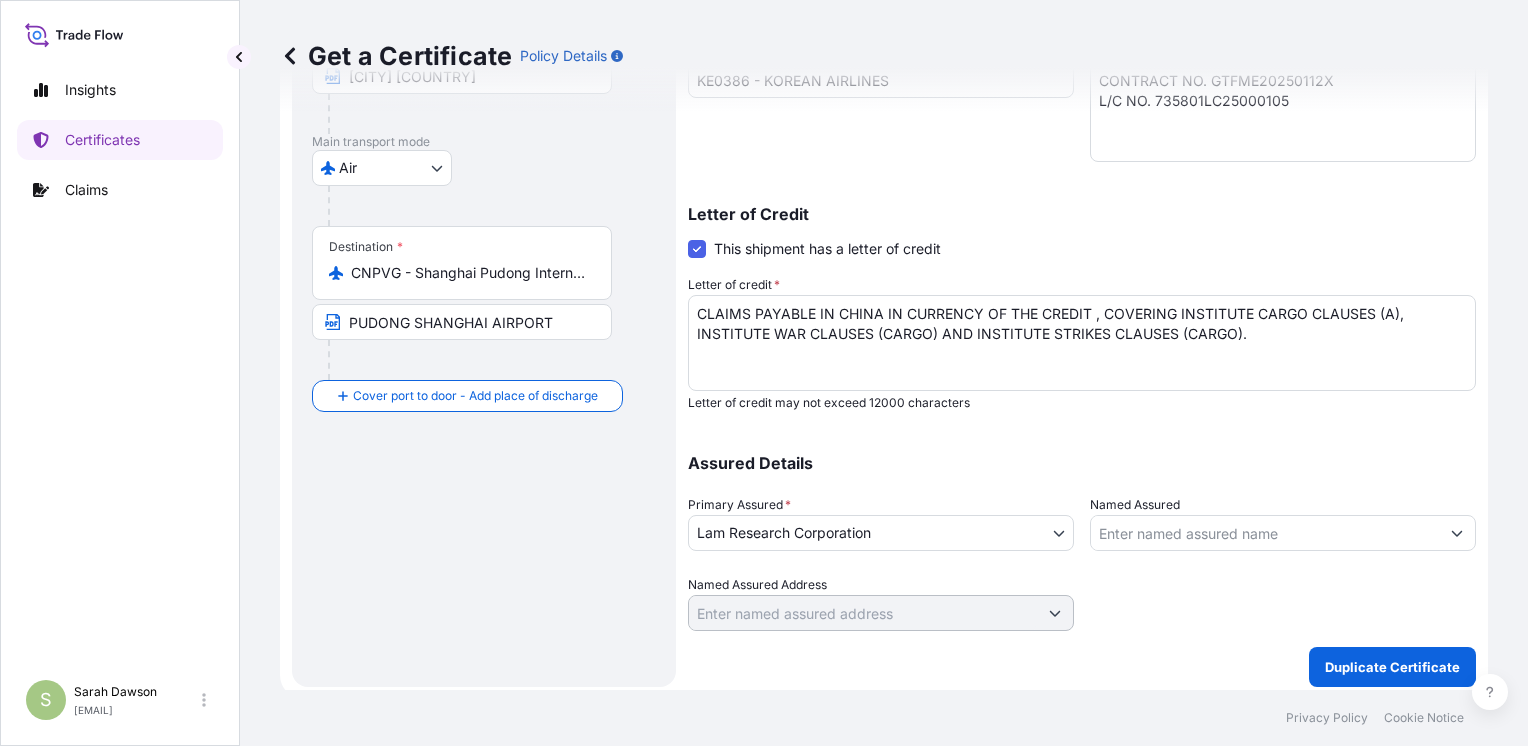 scroll, scrollTop: 433, scrollLeft: 0, axis: vertical 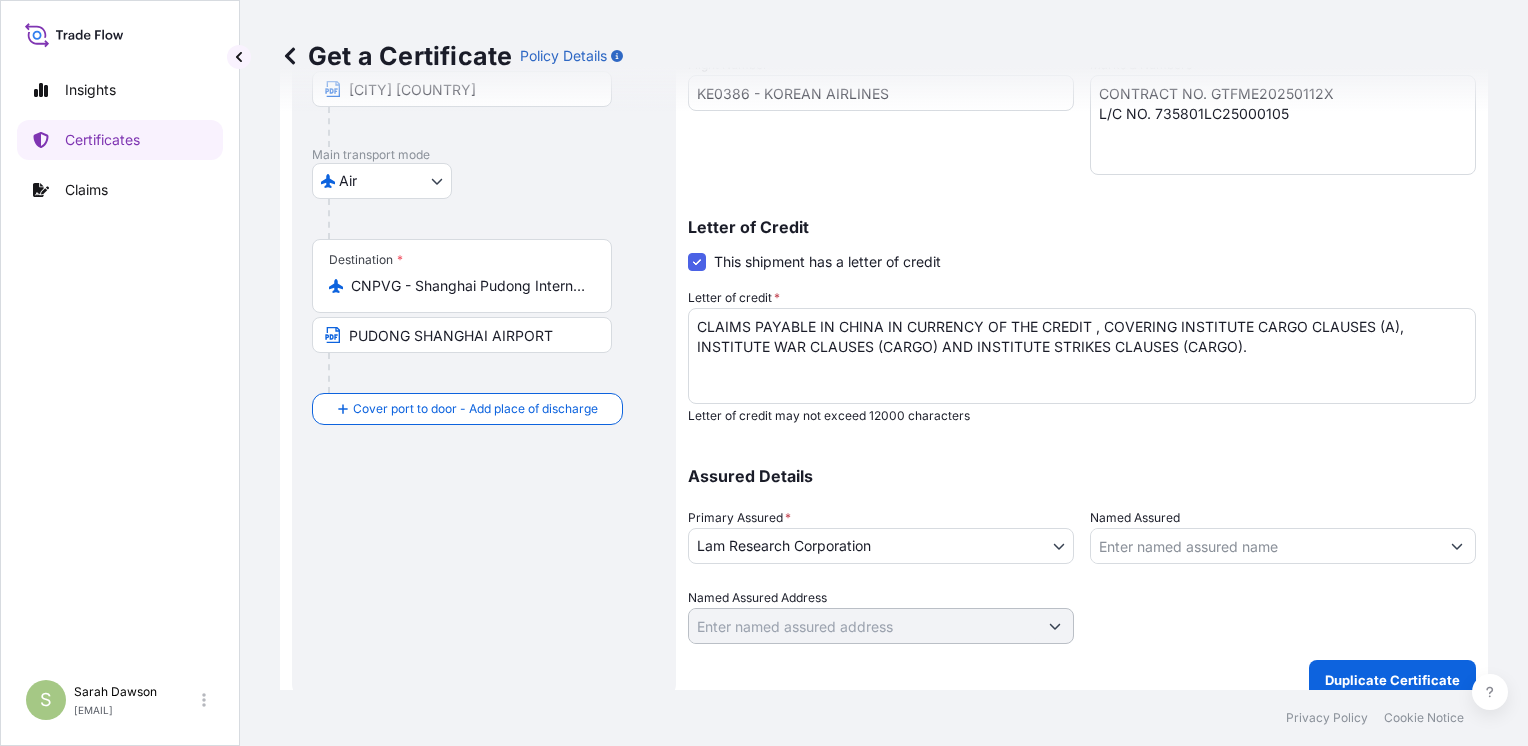 click at bounding box center (1457, 546) 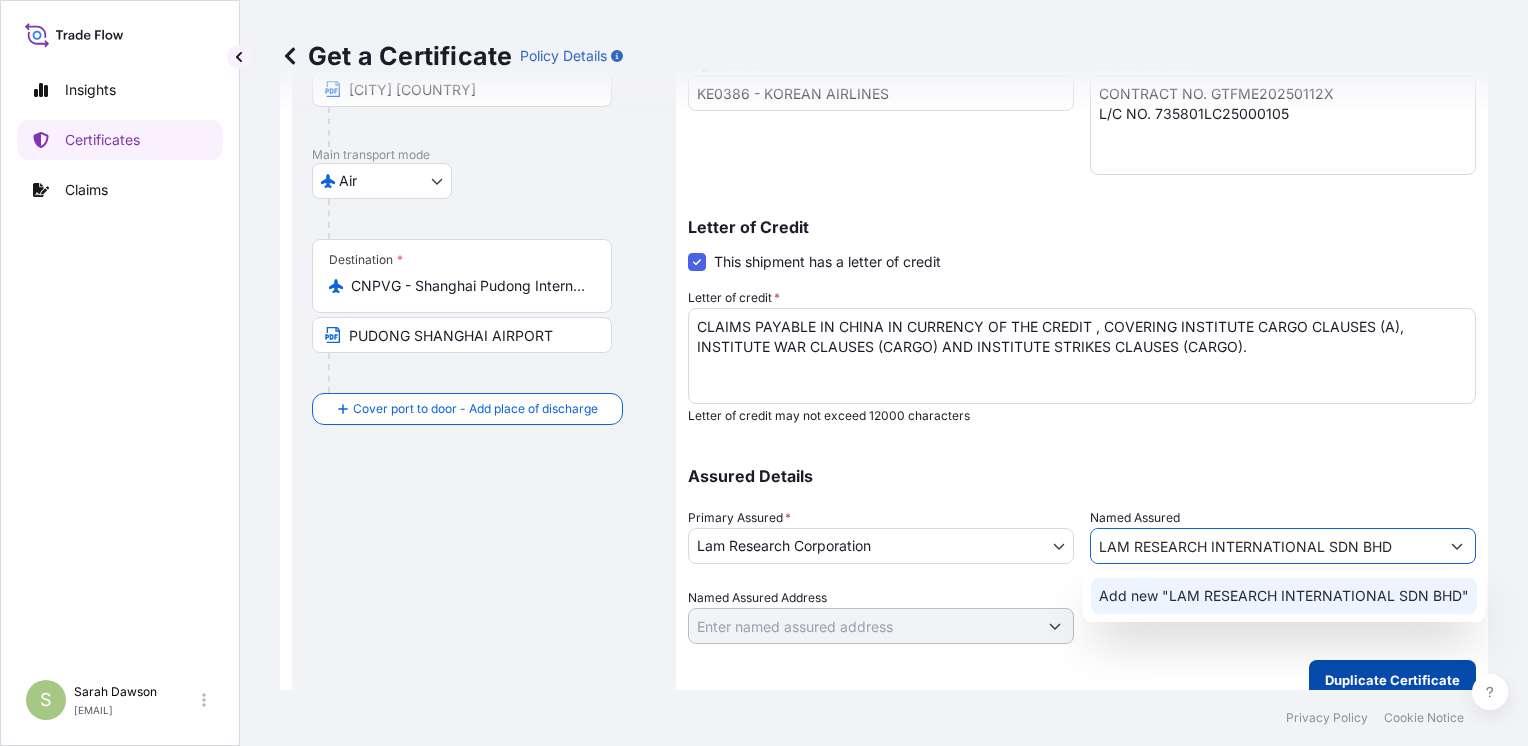 type on "LAM RESEARCH INTERNATIONAL SDN BHD" 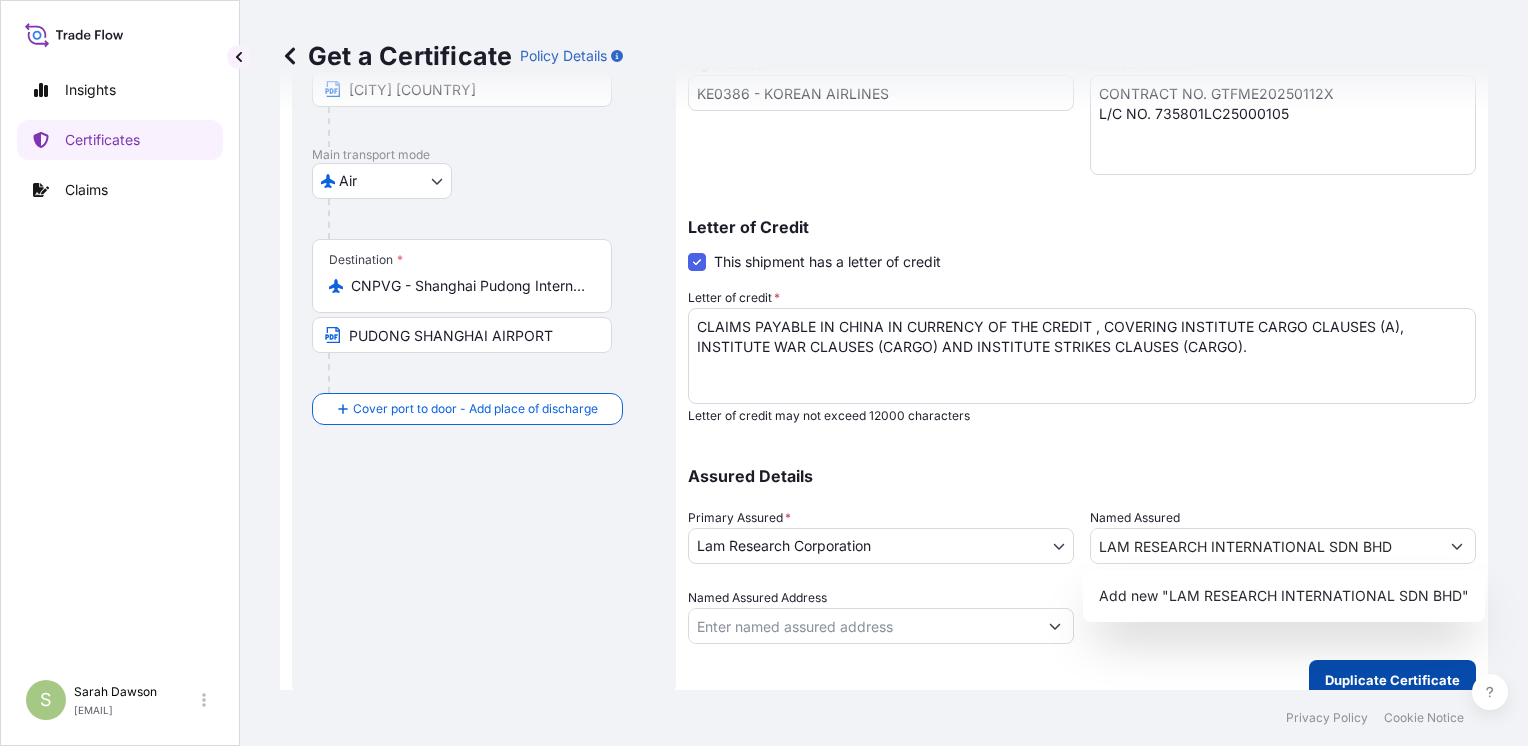 click on "Duplicate Certificate" at bounding box center (1392, 680) 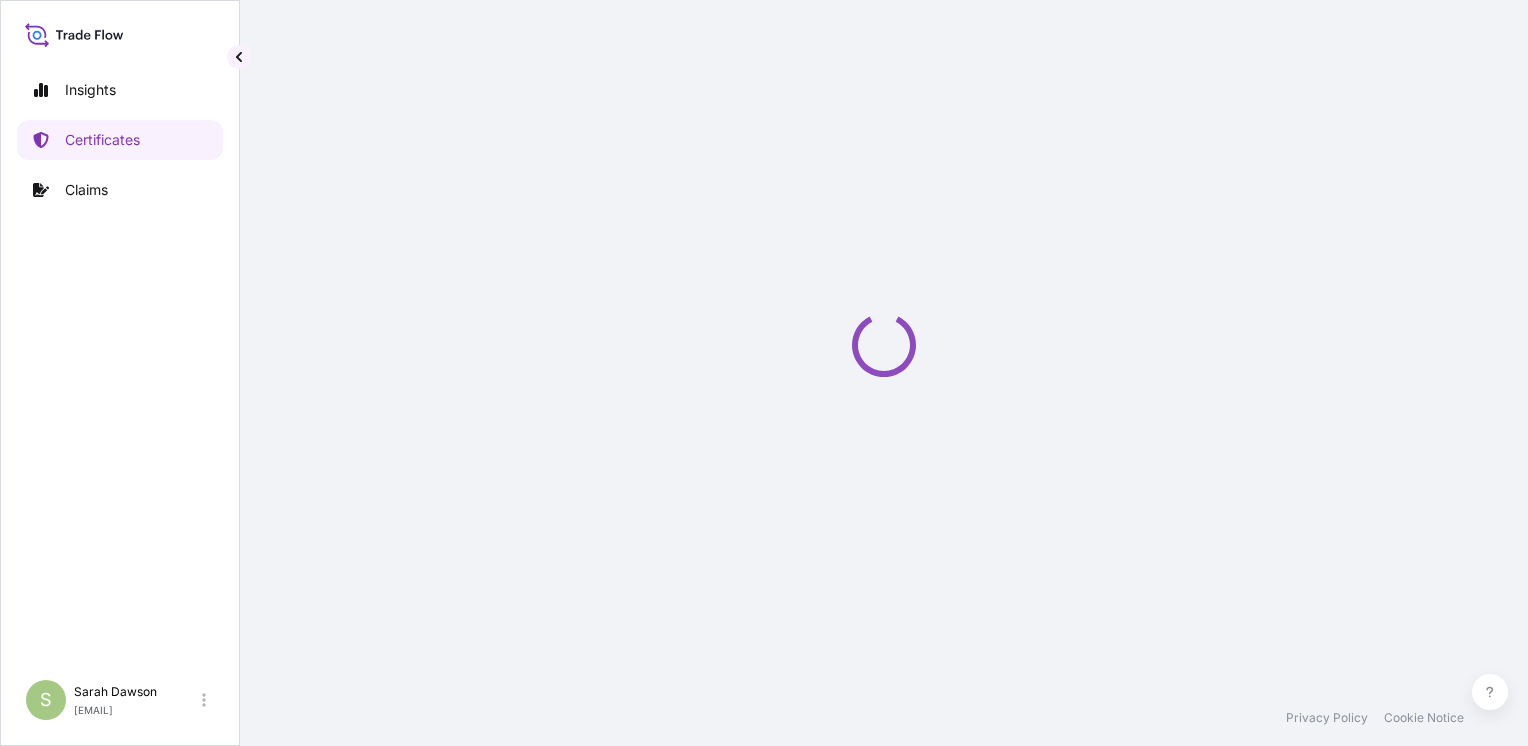 scroll, scrollTop: 0, scrollLeft: 0, axis: both 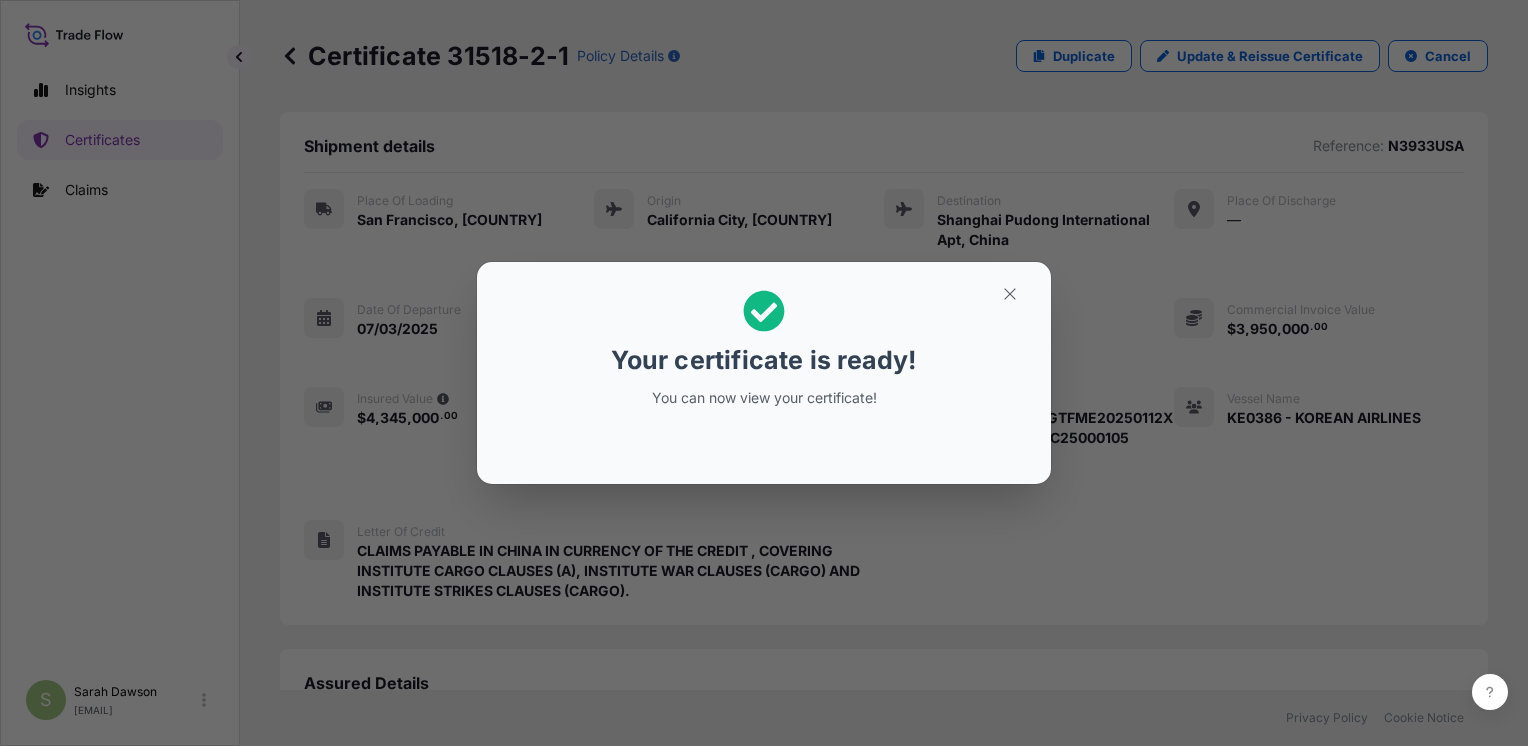 click on "Your certificate is ready! You can now view your certificate!" at bounding box center (764, 373) 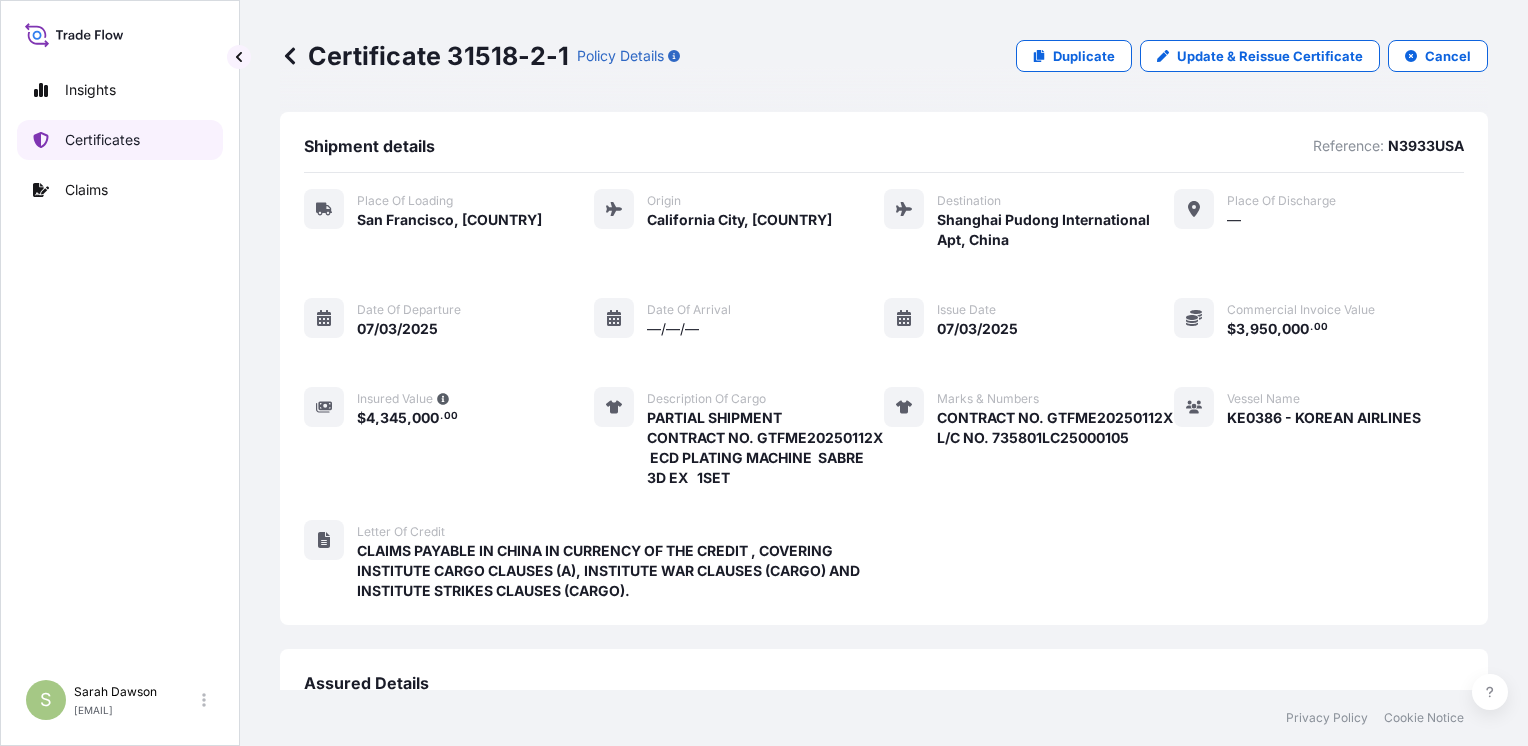 click on "Certificates" at bounding box center (102, 140) 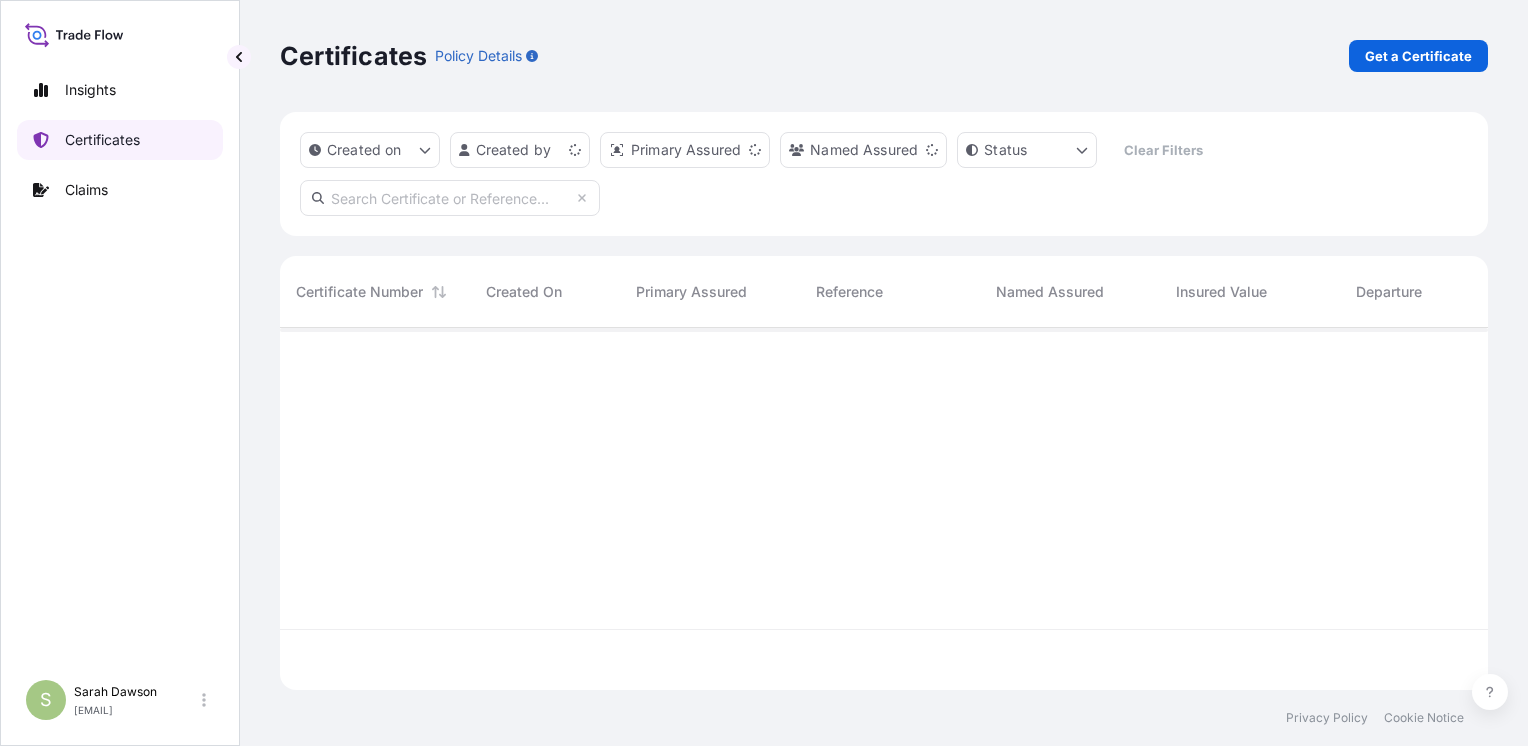 scroll, scrollTop: 16, scrollLeft: 16, axis: both 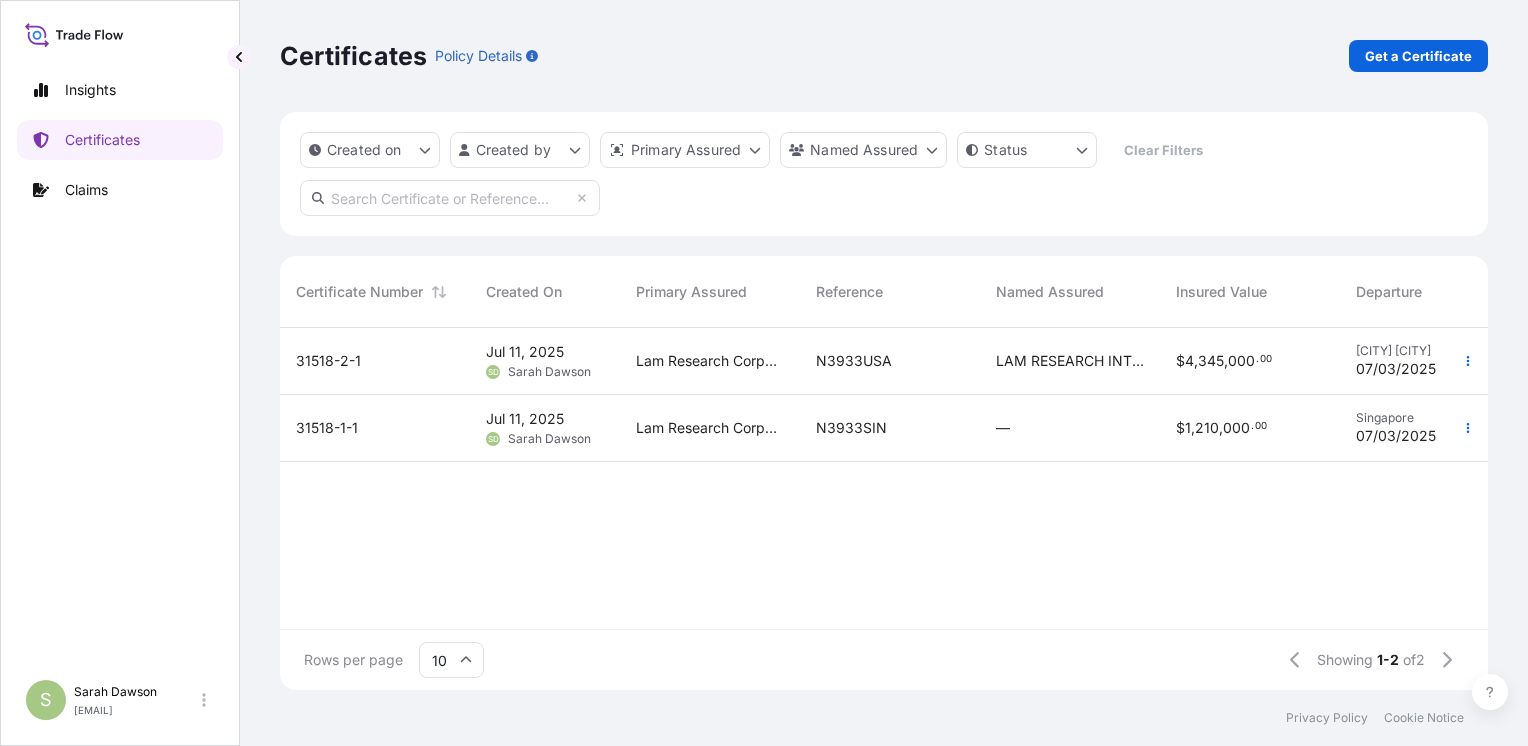 click on "31518-2-1" at bounding box center (328, 361) 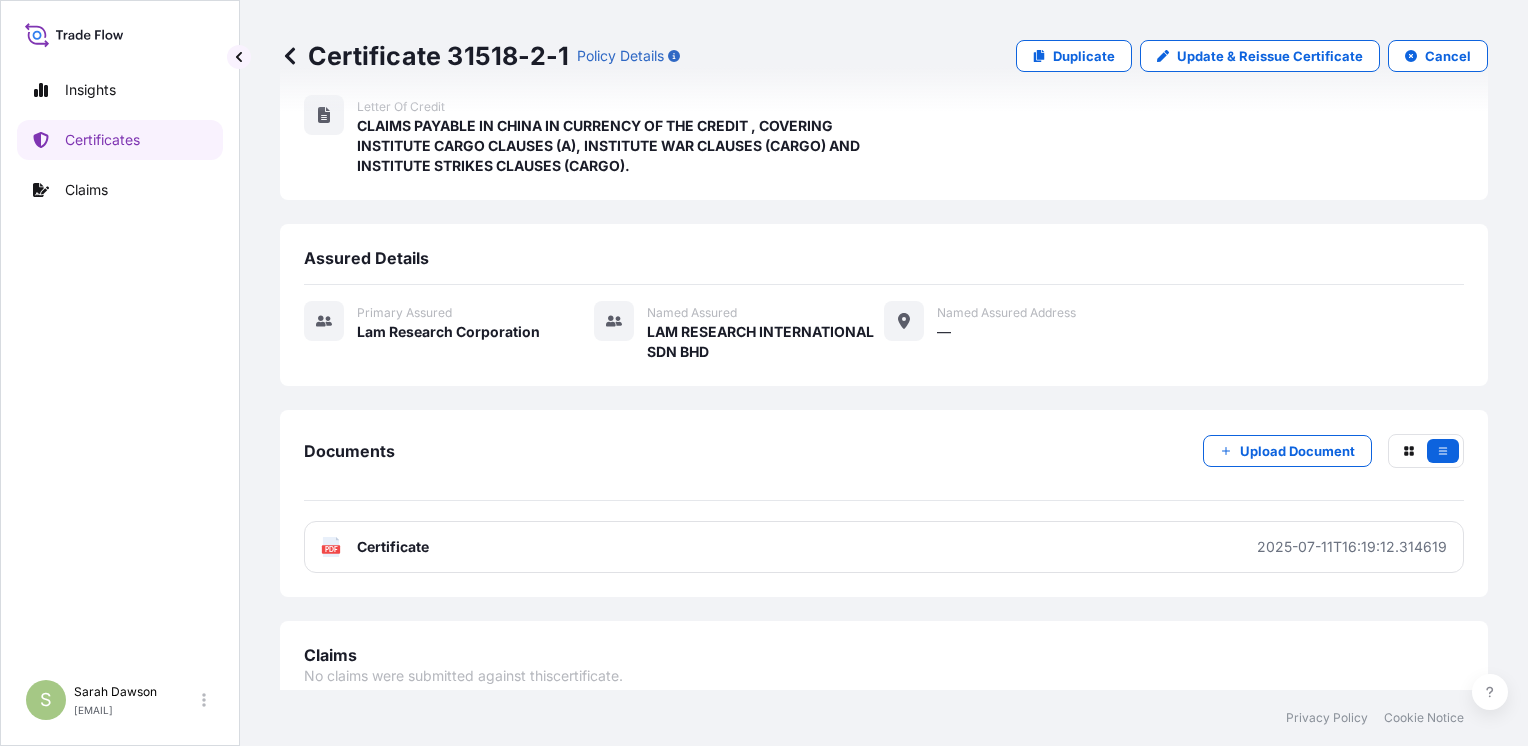scroll, scrollTop: 457, scrollLeft: 0, axis: vertical 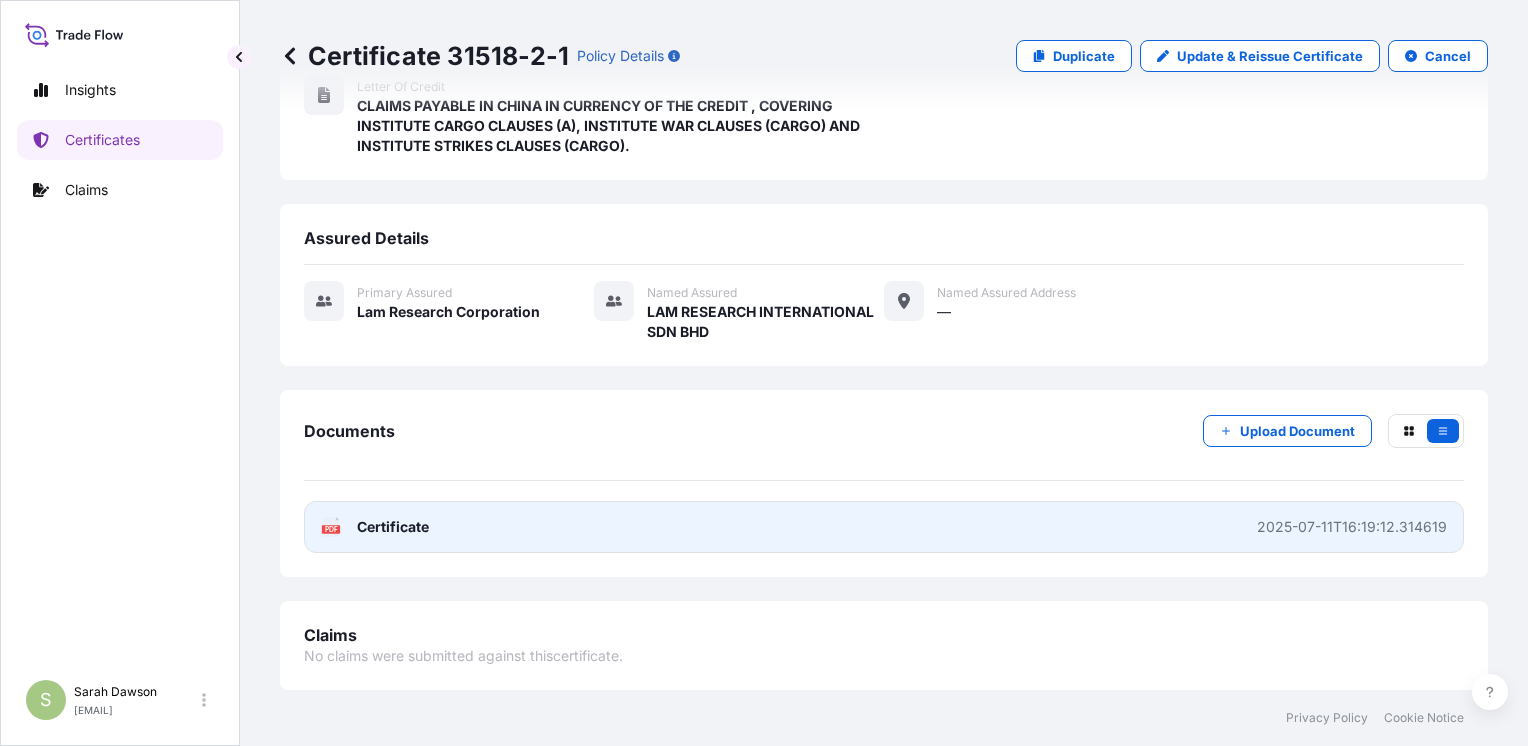 click on "Certificate" at bounding box center [393, 527] 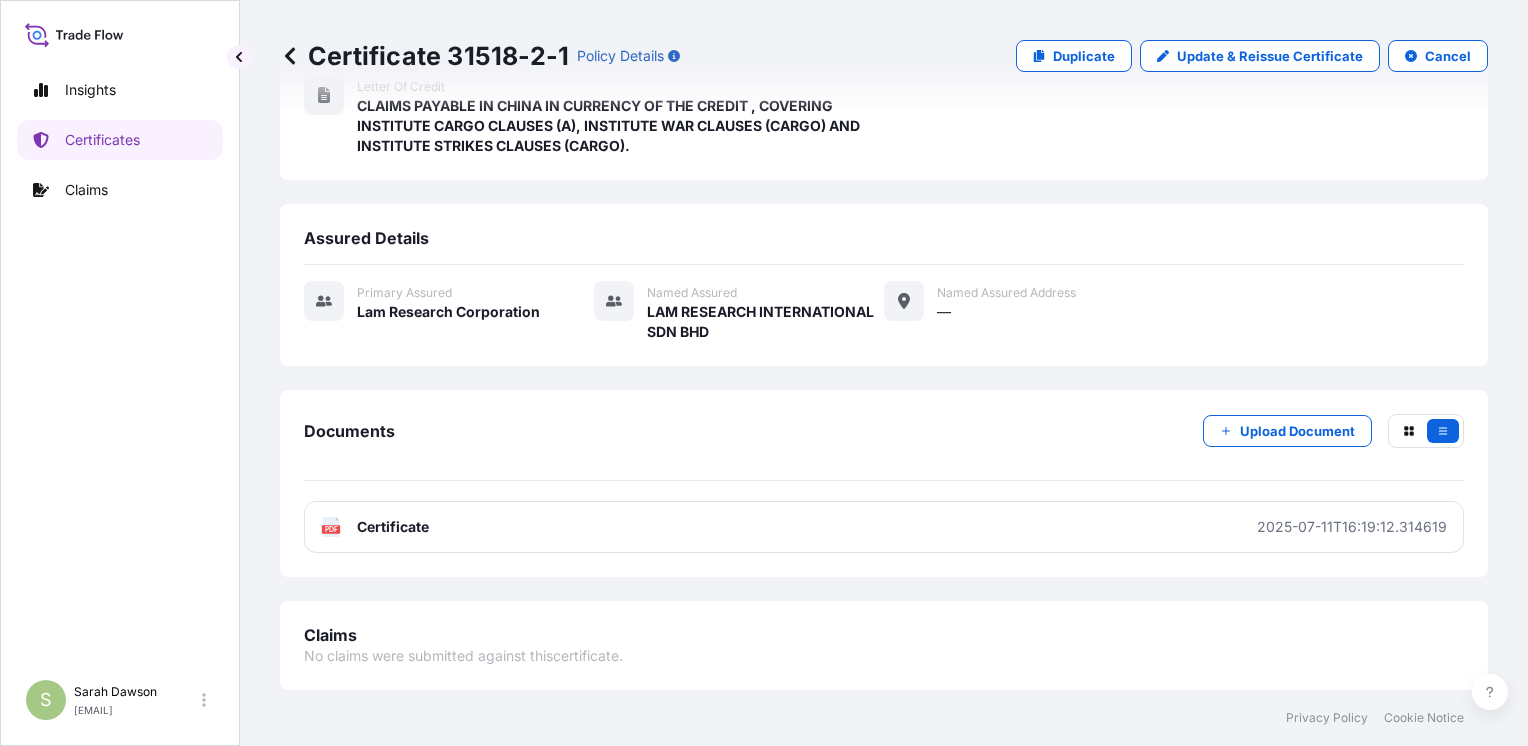 click on "Documents Upload Document PDF Certificate [DATE]" at bounding box center [884, 483] 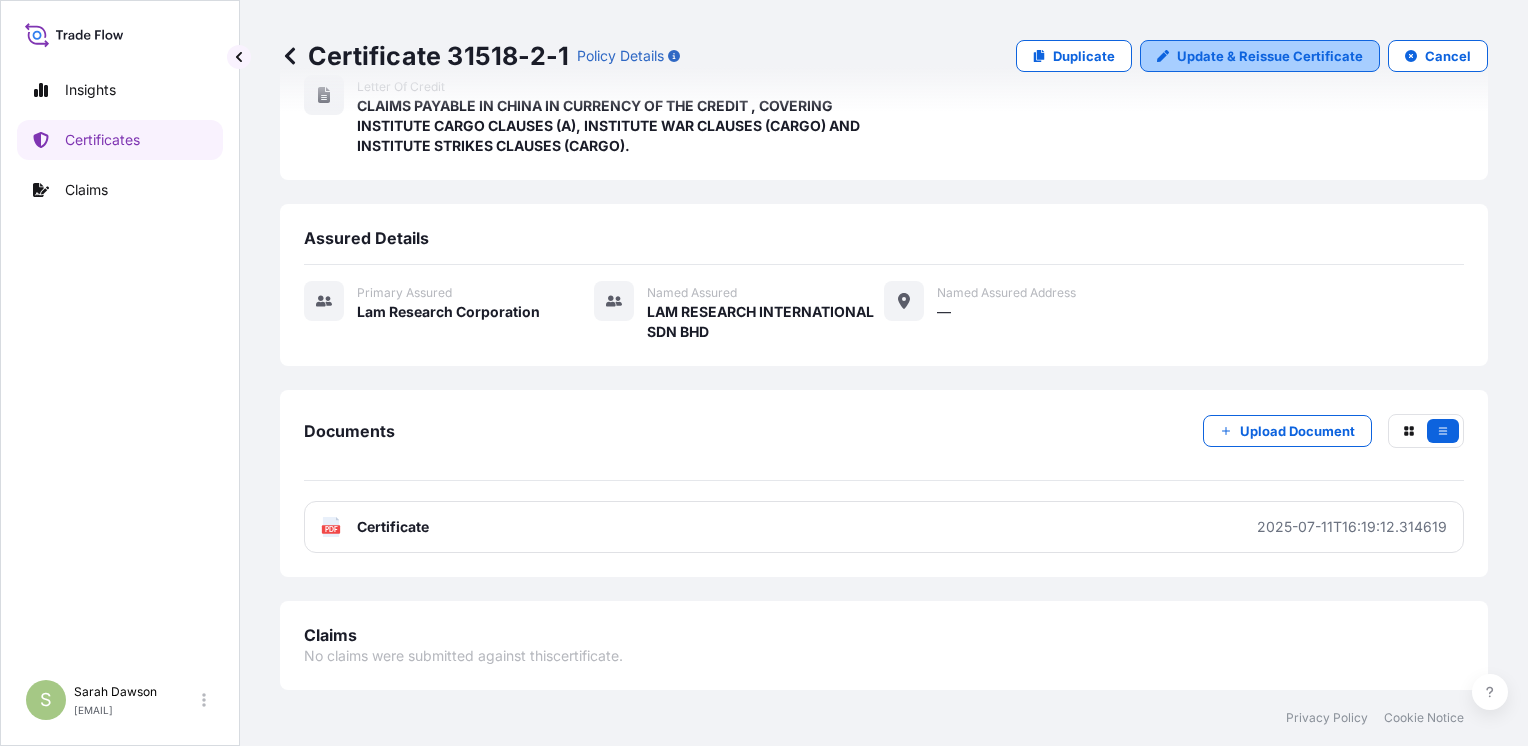 click on "Update & Reissue Certificate" at bounding box center [1270, 56] 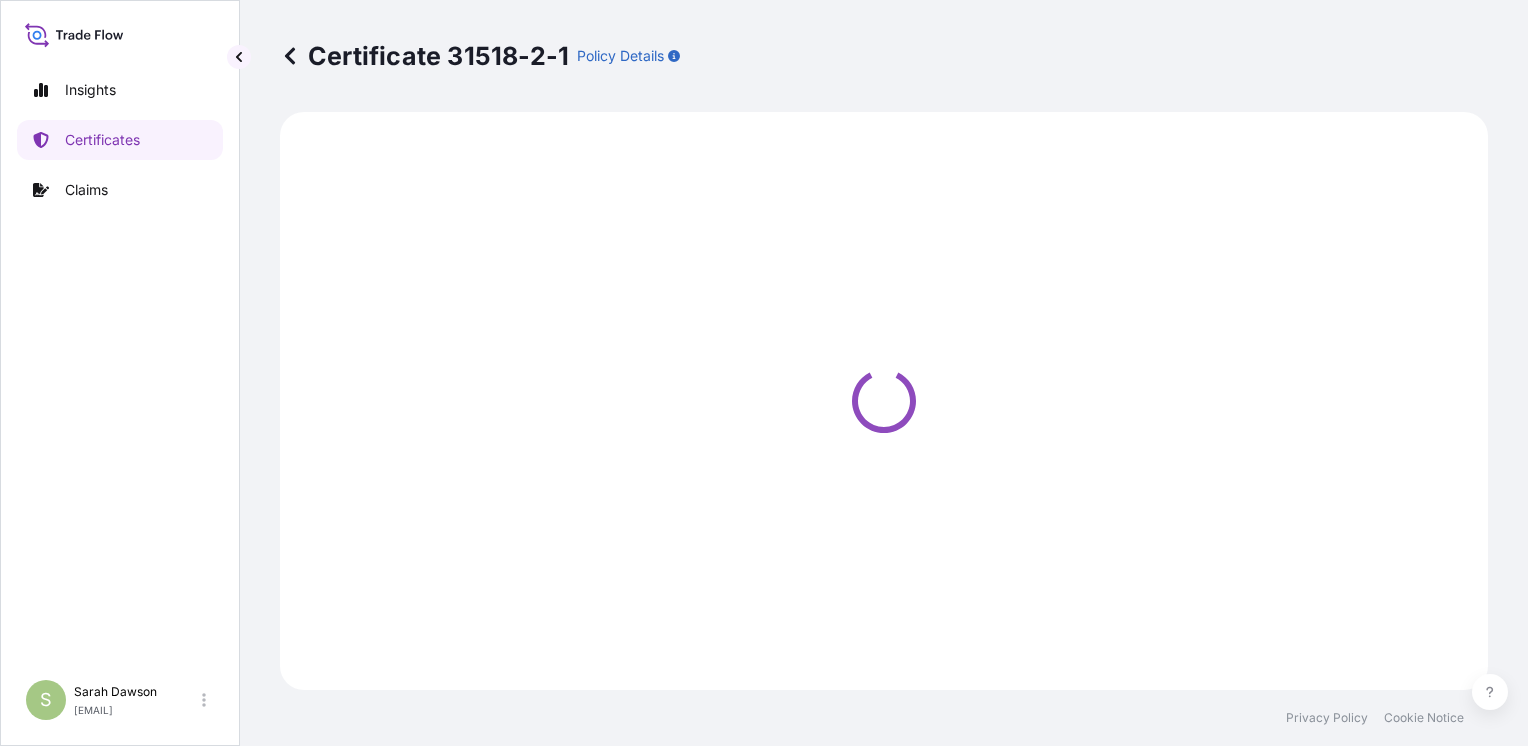 scroll, scrollTop: 0, scrollLeft: 0, axis: both 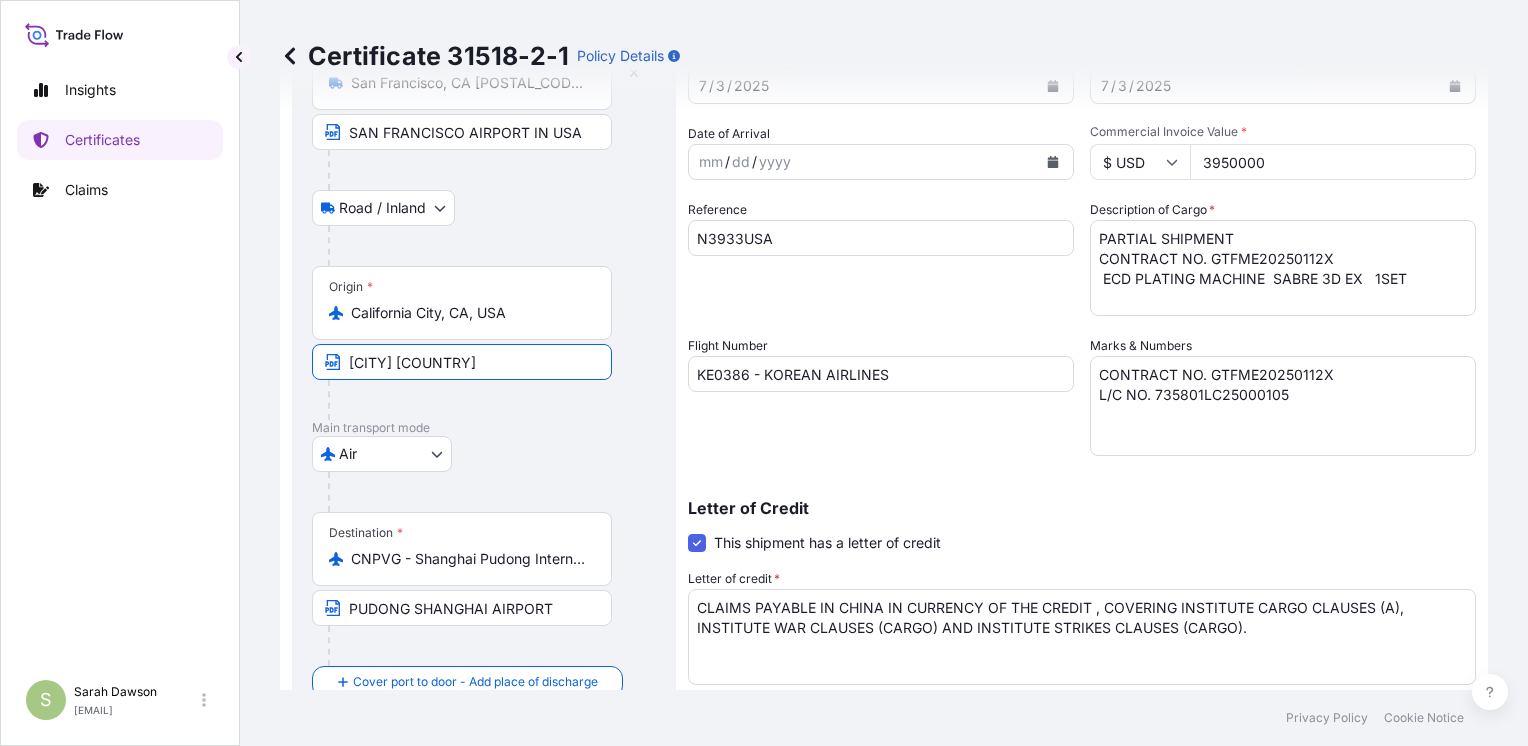 drag, startPoint x: 468, startPoint y: 355, endPoint x: 344, endPoint y: 366, distance: 124.486946 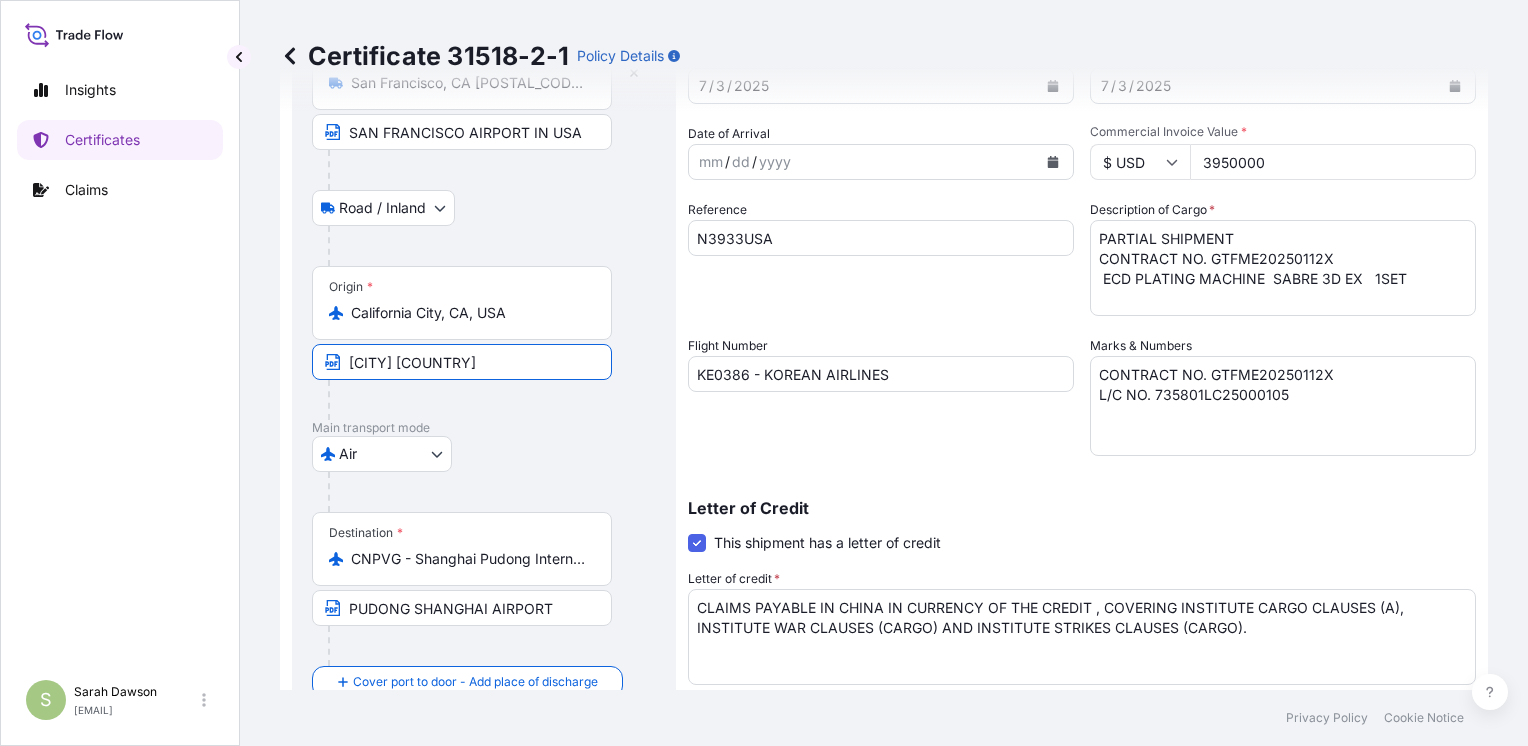 click on "[CITY] [COUNTRY]" at bounding box center [462, 362] 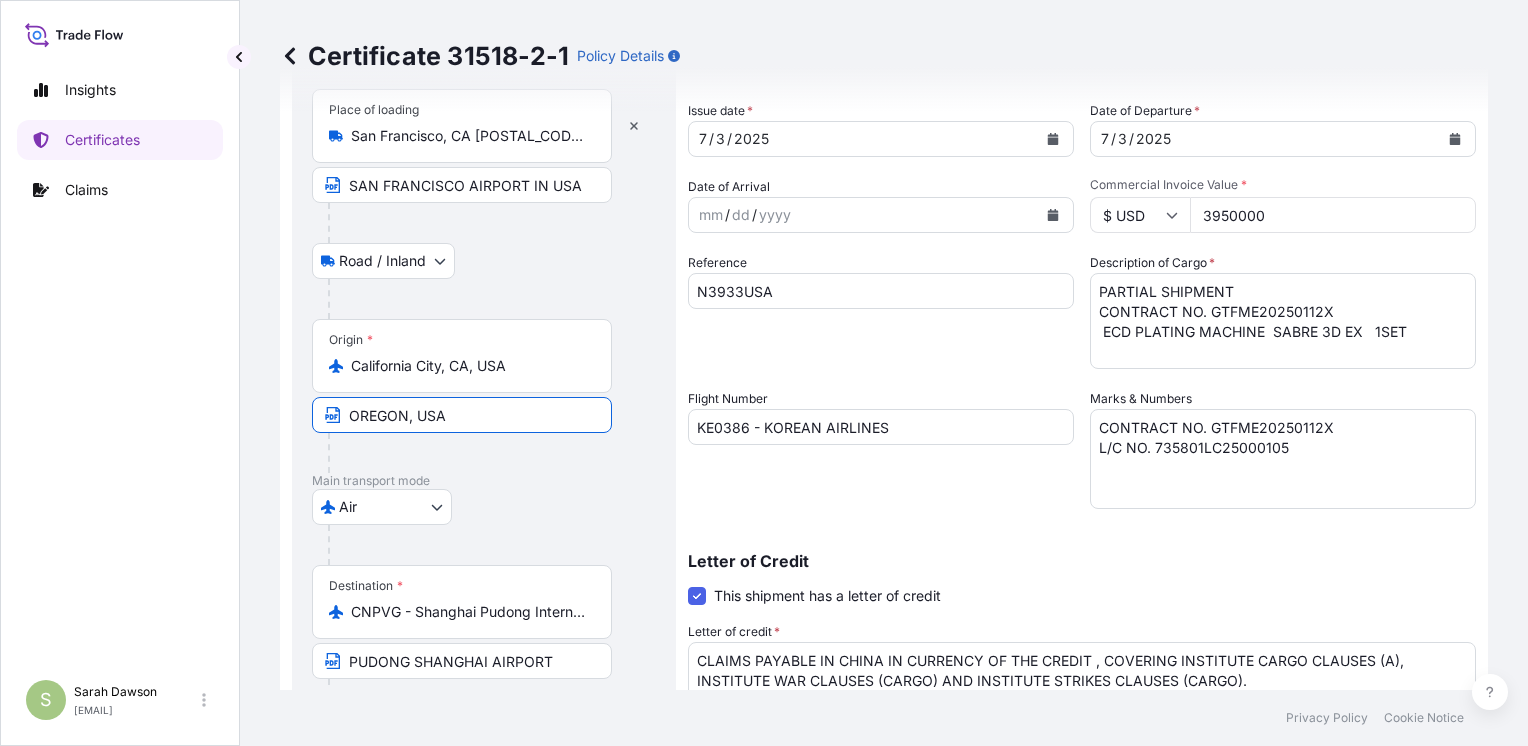 scroll, scrollTop: 55, scrollLeft: 0, axis: vertical 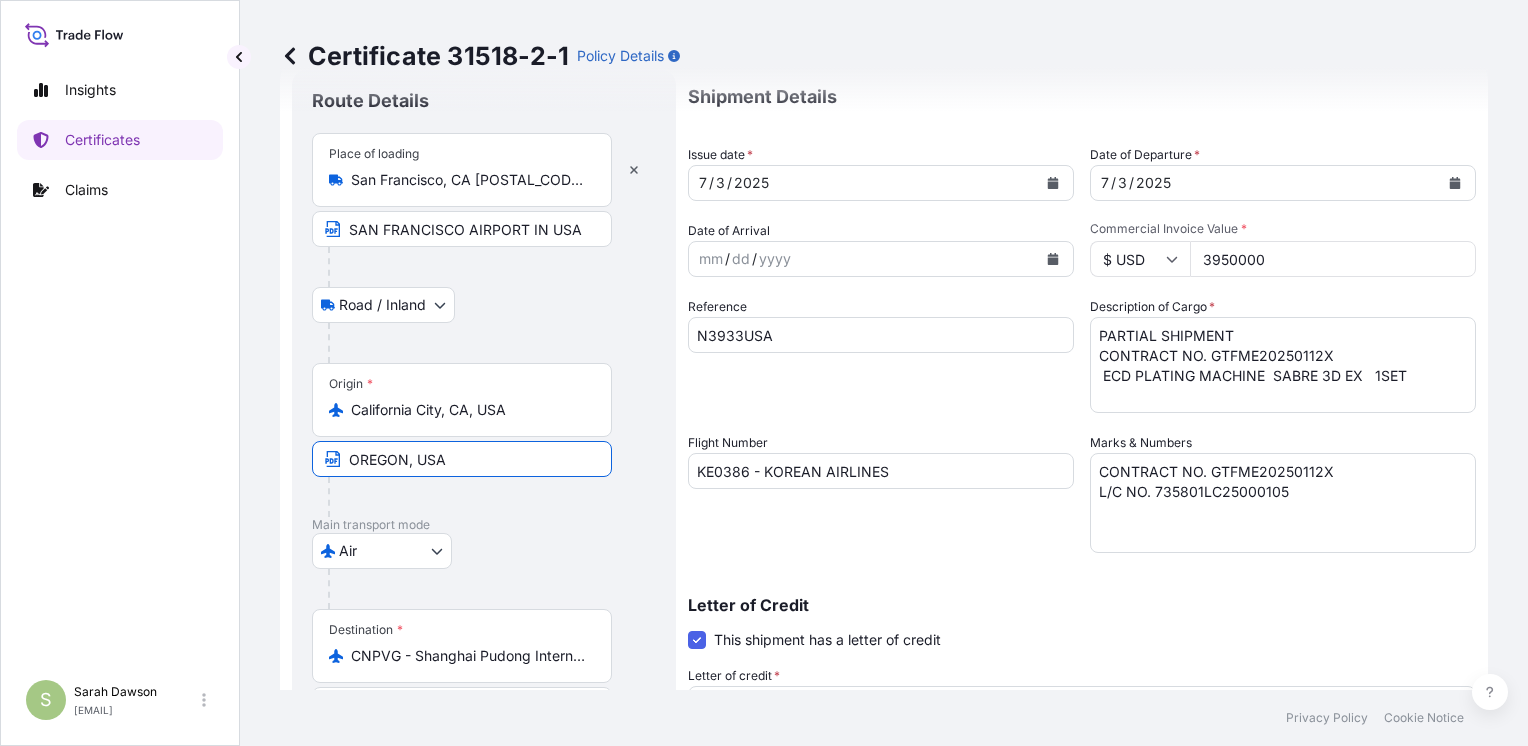 type on "OREGON, USA" 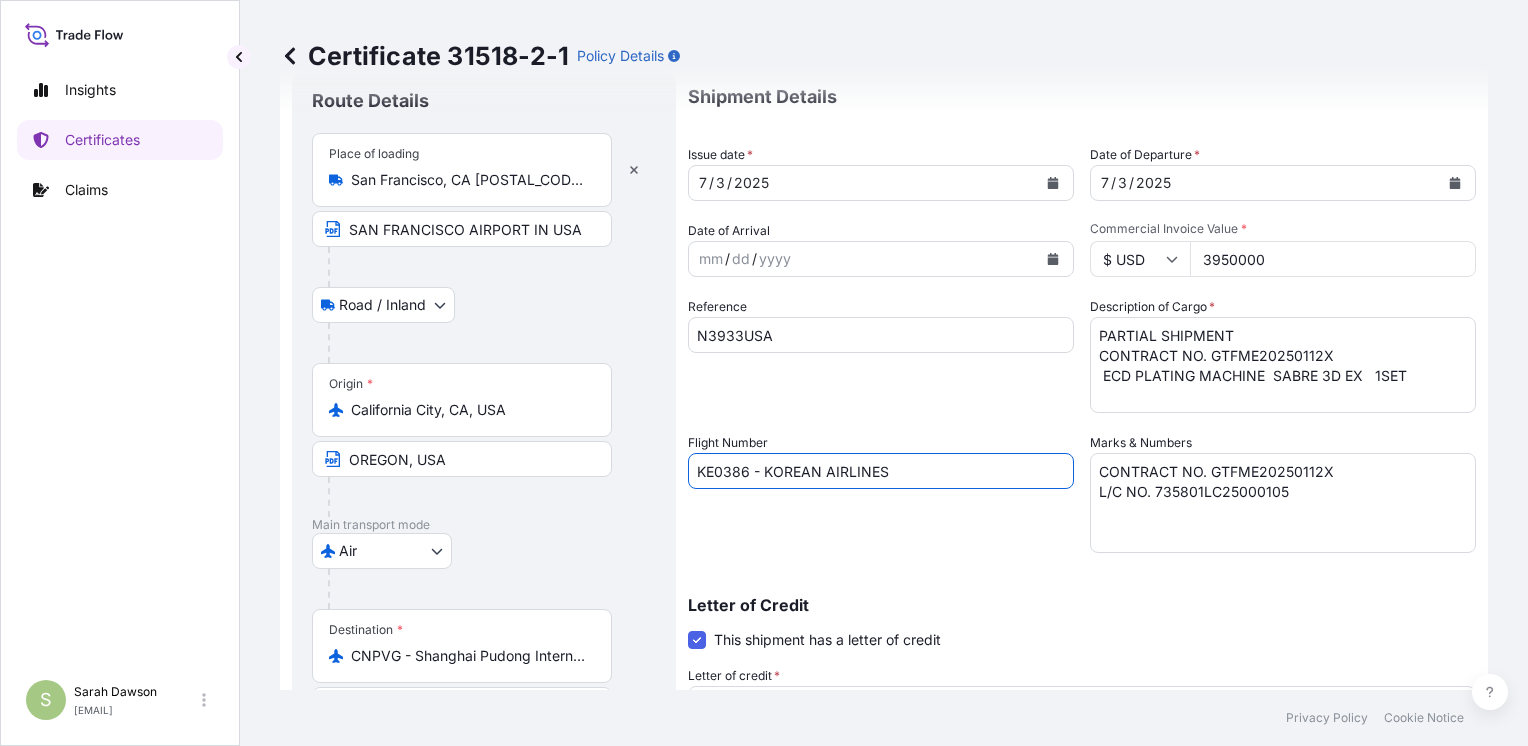 drag, startPoint x: 904, startPoint y: 469, endPoint x: 647, endPoint y: 509, distance: 260.0942 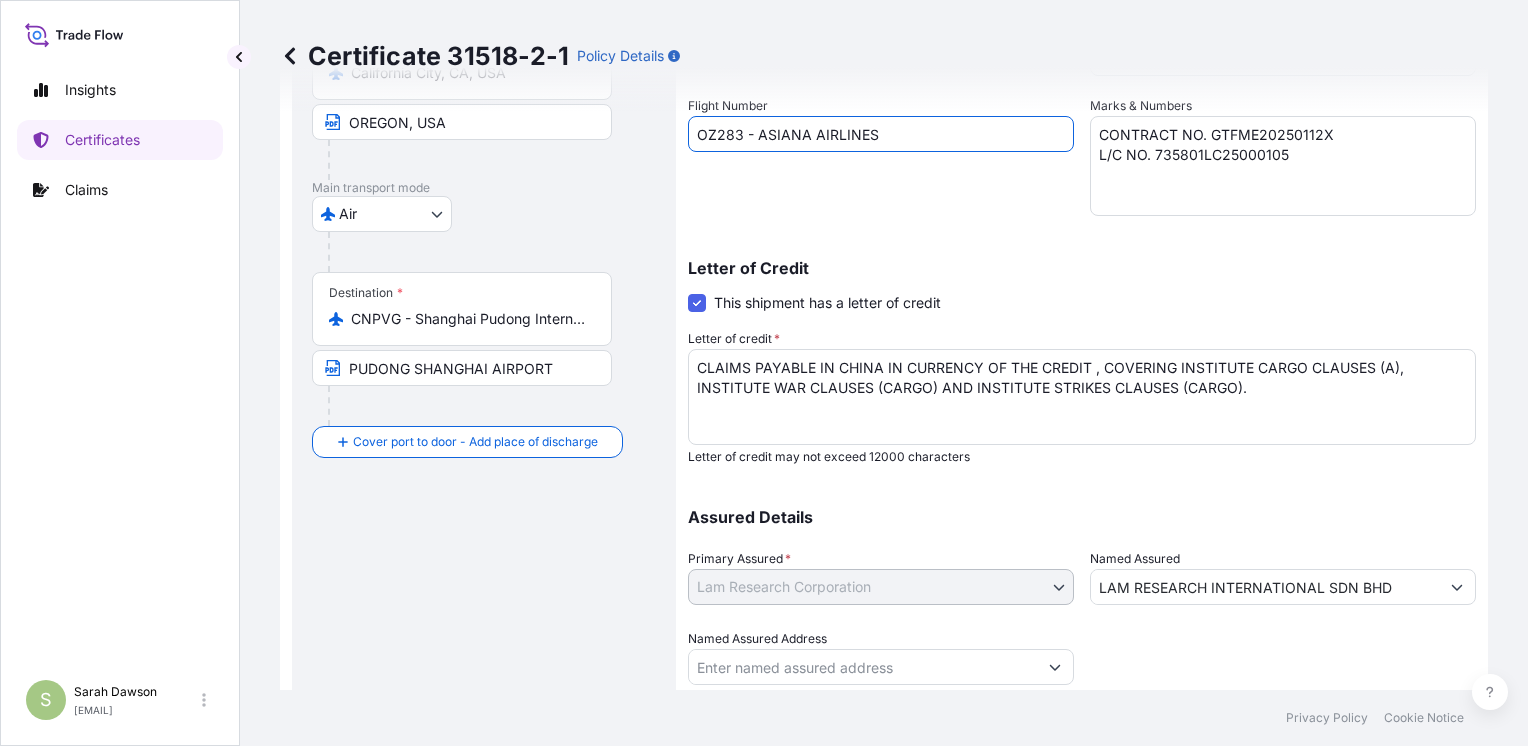 scroll, scrollTop: 453, scrollLeft: 0, axis: vertical 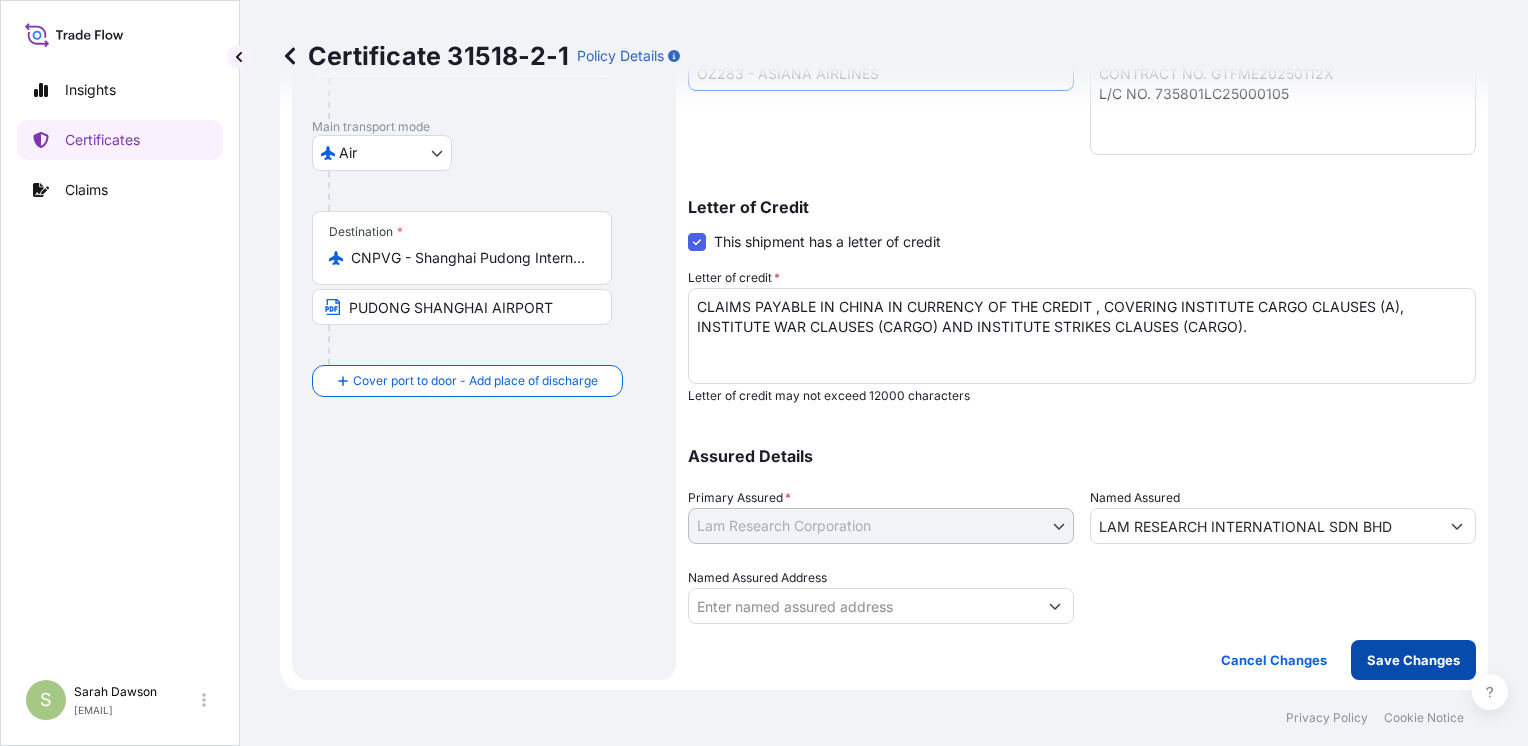 type on "OZ283 - ASIANA AIRLINES" 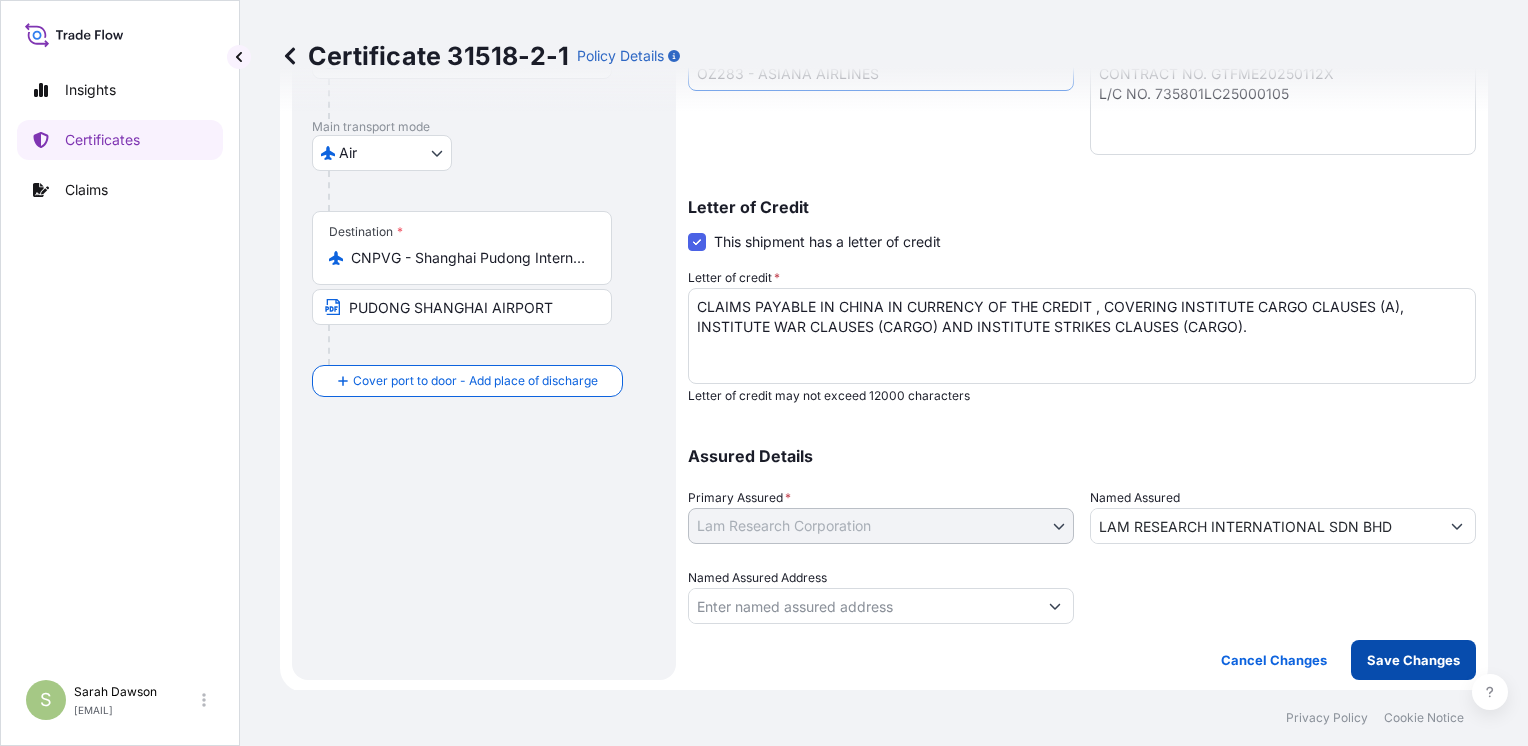click on "Save Changes" at bounding box center [1413, 660] 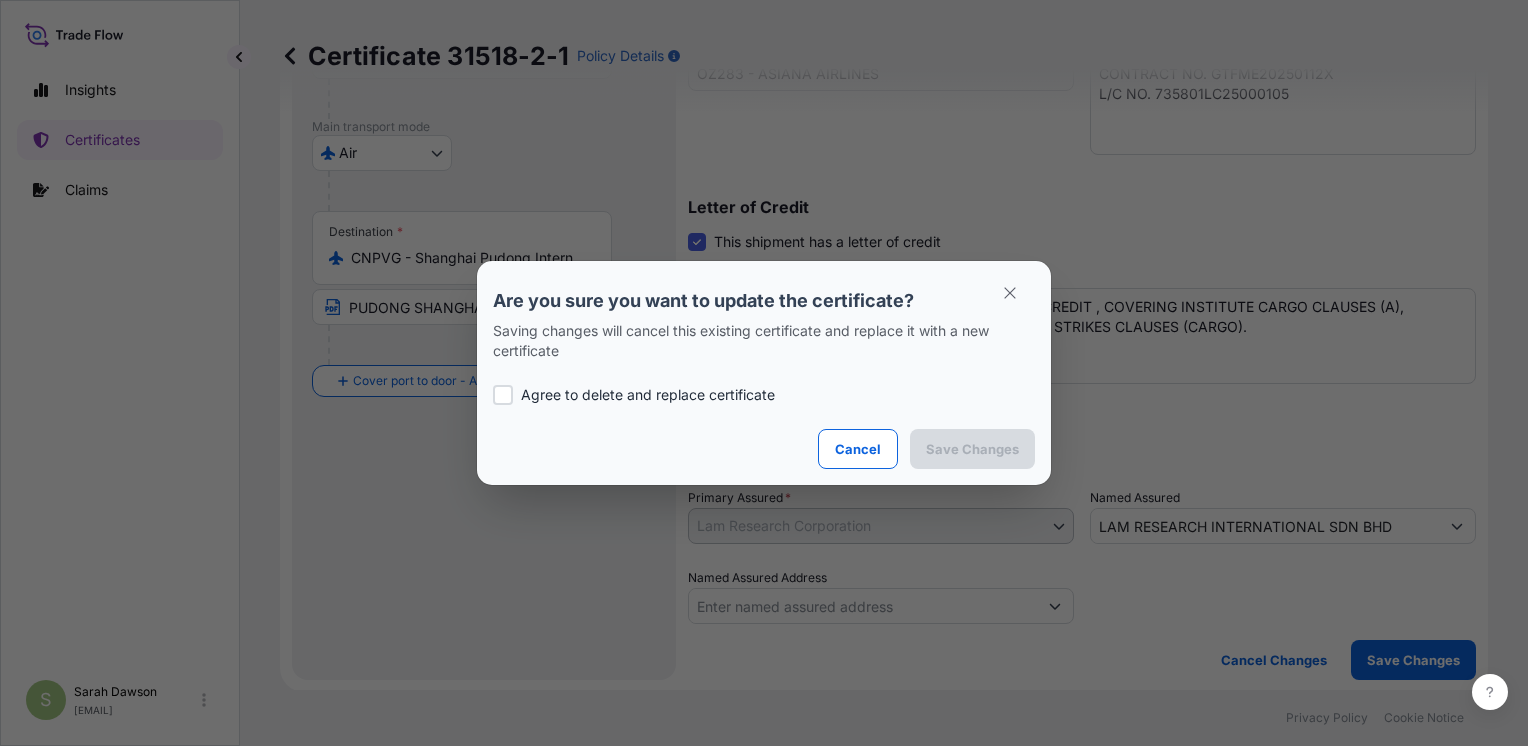 click at bounding box center [503, 395] 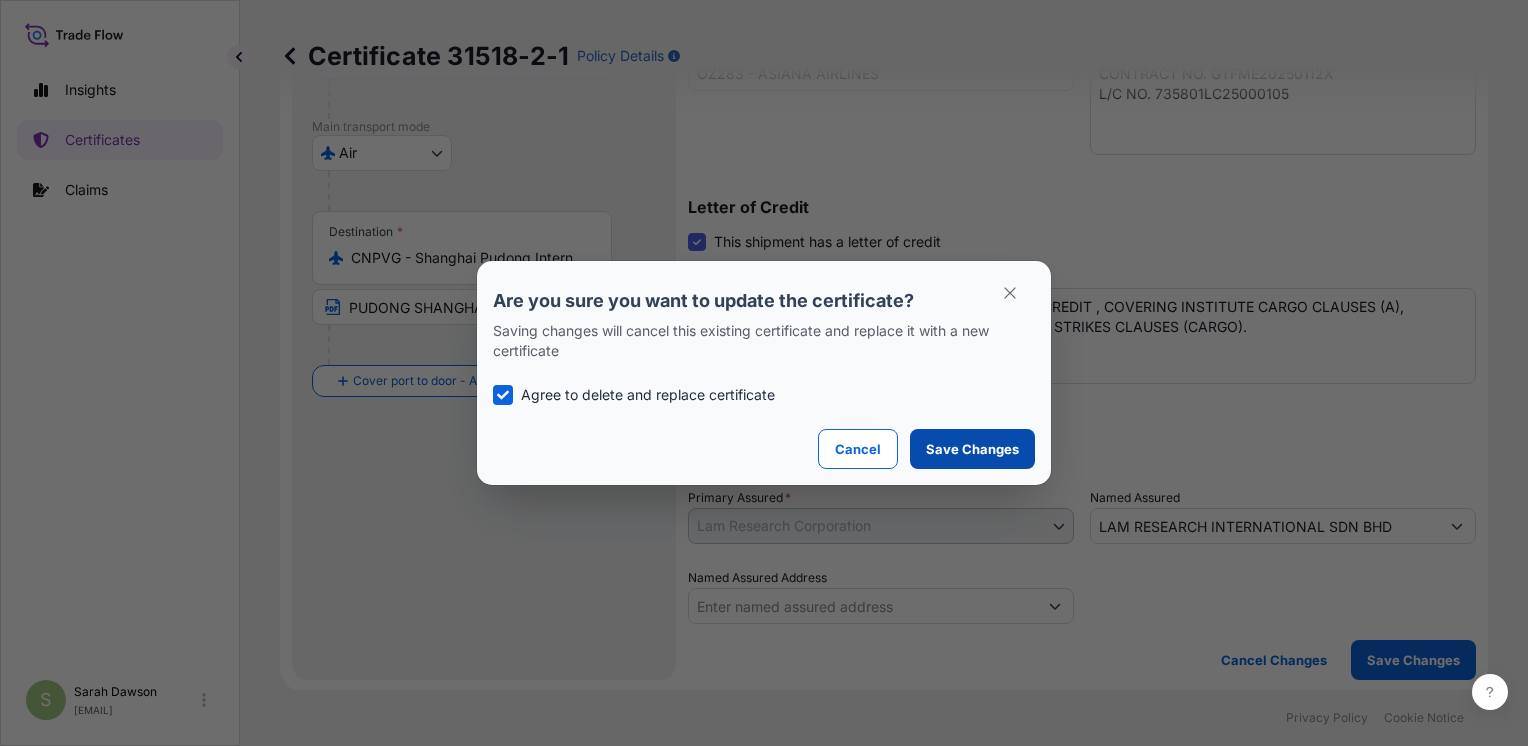 click on "Save Changes" at bounding box center [972, 449] 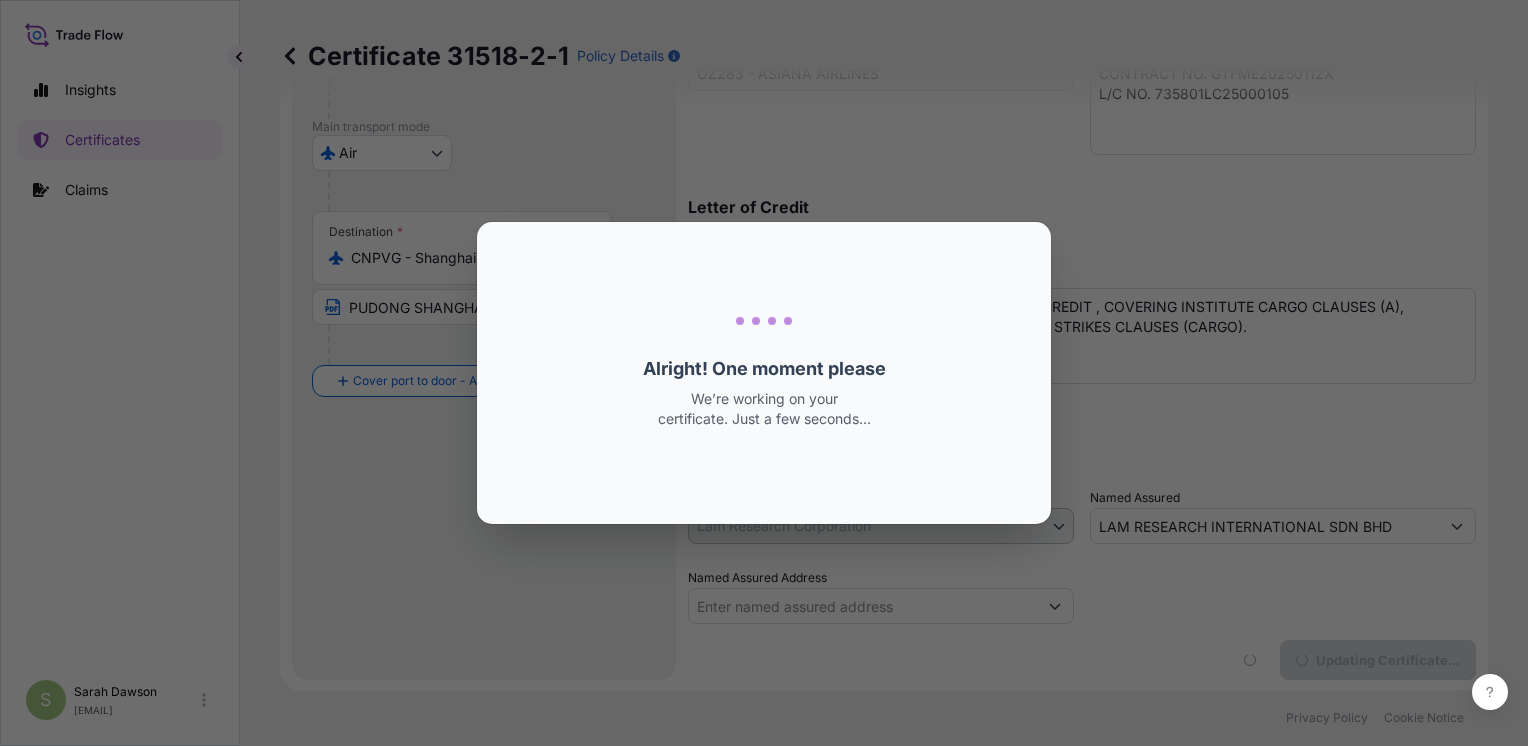 scroll, scrollTop: 0, scrollLeft: 0, axis: both 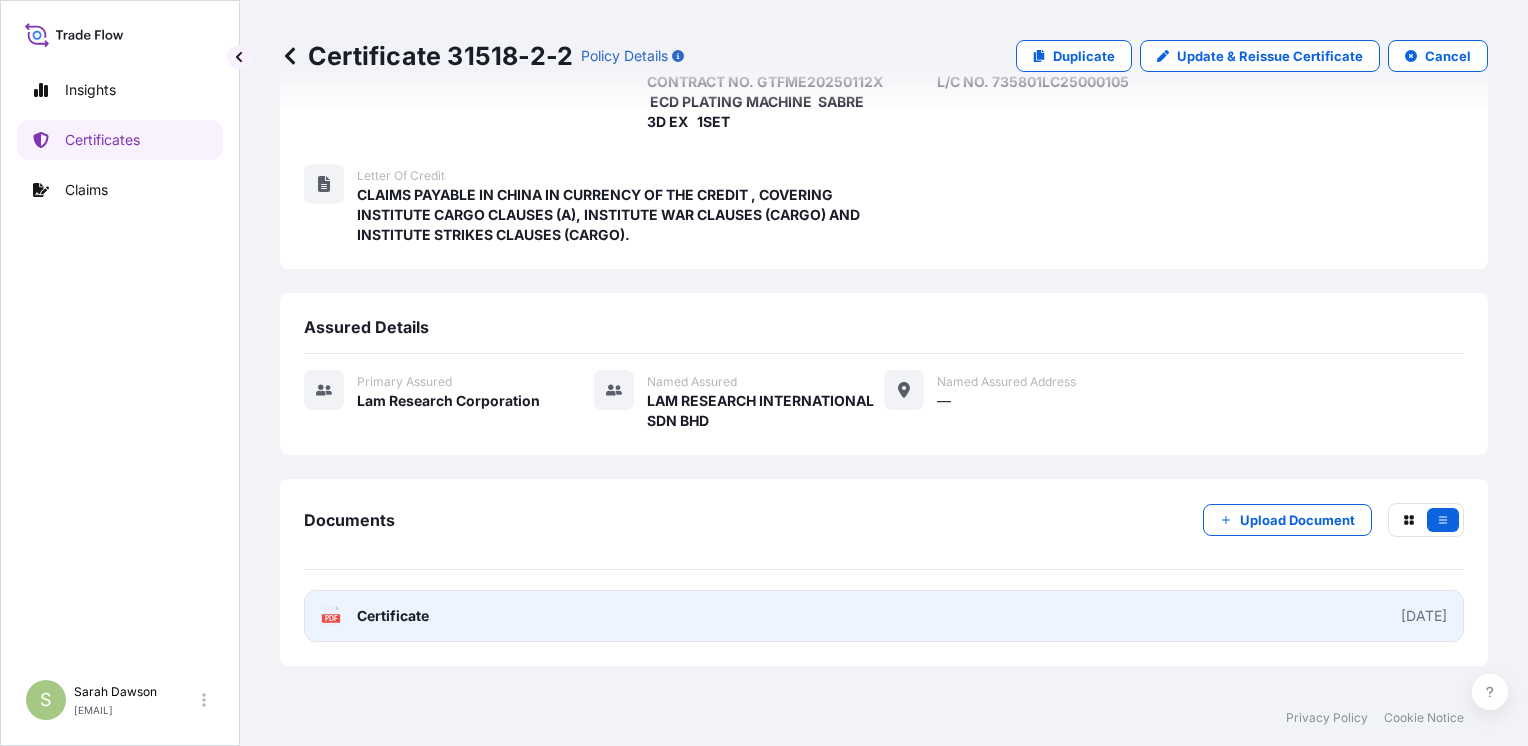 click on "Certificate" at bounding box center [393, 616] 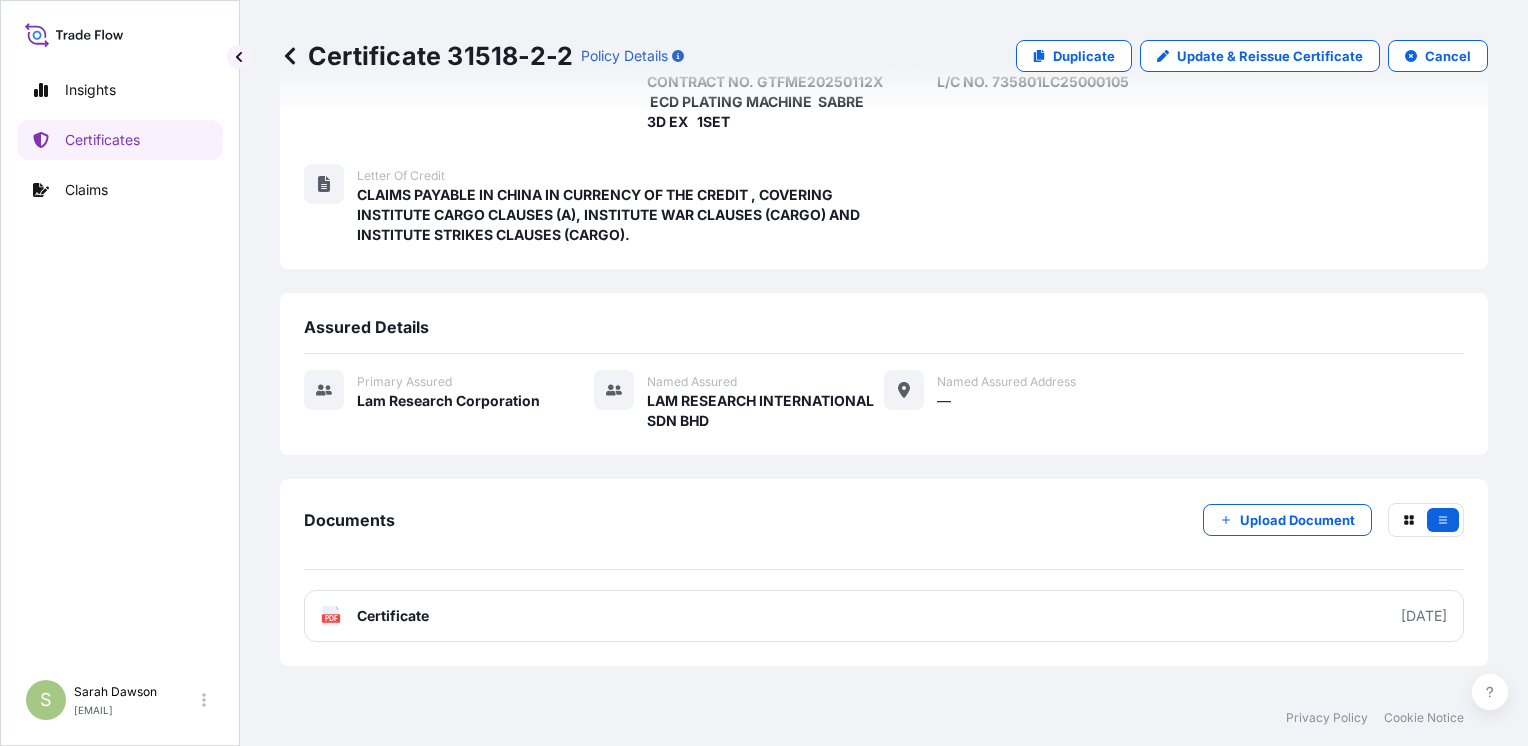 click on "Documents Upload Document" at bounding box center (884, 536) 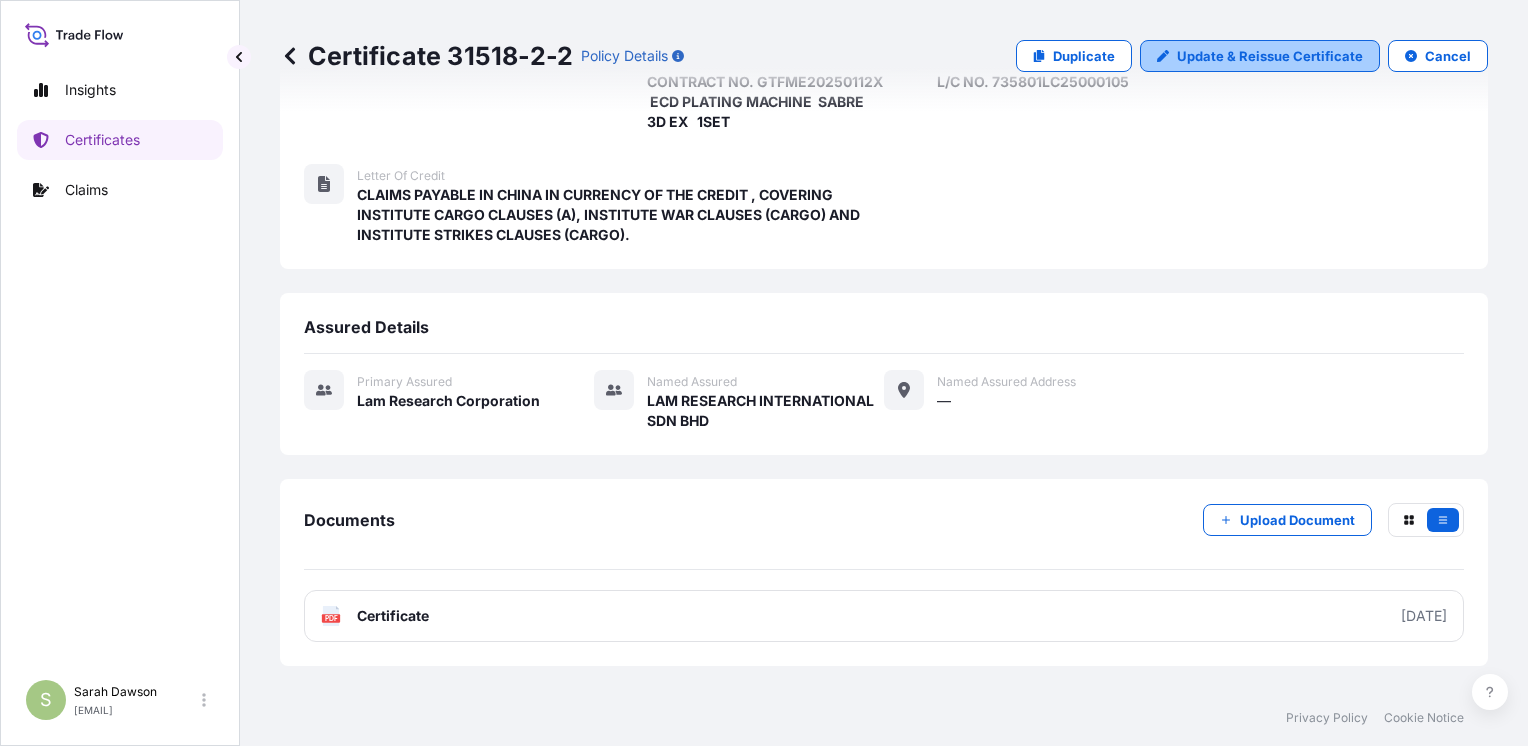 click on "Update & Reissue Certificate" at bounding box center [1270, 56] 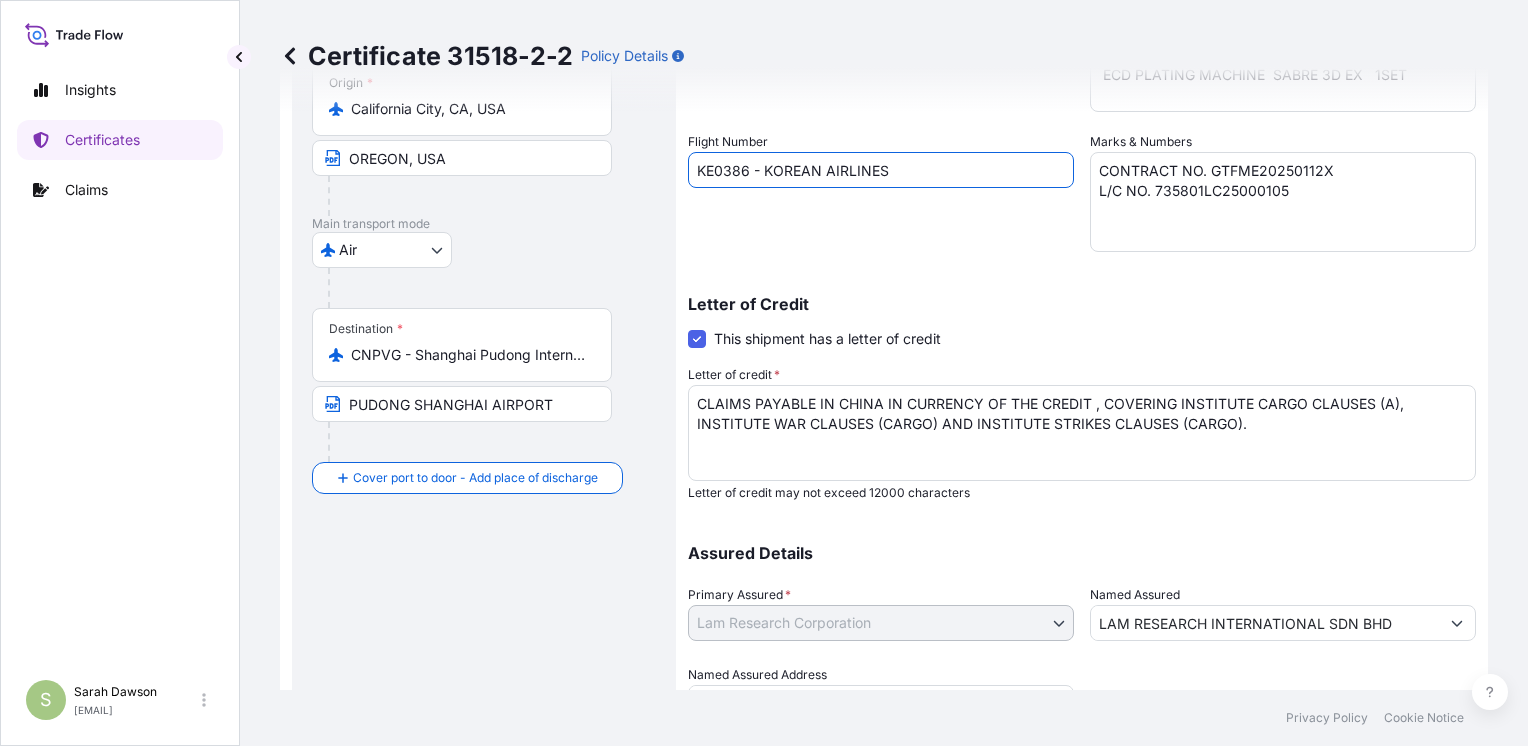 click on "KE0386 - KOREAN AIRLINES" at bounding box center [881, 170] 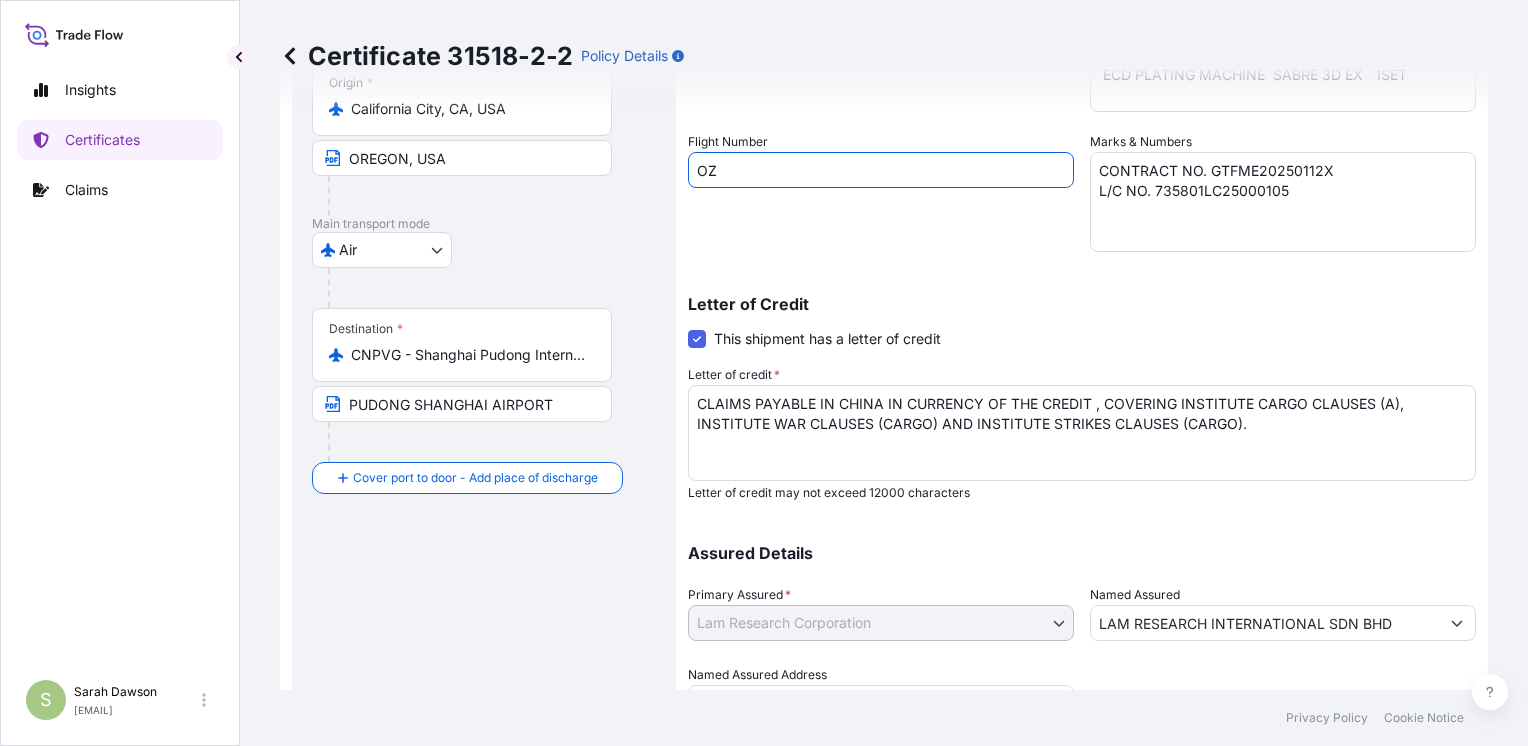 type on "OZ283 - ASIANA AIRLINES" 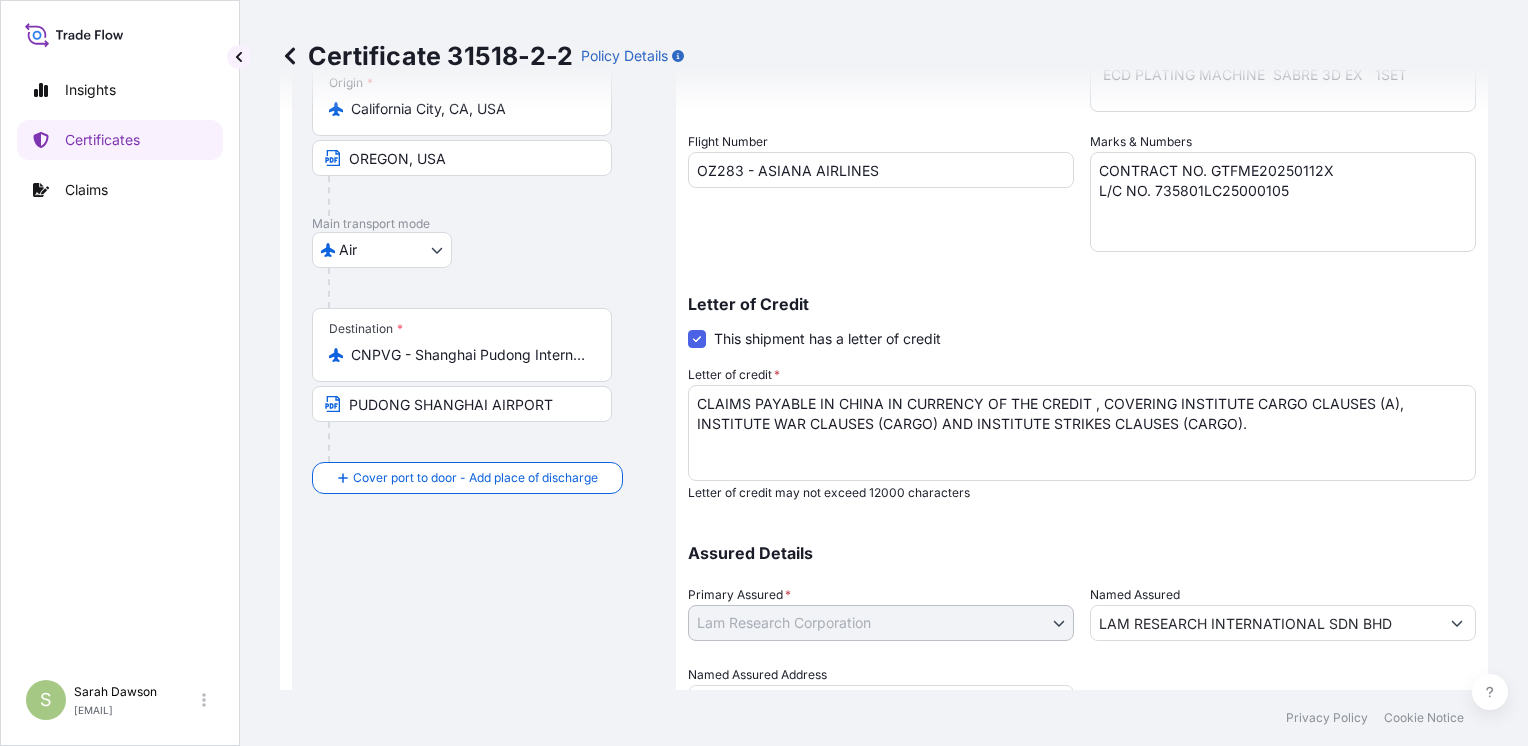 click on "Flight Number OZ283 - ASIANA AIRLINES" at bounding box center (881, 192) 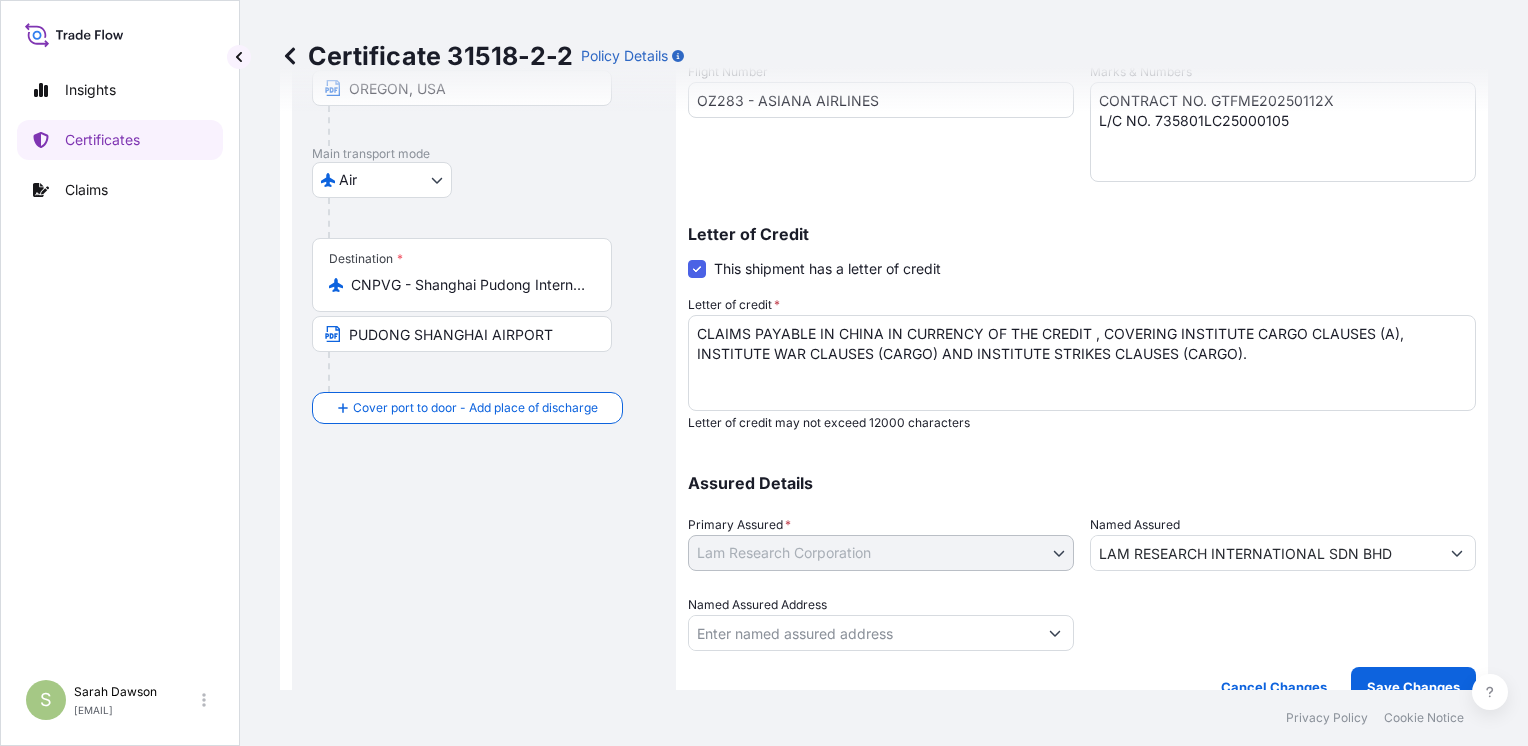 scroll, scrollTop: 453, scrollLeft: 0, axis: vertical 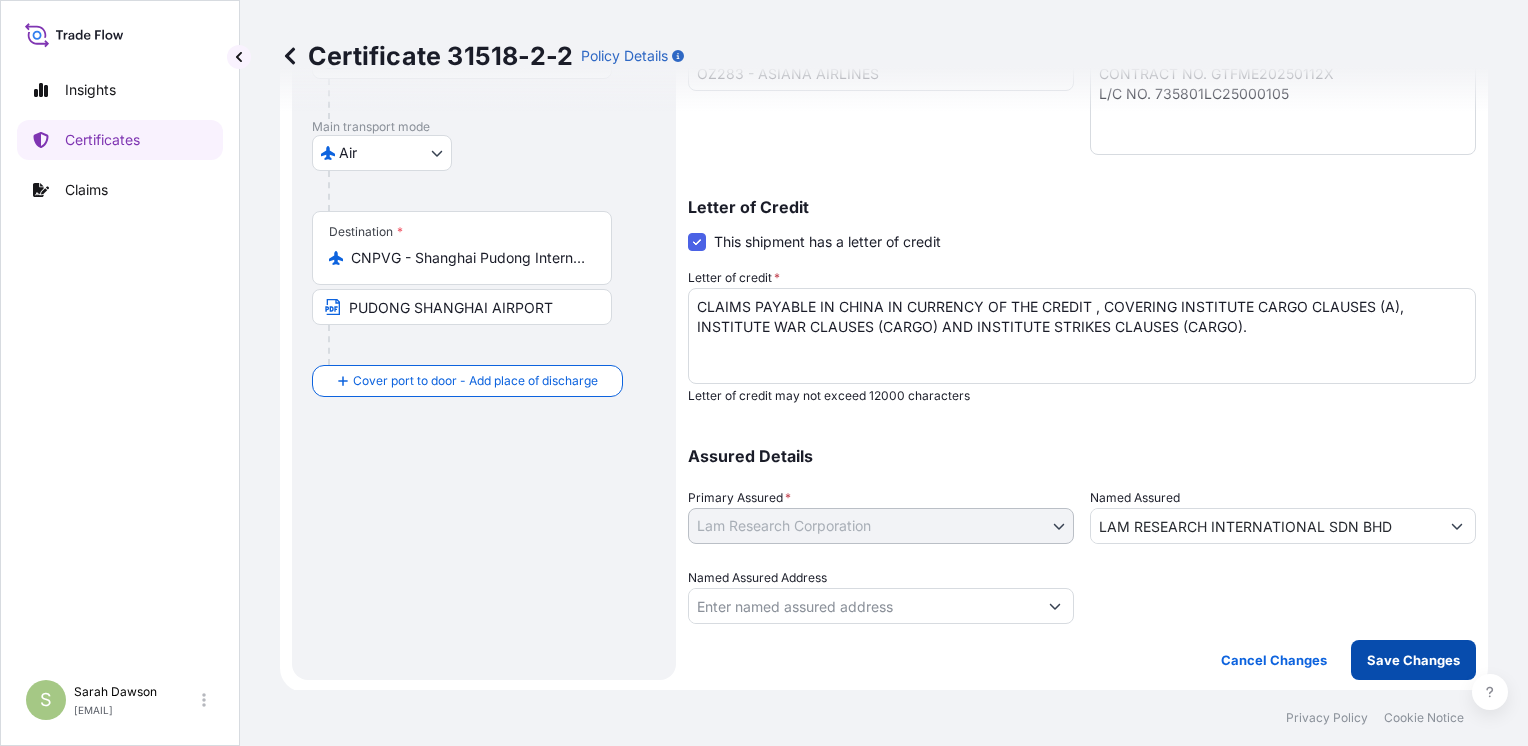 click on "Save Changes" at bounding box center (1413, 660) 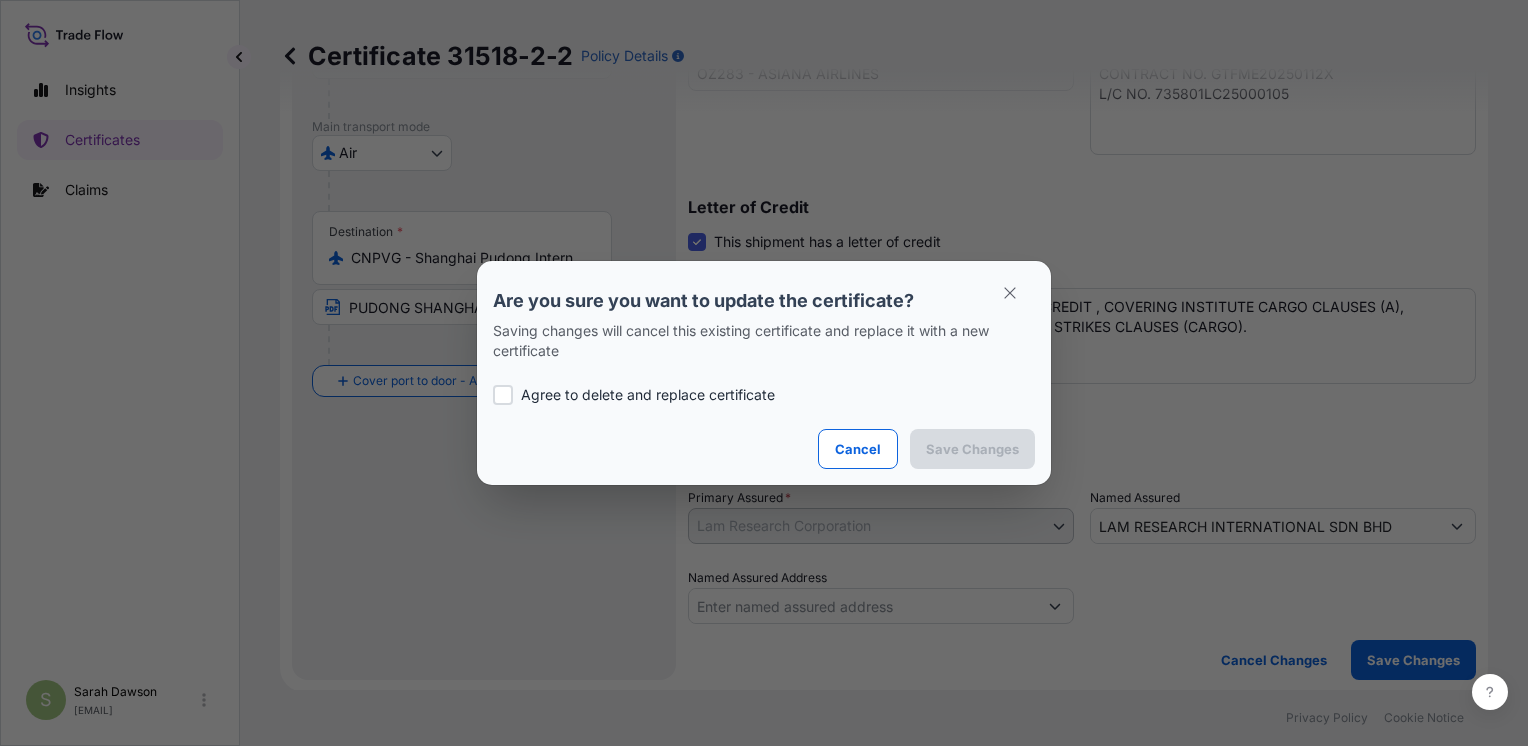 click at bounding box center [503, 395] 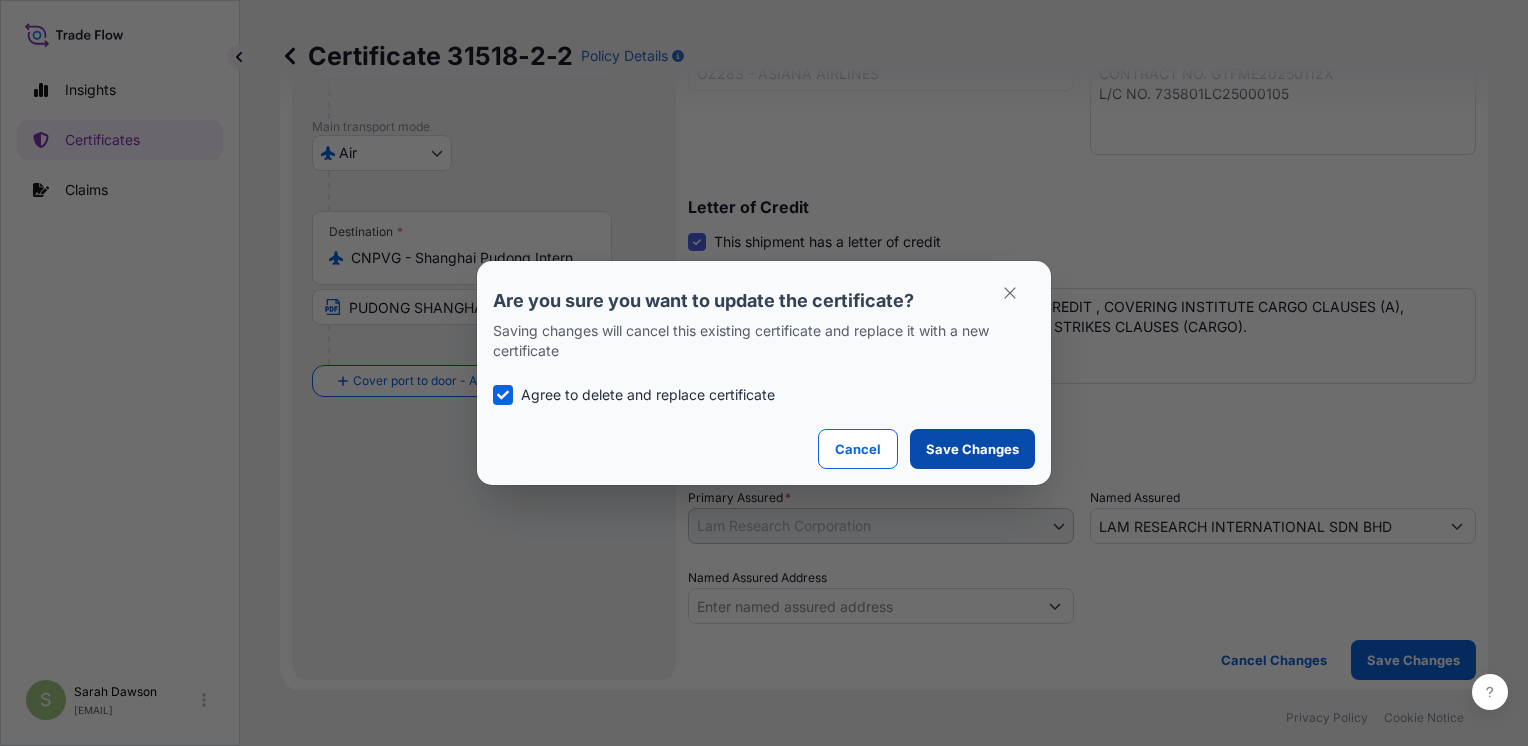 click on "Save Changes" at bounding box center [972, 449] 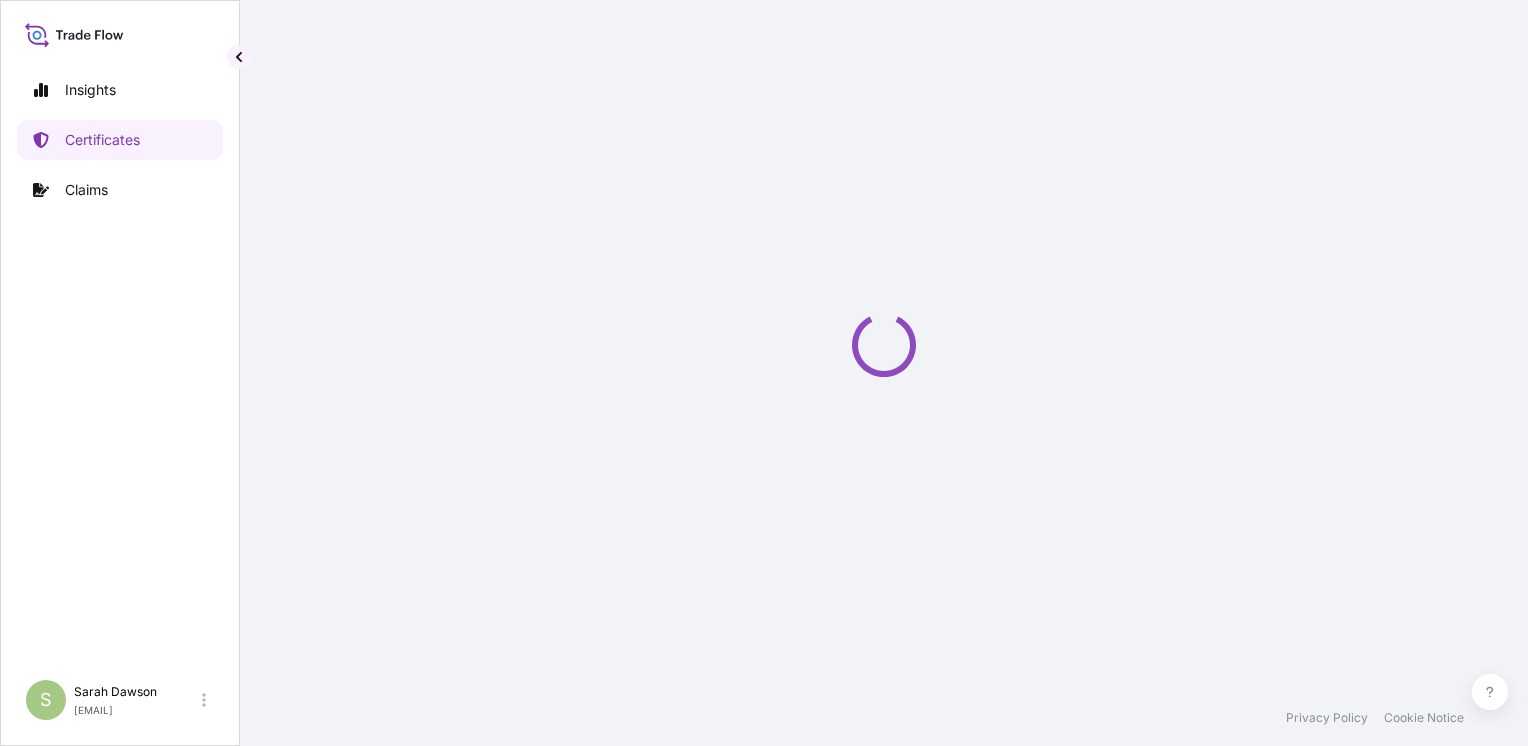 scroll, scrollTop: 0, scrollLeft: 0, axis: both 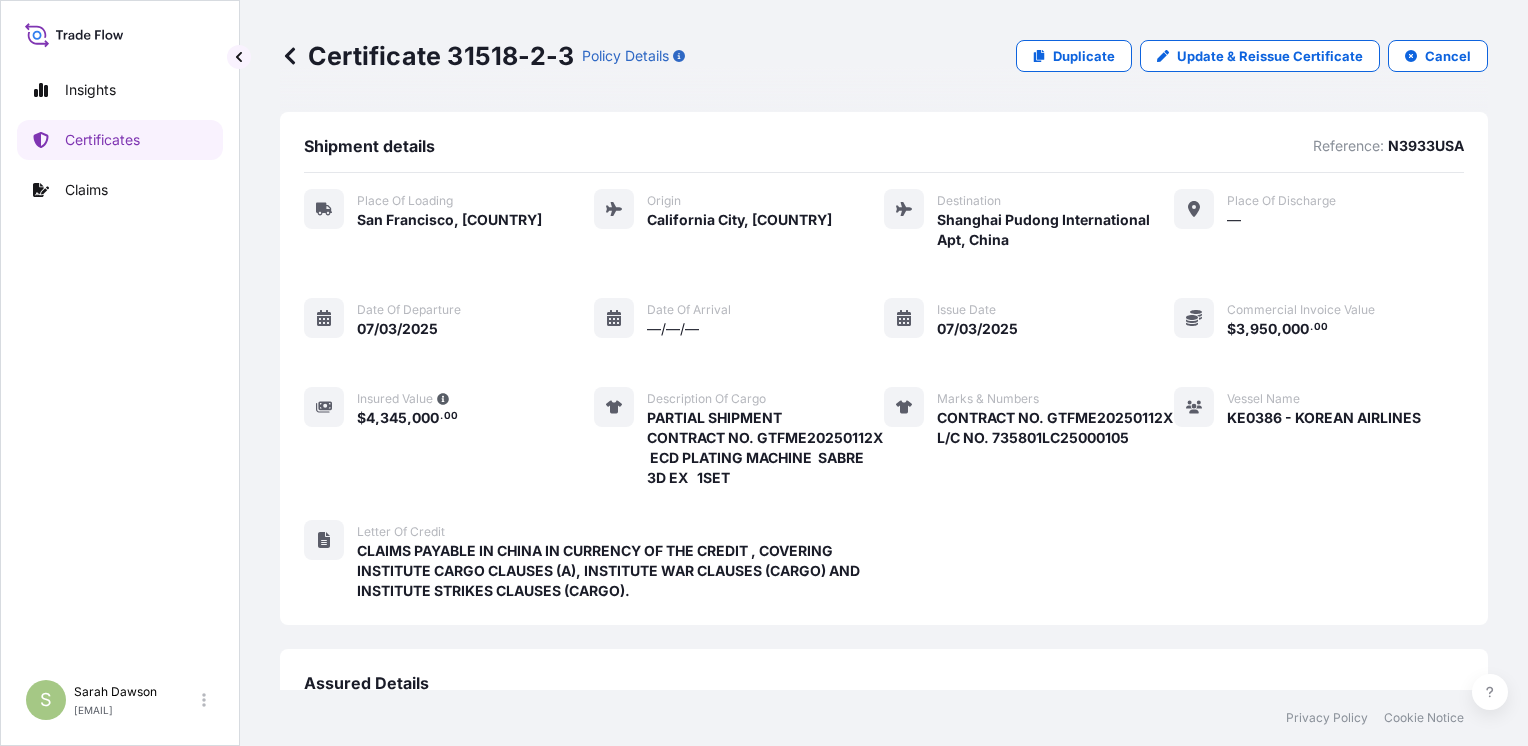 click 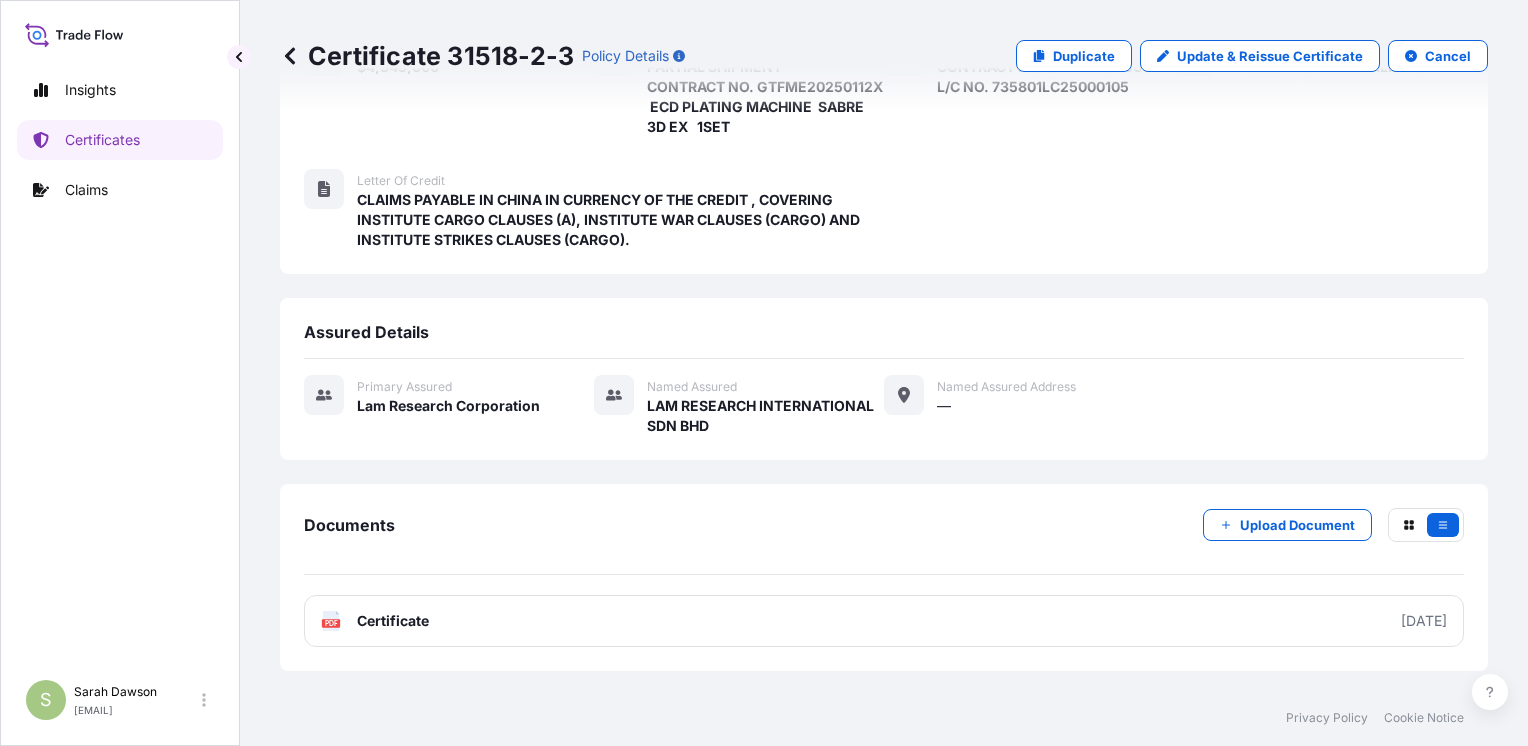 scroll, scrollTop: 392, scrollLeft: 0, axis: vertical 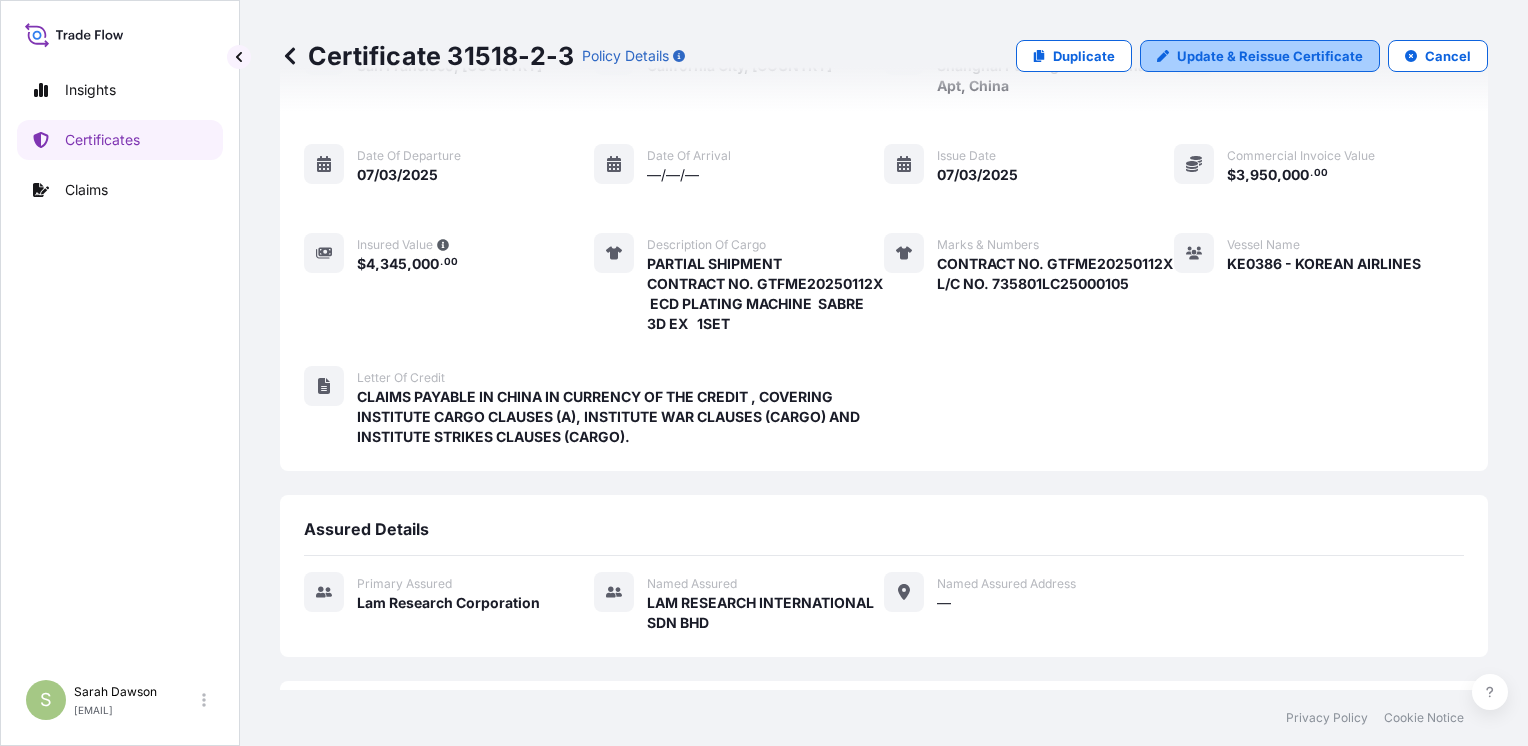 click on "Update & Reissue Certificate" at bounding box center [1270, 56] 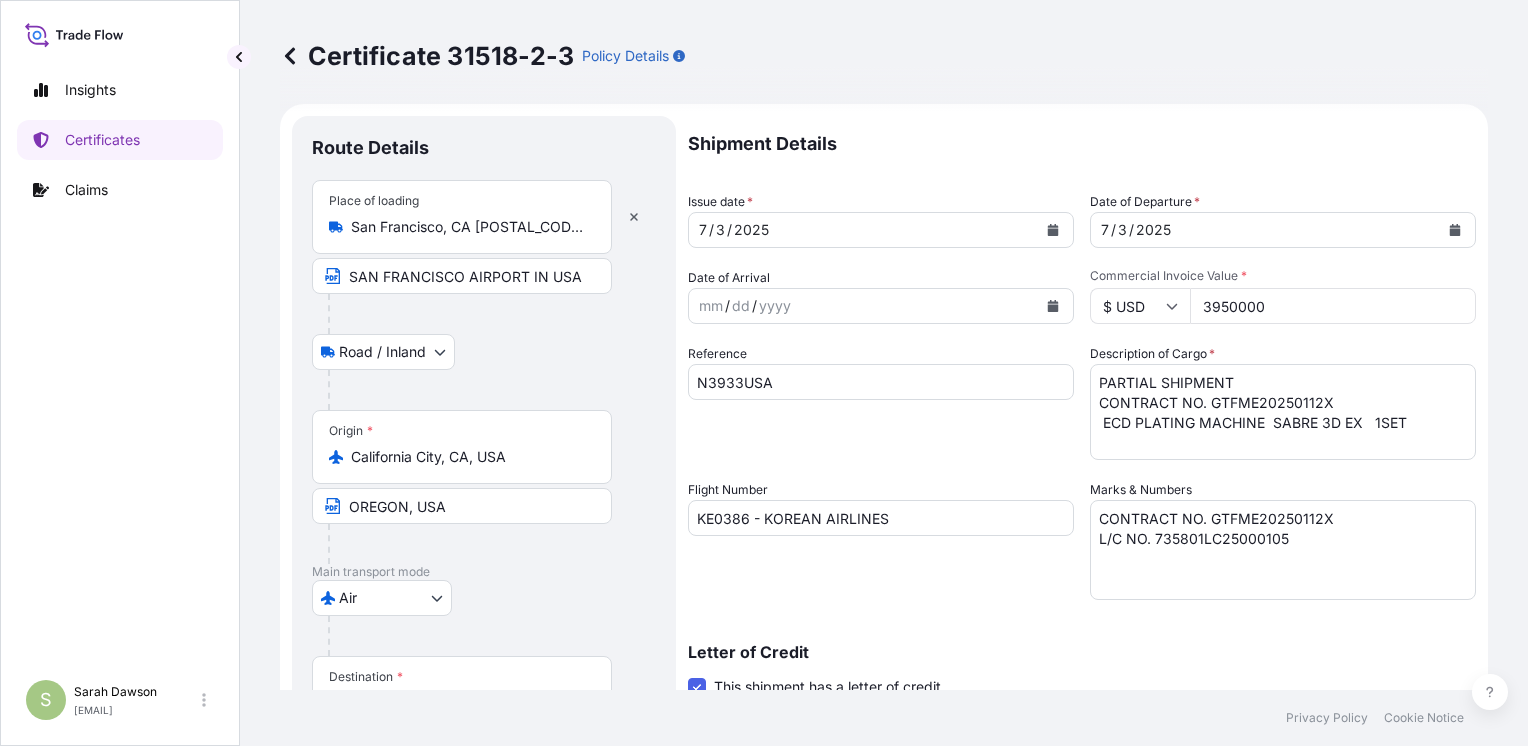 scroll, scrollTop: 0, scrollLeft: 0, axis: both 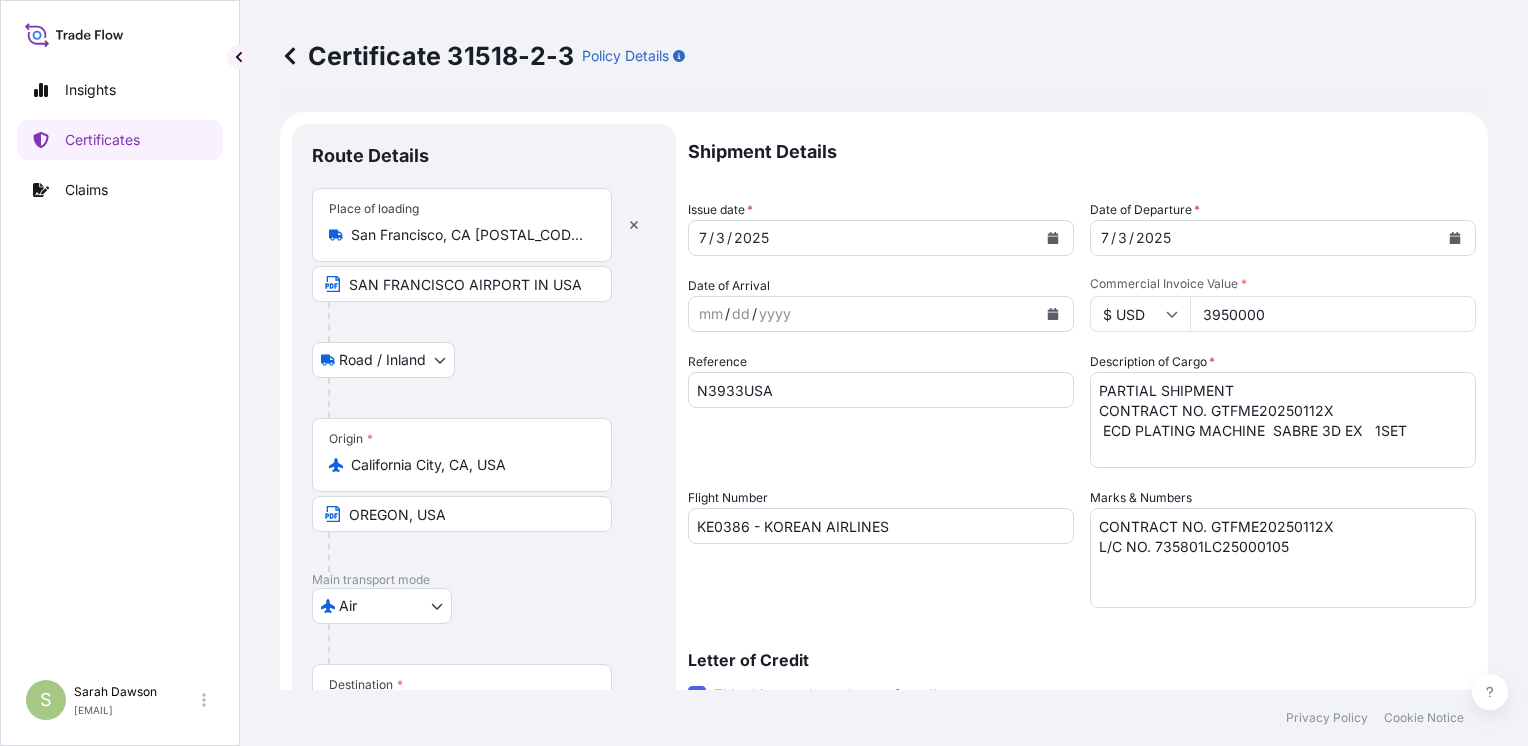 click on "7 / 3 / 2025" at bounding box center [863, 238] 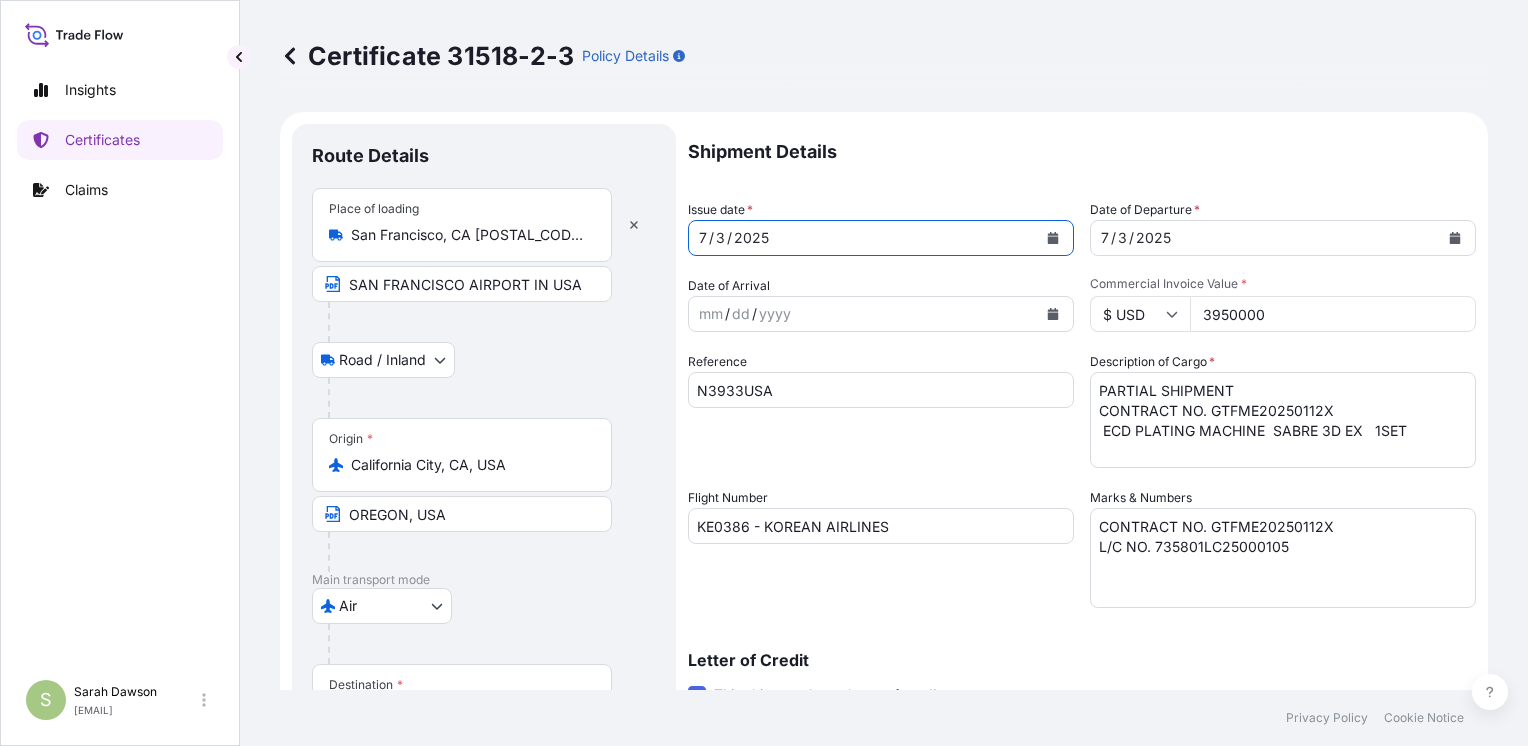 click 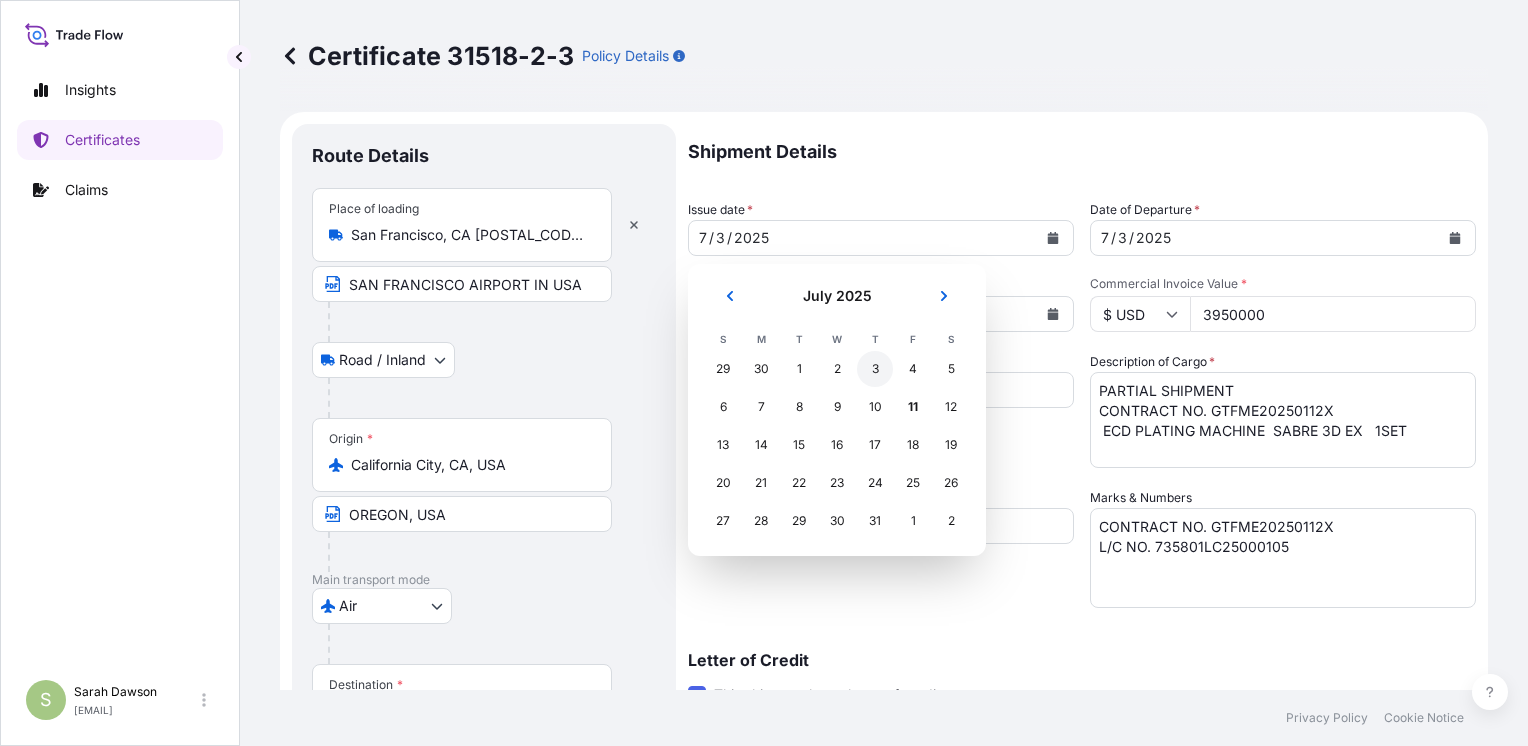 click on "3" at bounding box center (875, 369) 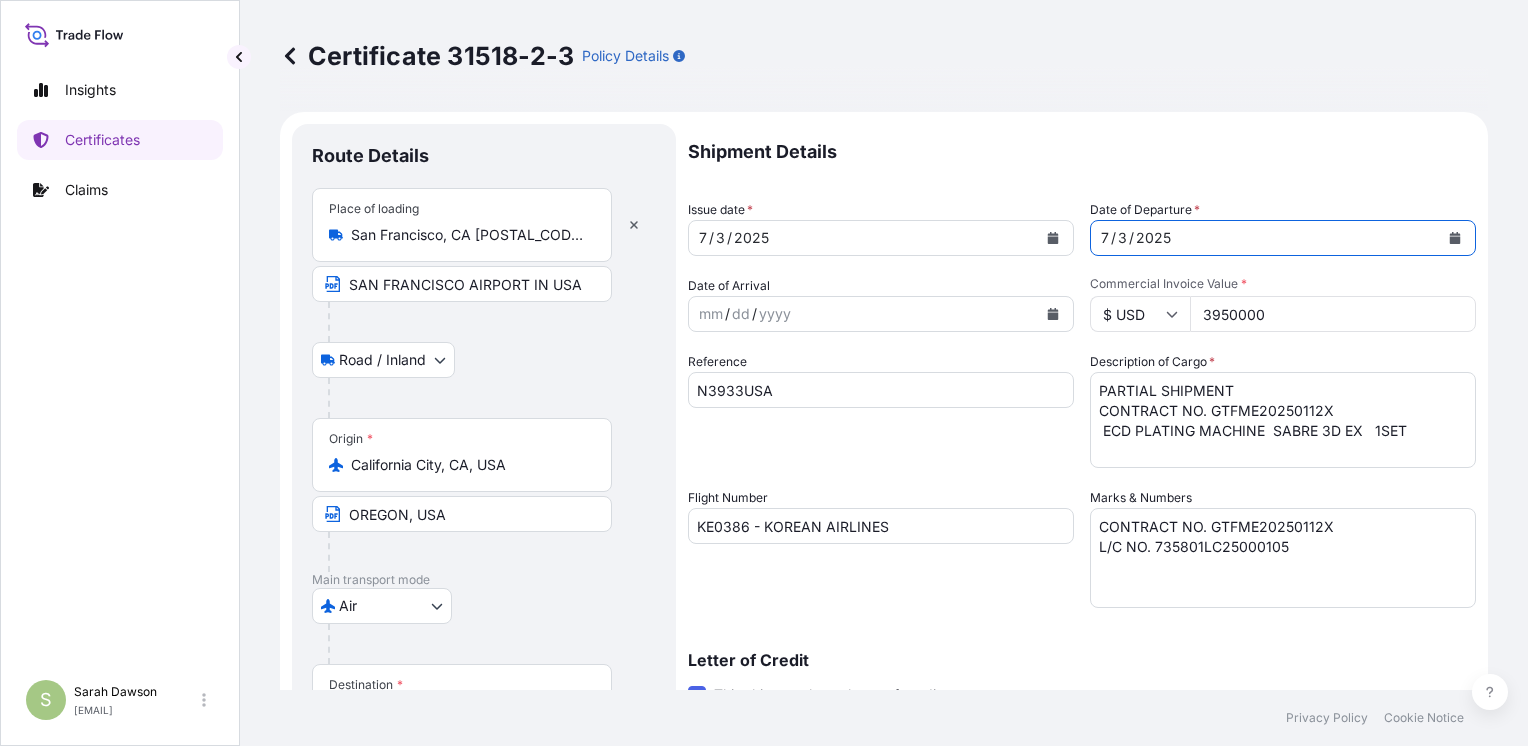click 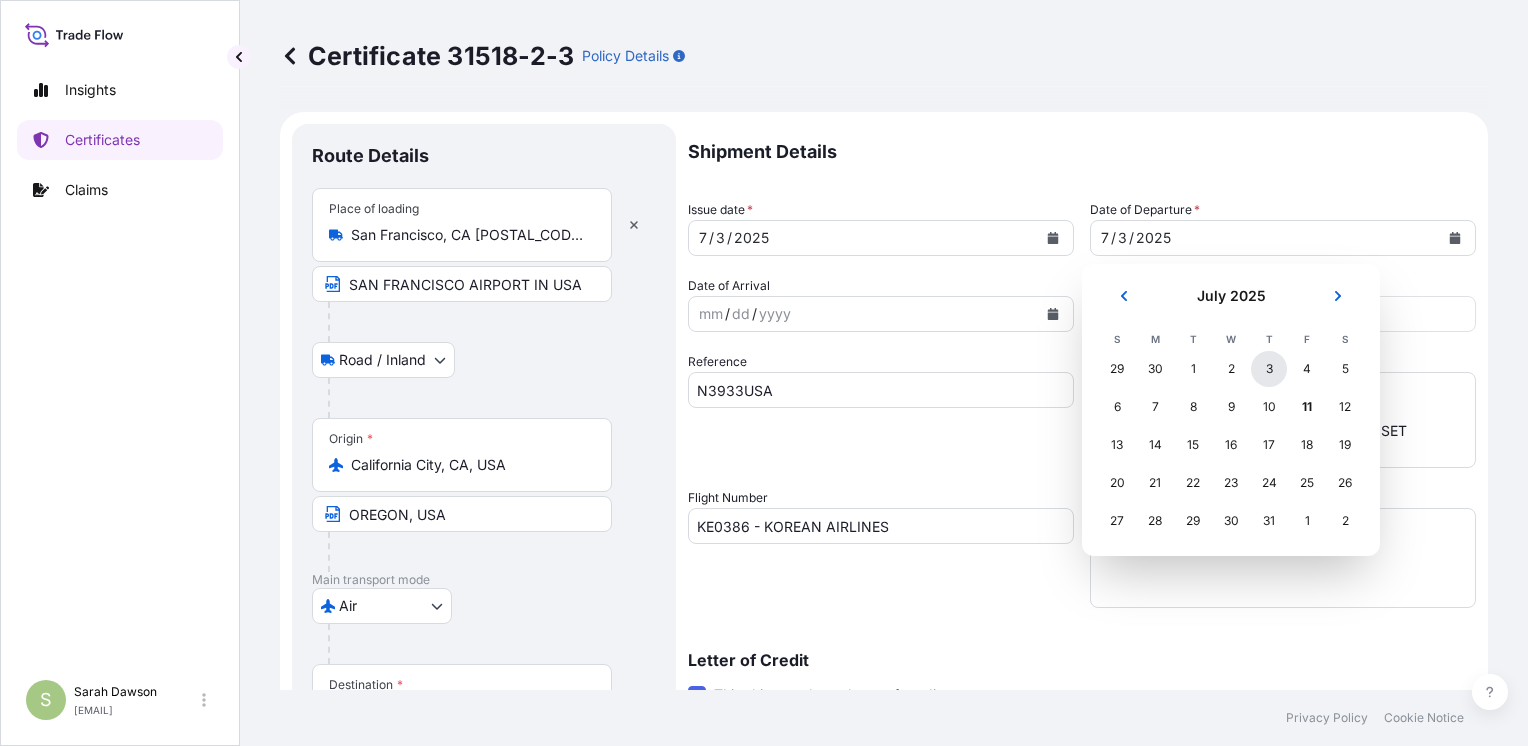 click on "3" at bounding box center [1269, 369] 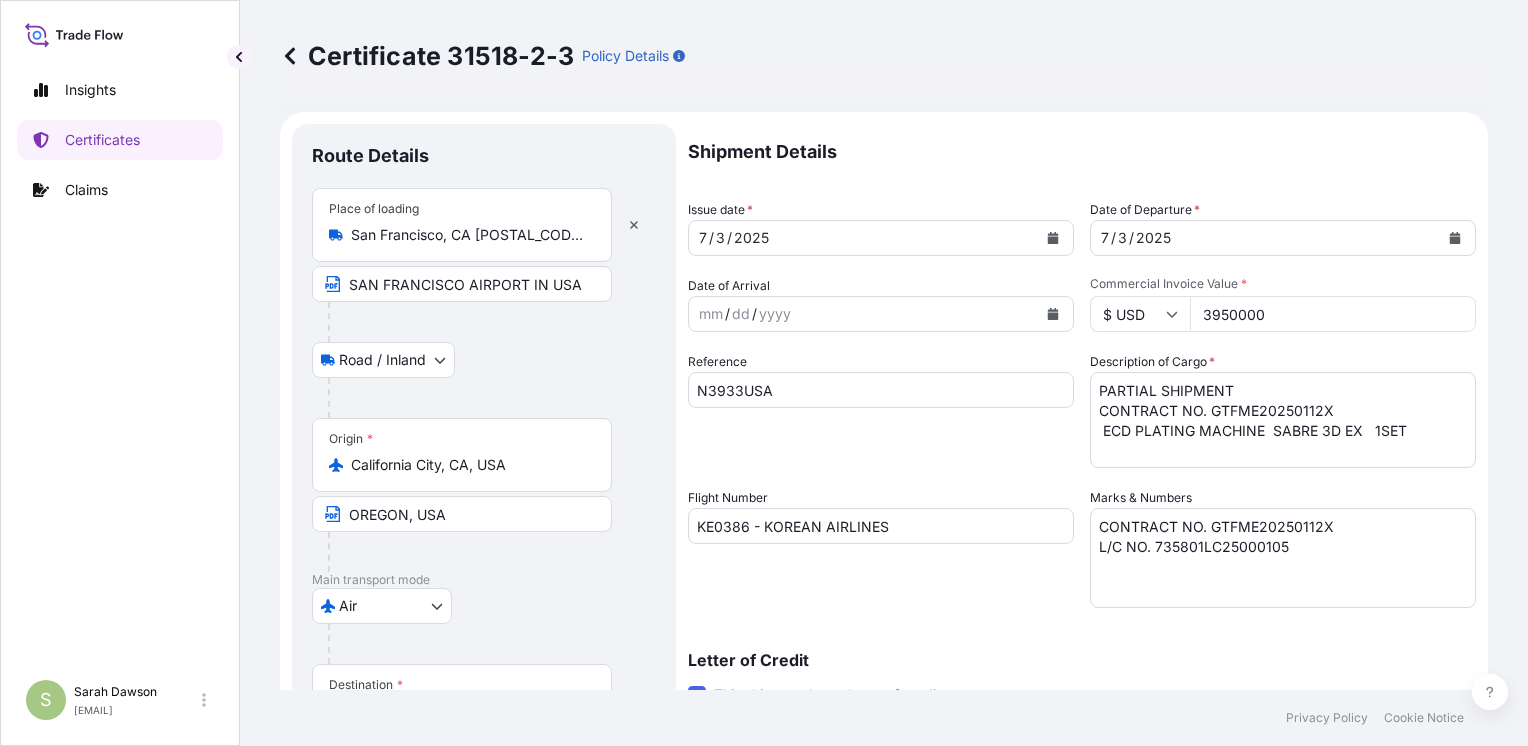 click on "3950000" at bounding box center (1333, 314) 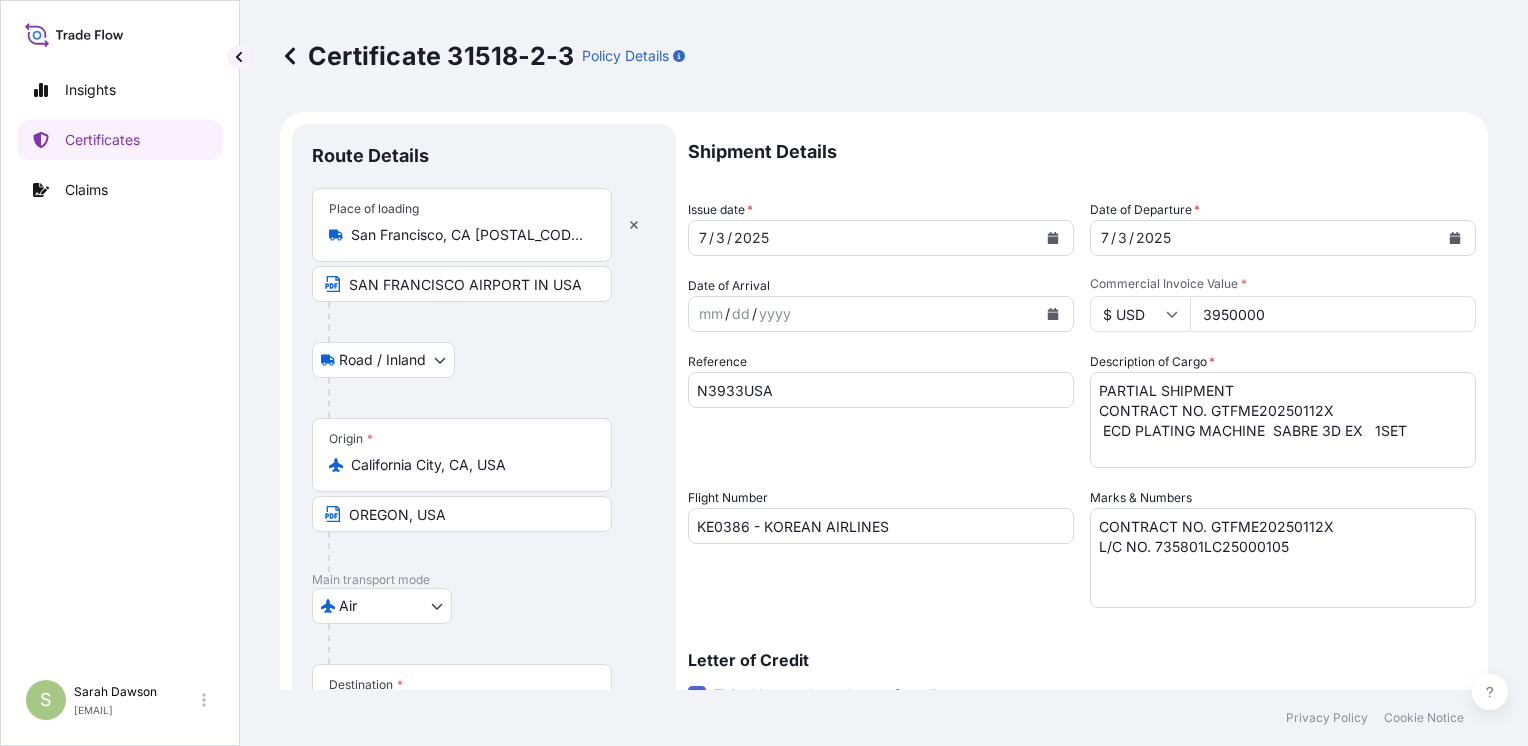 click on "Letter of Credit This shipment has a letter of credit Letter of credit * CLAIMS PAYABLE IN CHINA IN CURRENCY OF THE CREDIT , COVERING INSTITUTE CARGO CLAUSES (A), INSTITUTE WAR CLAUSES (CARGO) AND INSTITUTE STRIKES CLAUSES (CARGO). Letter of credit may not exceed 12000 characters" at bounding box center (1082, 742) 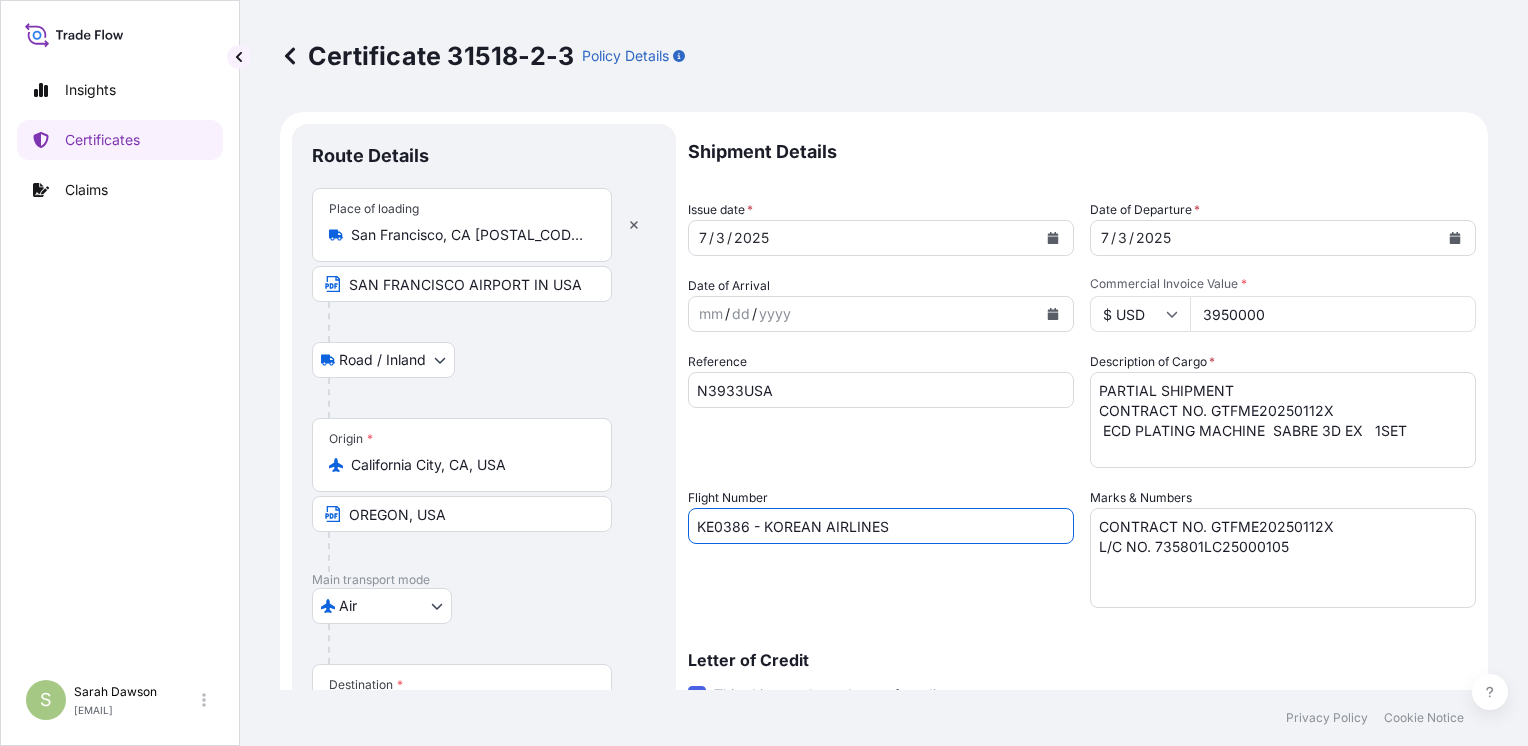 click on "KE0386 - KOREAN AIRLINES" at bounding box center (881, 526) 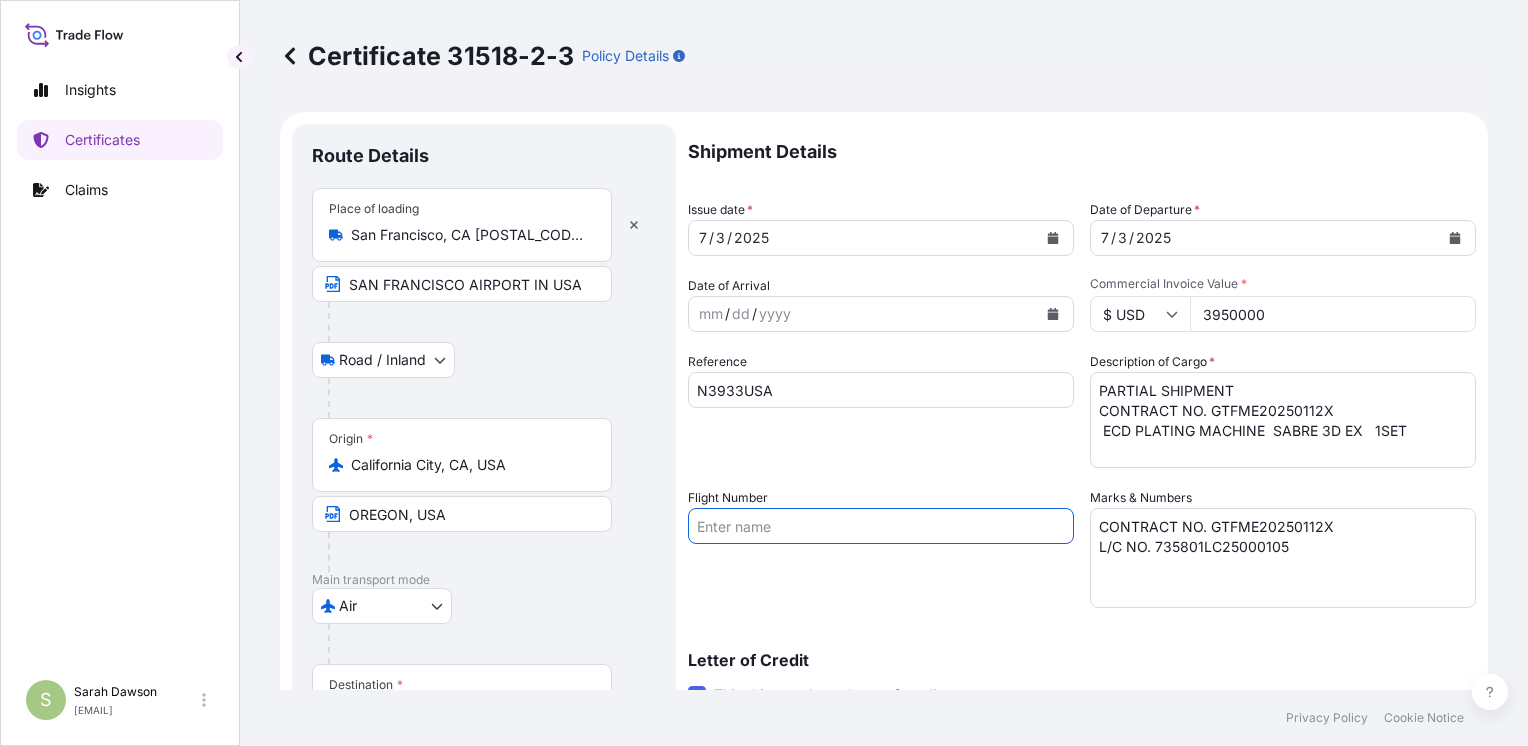 type 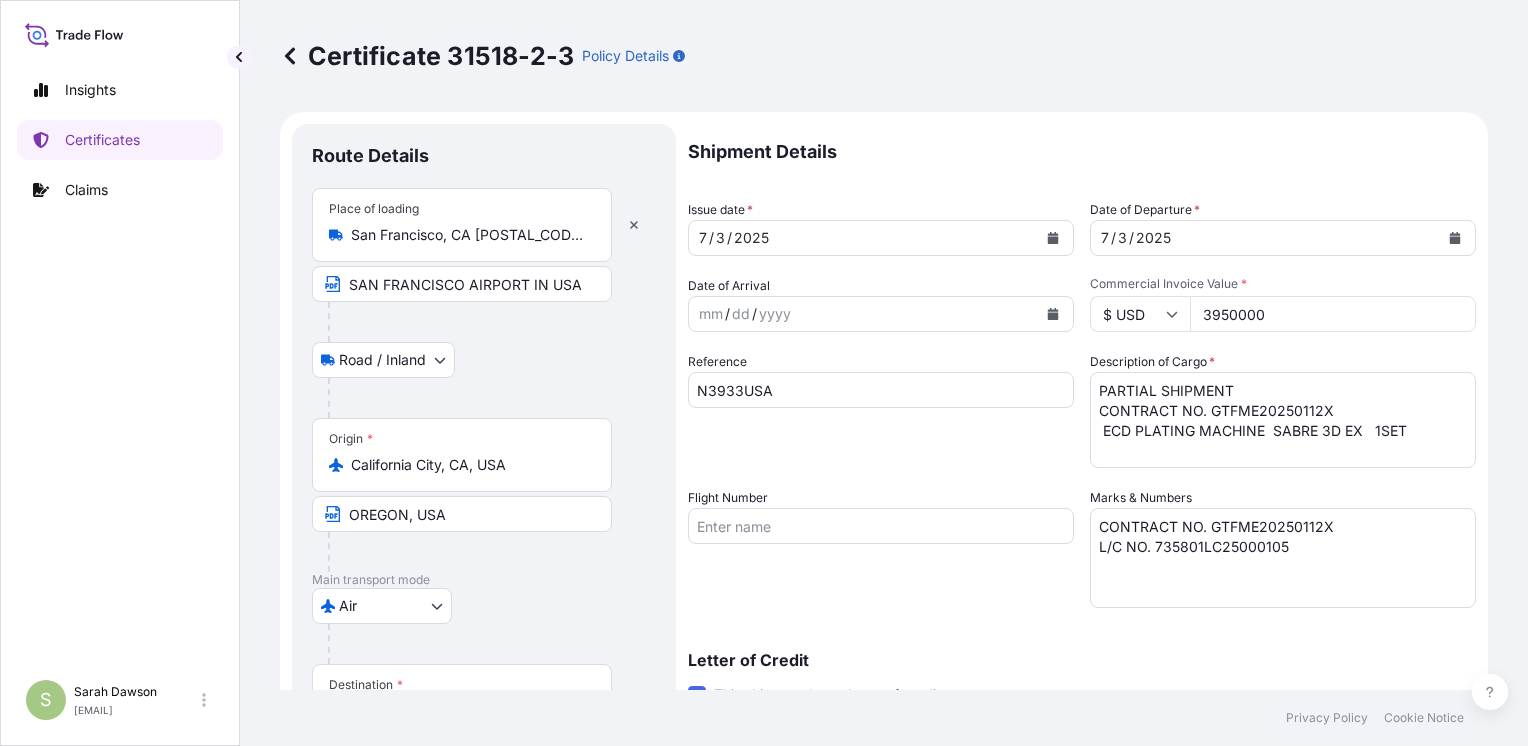 click on "Flight Number" at bounding box center (881, 548) 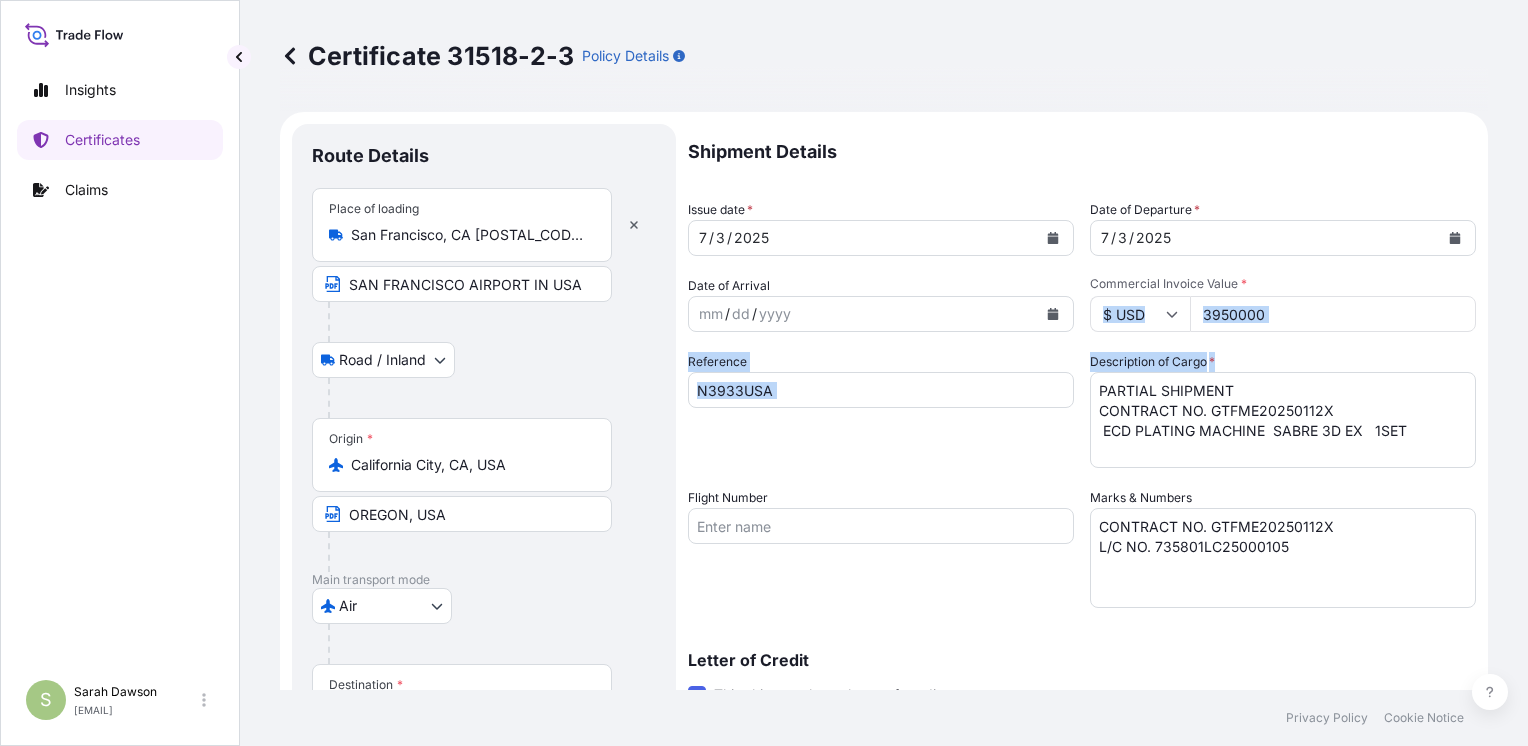 drag, startPoint x: 1508, startPoint y: 278, endPoint x: 1476, endPoint y: 386, distance: 112.64102 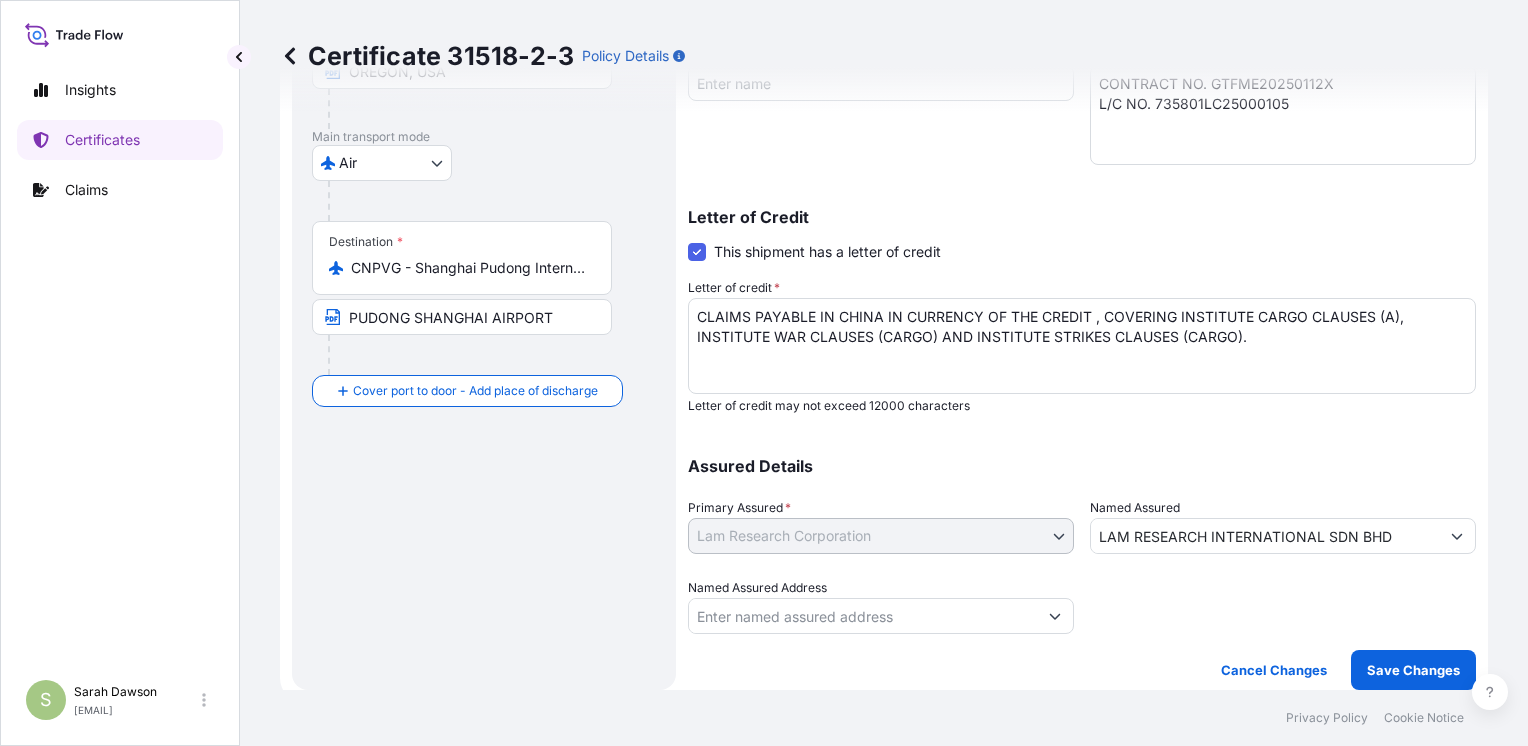 scroll, scrollTop: 453, scrollLeft: 0, axis: vertical 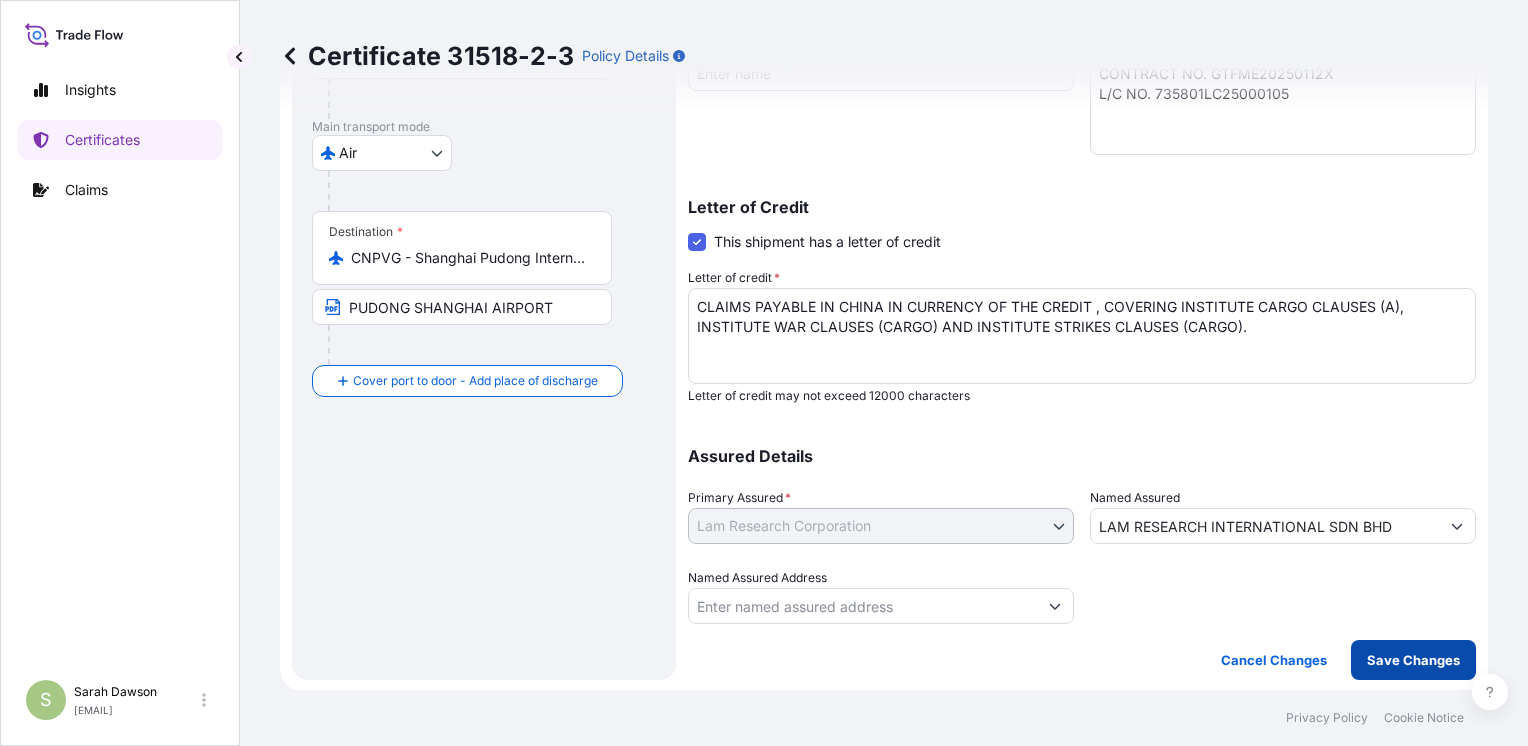 click on "Save Changes" at bounding box center [1413, 660] 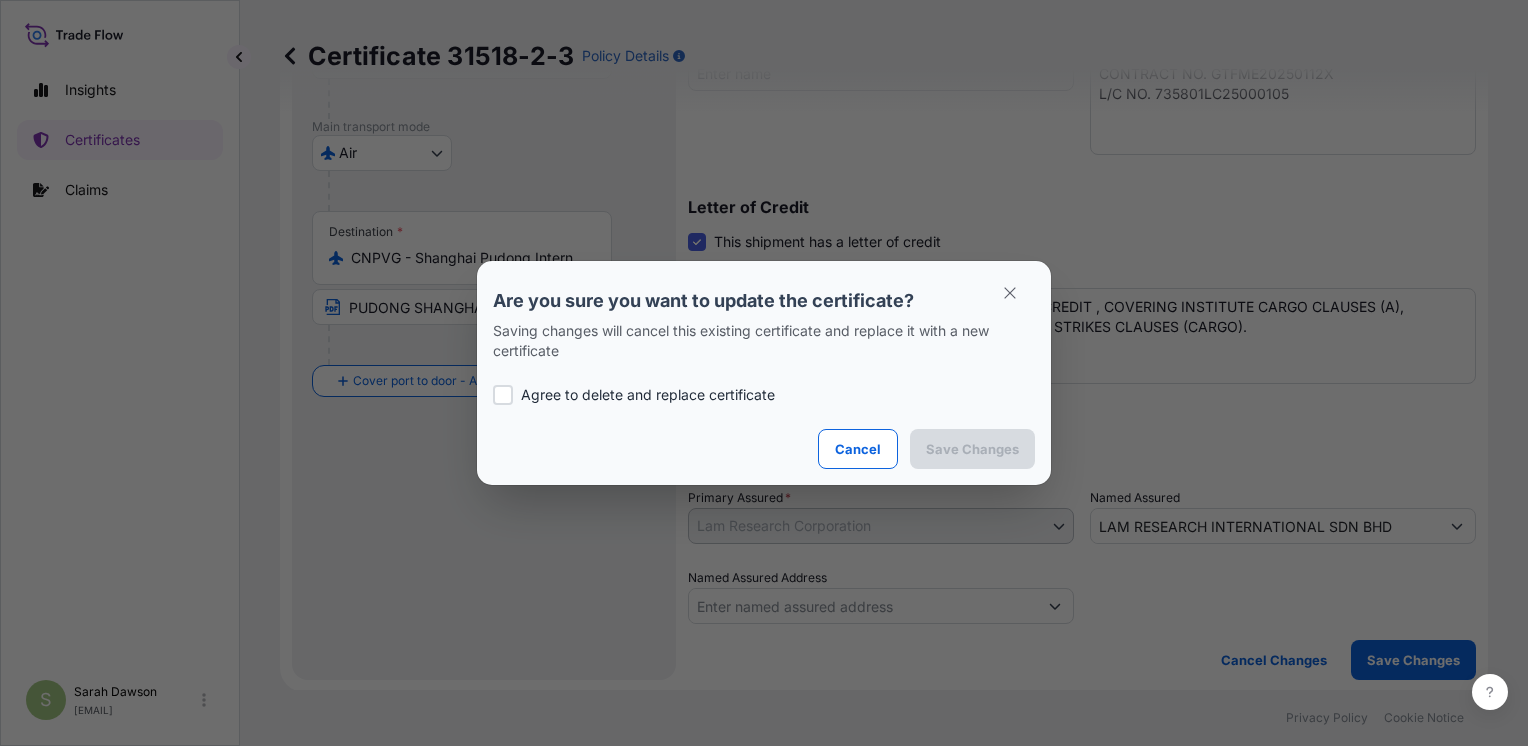click at bounding box center [503, 395] 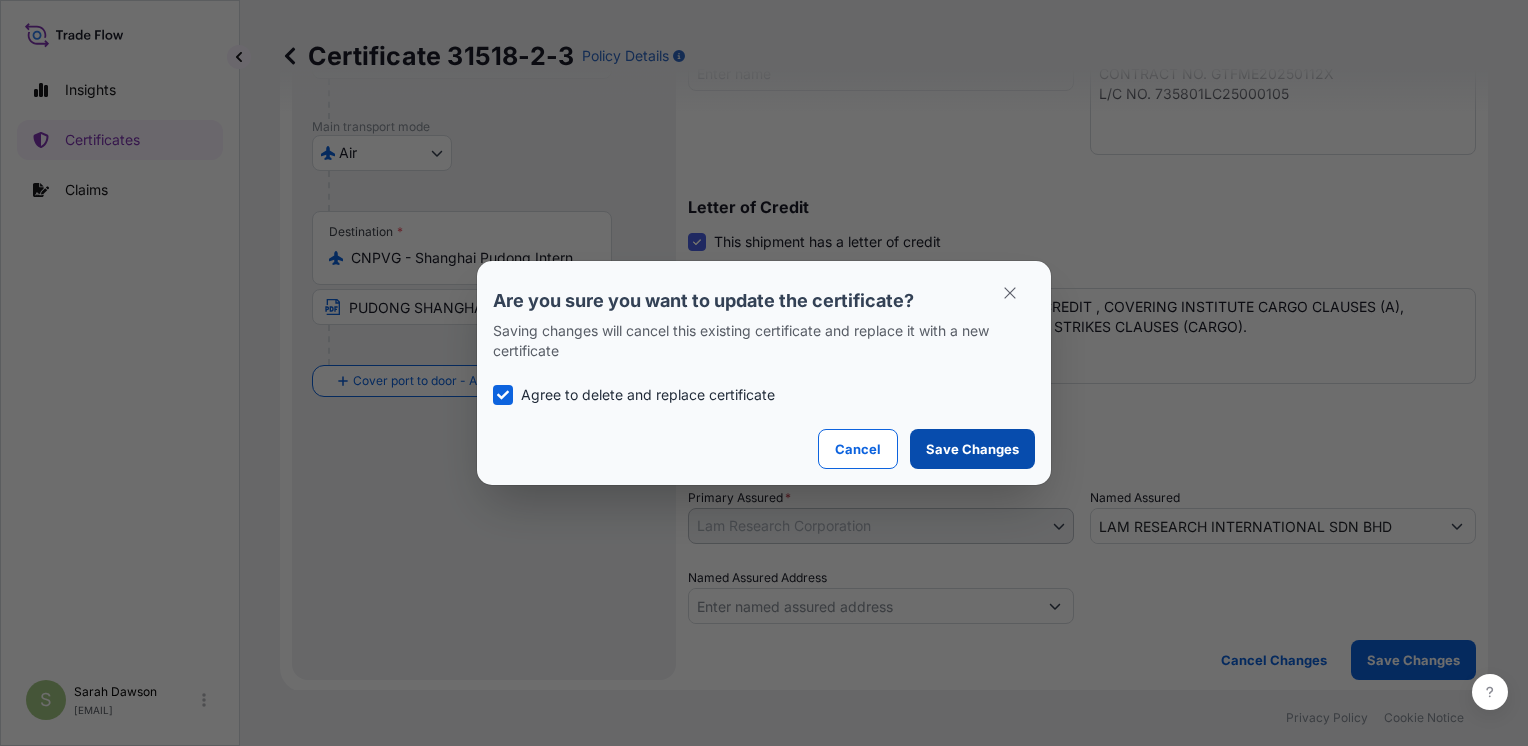 click on "Save Changes" at bounding box center (972, 449) 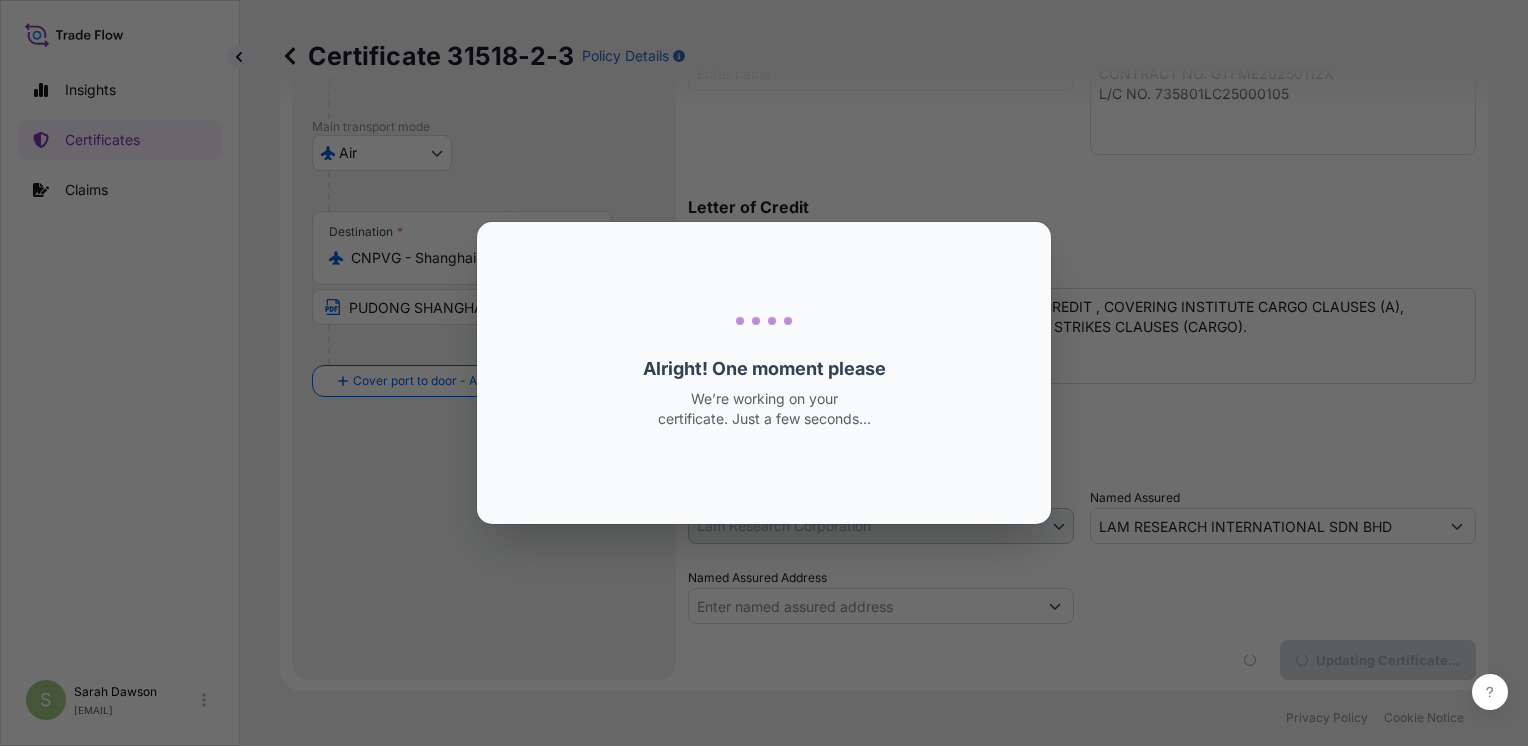 scroll, scrollTop: 0, scrollLeft: 0, axis: both 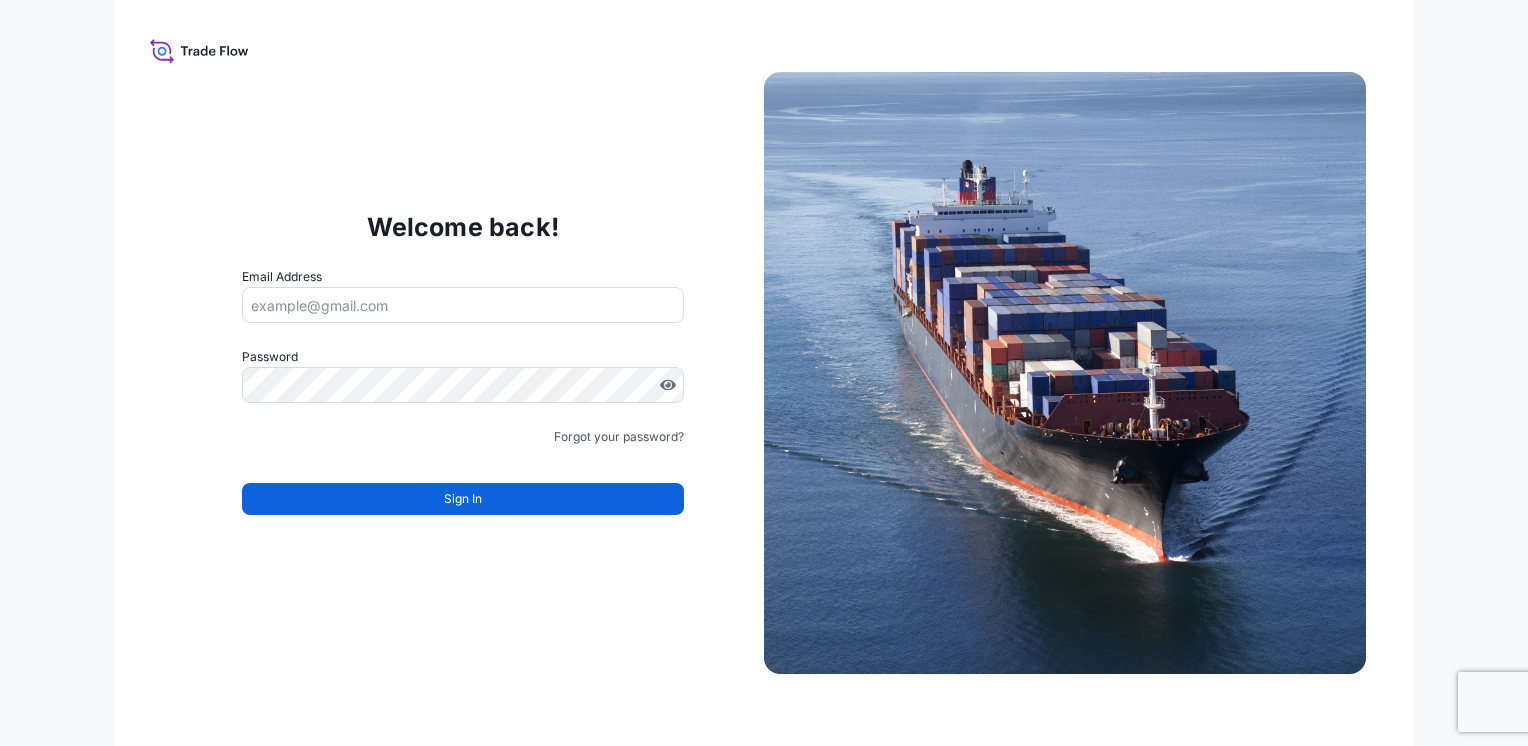 click on "Email Address" at bounding box center (463, 305) 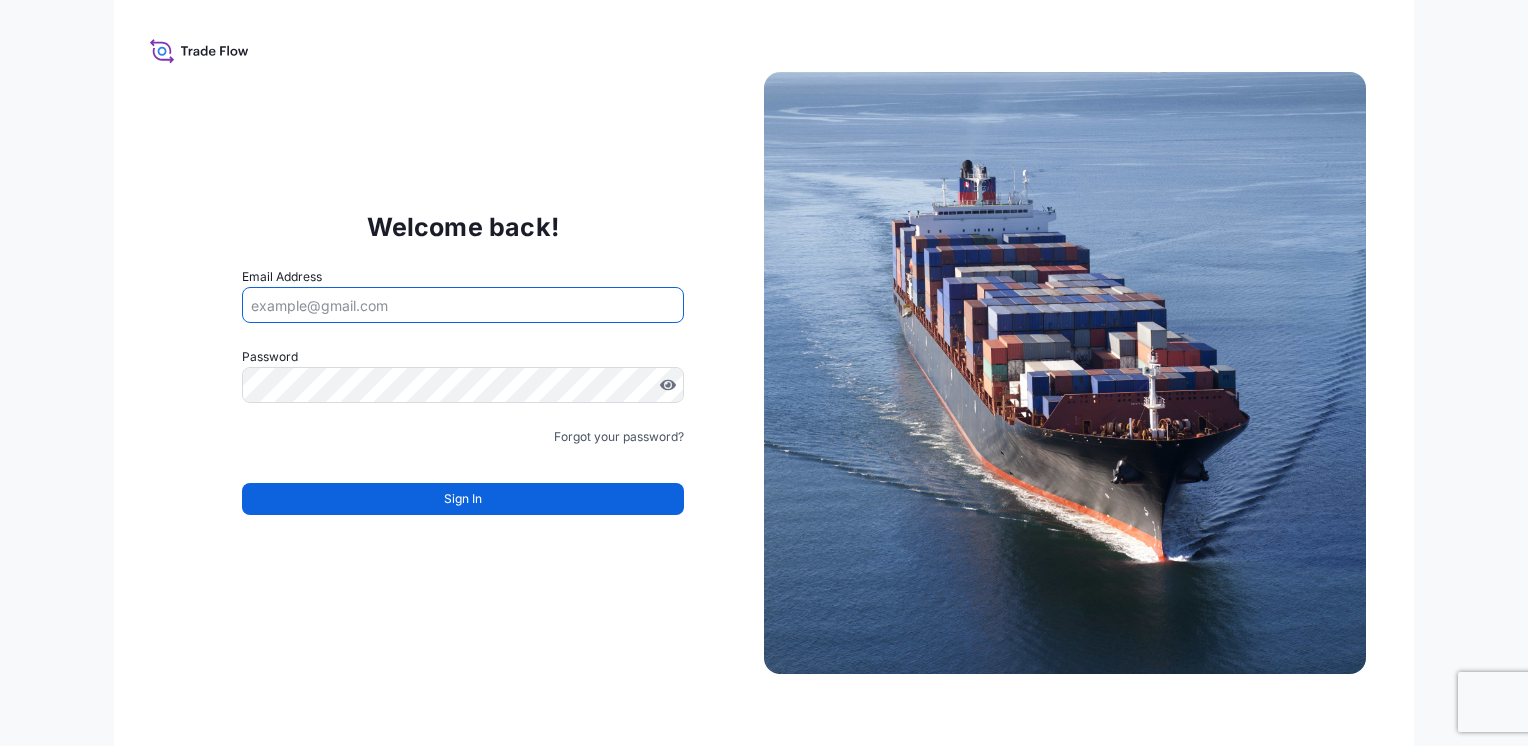 type on "sdawson@tradetechnologies.com" 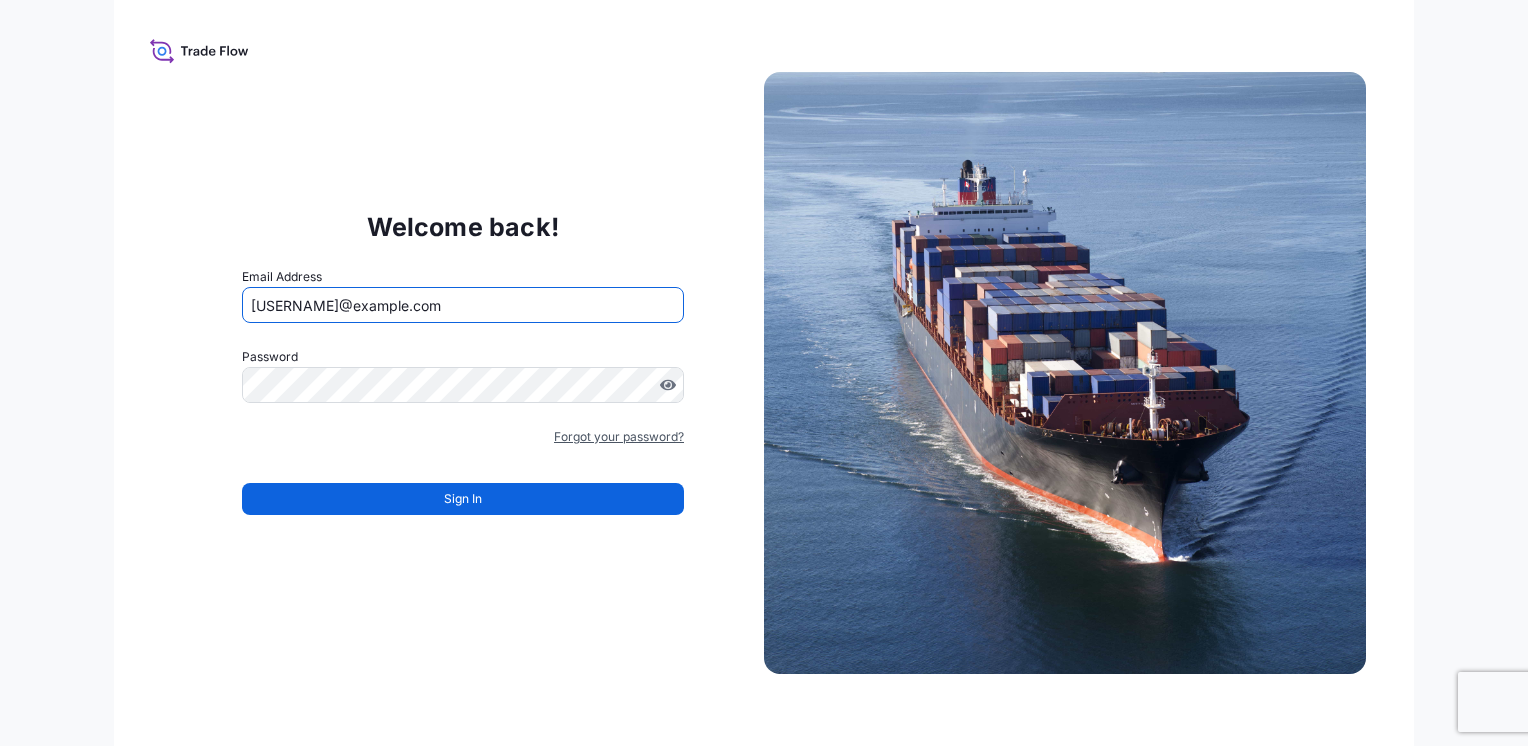 click on "Forgot your password?" at bounding box center [619, 437] 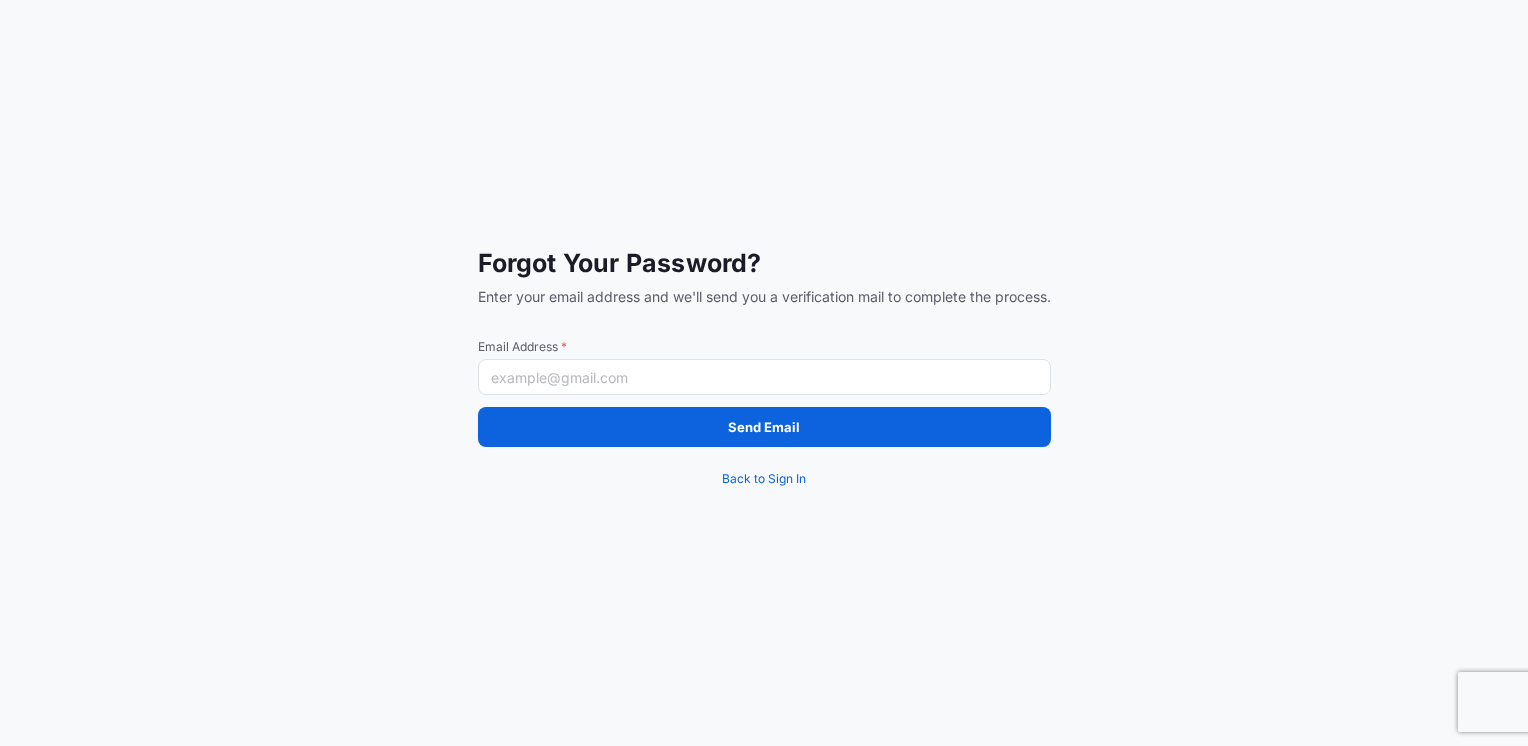 click on "Email Address   *" at bounding box center (764, 377) 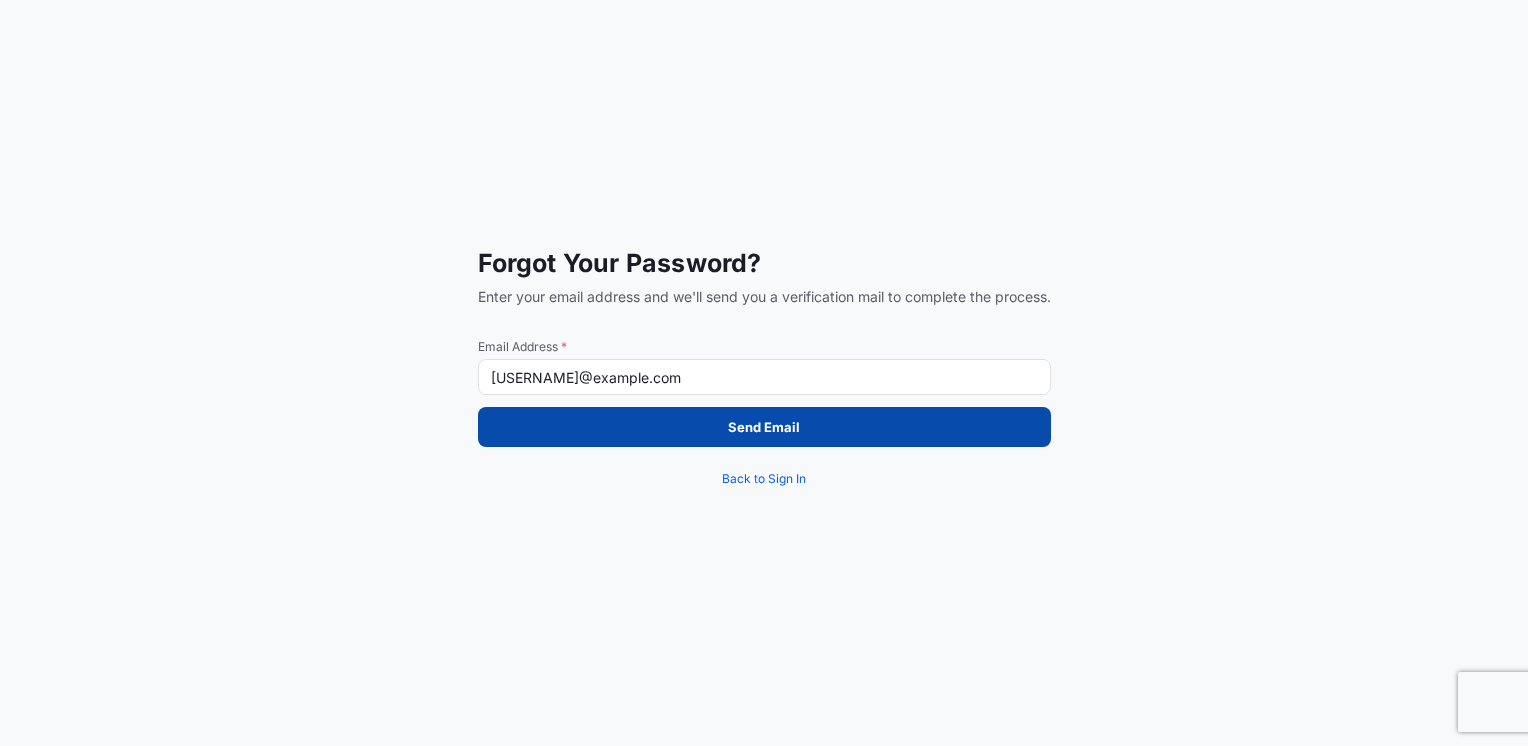 click on "Send Email" at bounding box center [764, 427] 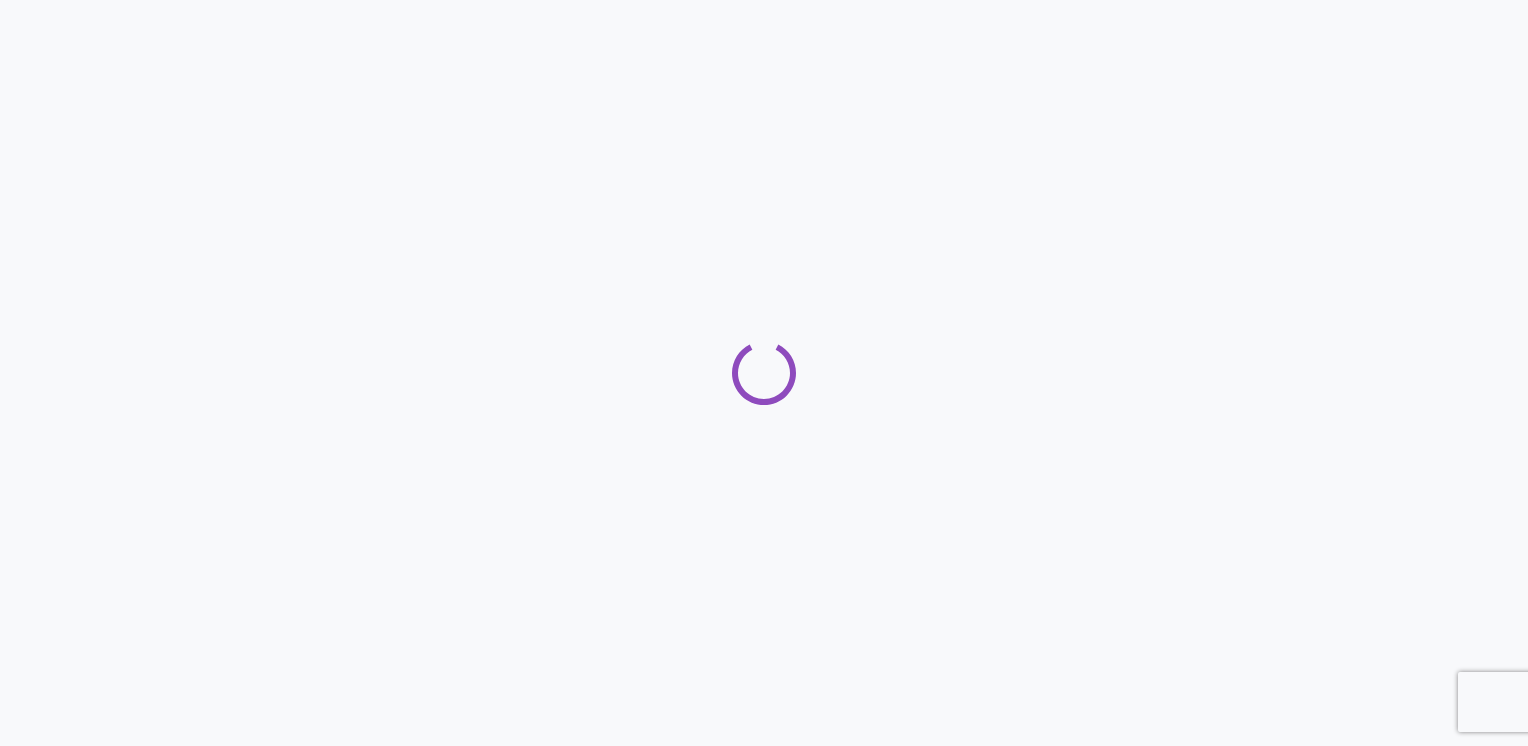 scroll, scrollTop: 0, scrollLeft: 0, axis: both 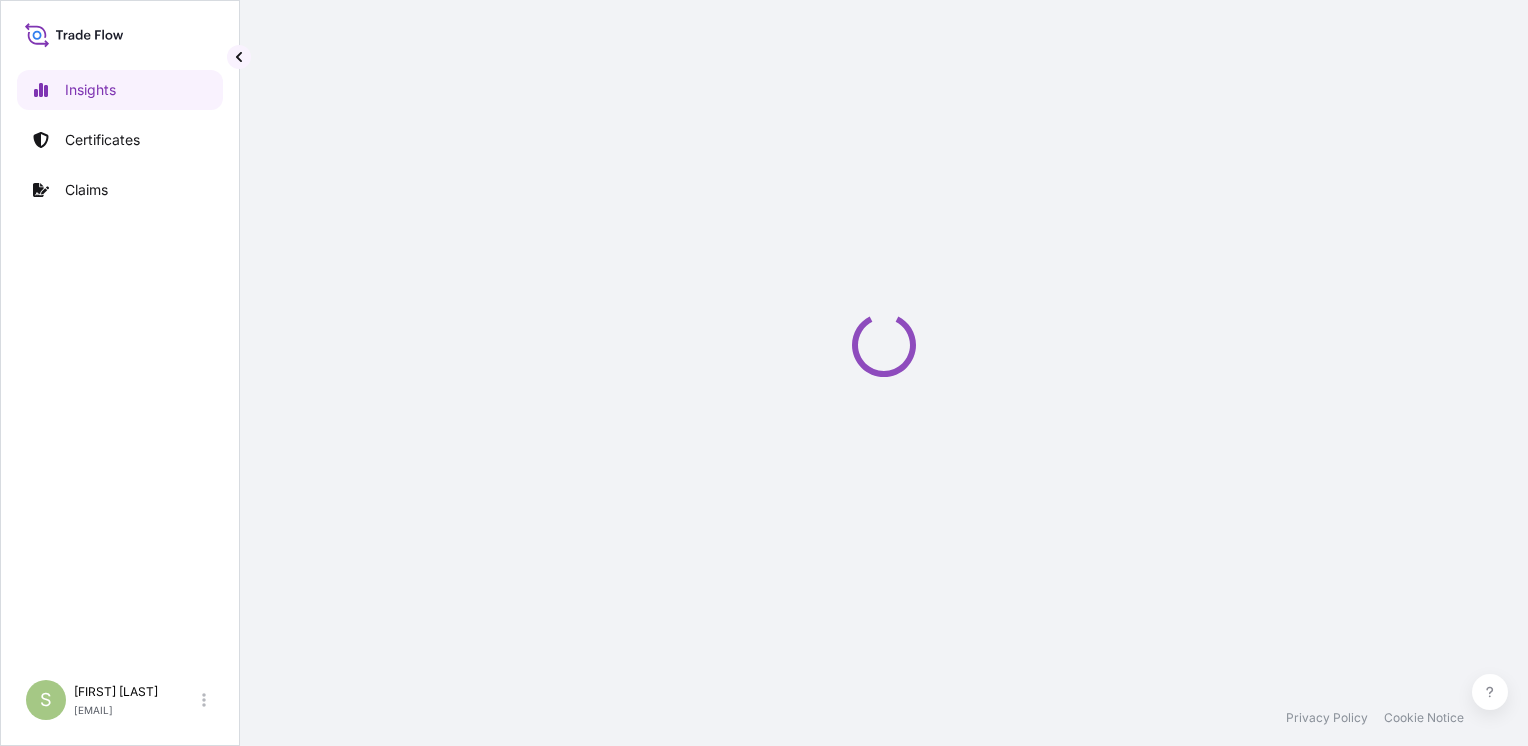 select on "2025" 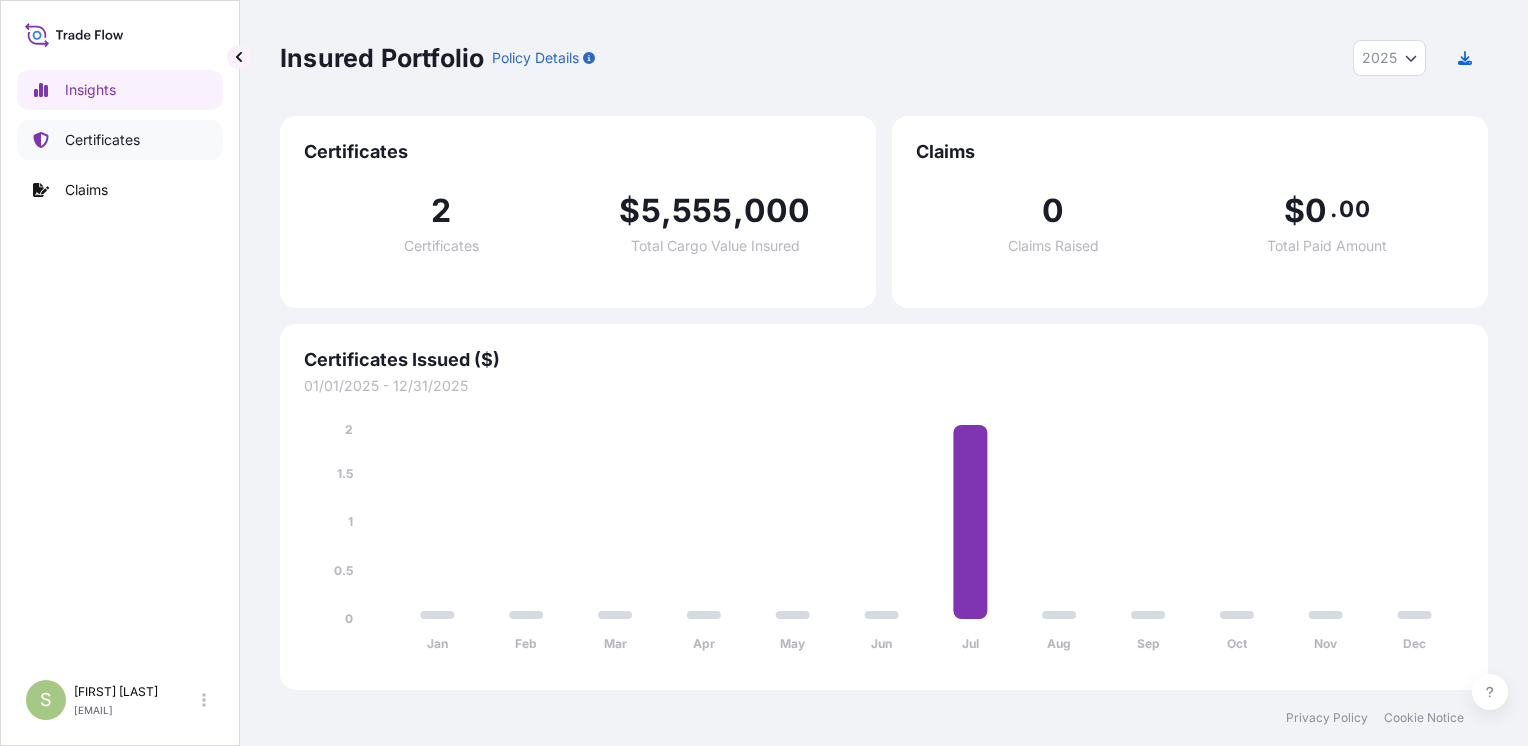 click on "Certificates" at bounding box center (102, 140) 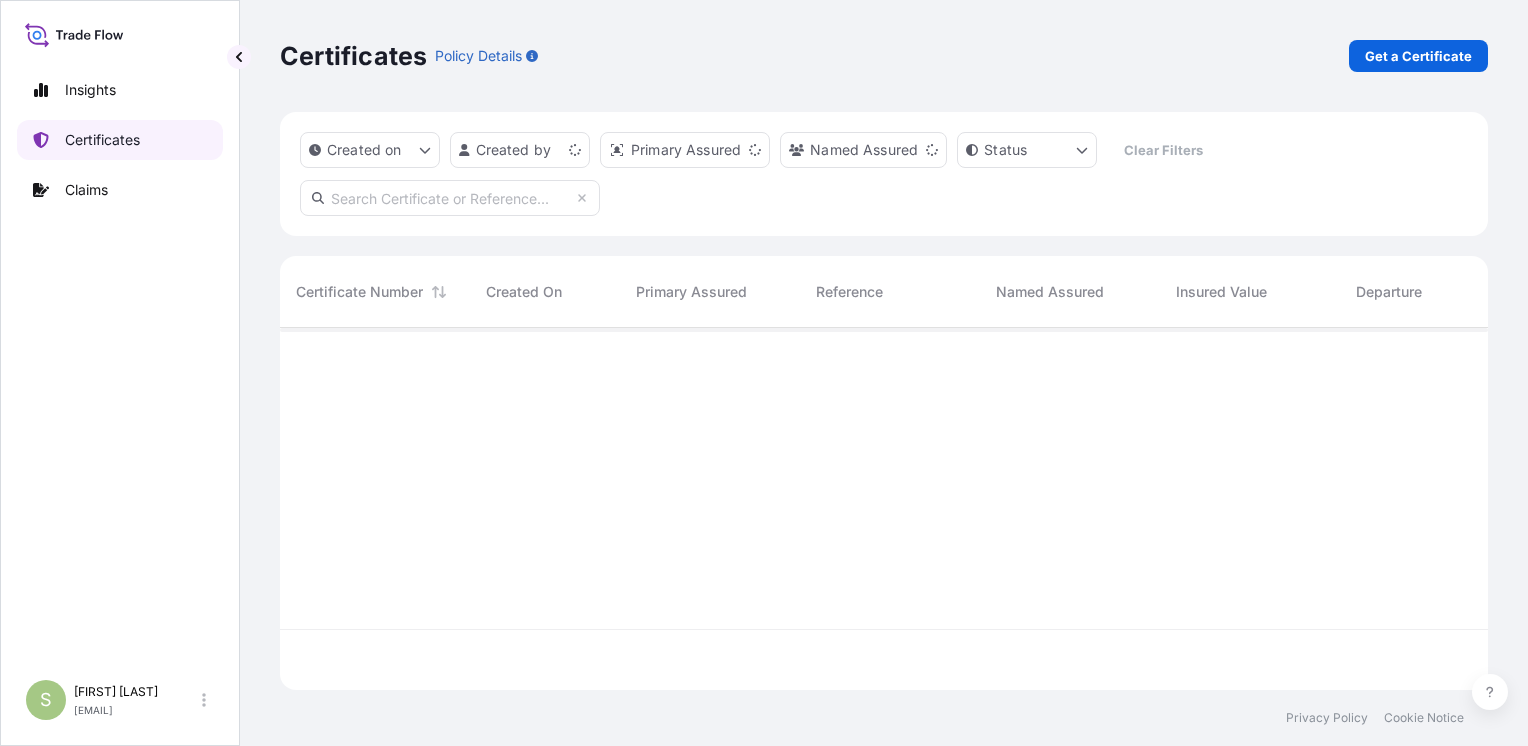 scroll, scrollTop: 16, scrollLeft: 16, axis: both 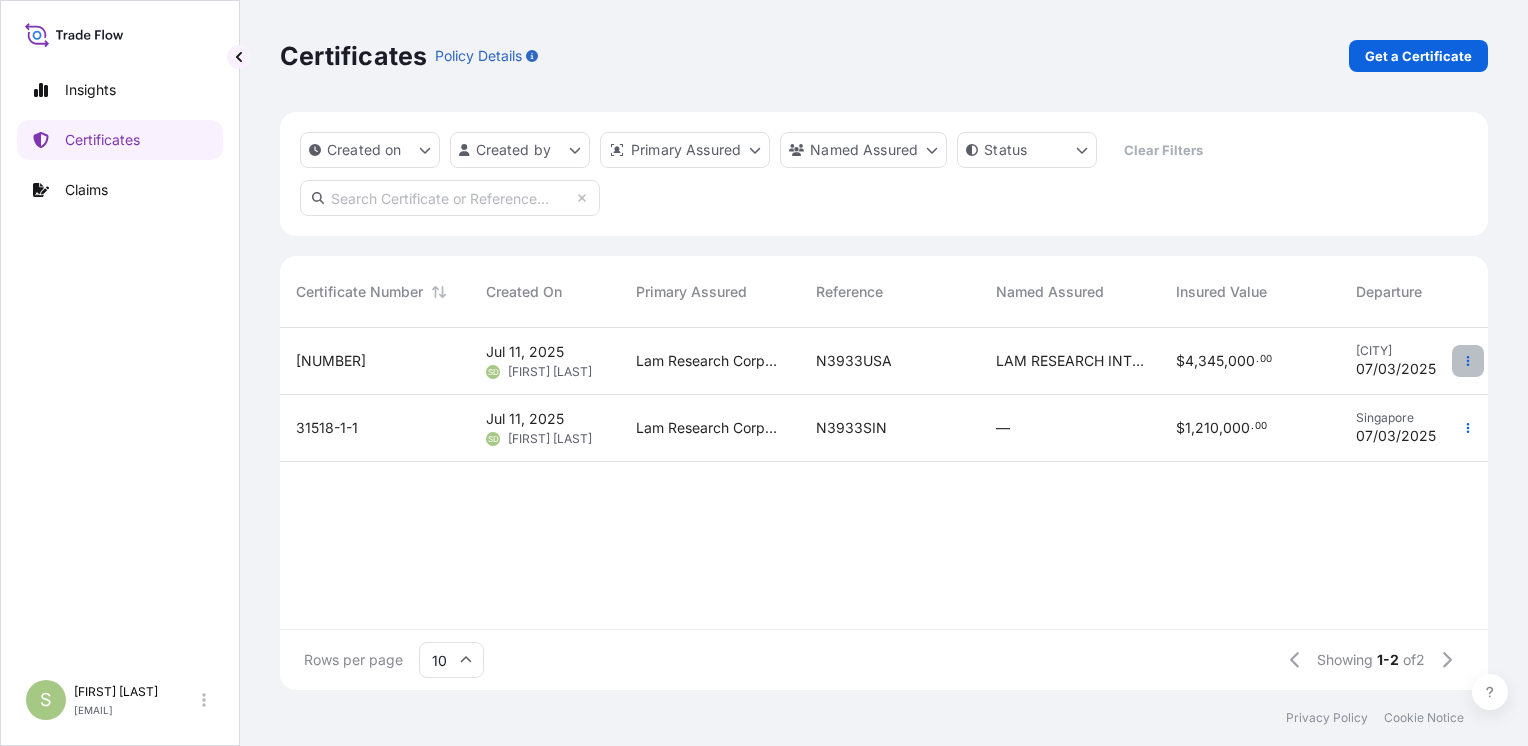 click 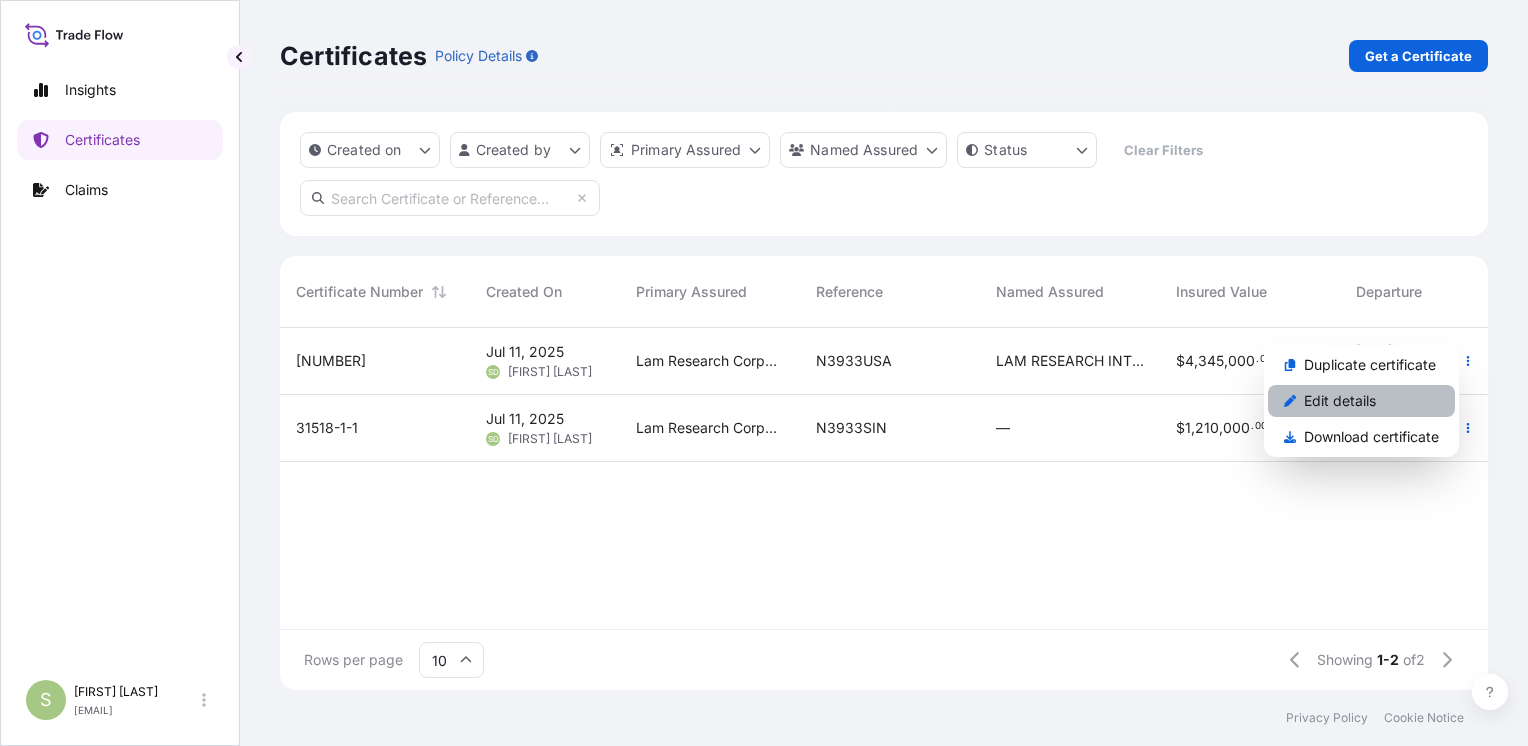 click on "Edit details" at bounding box center [1340, 401] 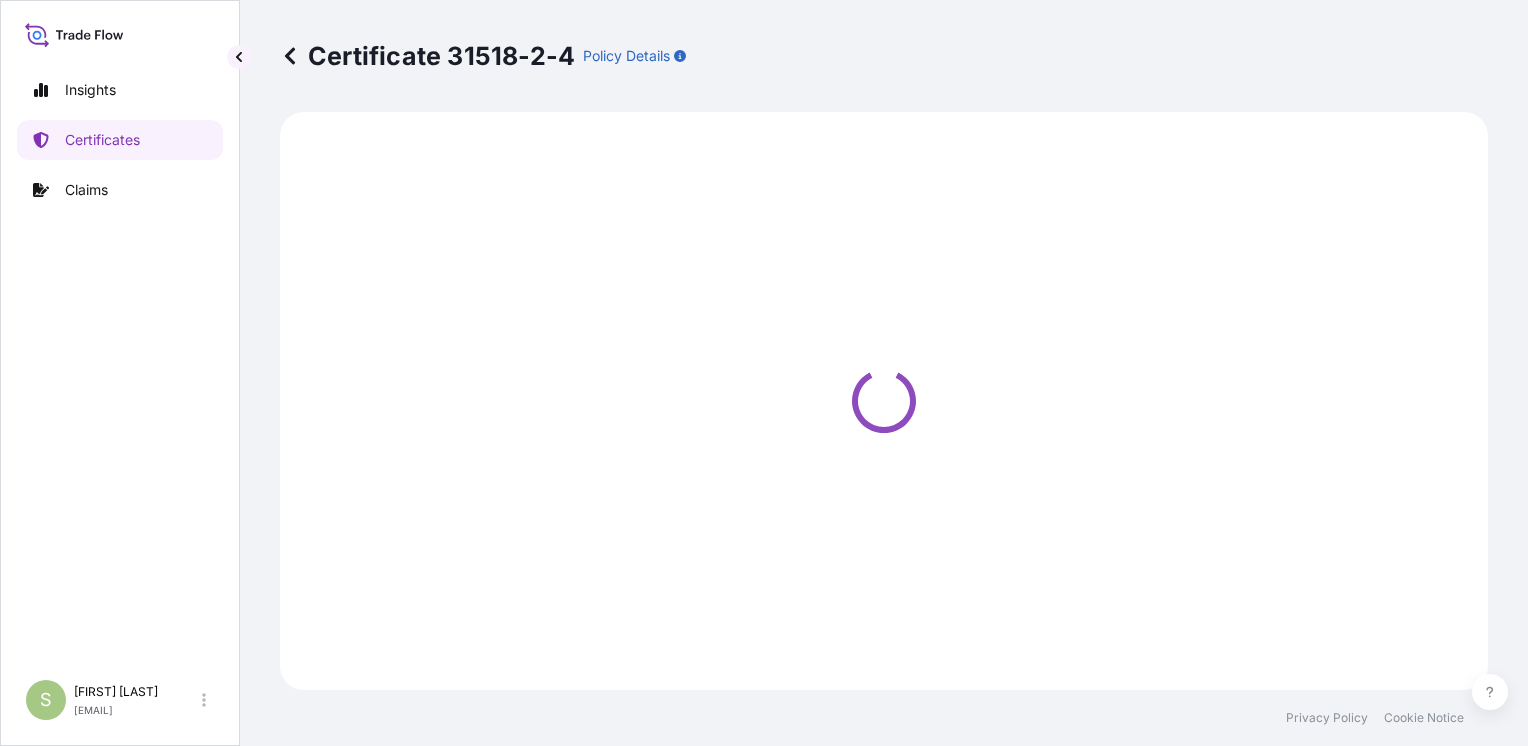 select on "Road / Inland" 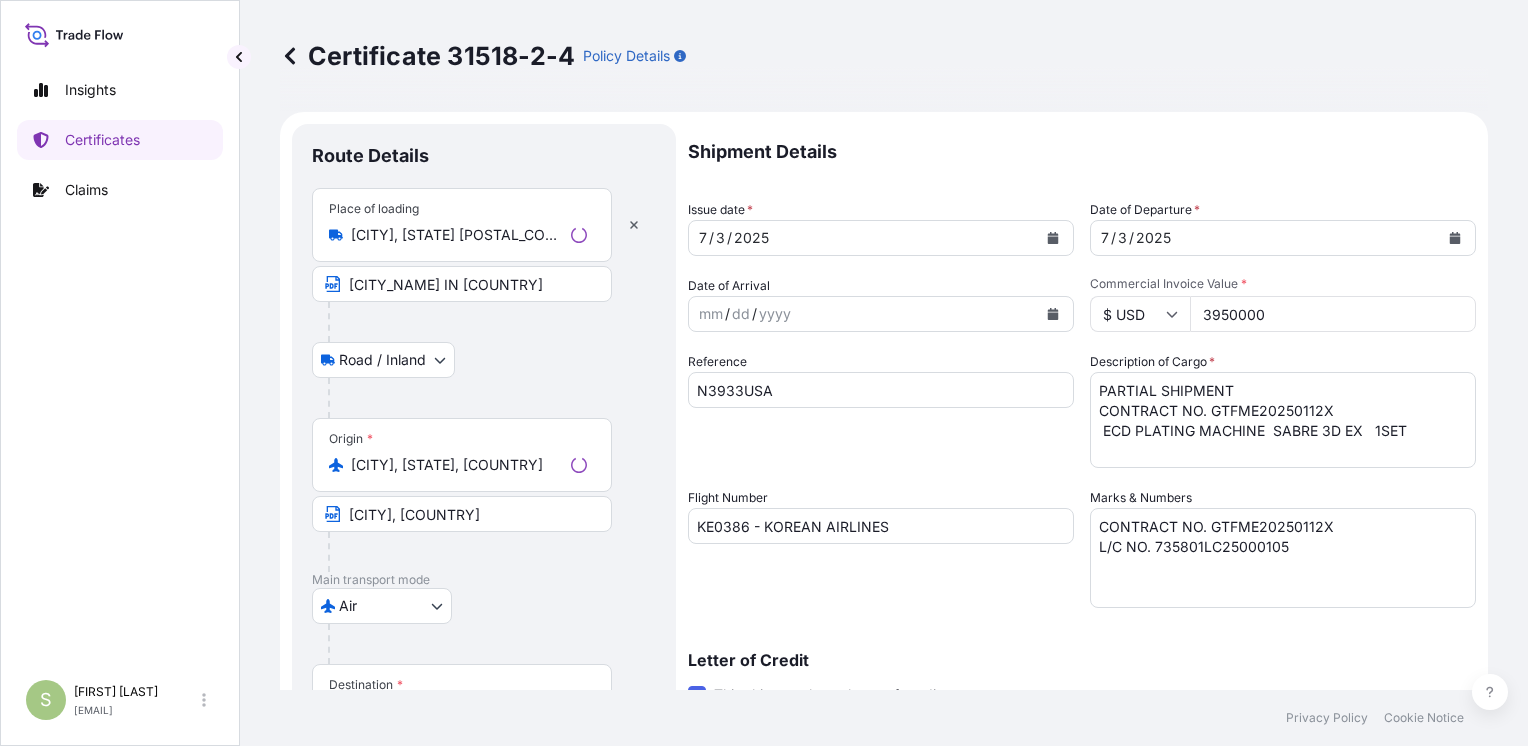 select on "31518" 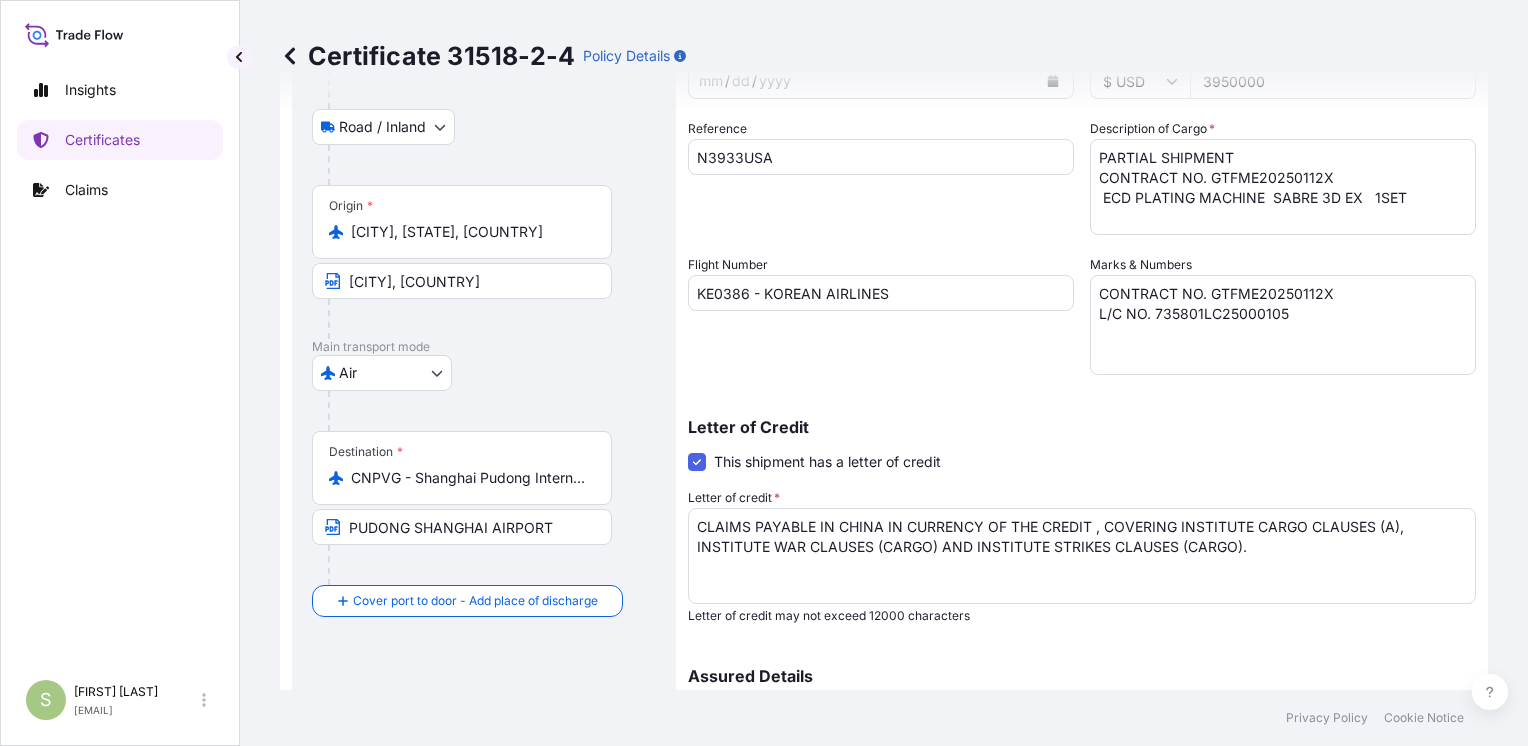 scroll, scrollTop: 228, scrollLeft: 0, axis: vertical 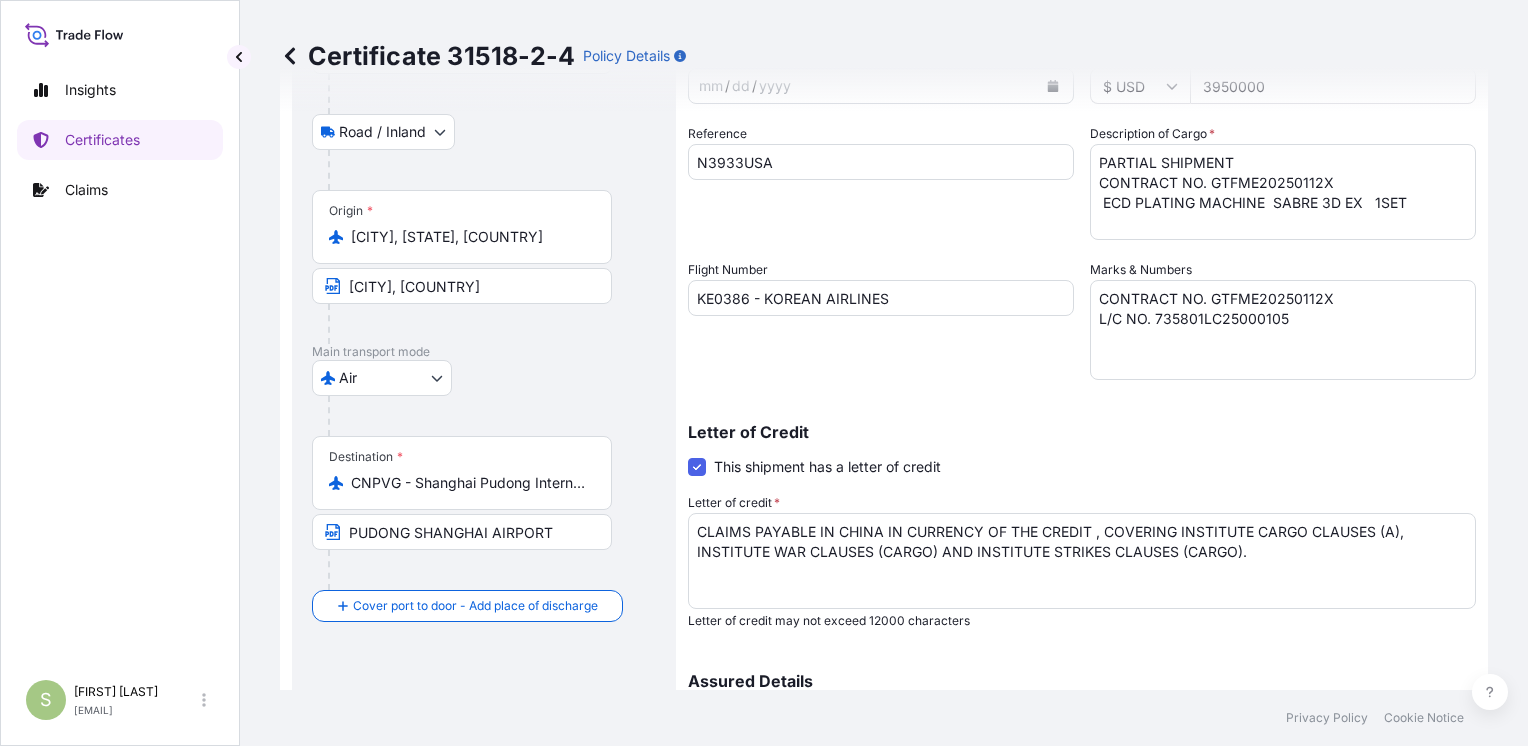 click on "KE0386 - KOREAN AIRLINES" at bounding box center [881, 298] 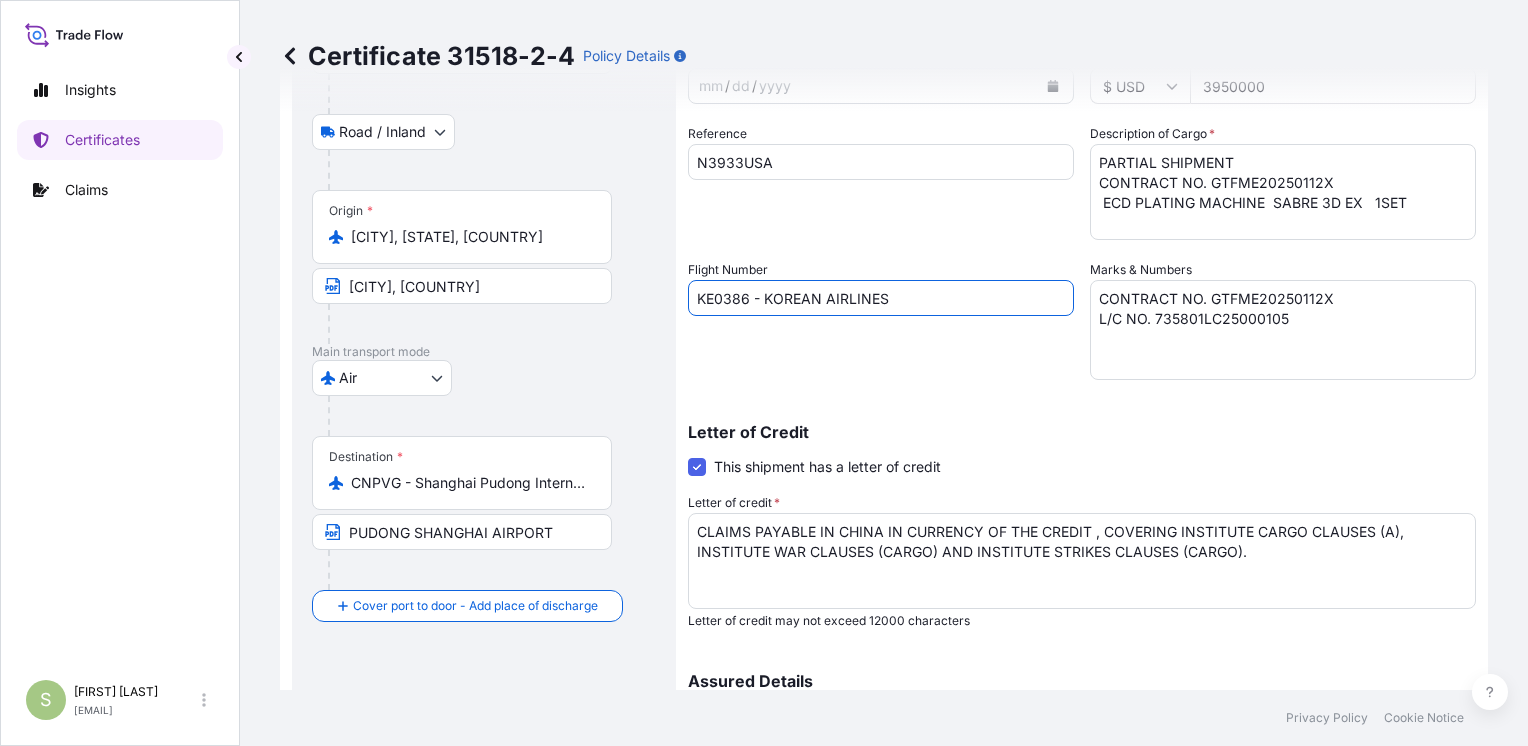 click on "KE0386 - KOREAN AIRLINES" at bounding box center [881, 298] 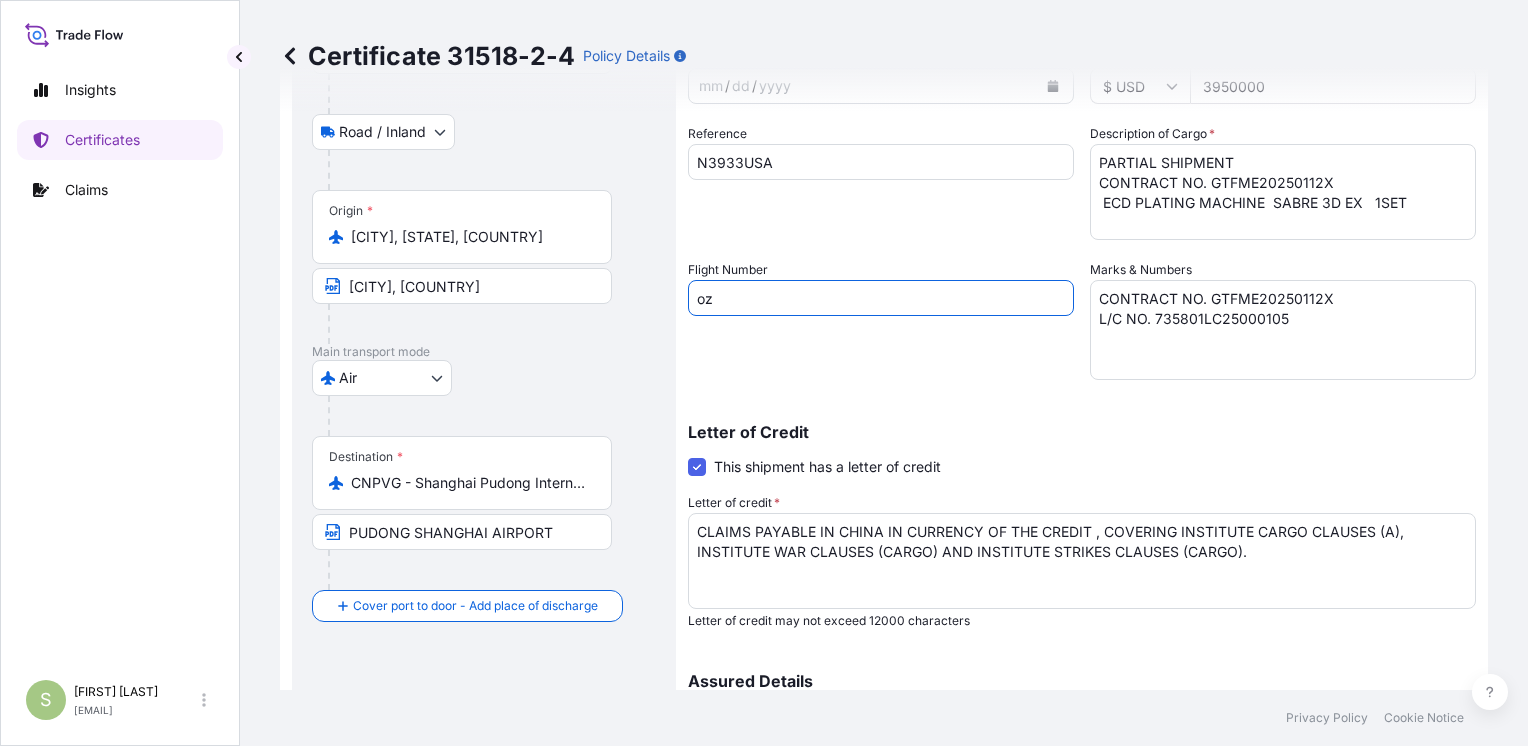 type on "OZ283 - ASIANA AIRLINES" 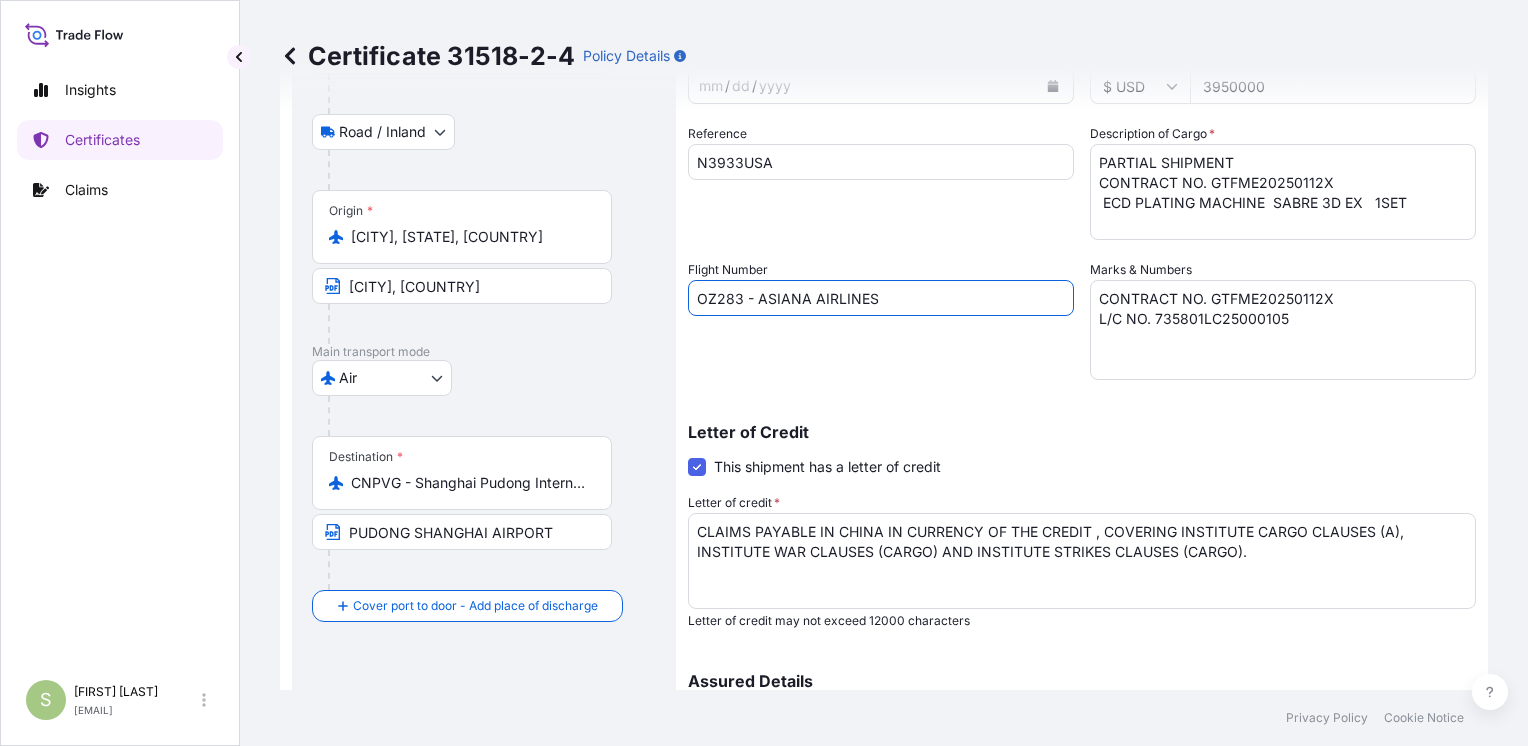 click on "Flight Number OZ283 - ASIANA AIRLINES" at bounding box center (881, 320) 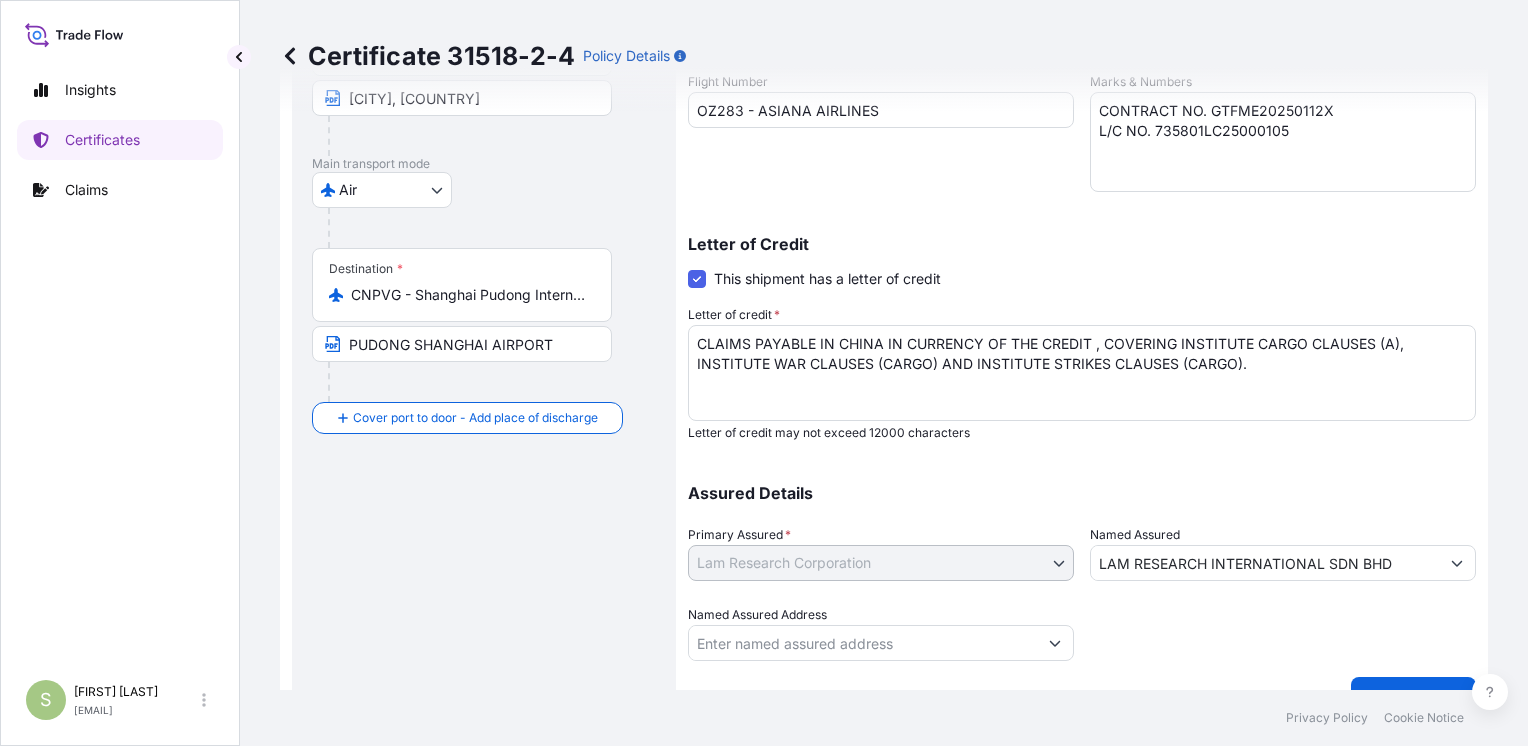 scroll, scrollTop: 453, scrollLeft: 0, axis: vertical 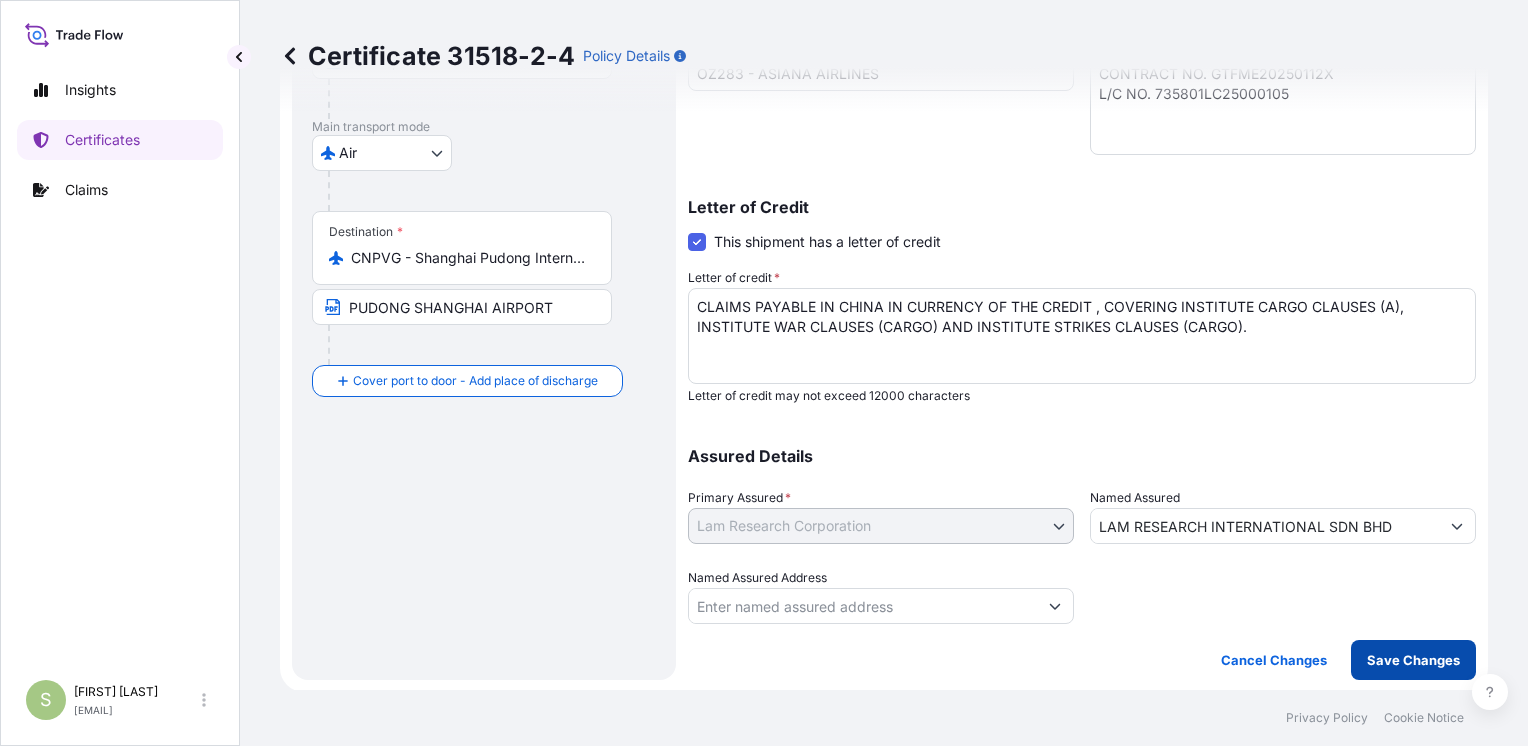 click on "Save Changes" at bounding box center [1413, 660] 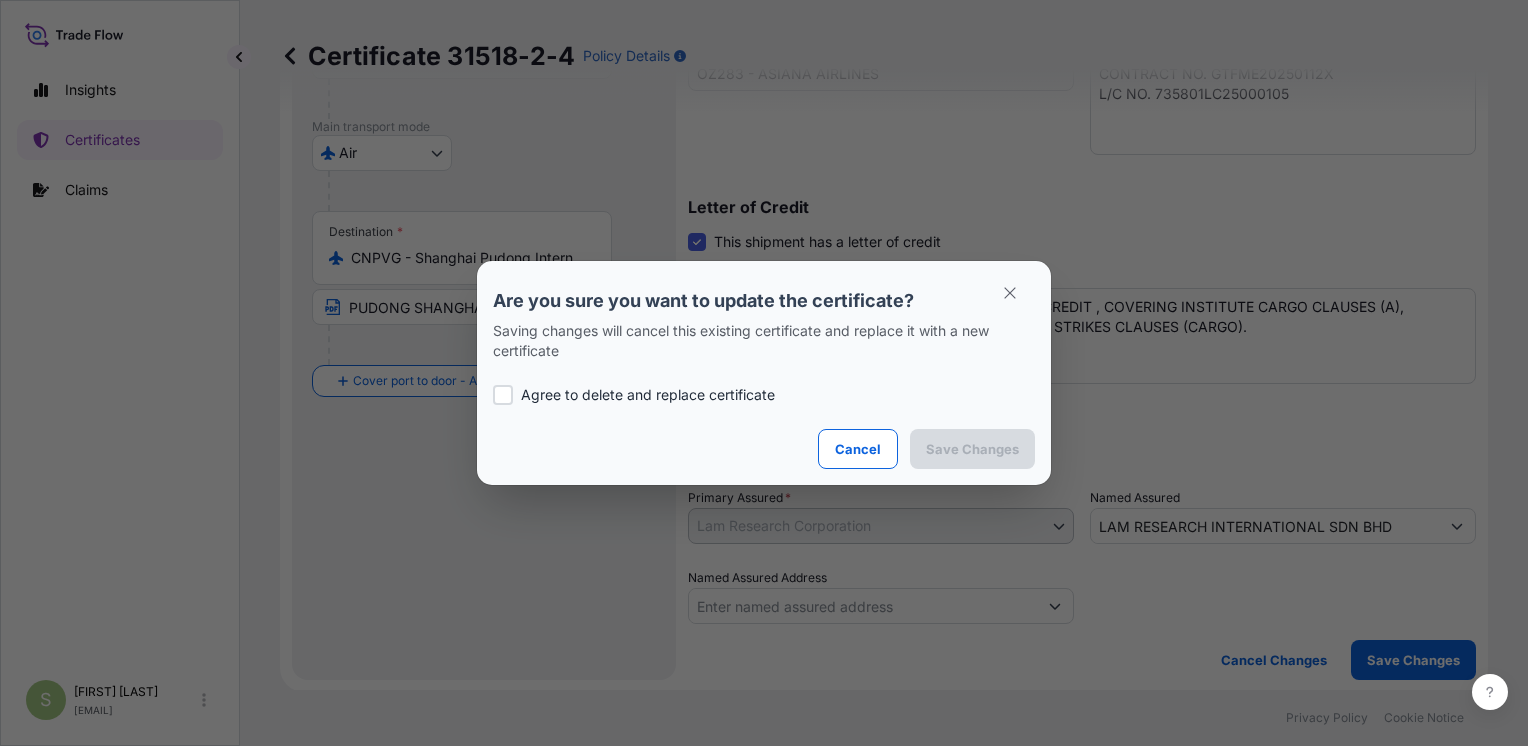 click at bounding box center [503, 395] 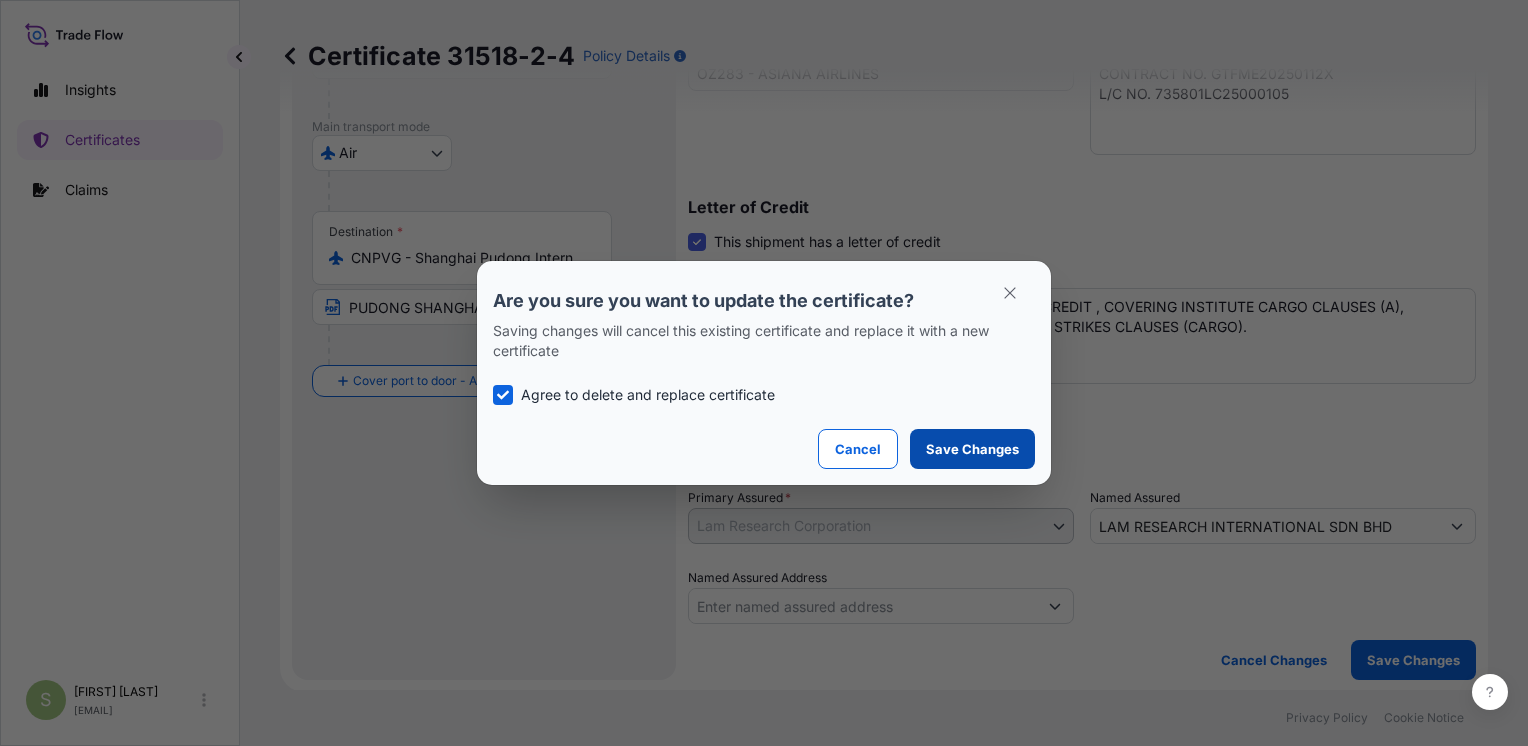 click on "Save Changes" at bounding box center [972, 449] 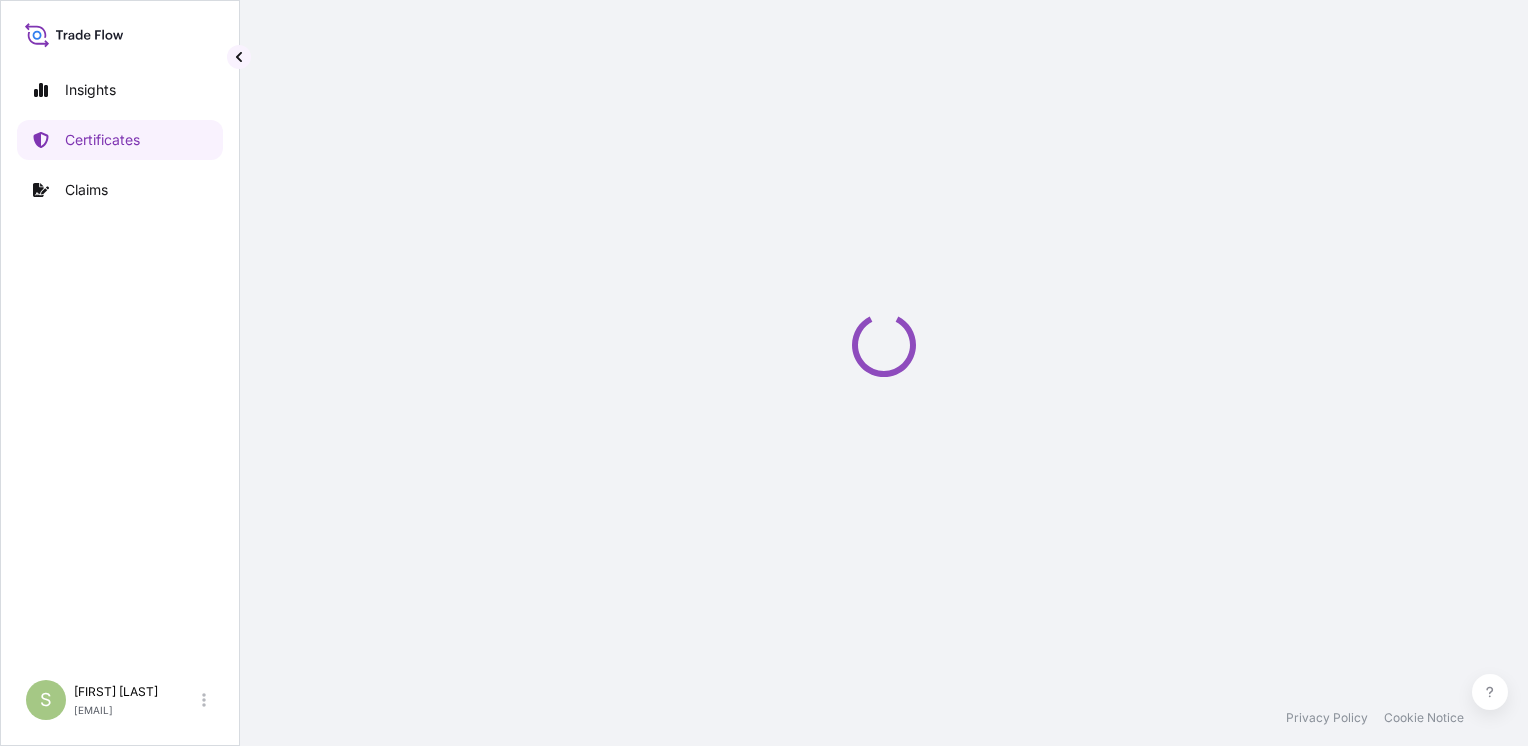 scroll, scrollTop: 0, scrollLeft: 0, axis: both 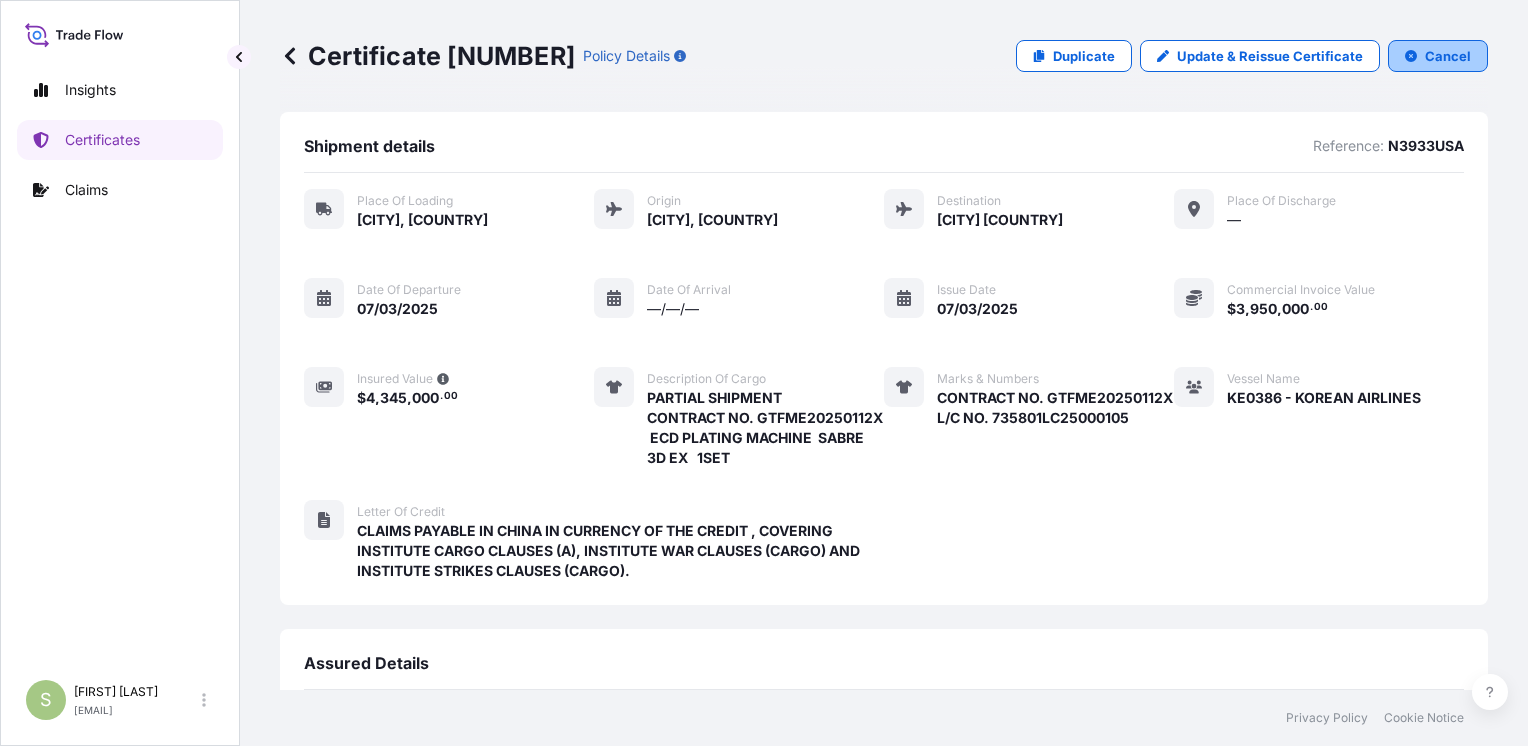 click on "Cancel" at bounding box center (1448, 56) 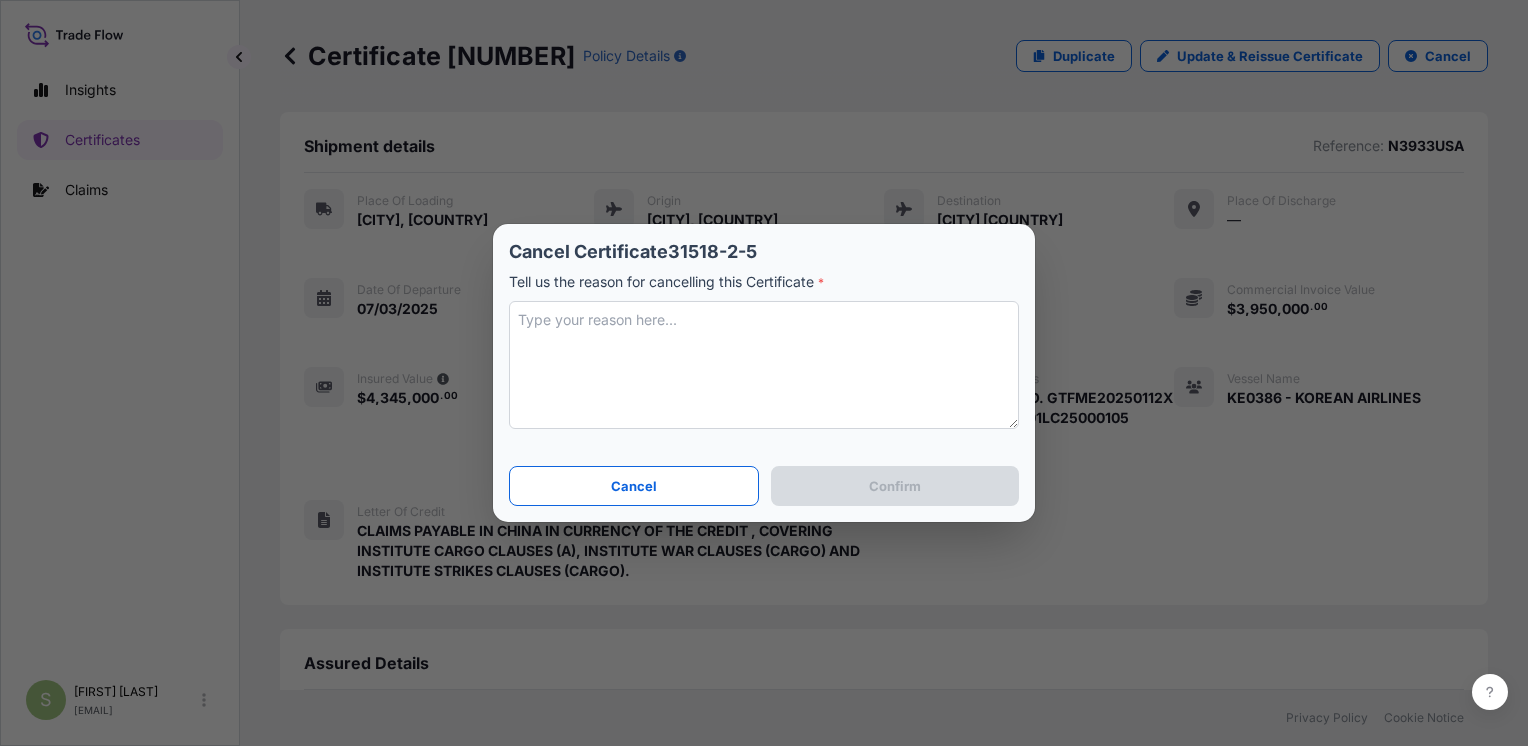 click at bounding box center [764, 365] 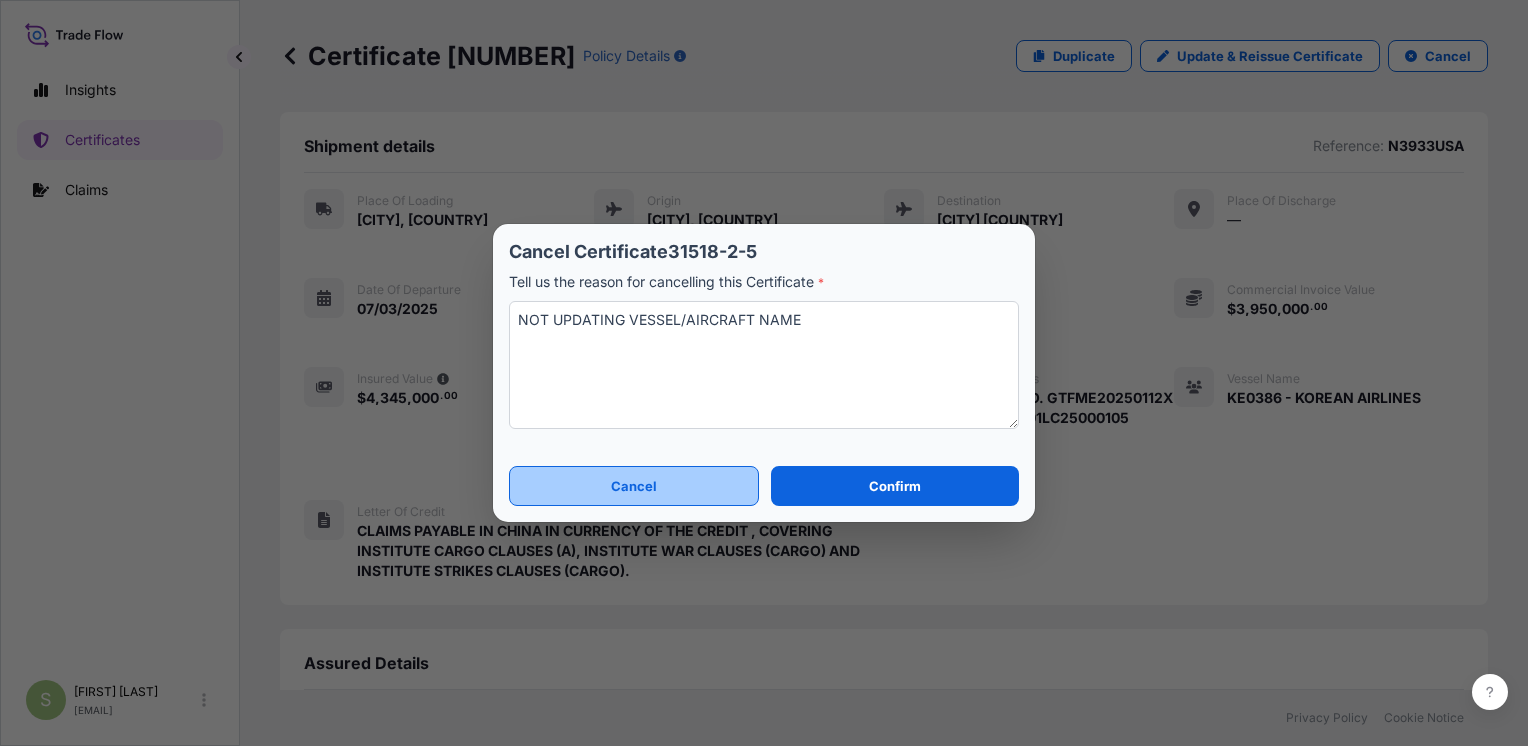 type on "NOT UPDATING VESSEL/AIRCRAFT NAME" 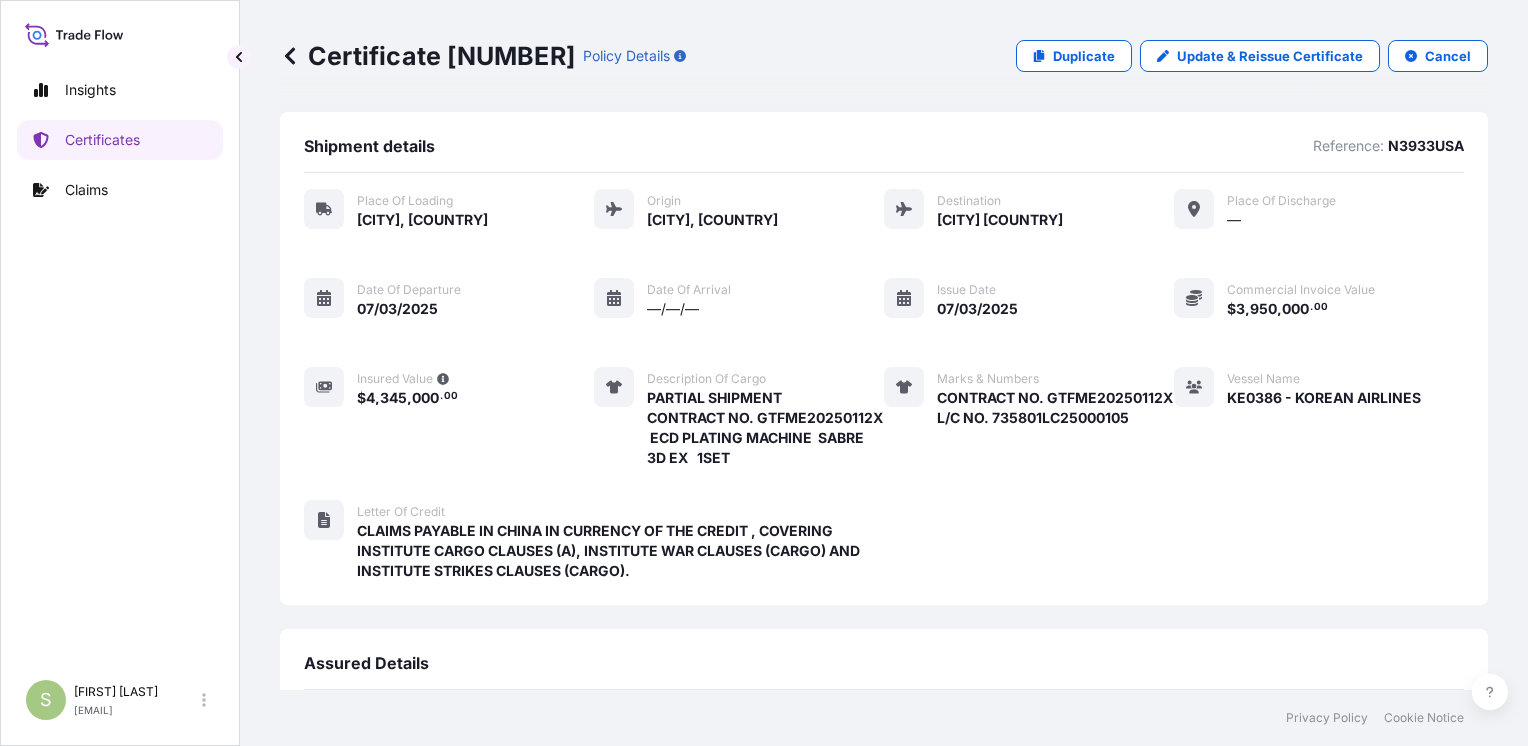 click 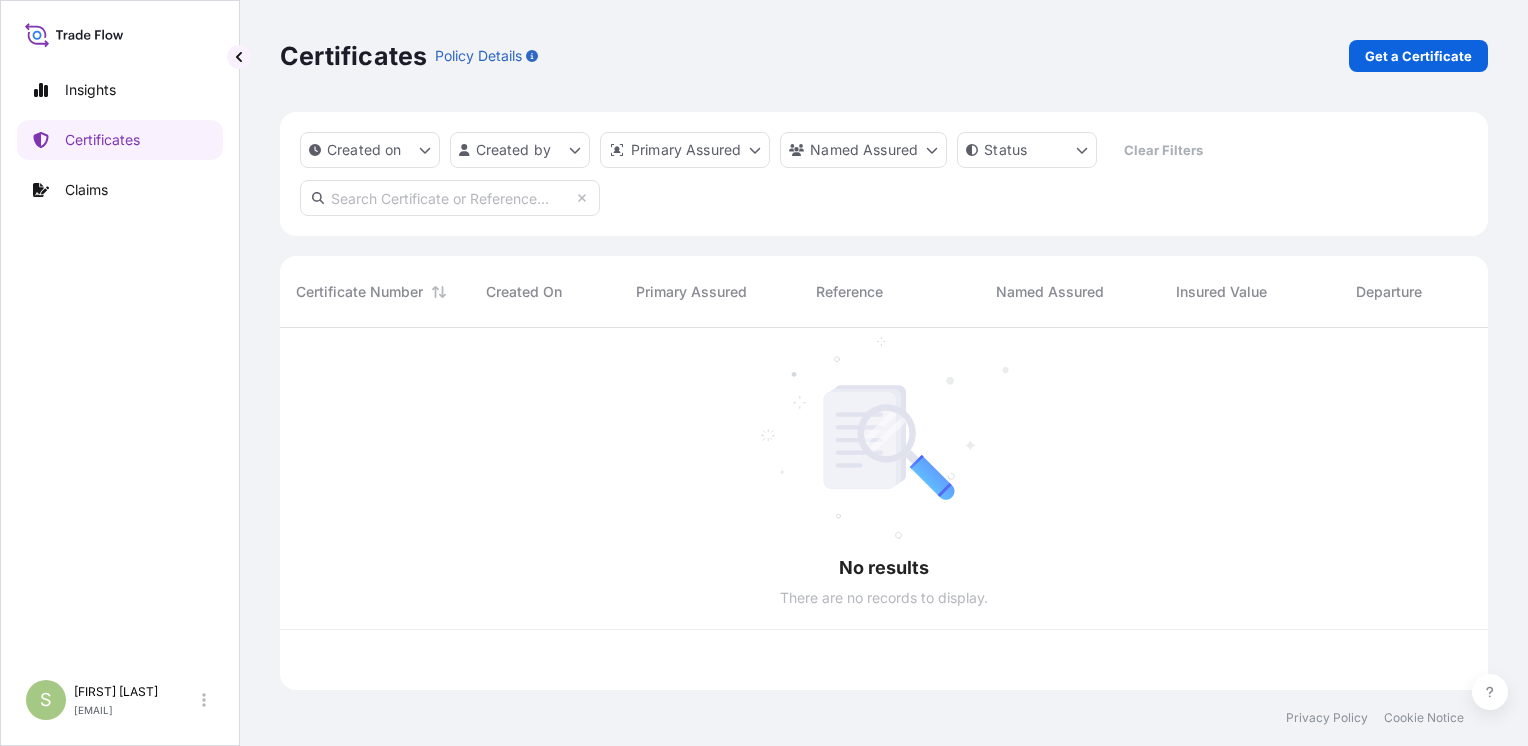 scroll, scrollTop: 16, scrollLeft: 16, axis: both 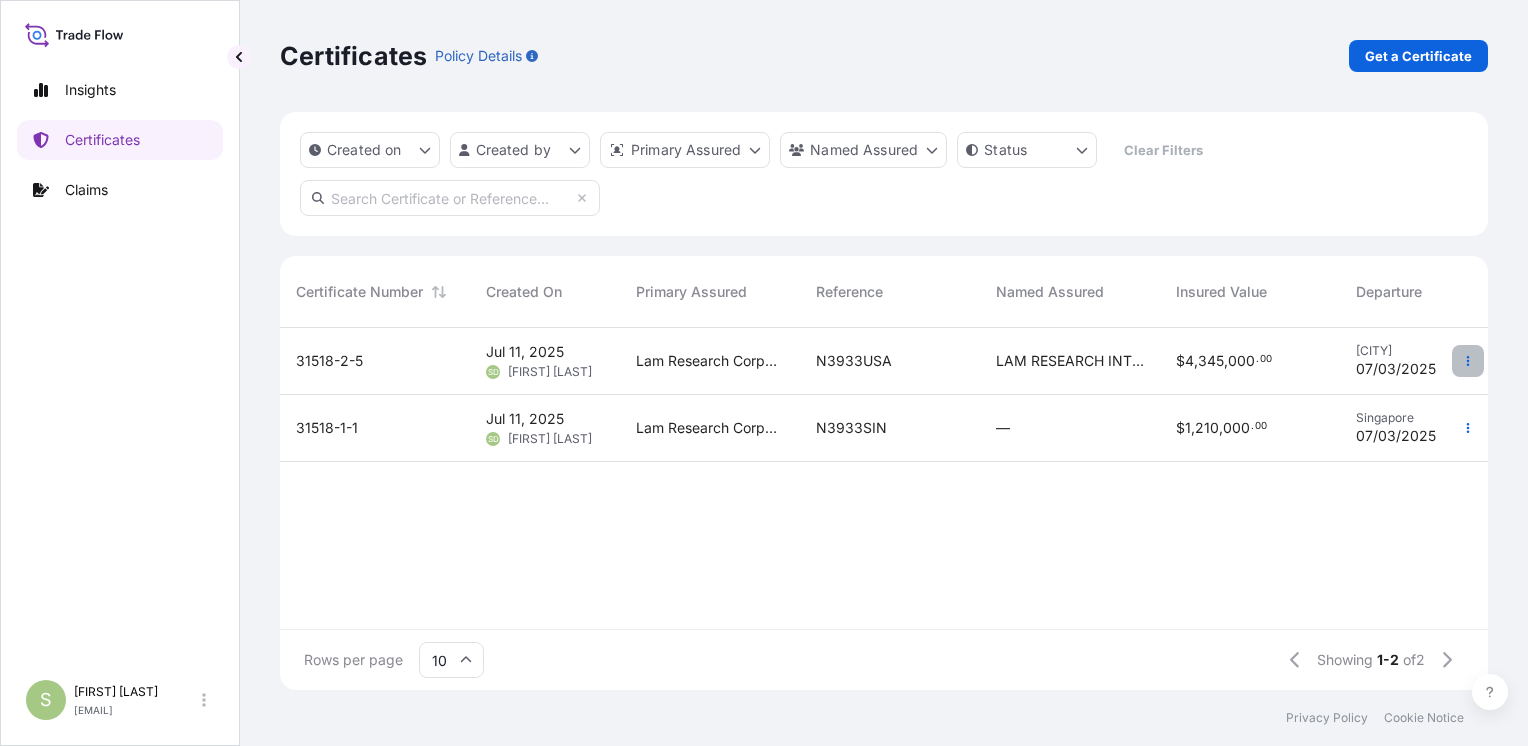 click at bounding box center (1468, 361) 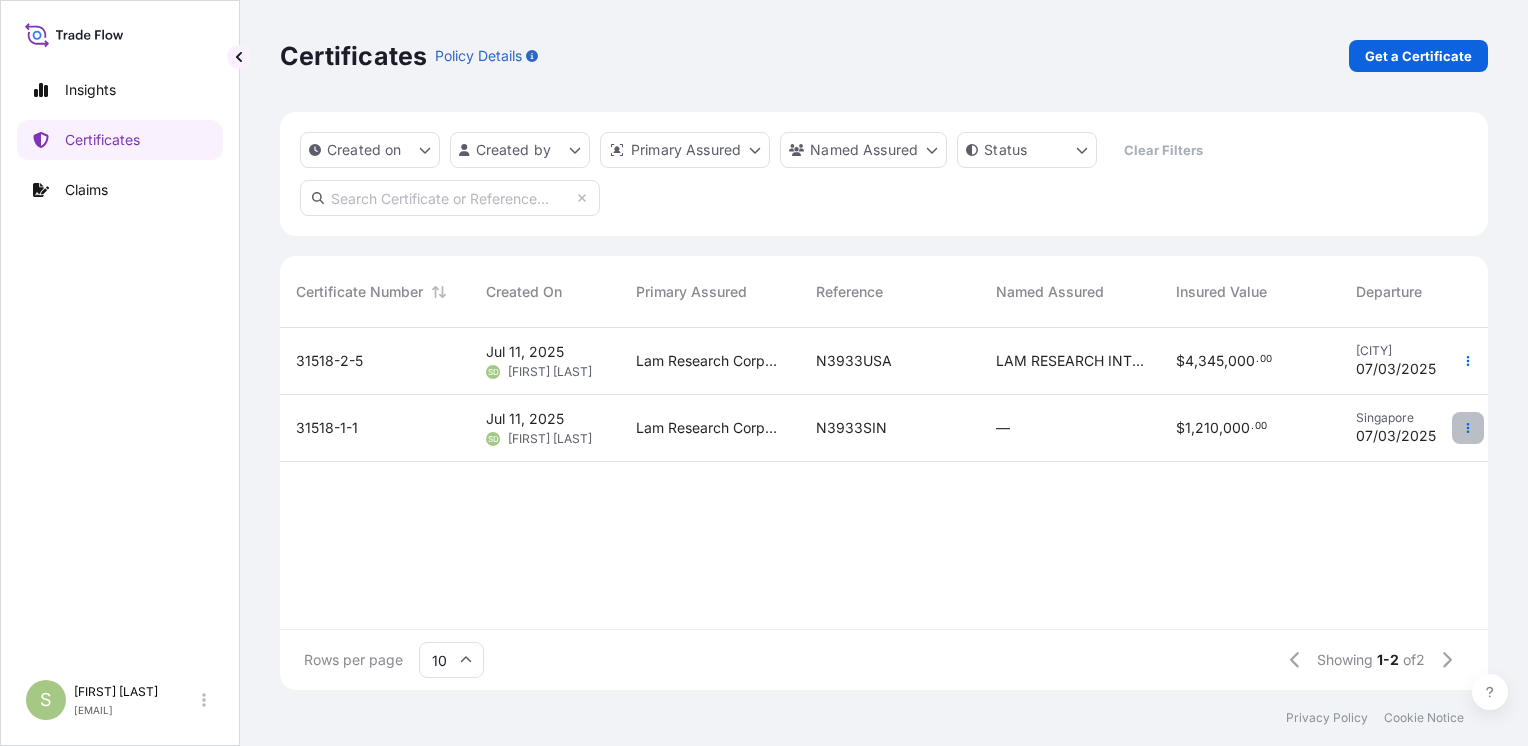click 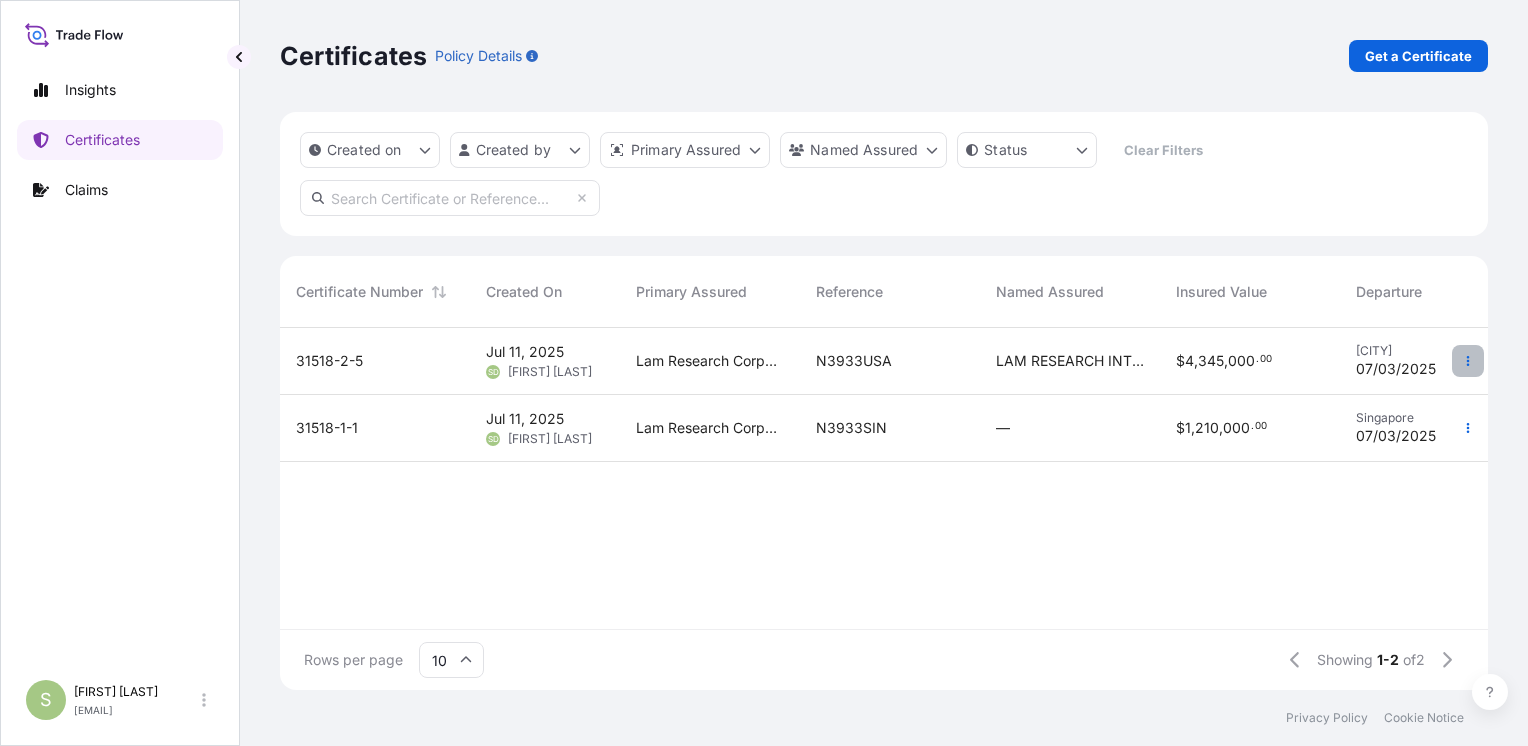 click at bounding box center (1468, 361) 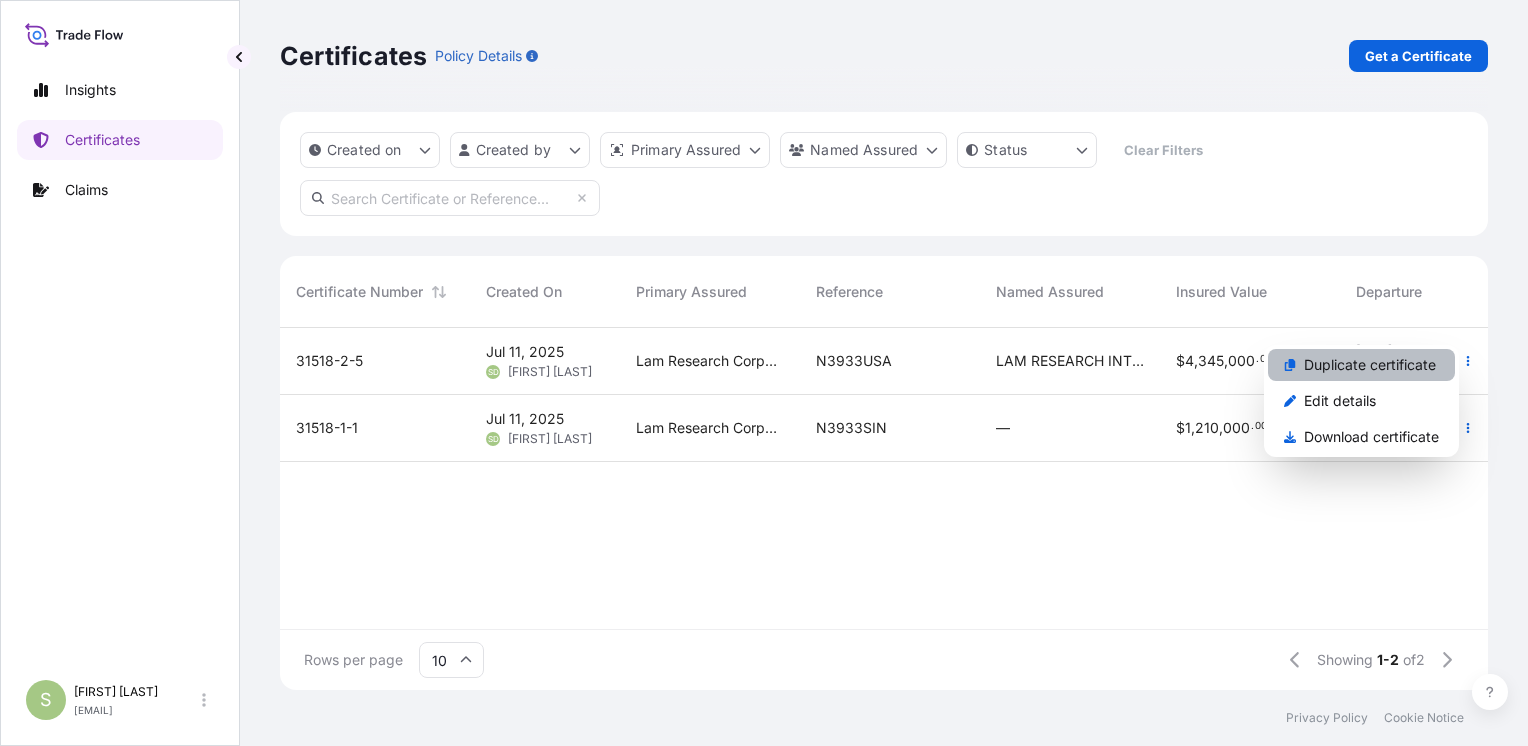 click on "Duplicate certificate" at bounding box center (1370, 365) 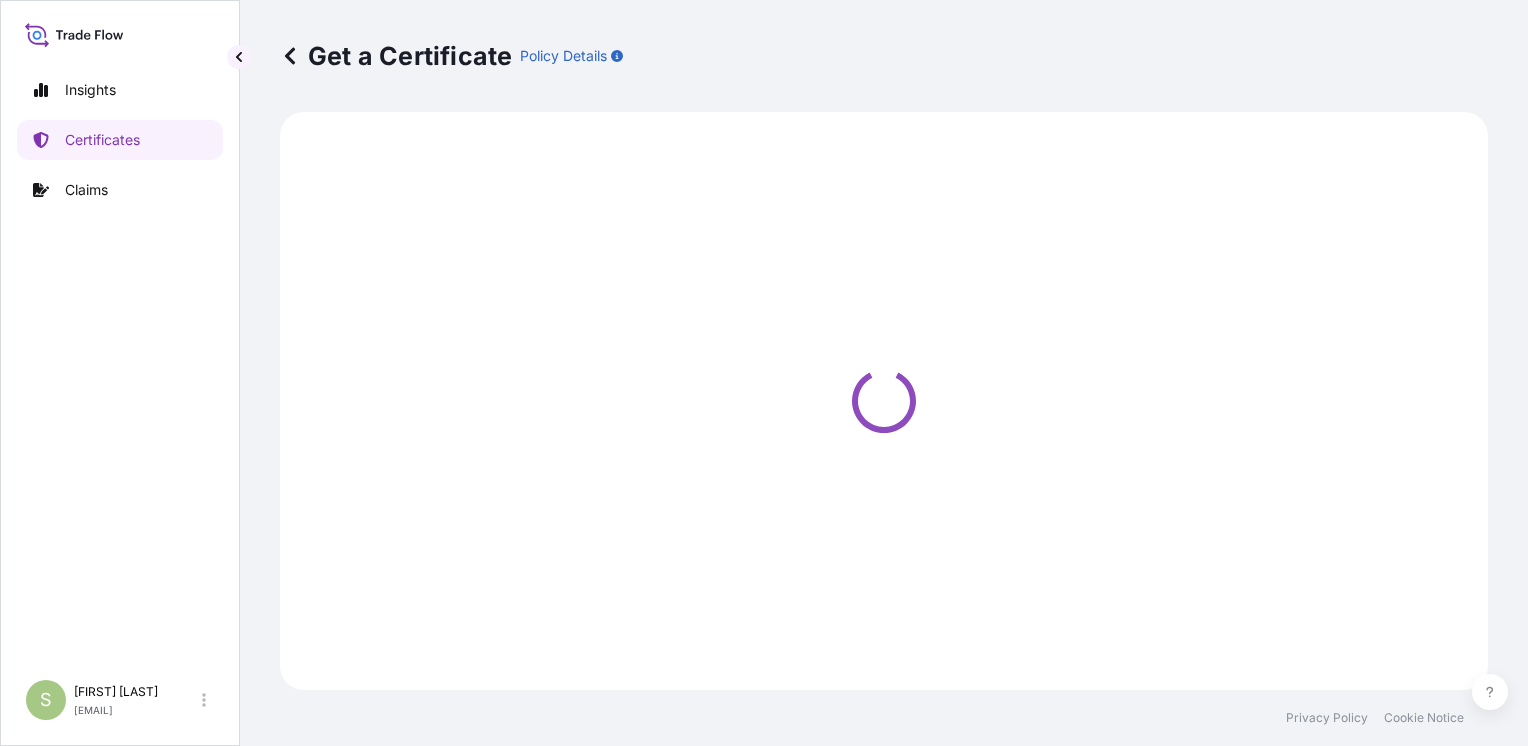 select on "Road / Inland" 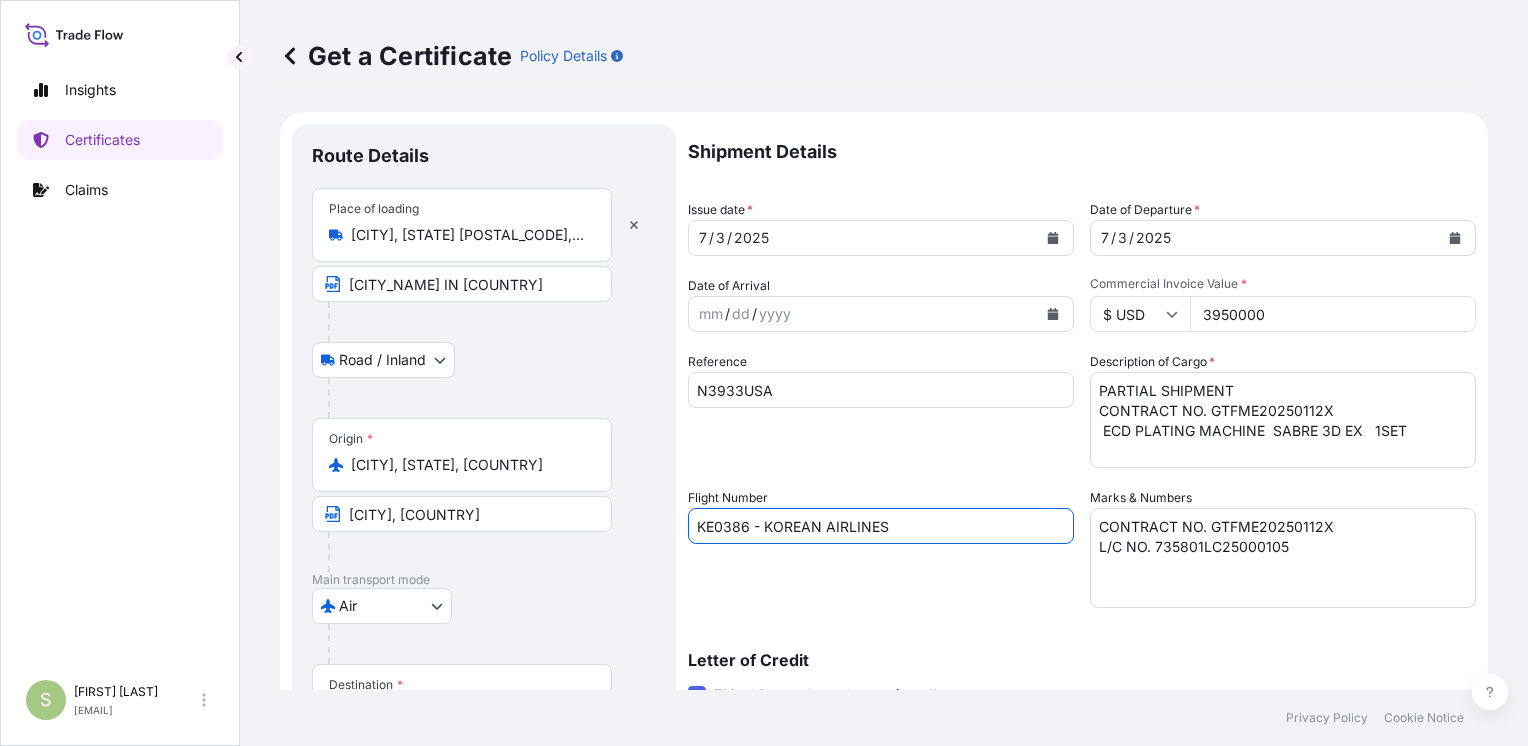 drag, startPoint x: 901, startPoint y: 522, endPoint x: 703, endPoint y: 542, distance: 199.00754 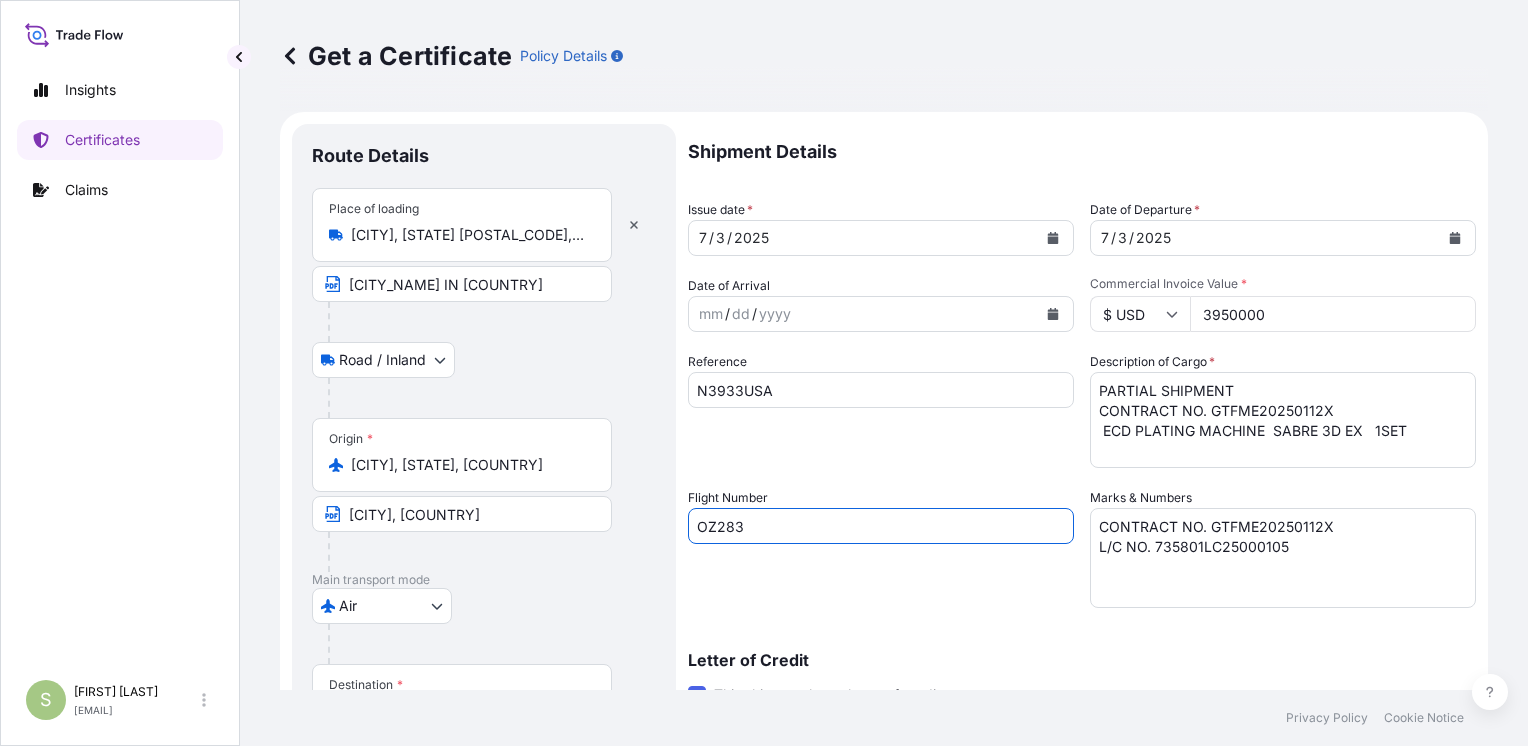 type on "OZ283 - ASIANA AIRLINES" 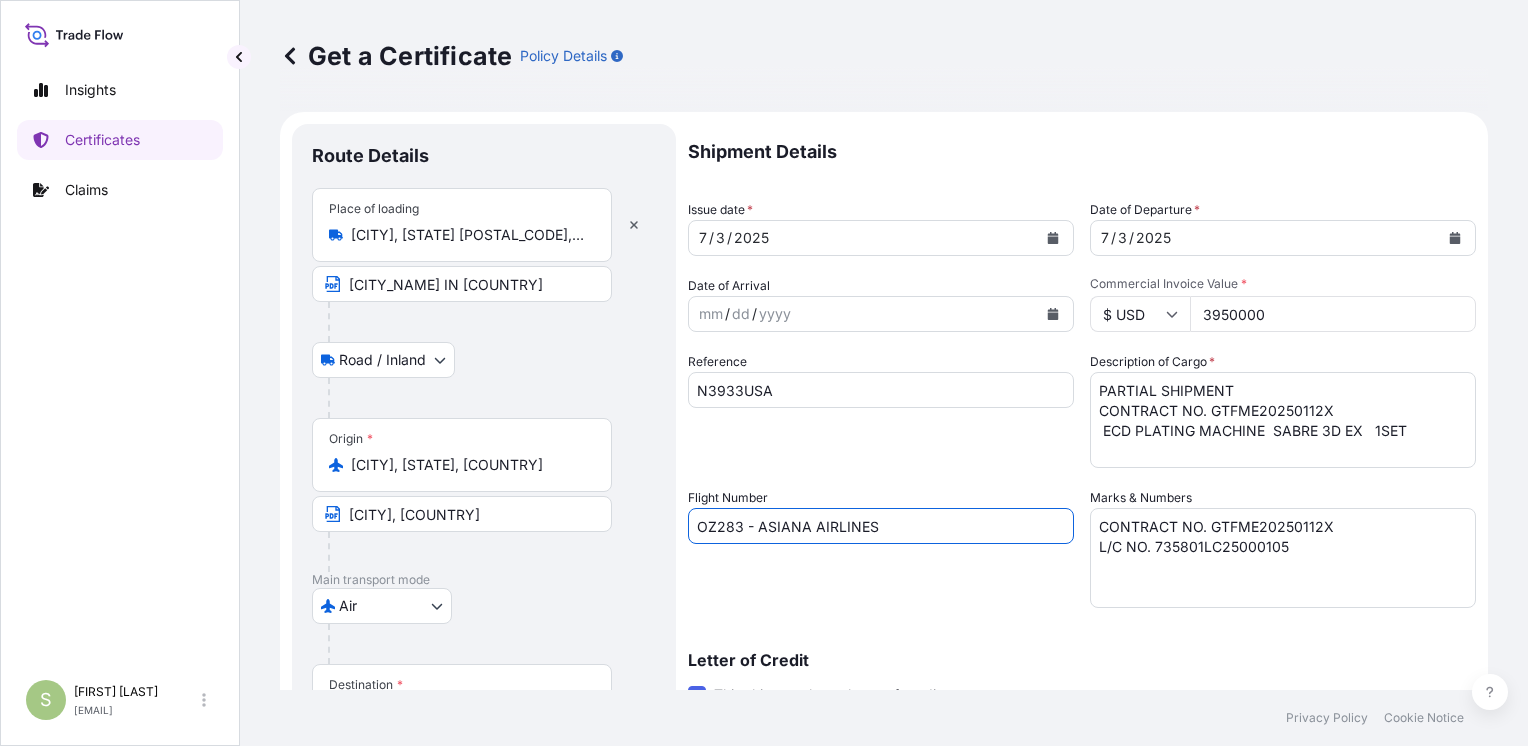 click on "Letter of Credit This shipment has a letter of credit Letter of credit * CLAIMS PAYABLE IN CHINA IN CURRENCY OF THE CREDIT , COVERING INSTITUTE CARGO CLAUSES (A), INSTITUTE WAR CLAUSES (CARGO) AND INSTITUTE STRIKES CLAUSES (CARGO). Letter of credit may not exceed 12000 characters" at bounding box center (1082, 754) 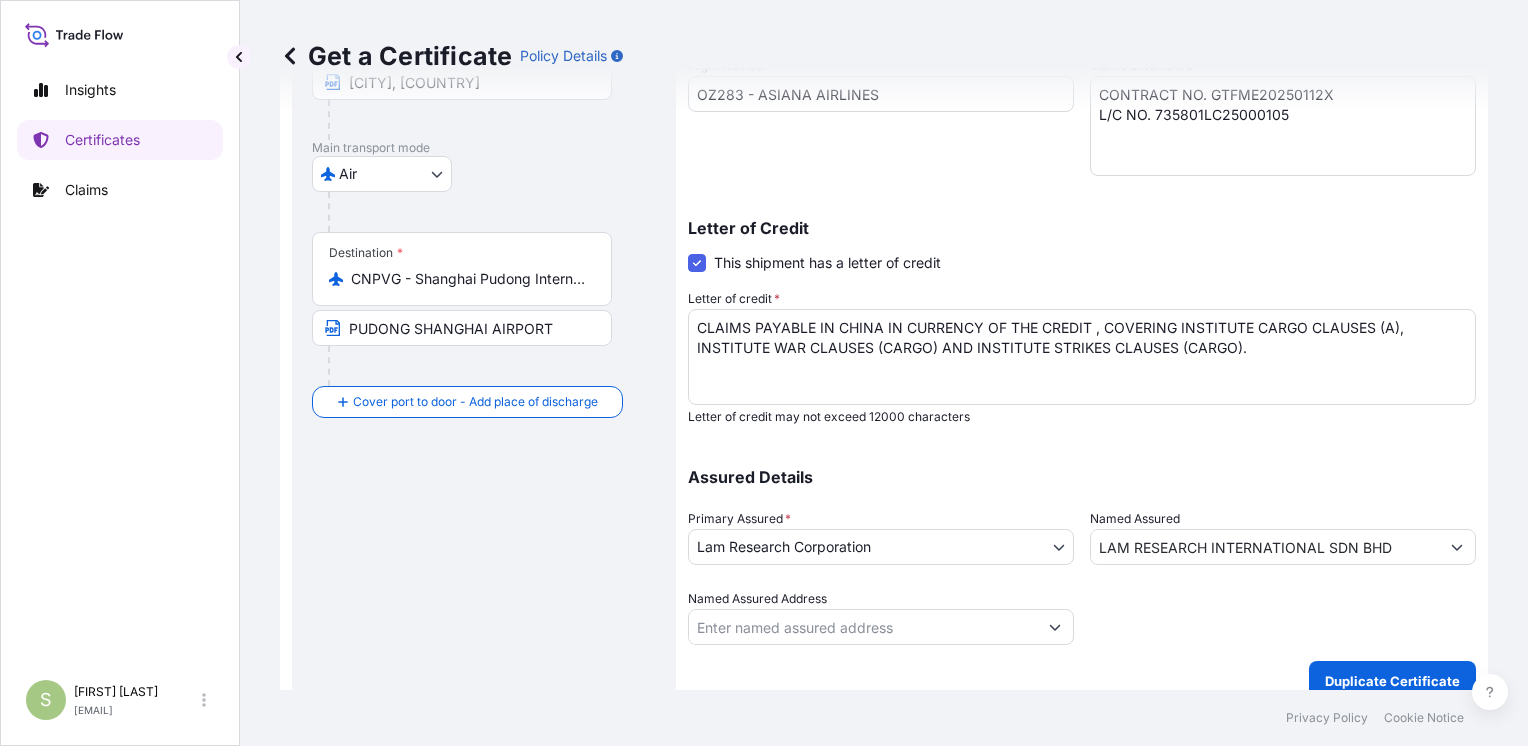 scroll, scrollTop: 453, scrollLeft: 0, axis: vertical 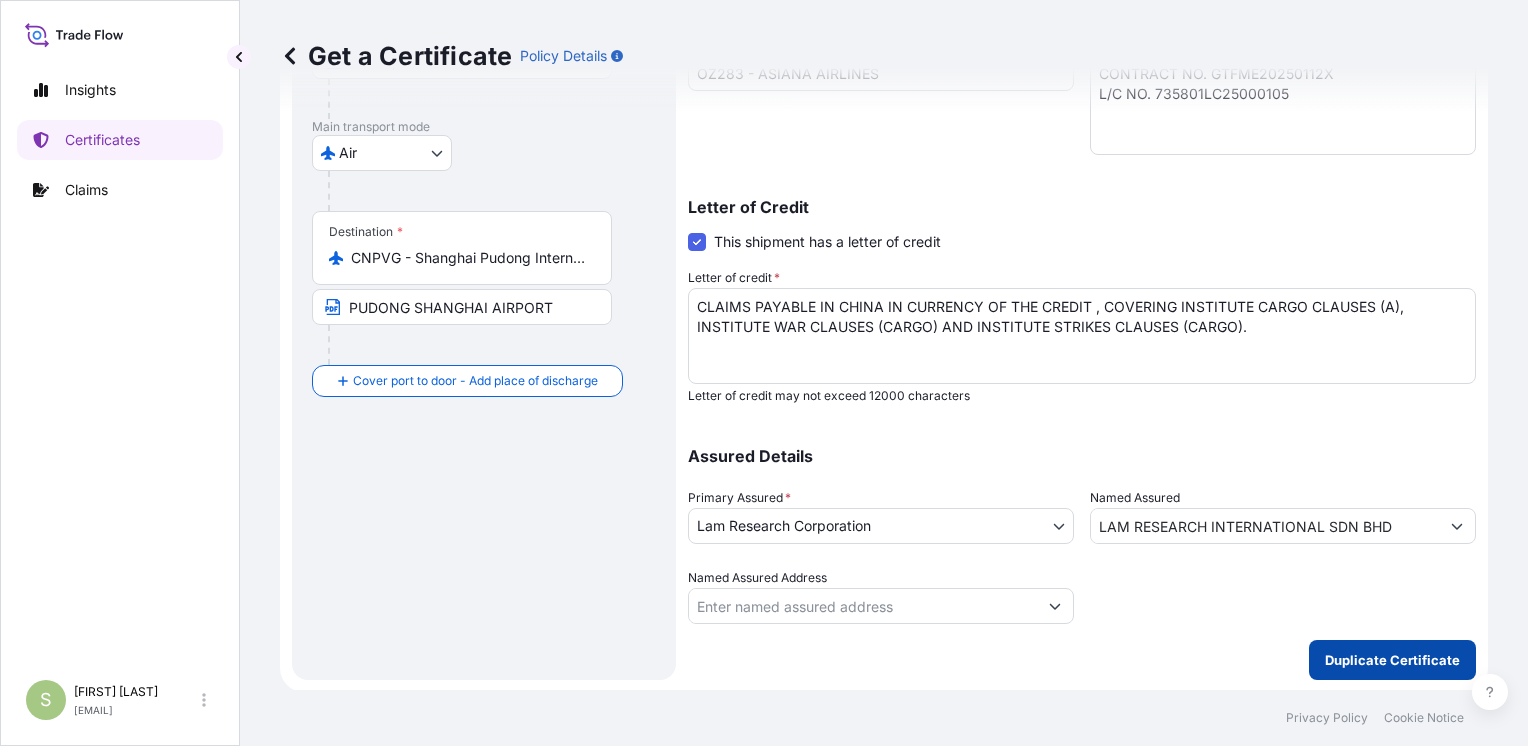 click on "Duplicate Certificate" at bounding box center [1392, 660] 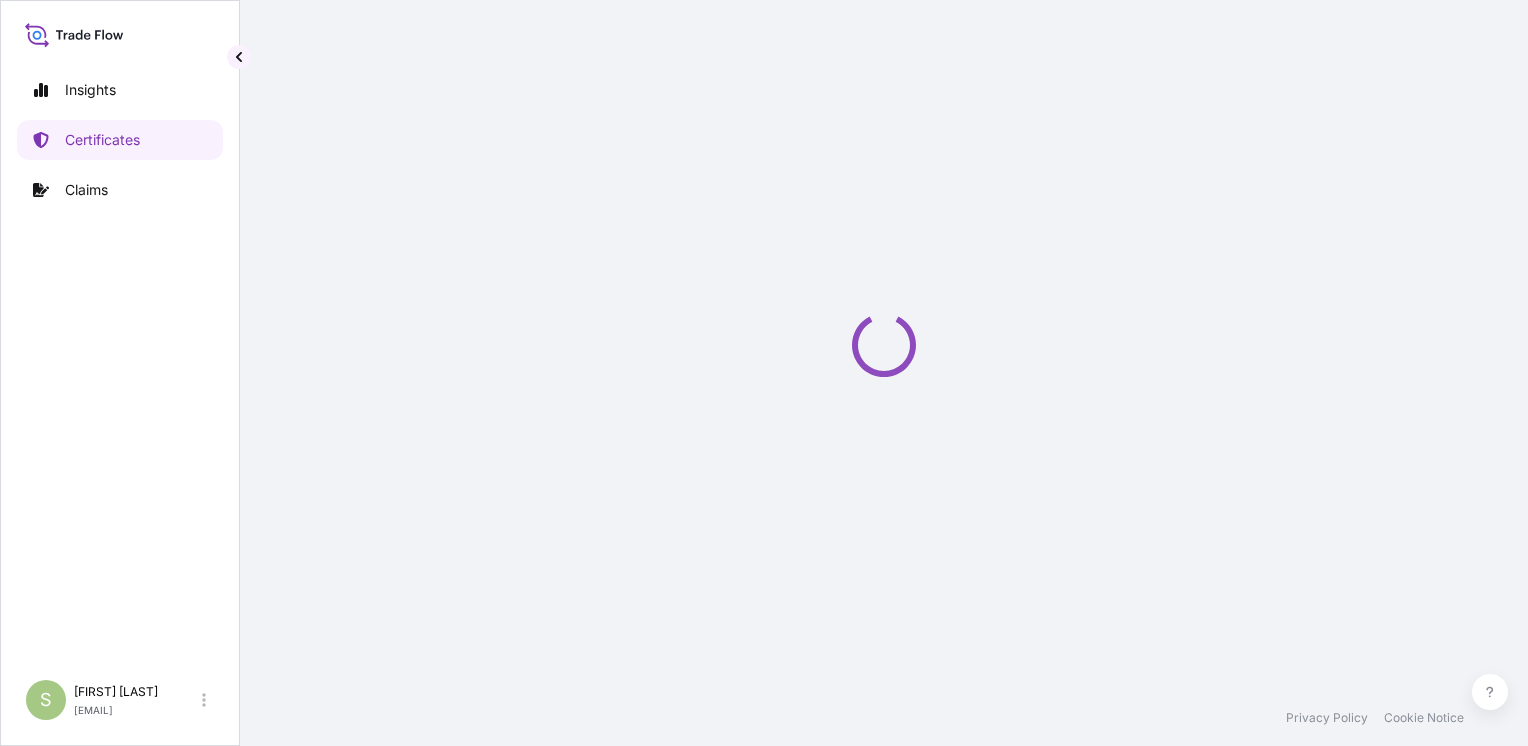 scroll, scrollTop: 0, scrollLeft: 0, axis: both 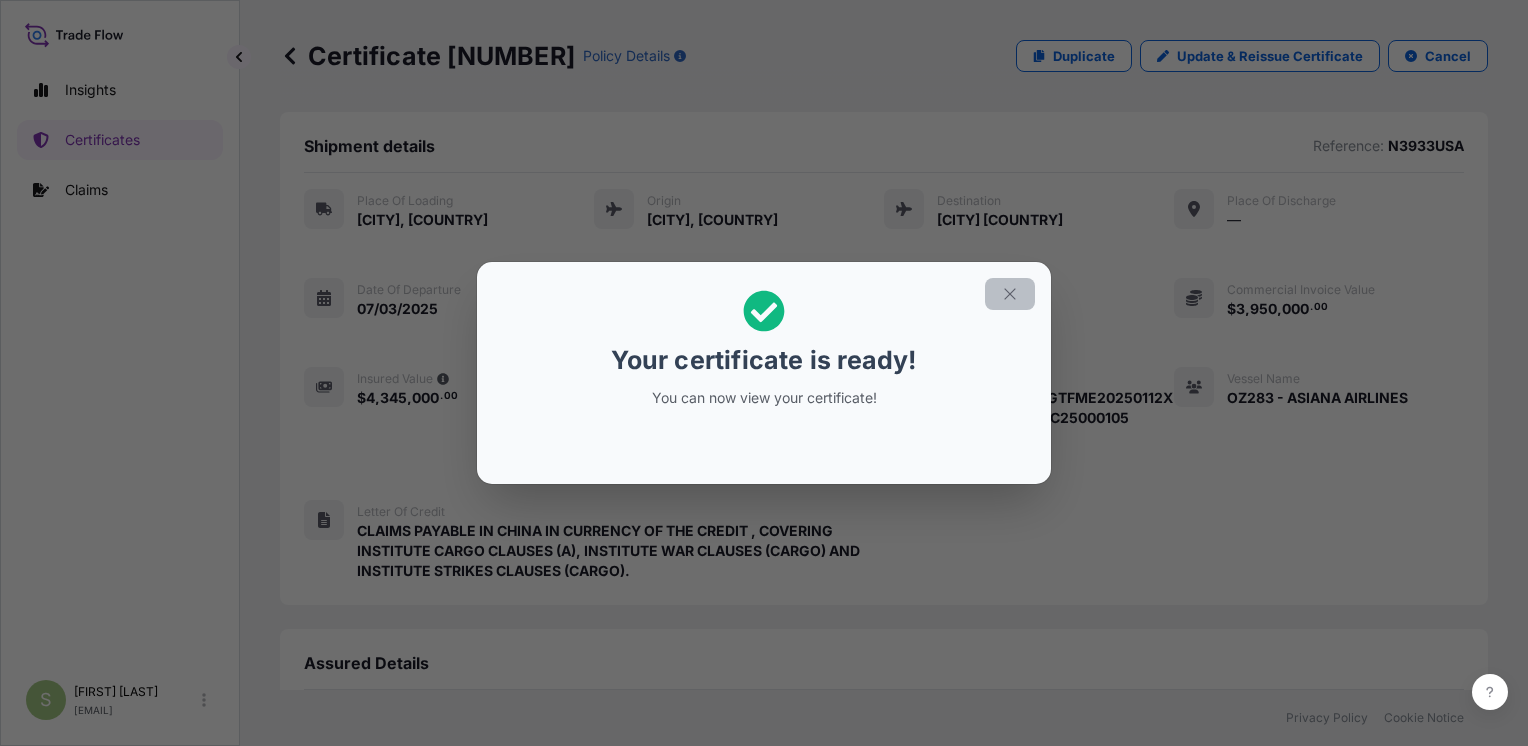 click at bounding box center (1010, 294) 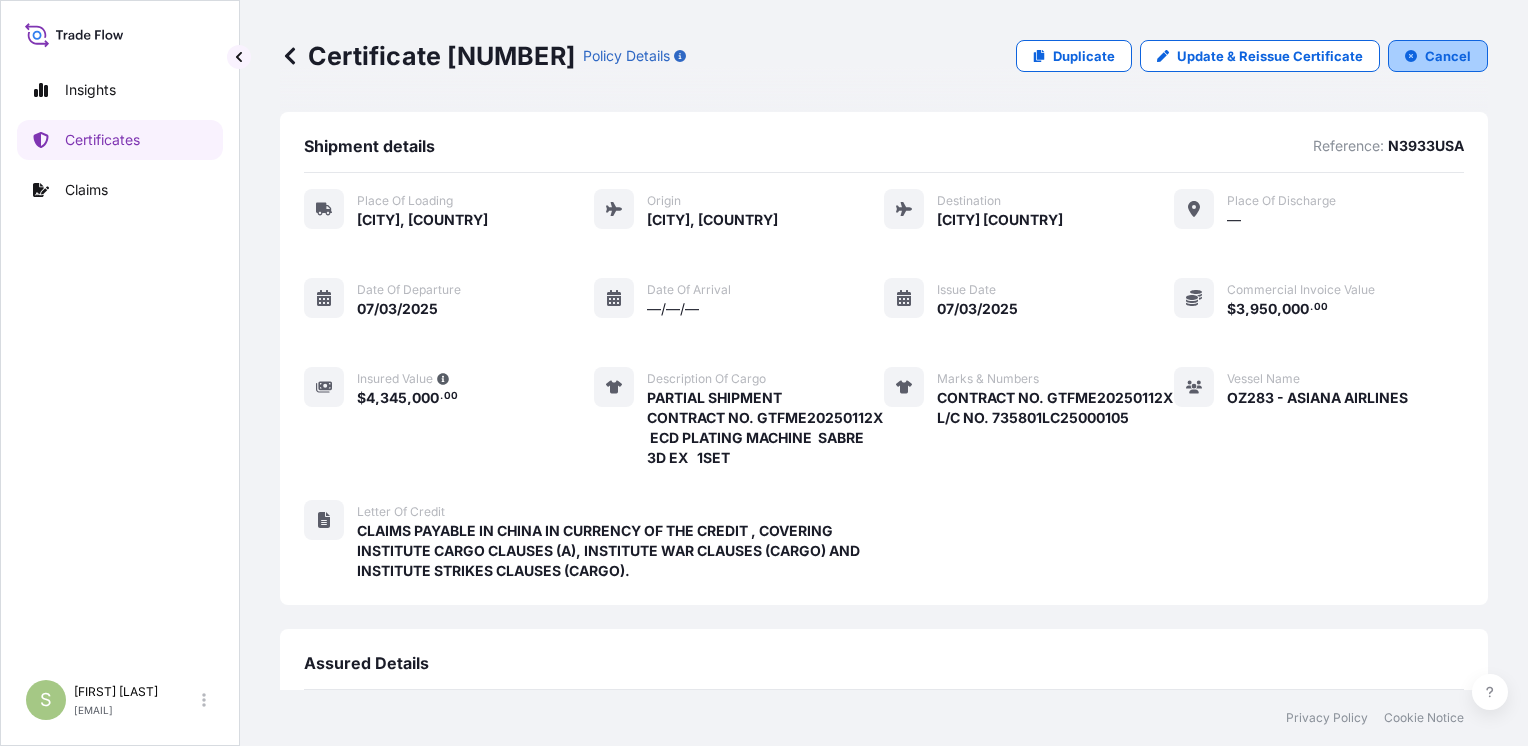 click 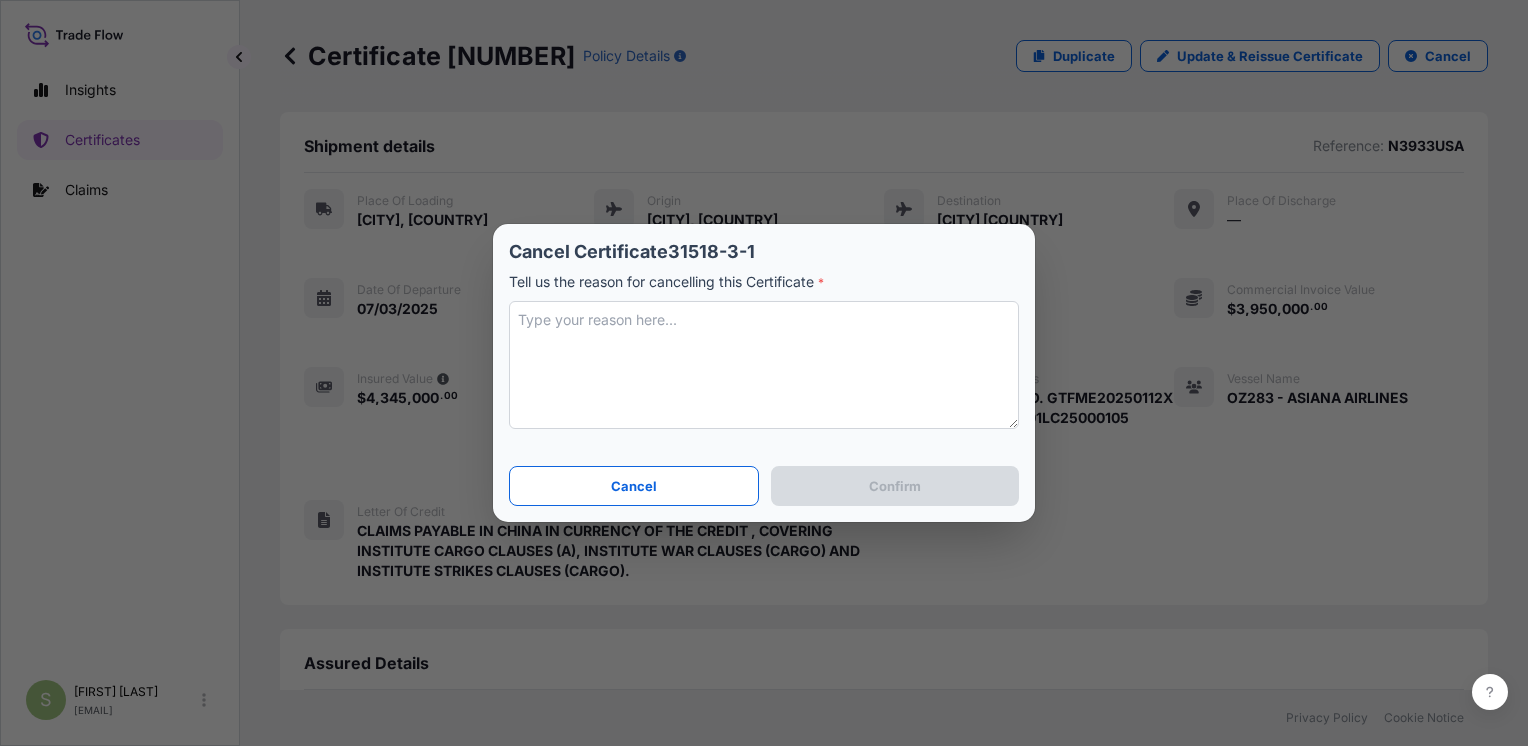 click at bounding box center [764, 365] 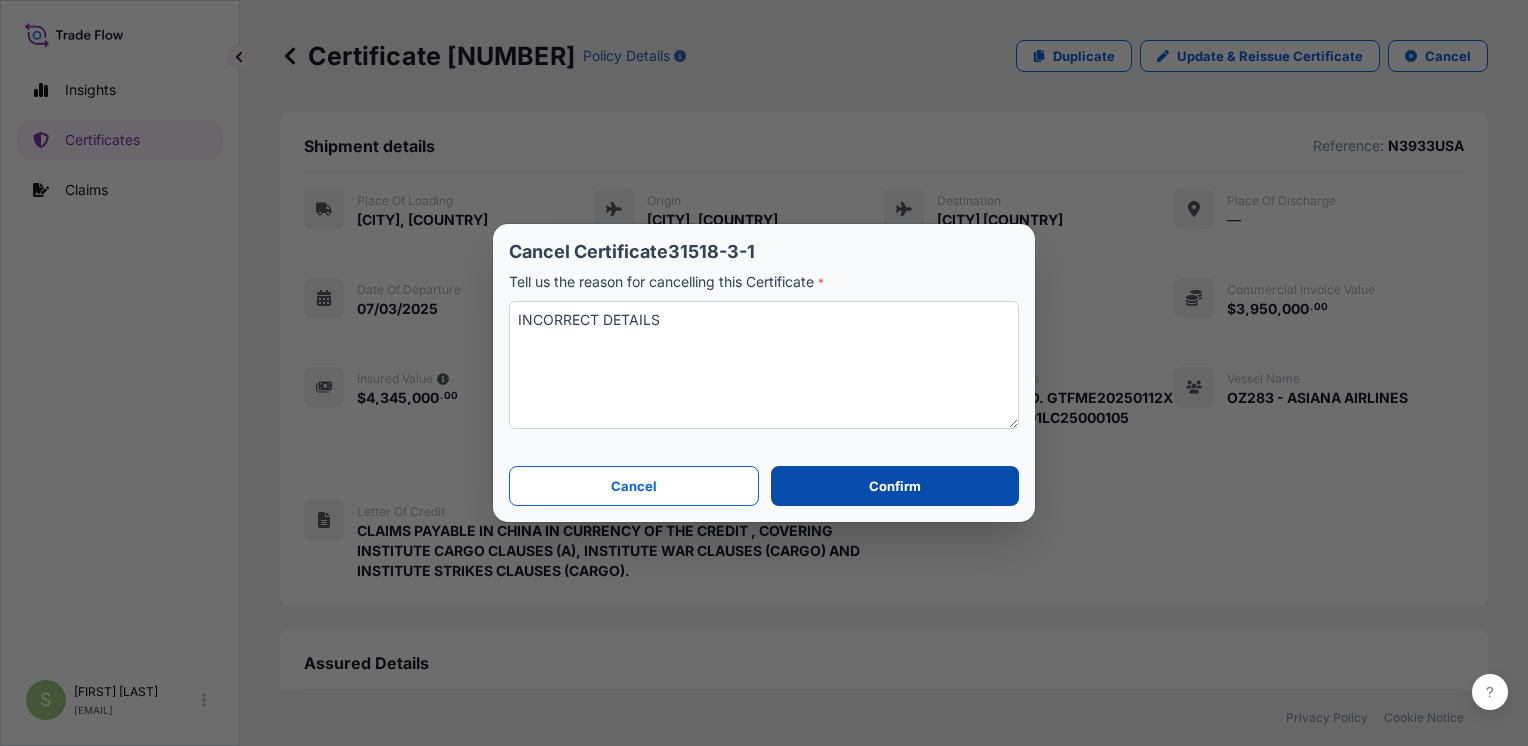 type on "INCORRECT DETAILS" 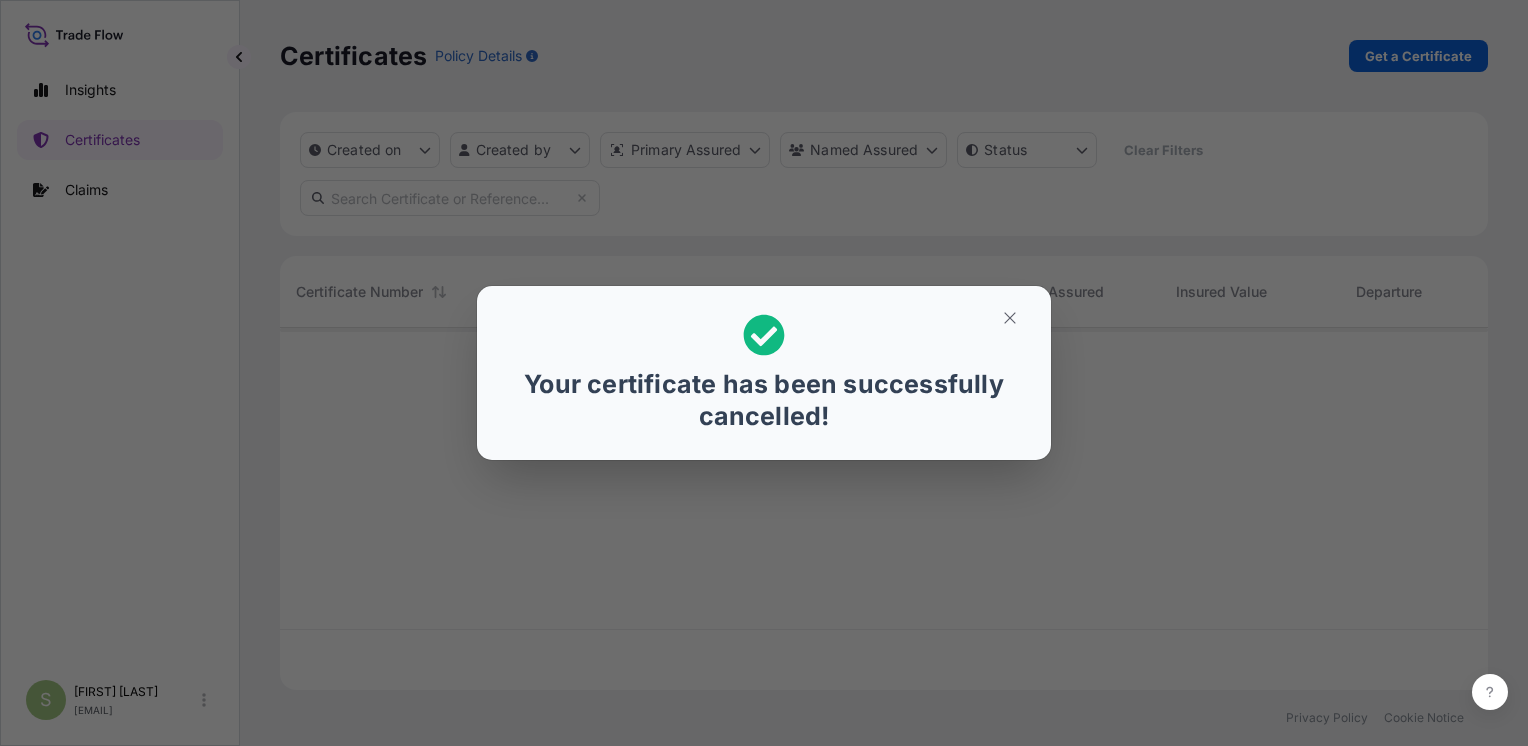 scroll, scrollTop: 16, scrollLeft: 16, axis: both 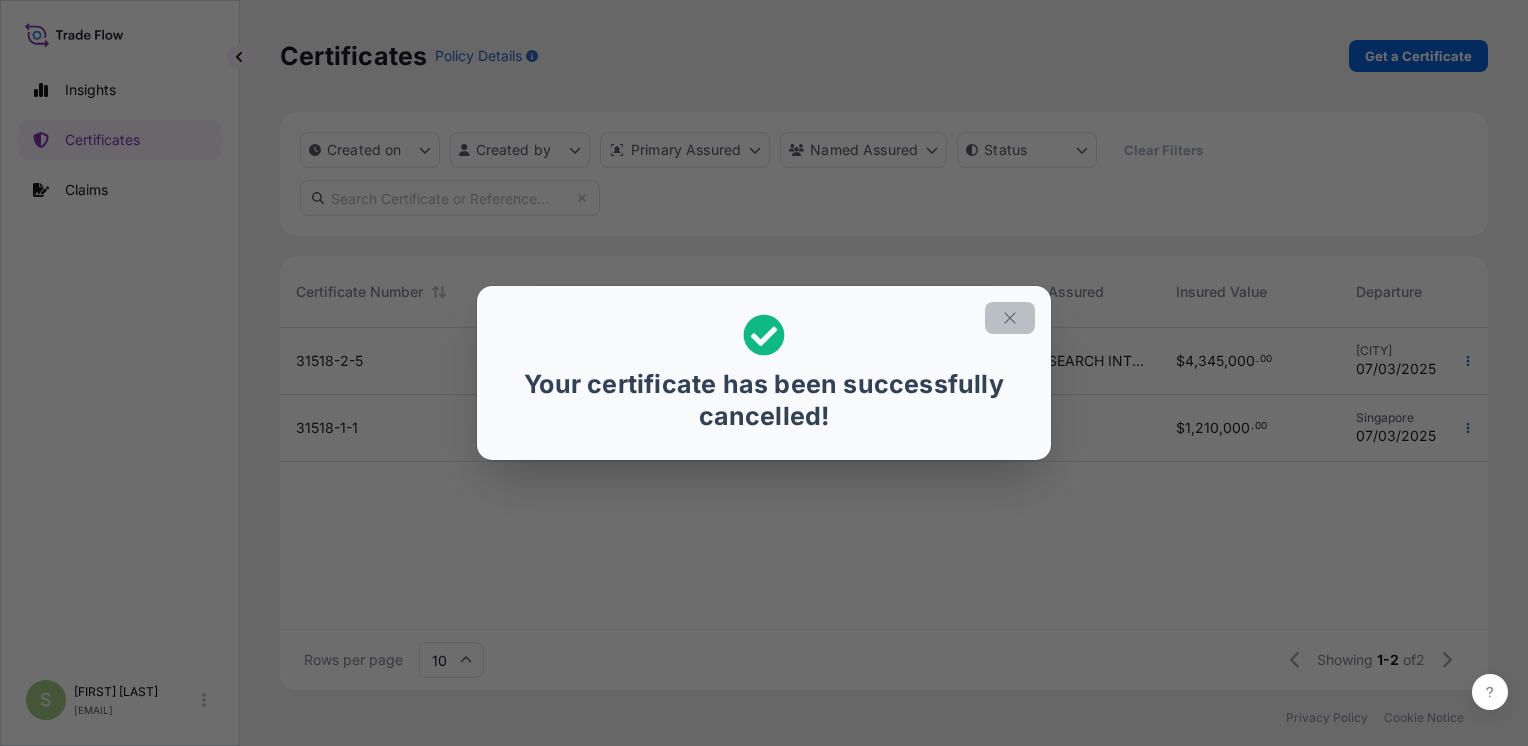 click at bounding box center [1010, 318] 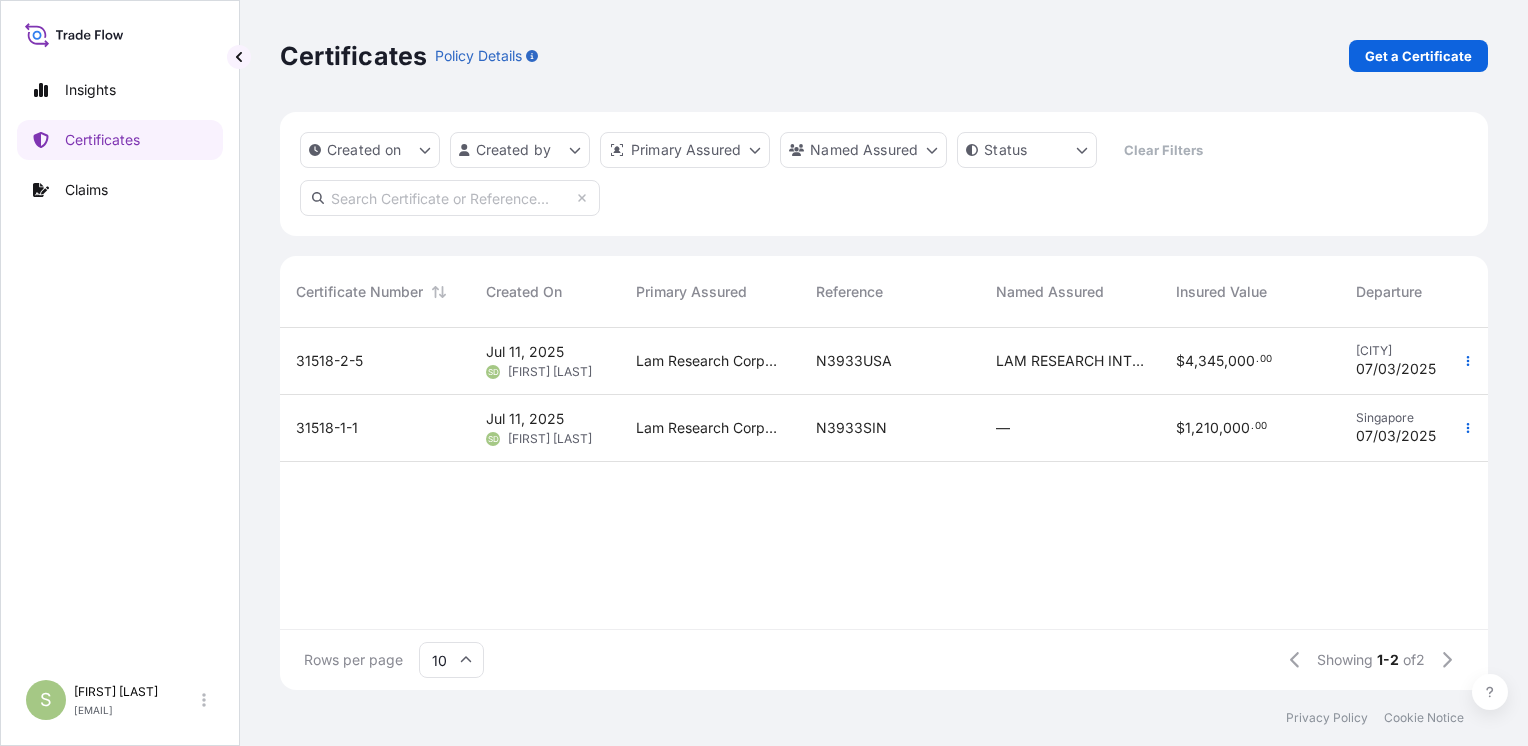 click on "[CITY] [CITY]" at bounding box center [1415, 351] 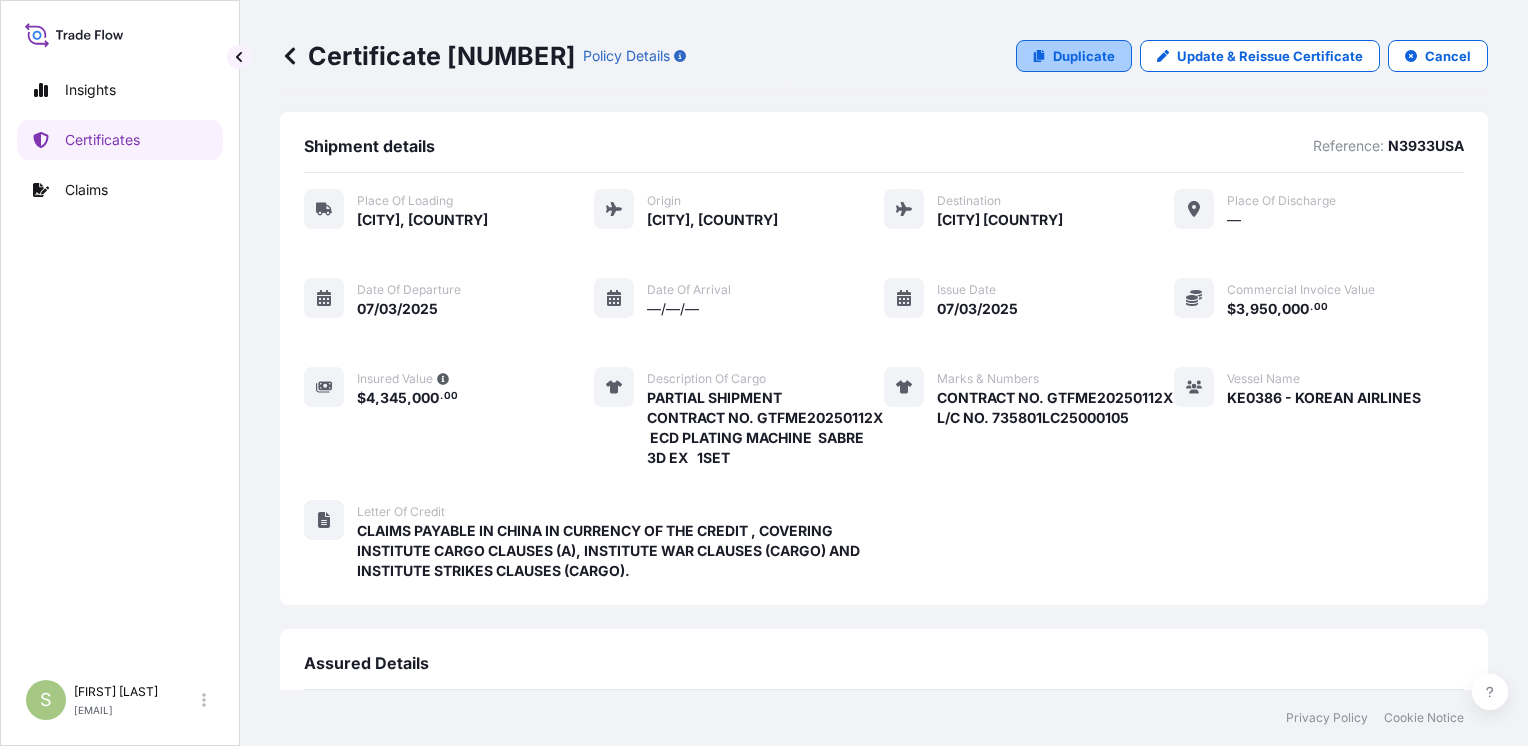 click on "Duplicate" at bounding box center (1084, 56) 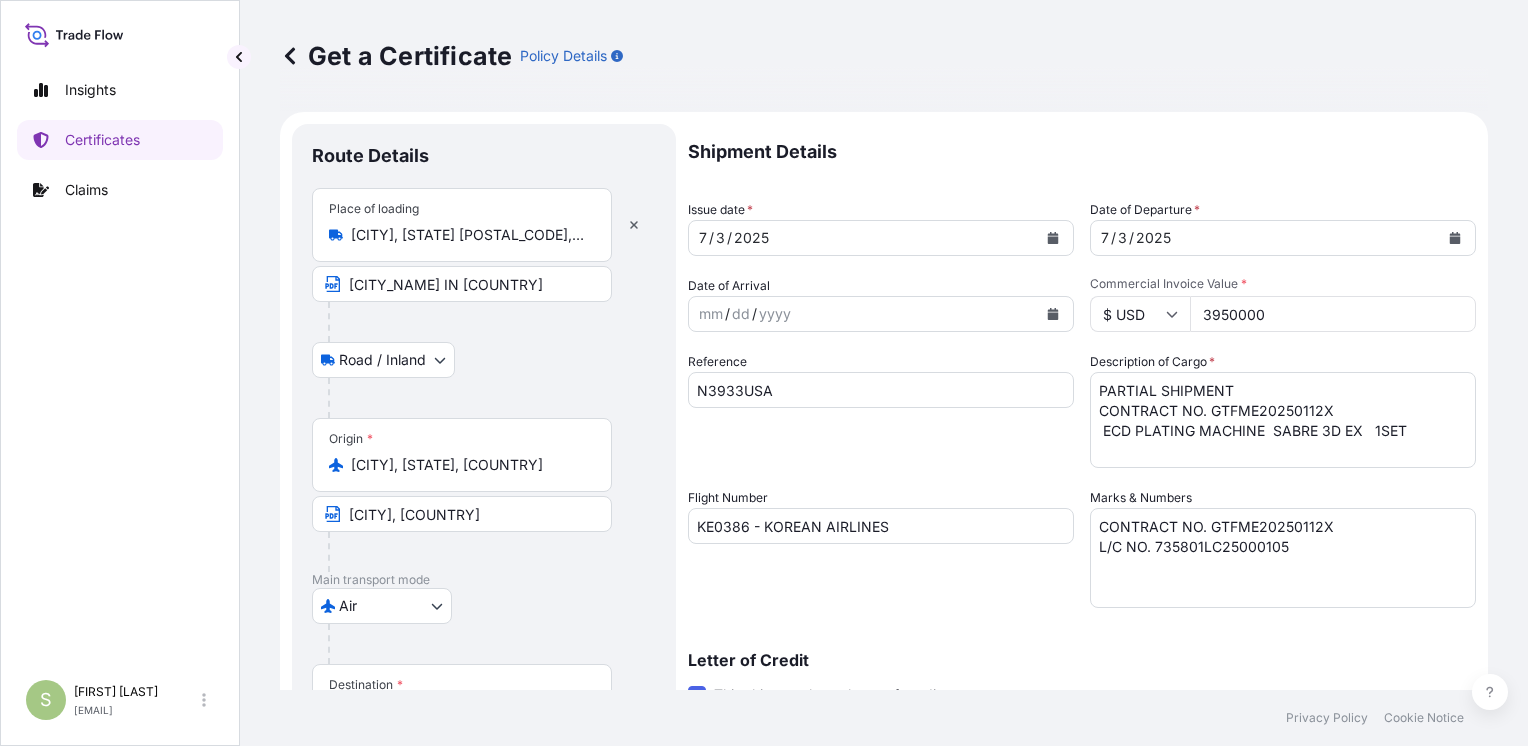 click on "California City, CA, USA" at bounding box center [469, 465] 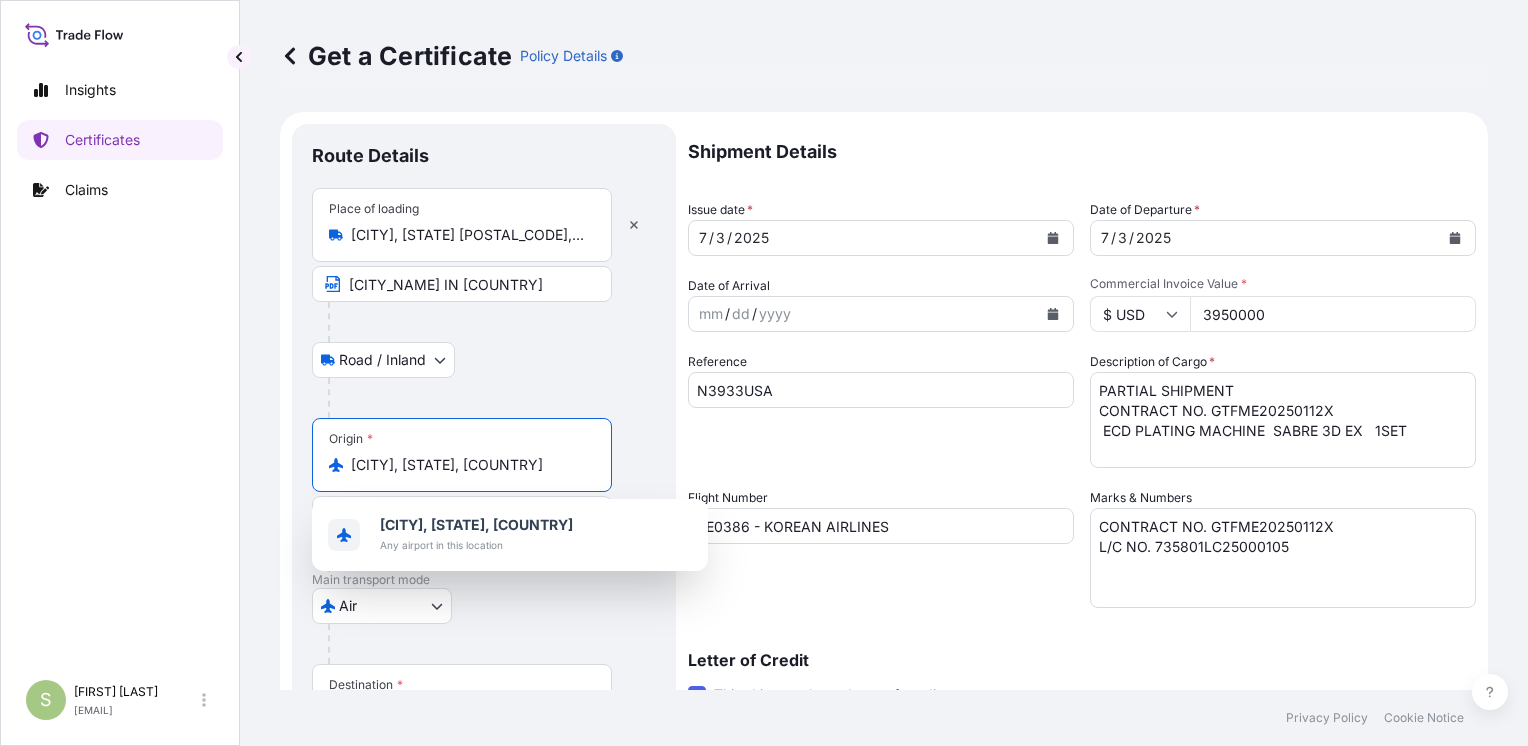 drag, startPoint x: 530, startPoint y: 466, endPoint x: 289, endPoint y: 474, distance: 241.13274 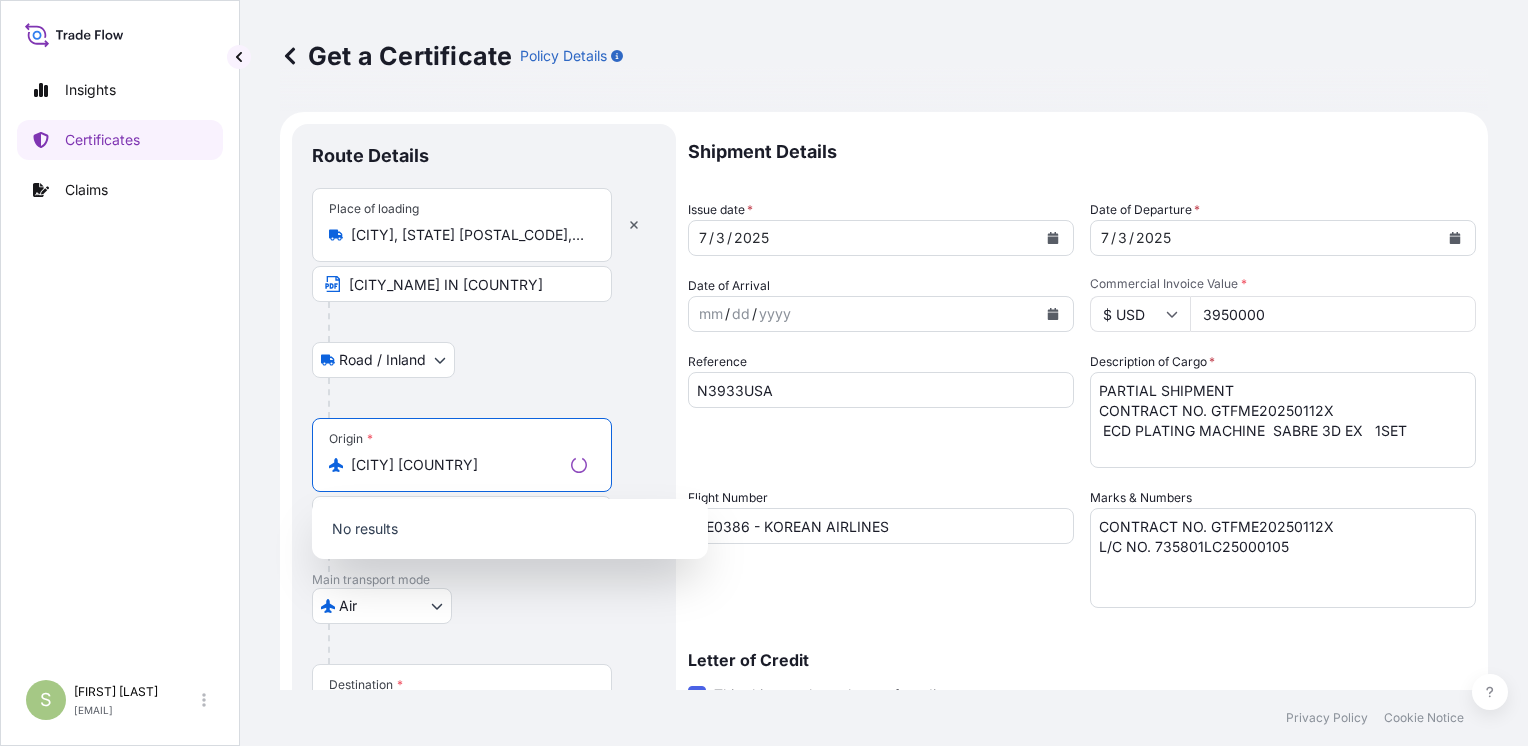 type on "California City, CA, USA" 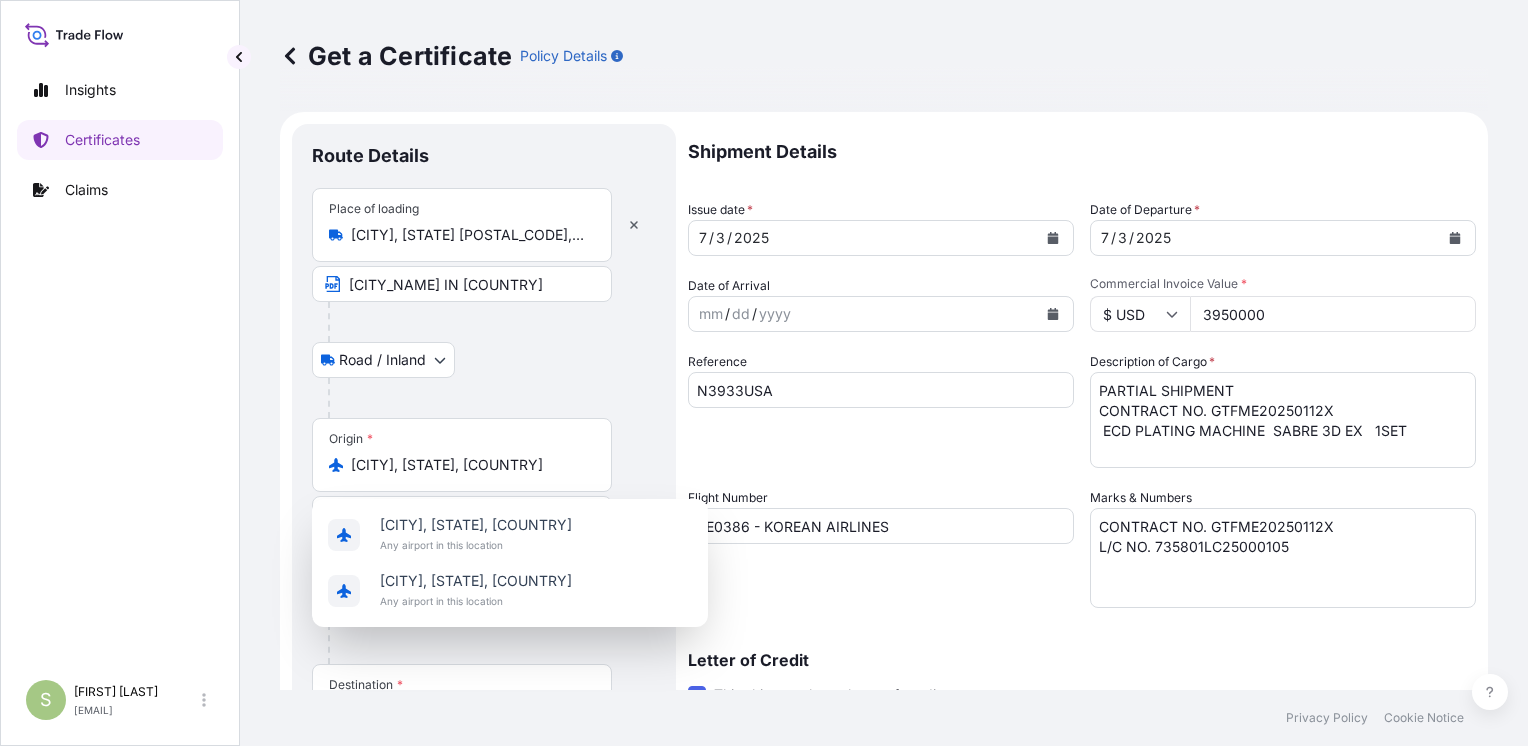 click on "Route Details Place of loading San Francisco, CA 94128, USA SAN FRANCISCO AIRPORT IN USA Road / Inland Road / Inland Origin * California City, CA, USA OREGON, USA Main transport mode Air Air Exhibition Road Mail / Parcel Post Ocean Vessel Sea Rail Destination * CNPVG - Shanghai Pudong International Apt, China PUDONG SHANGHAI AIRPORT Cover port to door - Add place of discharge Road / Inland Road / Inland Place of Discharge" at bounding box center (484, 628) 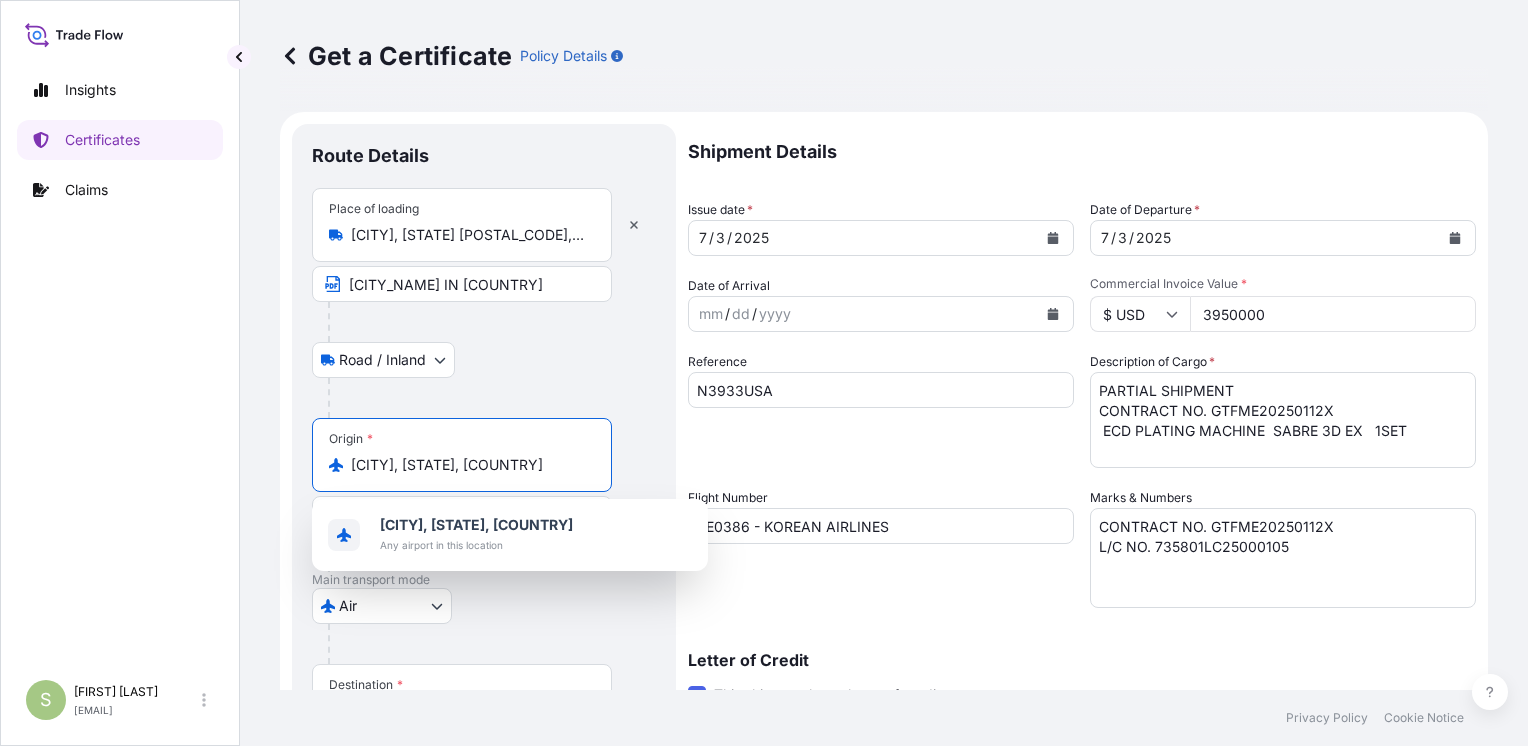 drag, startPoint x: 514, startPoint y: 456, endPoint x: 400, endPoint y: 442, distance: 114.85643 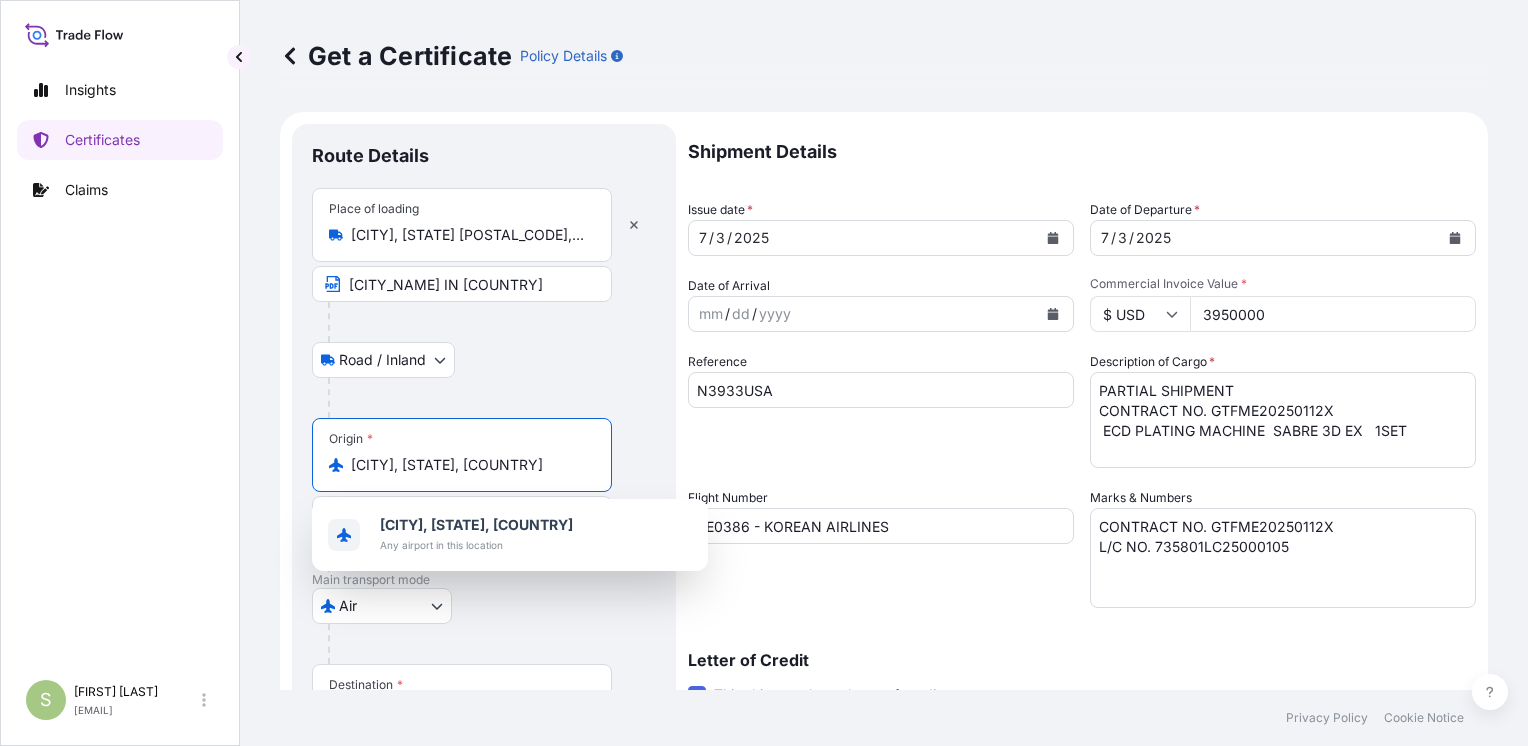 click on "Origin * California City, CA, USA" at bounding box center (462, 455) 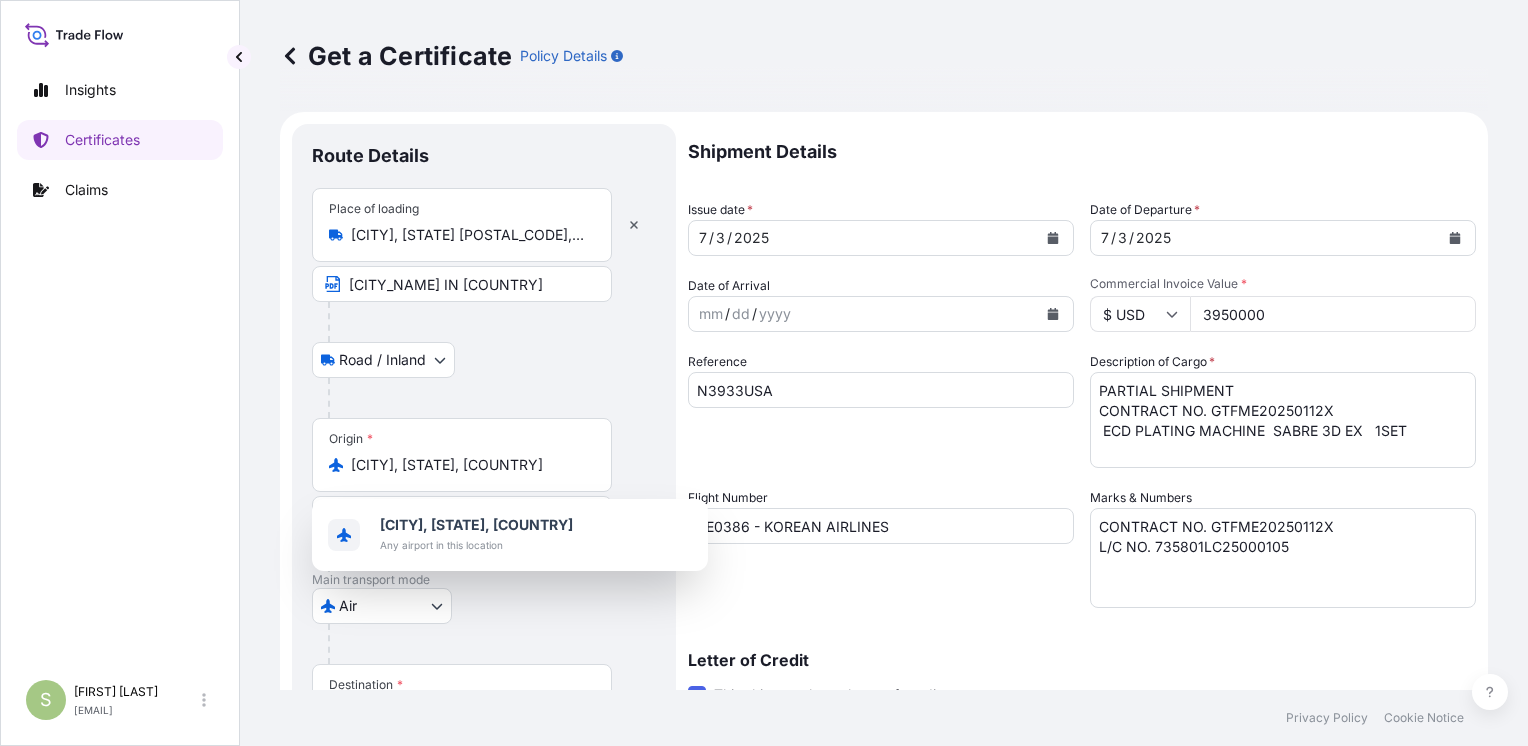 click on "Road / Inland Road / Inland" at bounding box center (484, 360) 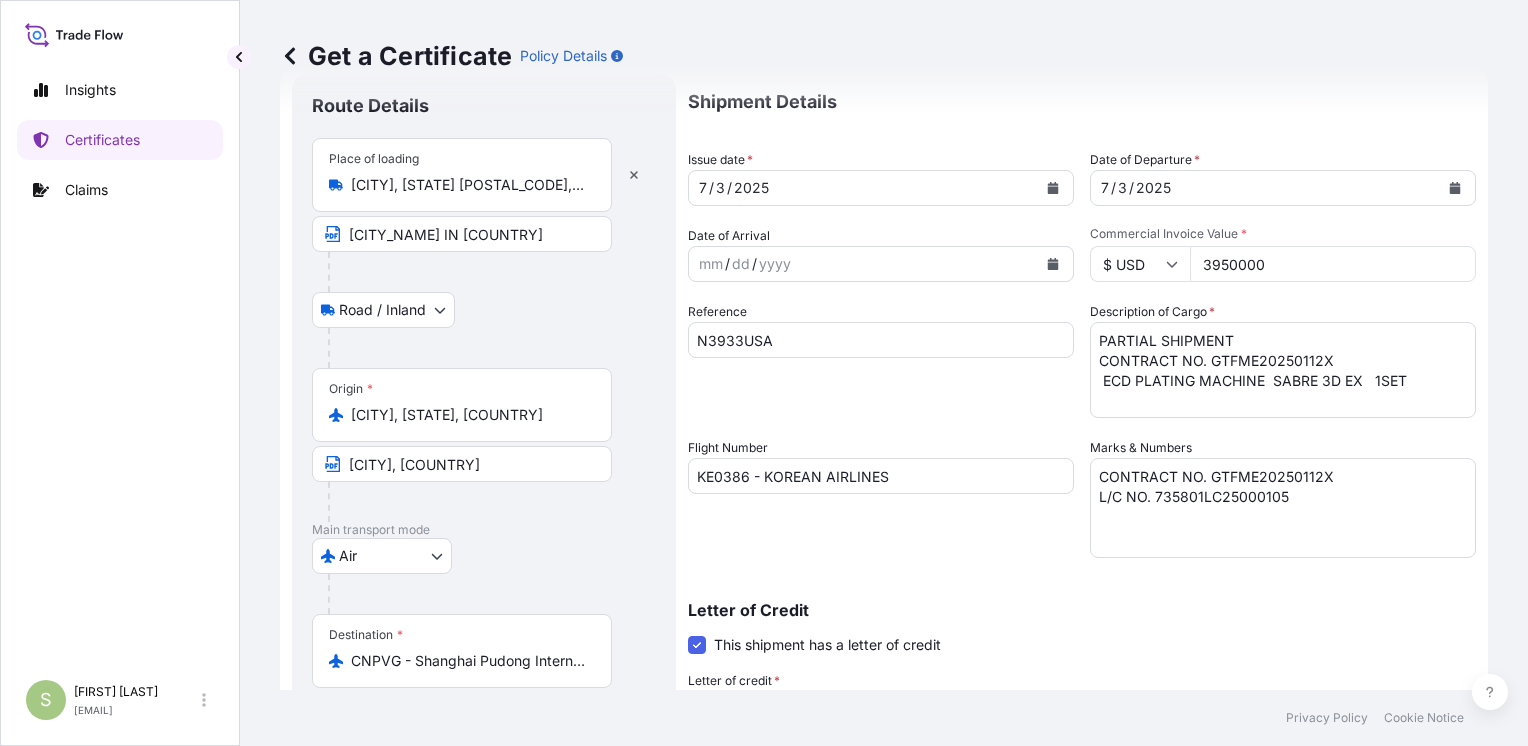 scroll, scrollTop: 48, scrollLeft: 0, axis: vertical 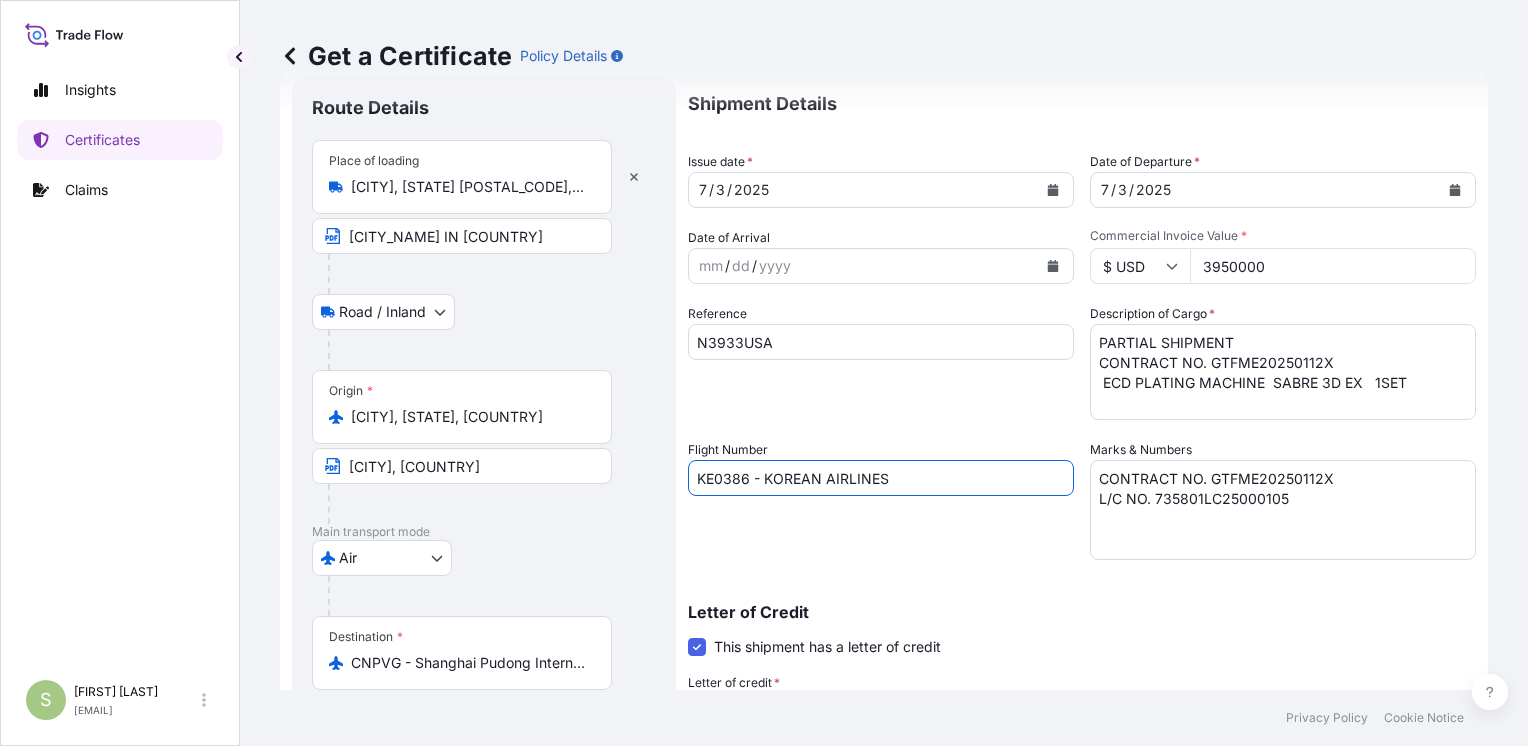 drag, startPoint x: 892, startPoint y: 478, endPoint x: 616, endPoint y: 499, distance: 276.79776 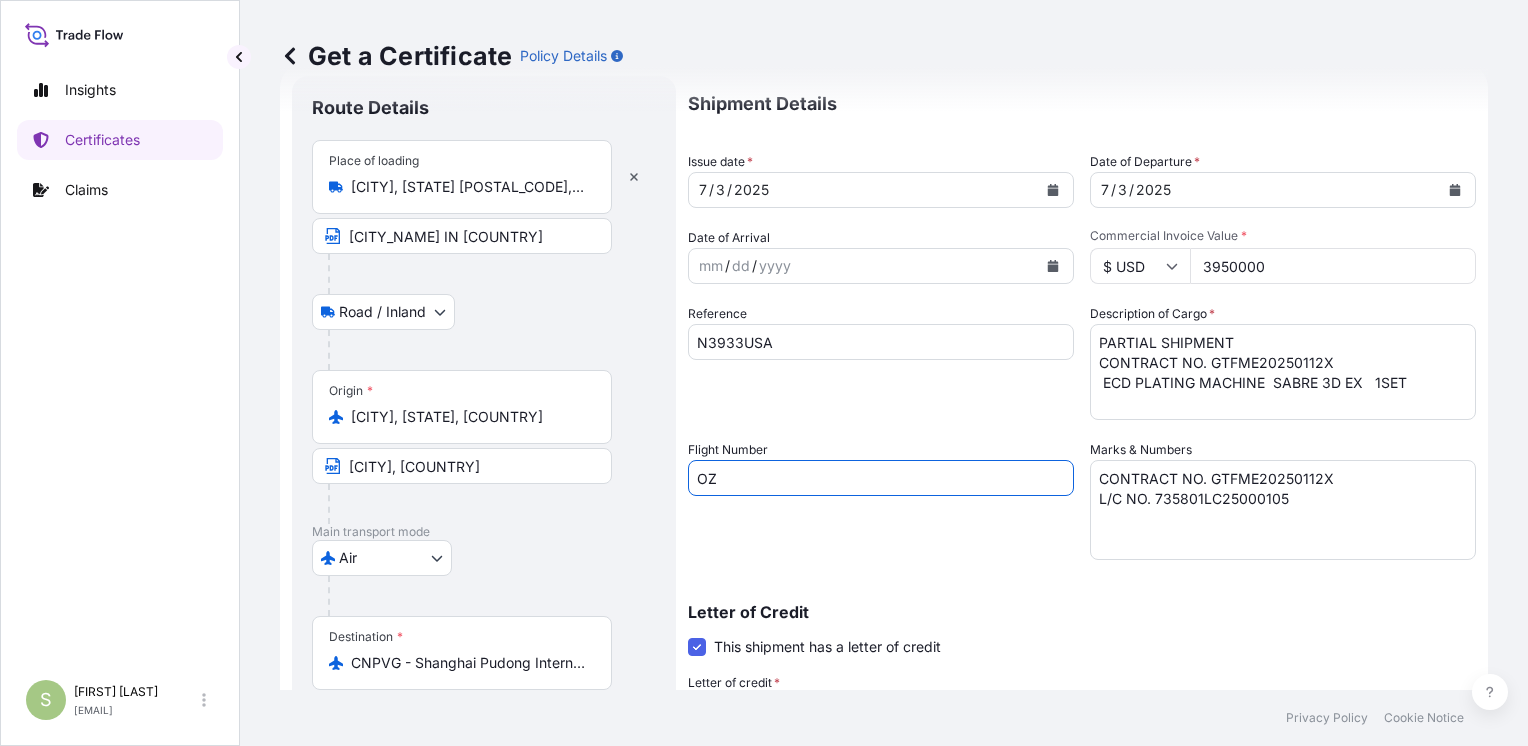 type on "OZ283 - ASIANA AIRLINES" 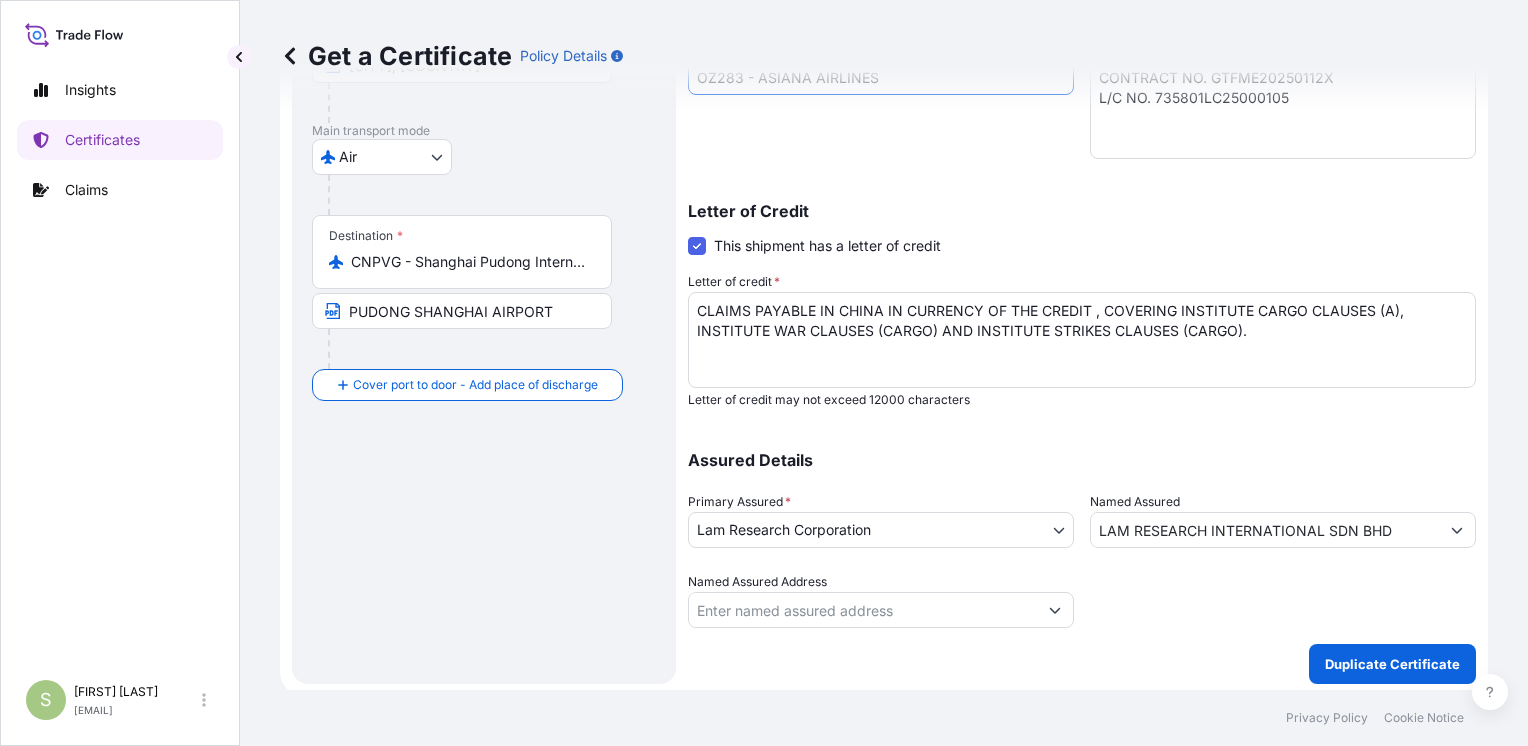 scroll, scrollTop: 453, scrollLeft: 0, axis: vertical 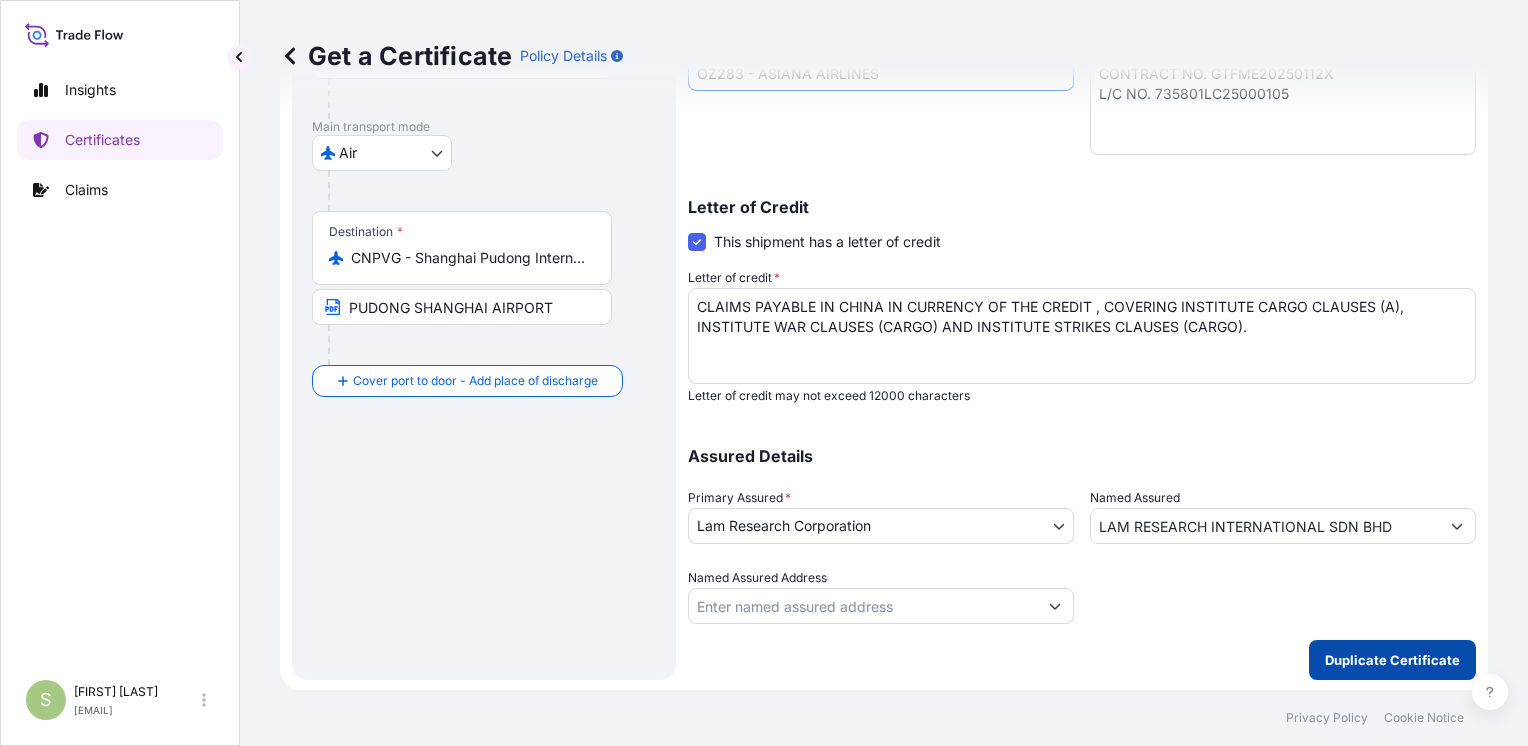click on "Duplicate Certificate" at bounding box center [1392, 660] 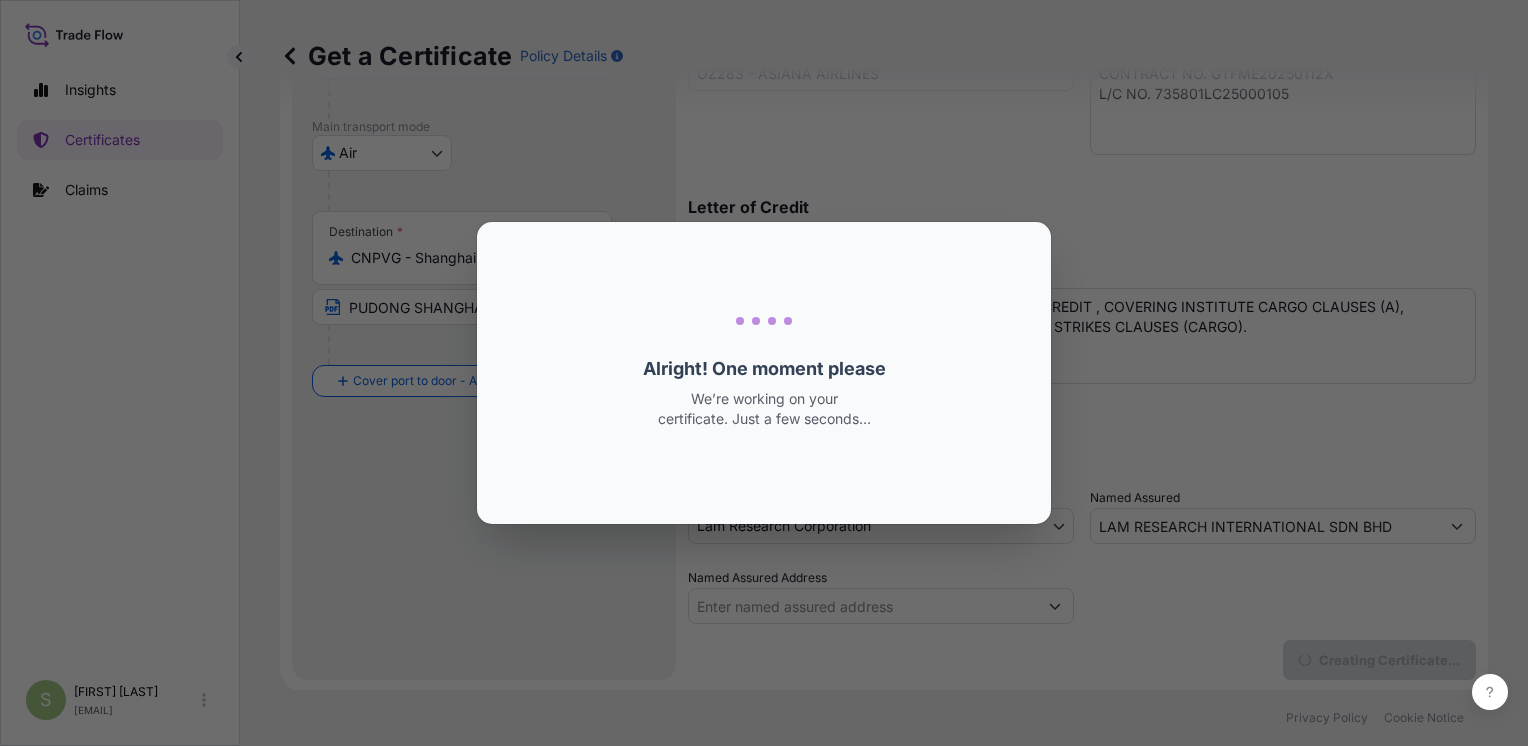 scroll, scrollTop: 0, scrollLeft: 0, axis: both 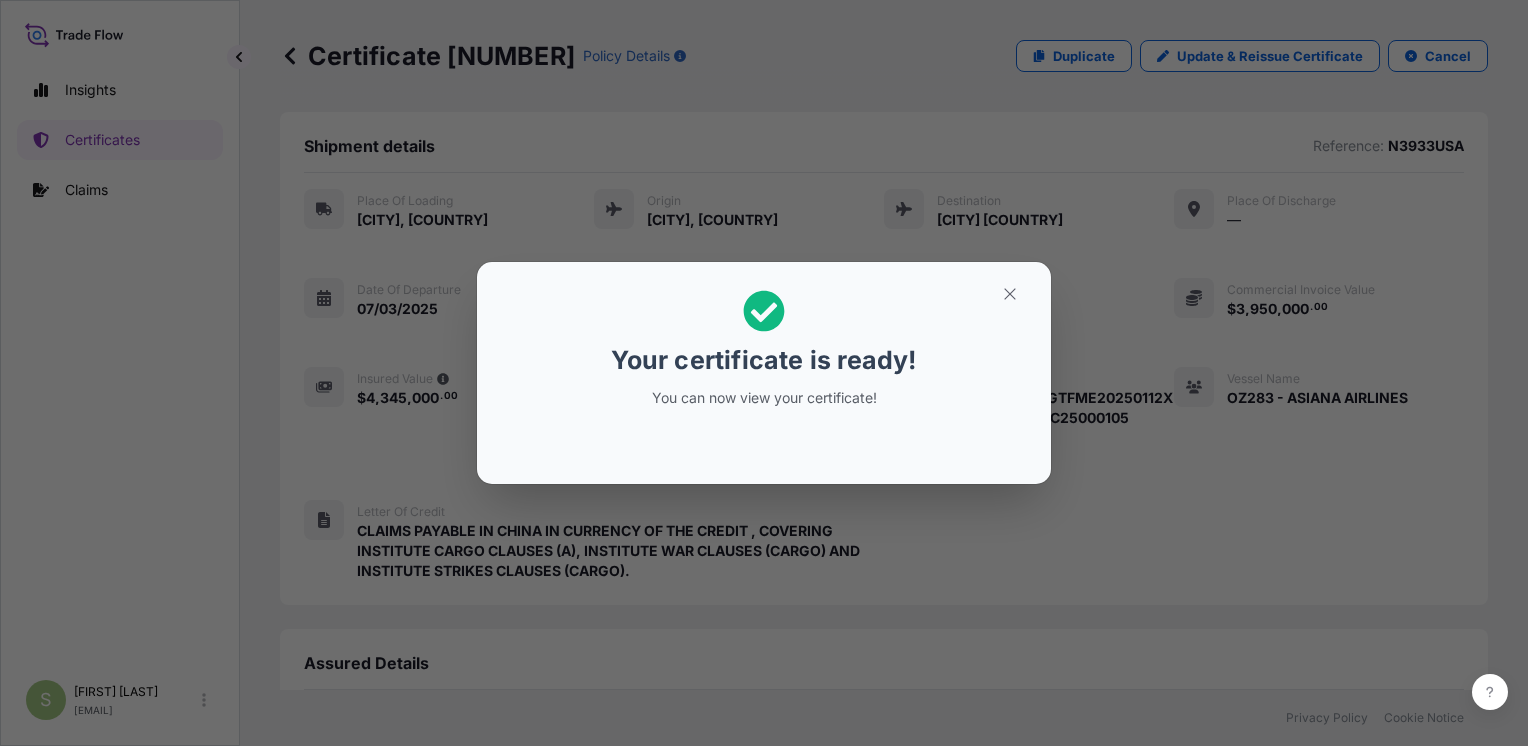 click on "Your certificate is ready! You can now view your certificate!" at bounding box center (764, 373) 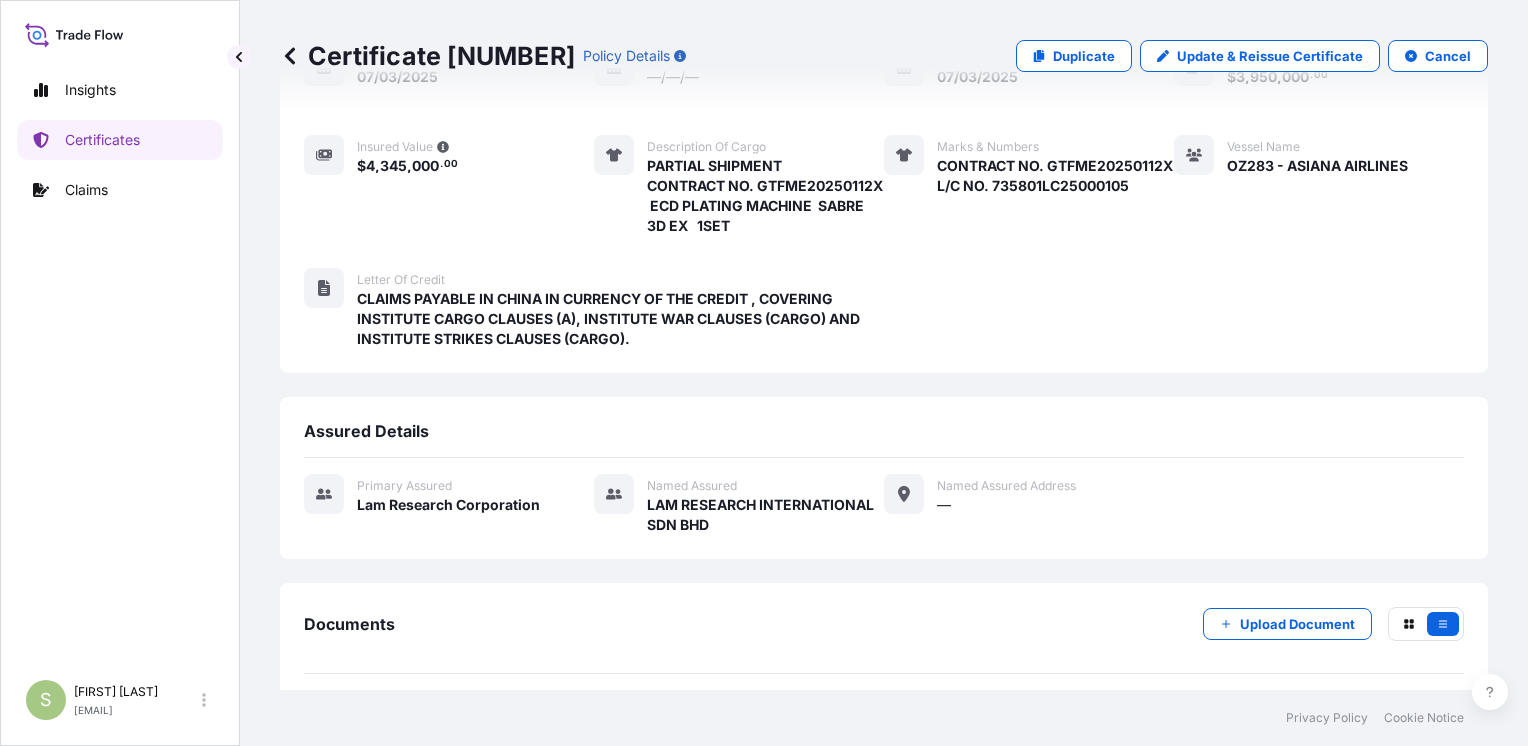scroll, scrollTop: 457, scrollLeft: 0, axis: vertical 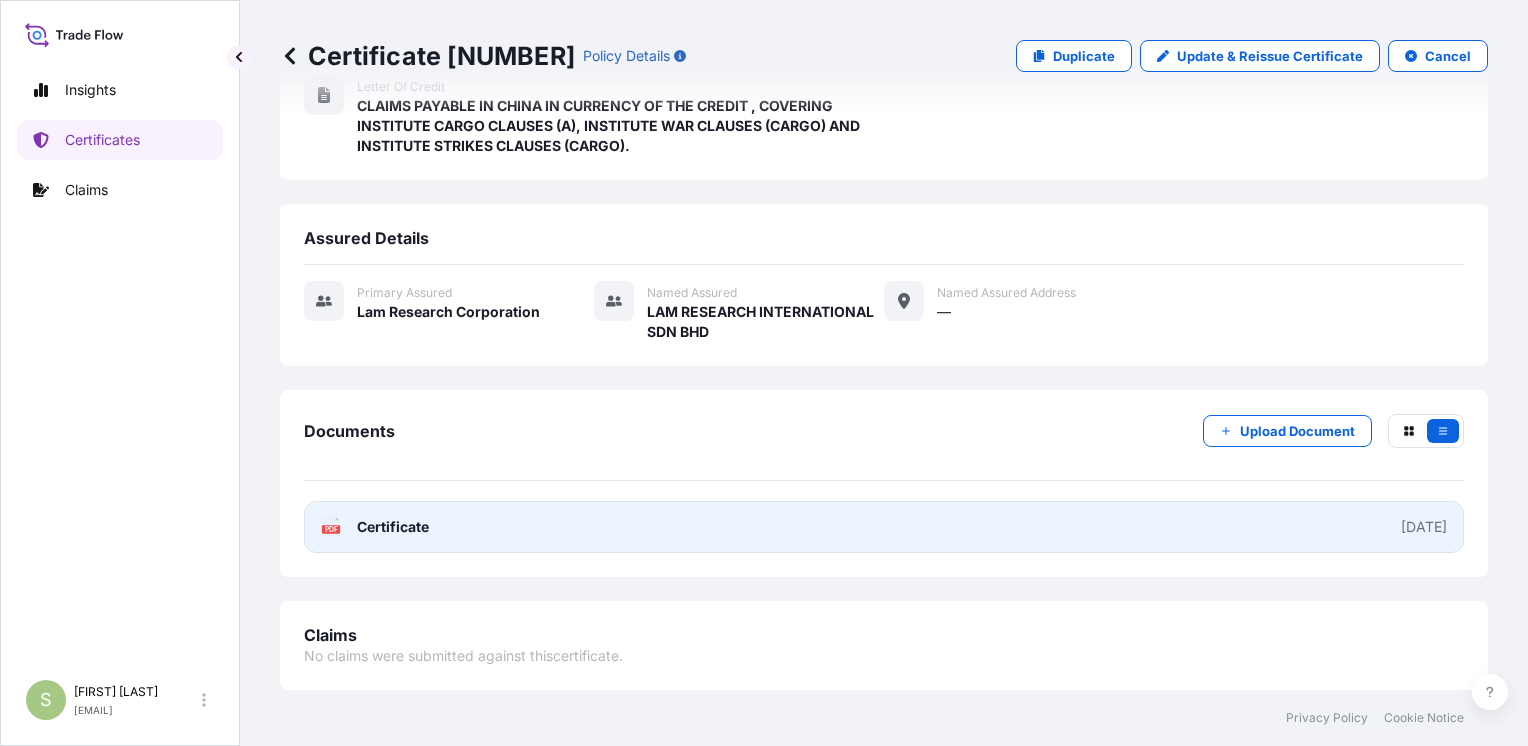 click on "PDF" 